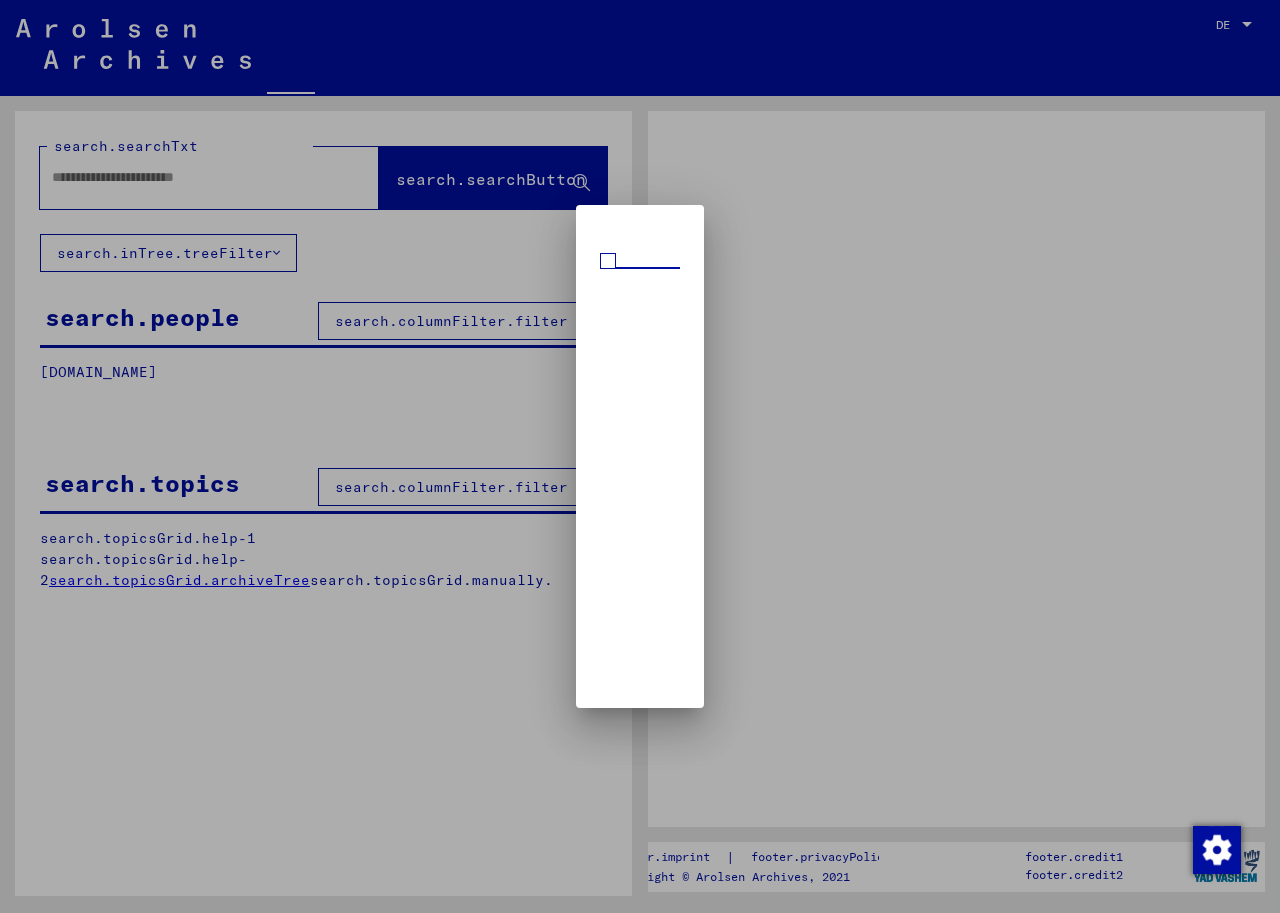 scroll, scrollTop: 0, scrollLeft: 0, axis: both 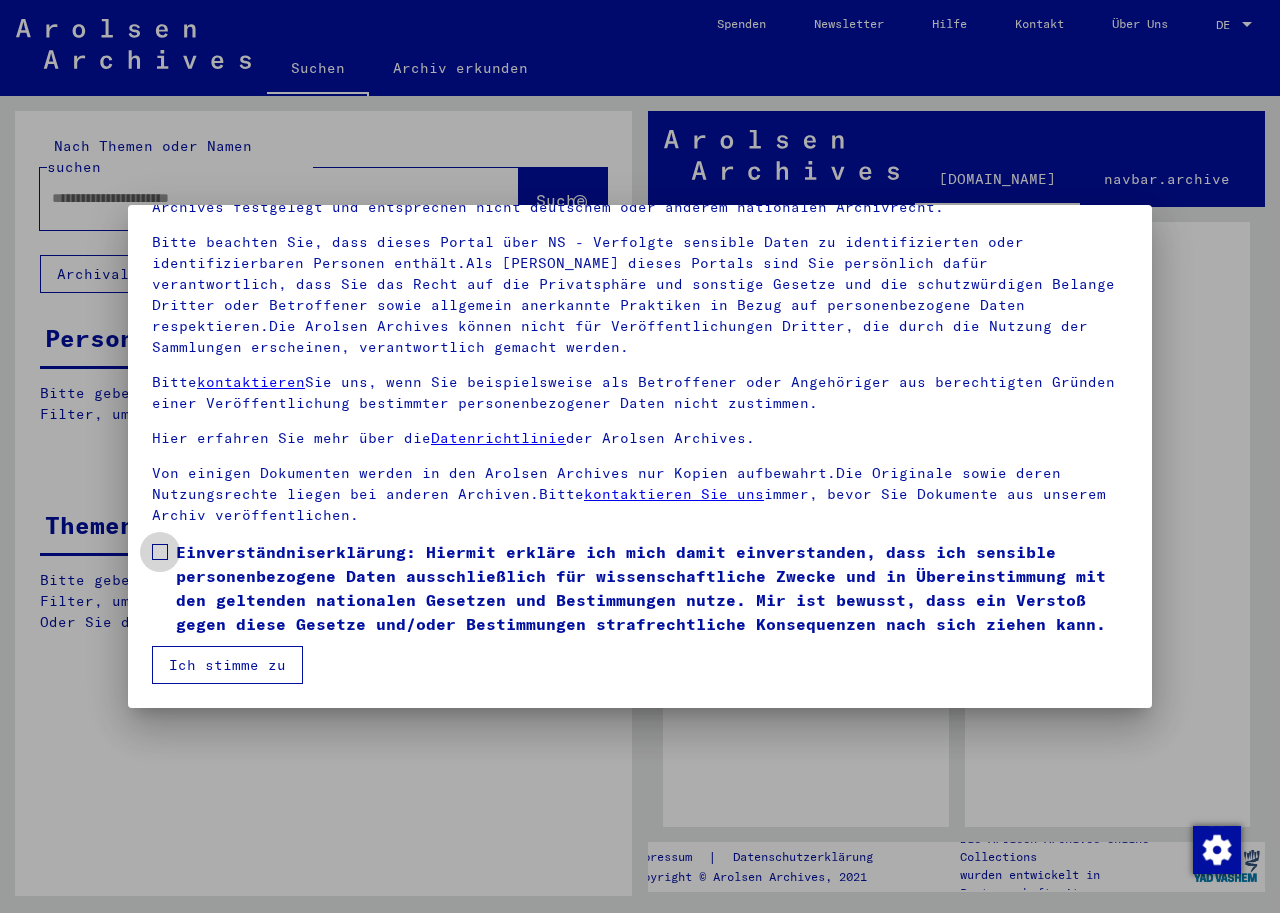 click at bounding box center [160, 552] 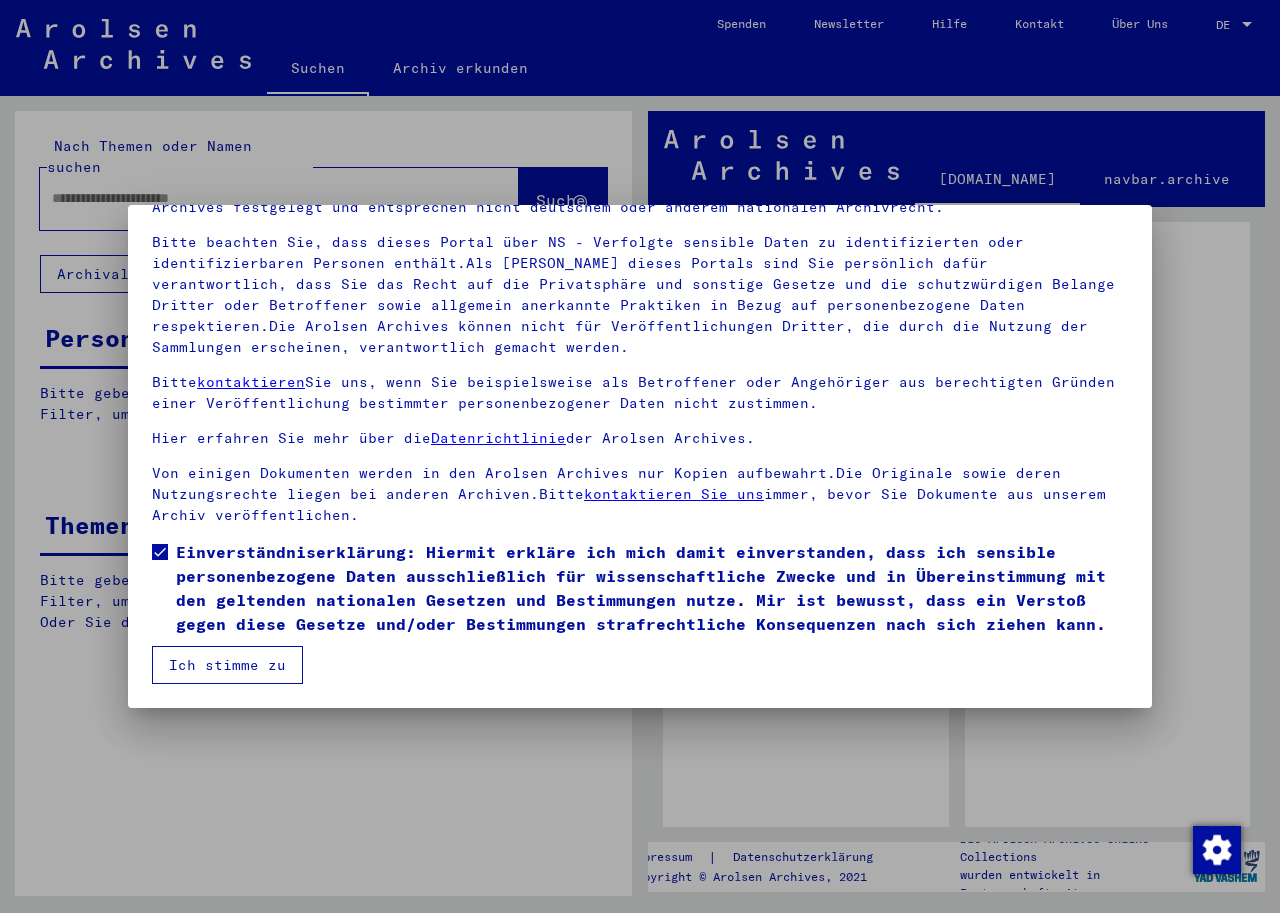 click on "Ich stimme zu" at bounding box center [227, 665] 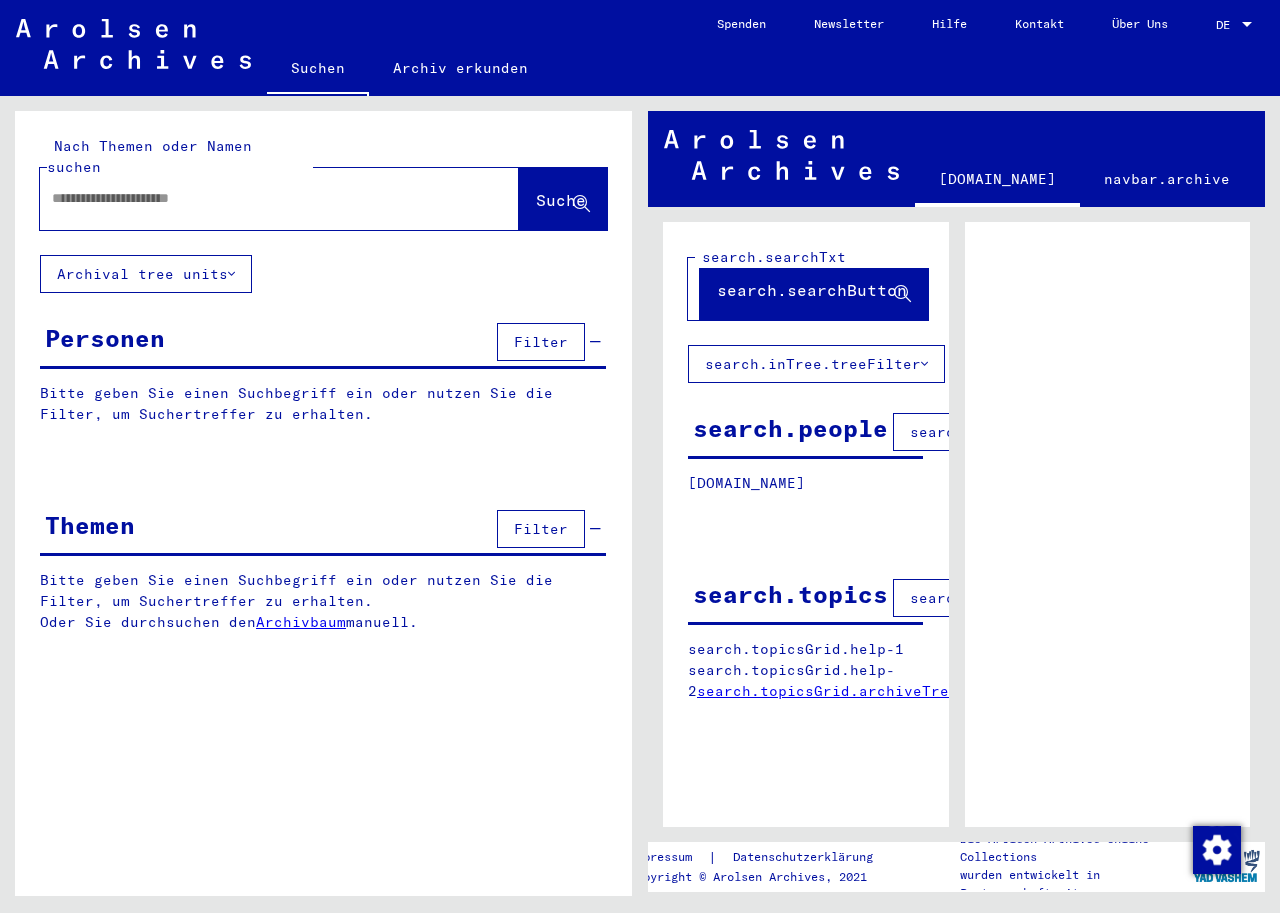 click at bounding box center (261, 198) 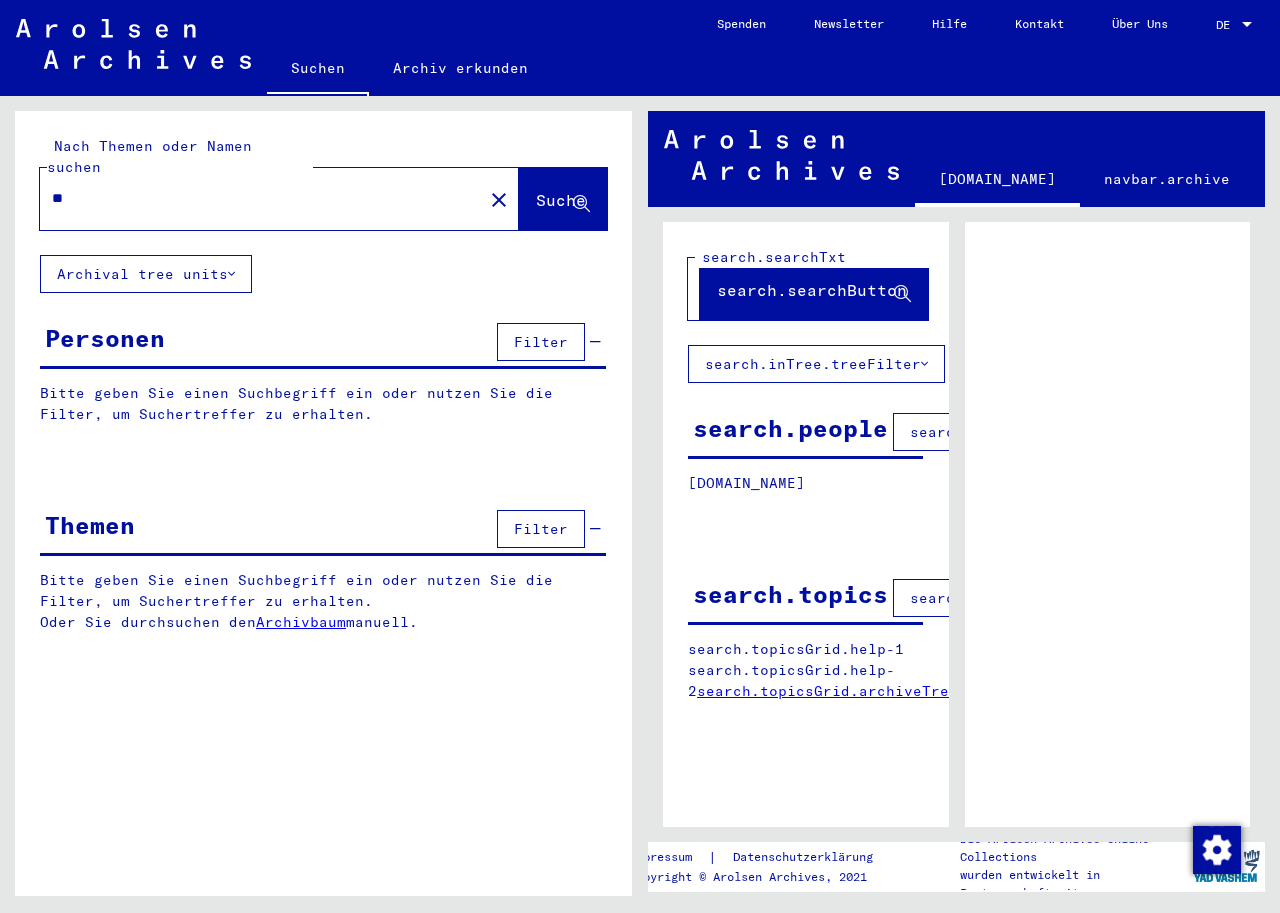 type on "*" 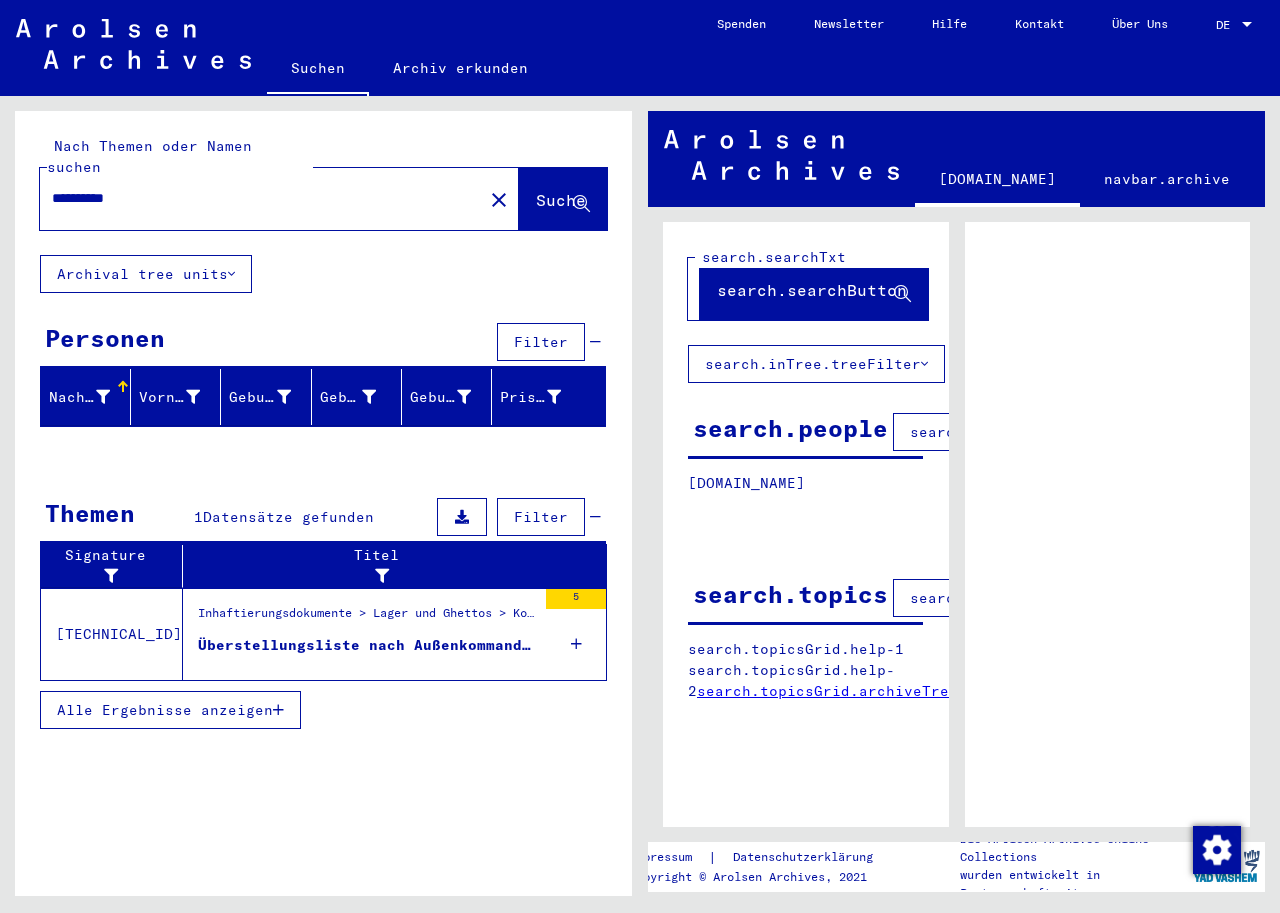 click on "Überstellungsliste nach Außenkommando HASAG-[GEOGRAPHIC_DATA] – [DATE],      [DATE], [DATE]" at bounding box center (367, 645) 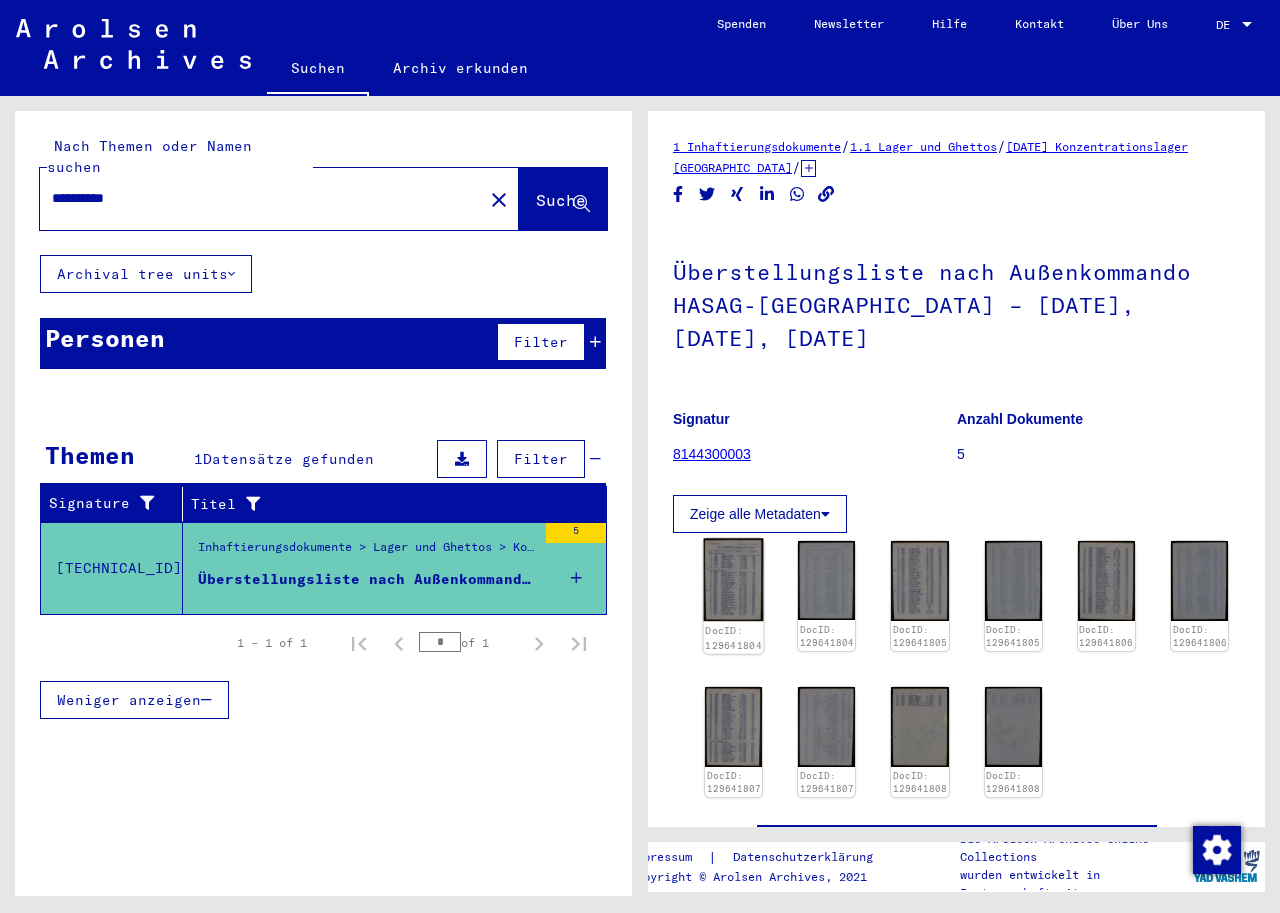 click 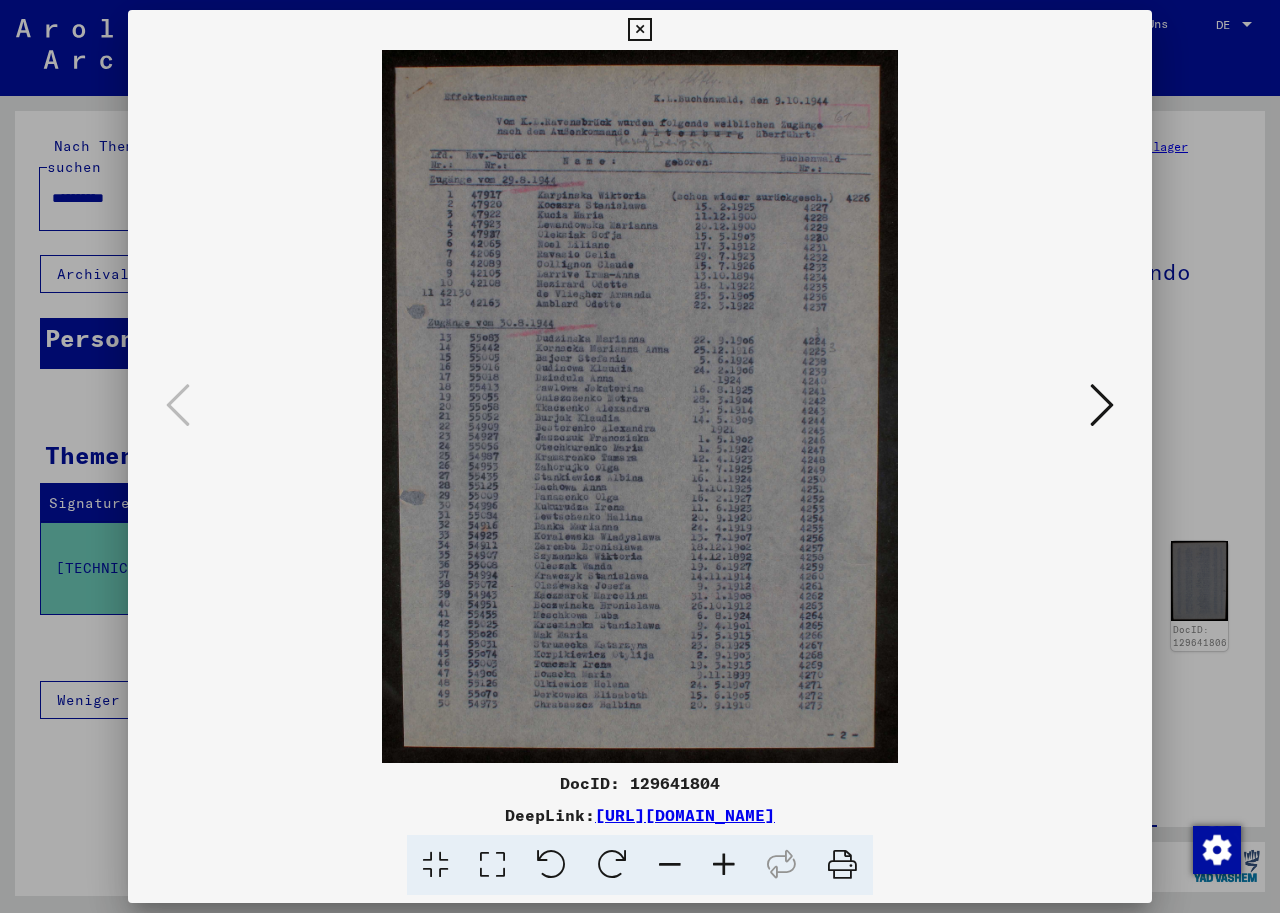 click at bounding box center [640, 406] 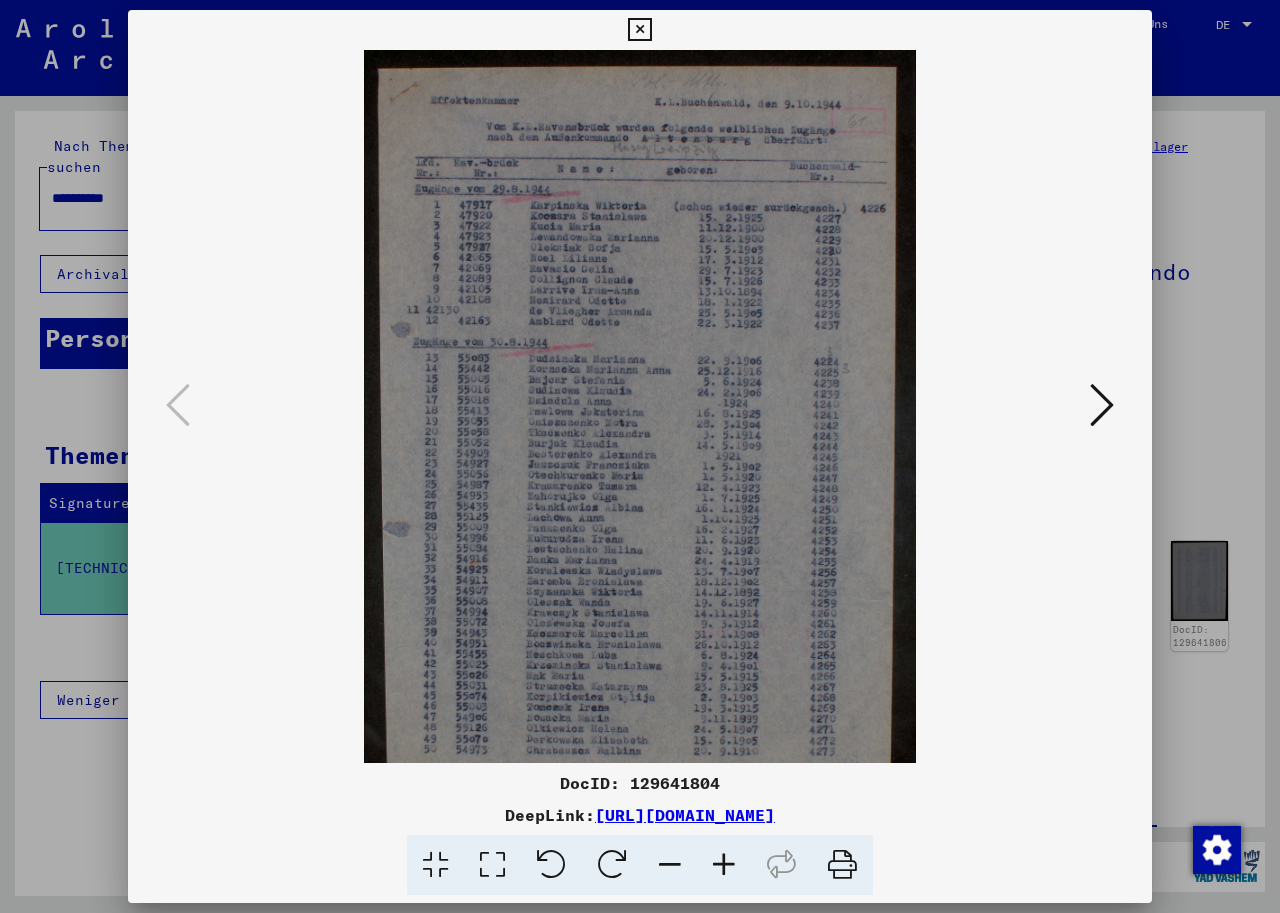 click at bounding box center (724, 865) 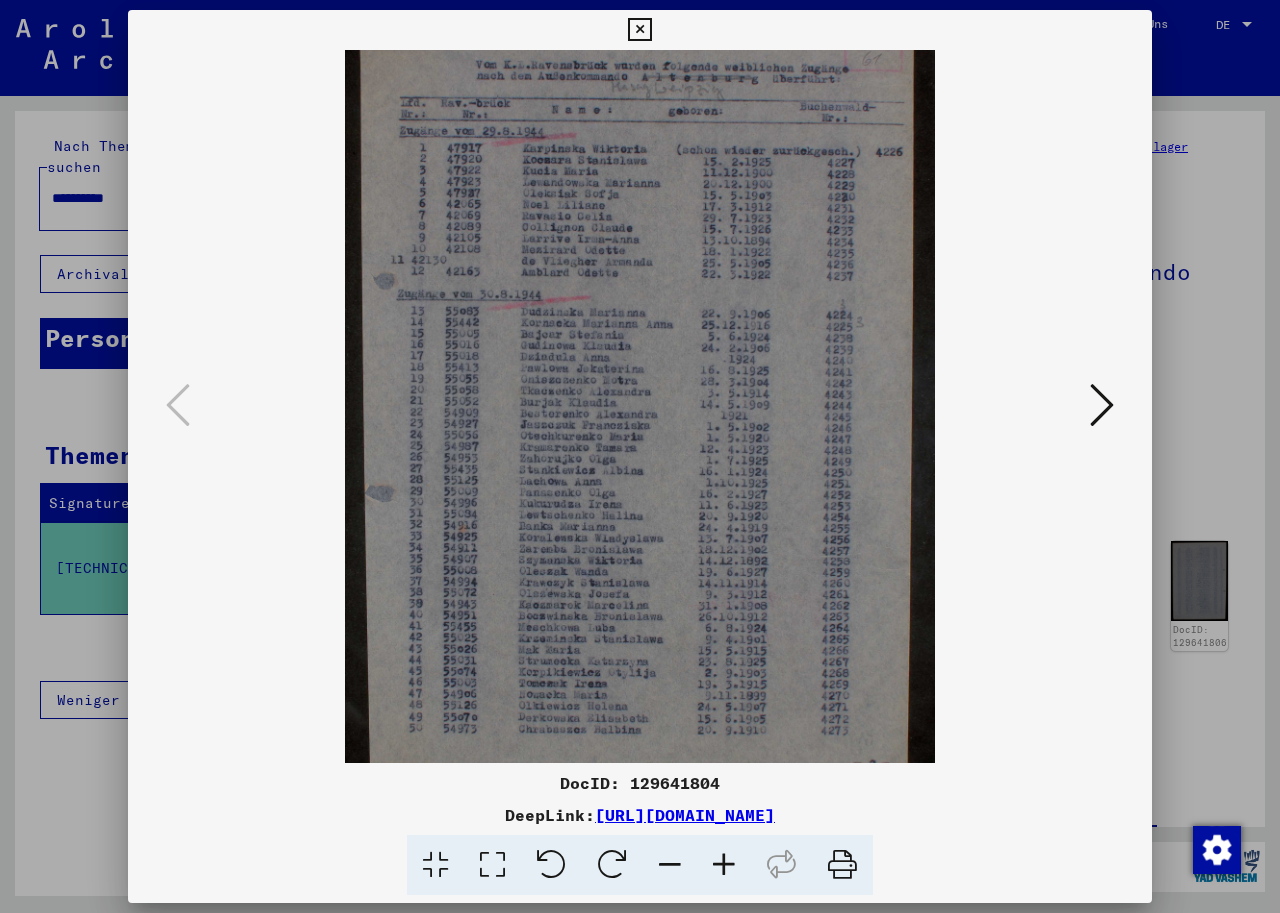 scroll, scrollTop: 100, scrollLeft: 0, axis: vertical 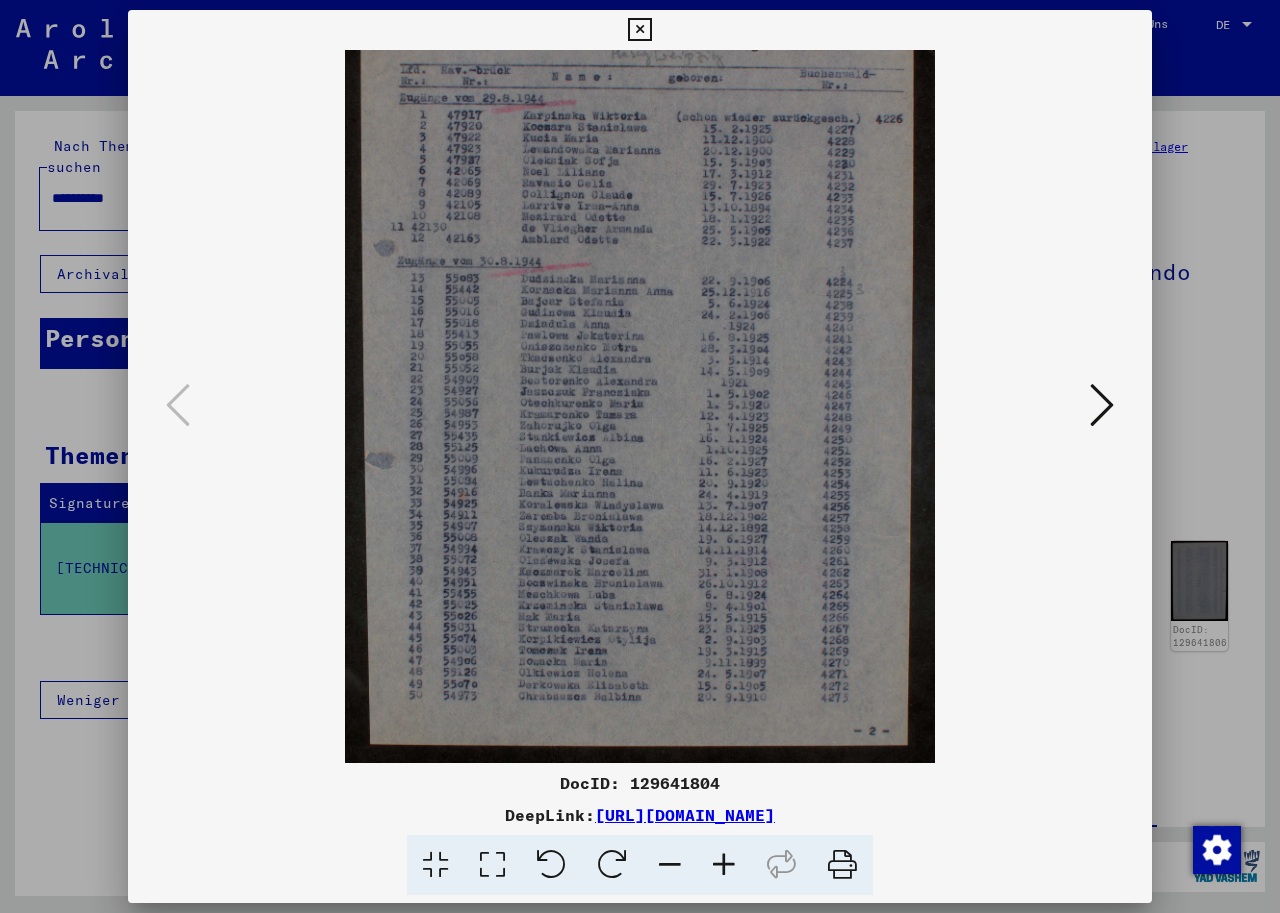 drag, startPoint x: 796, startPoint y: 588, endPoint x: 819, endPoint y: 461, distance: 129.06587 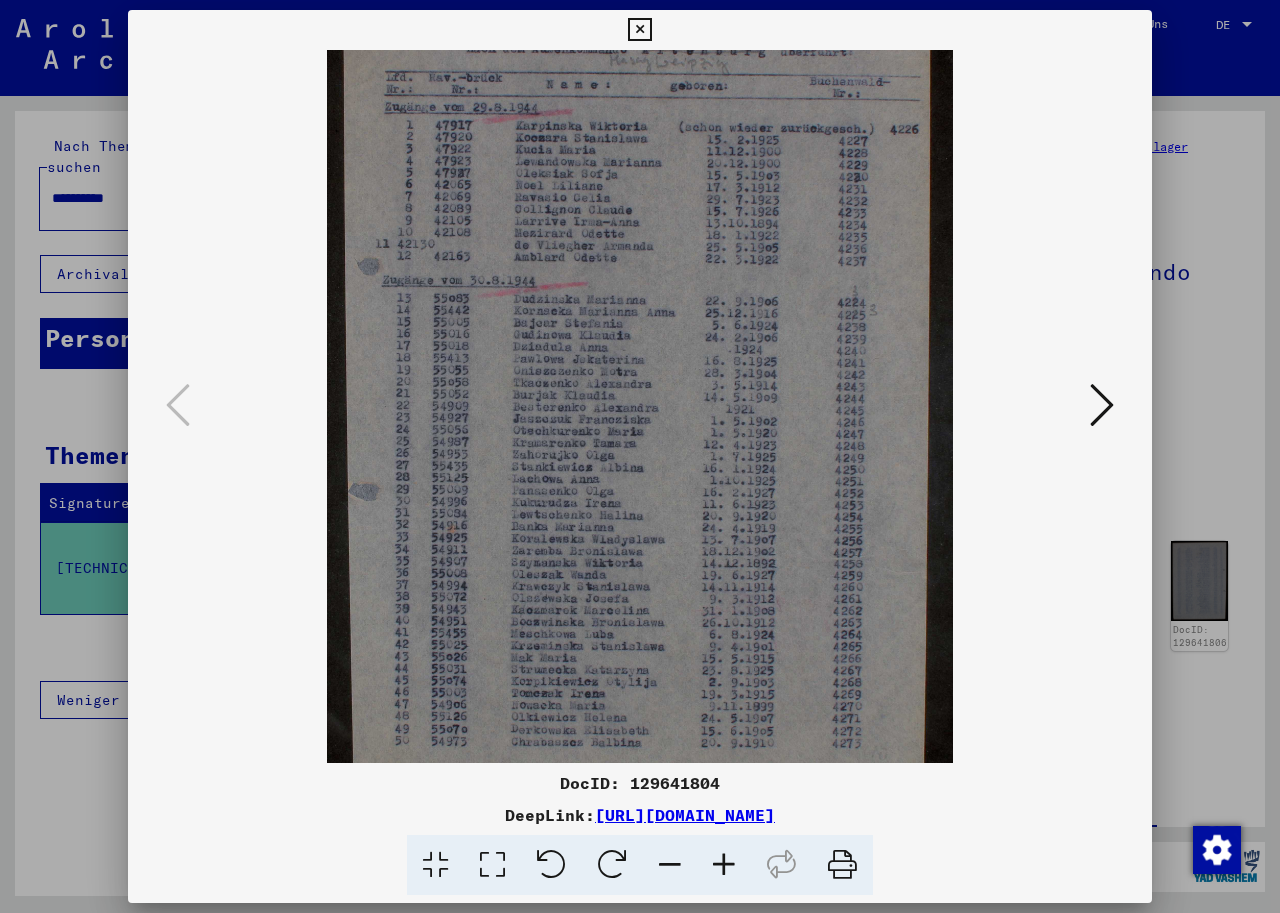 click at bounding box center (724, 865) 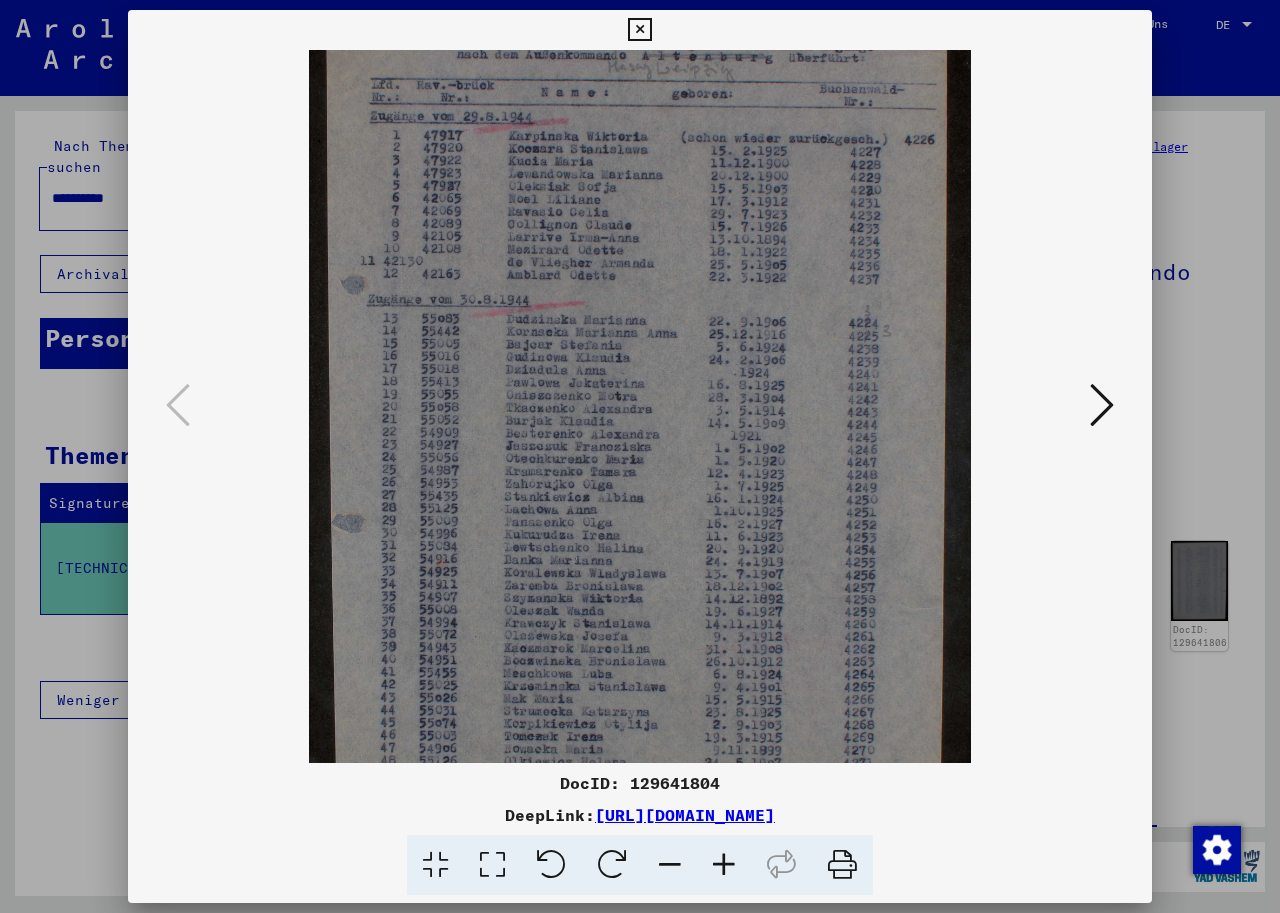 click at bounding box center [724, 865] 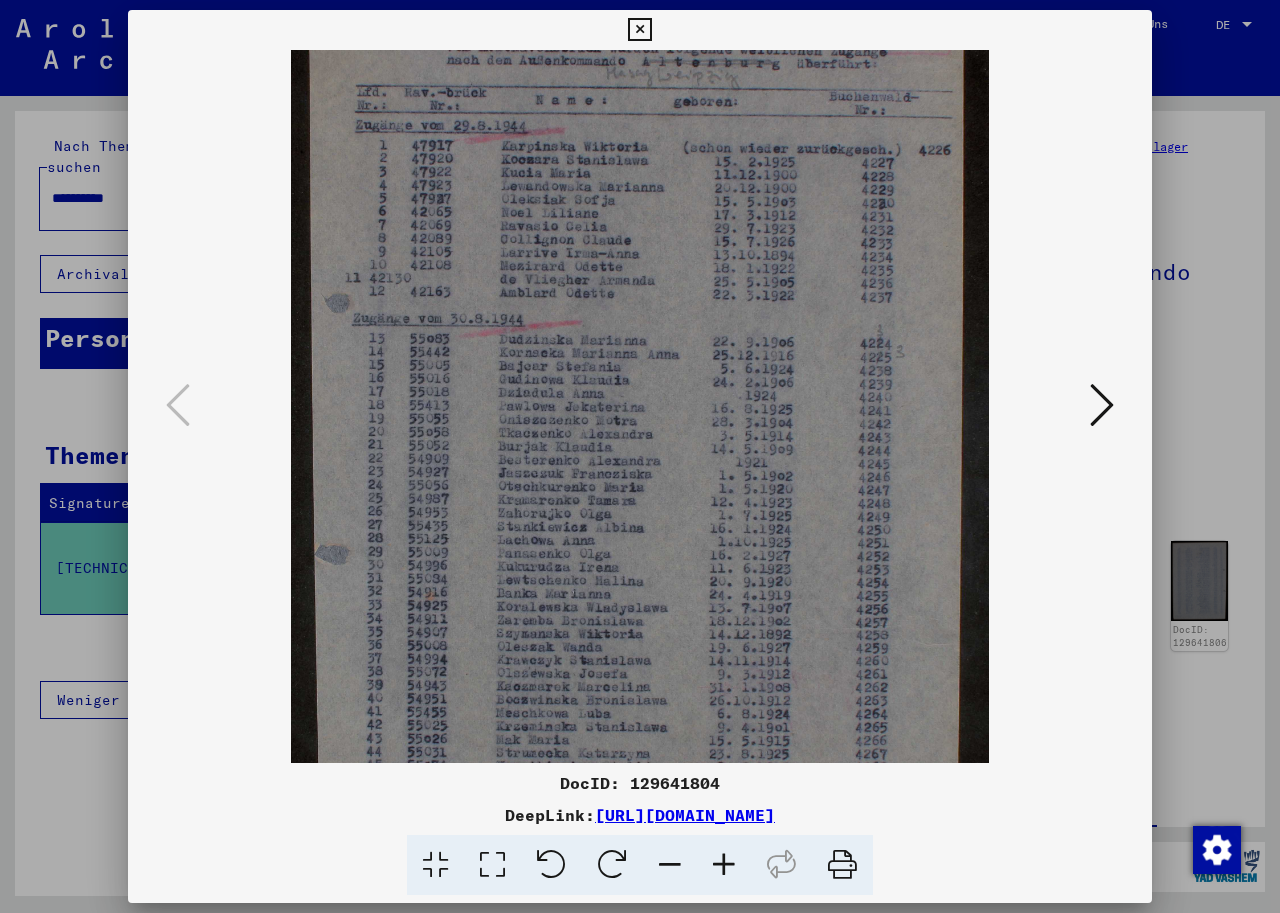 click at bounding box center (724, 865) 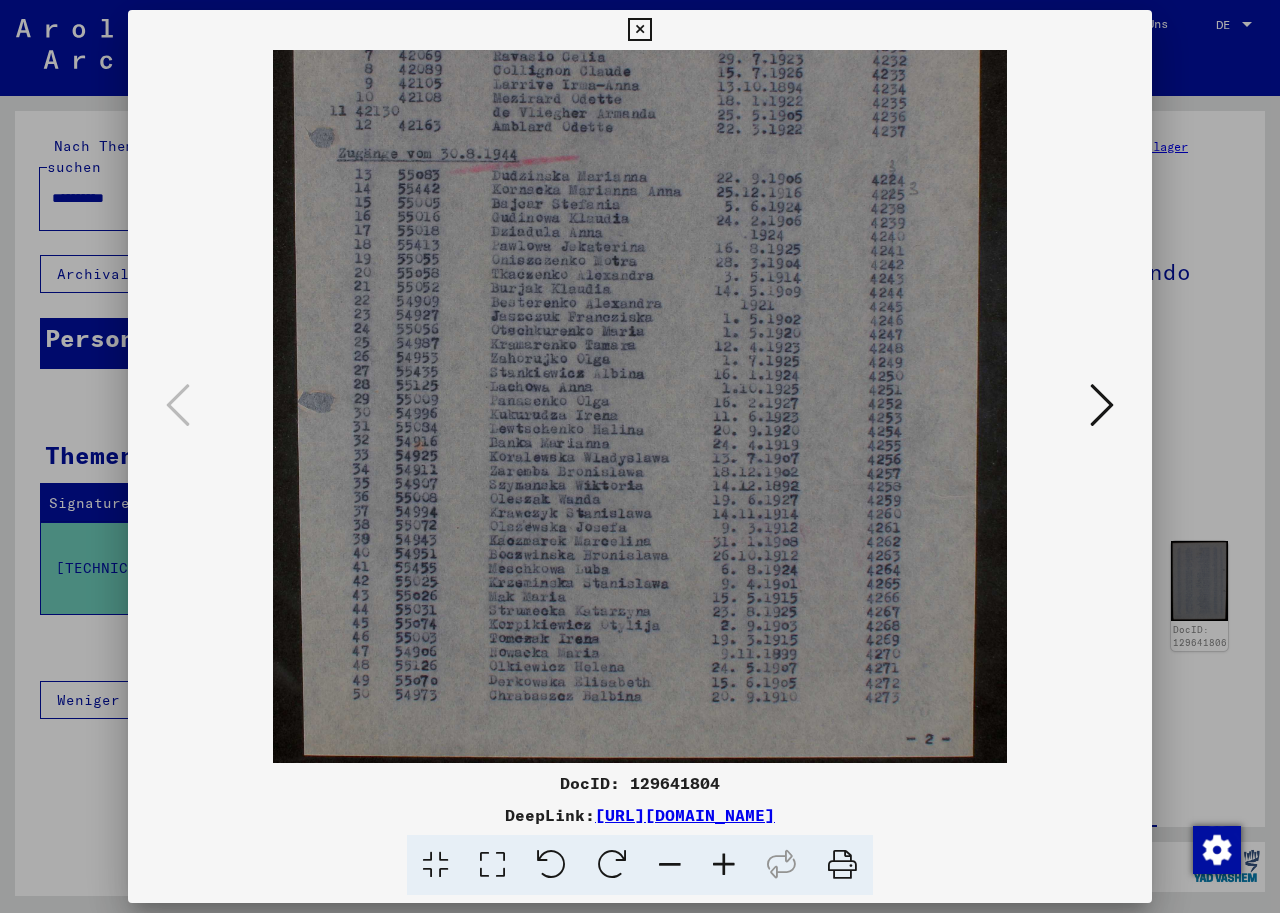 scroll, scrollTop: 289, scrollLeft: 0, axis: vertical 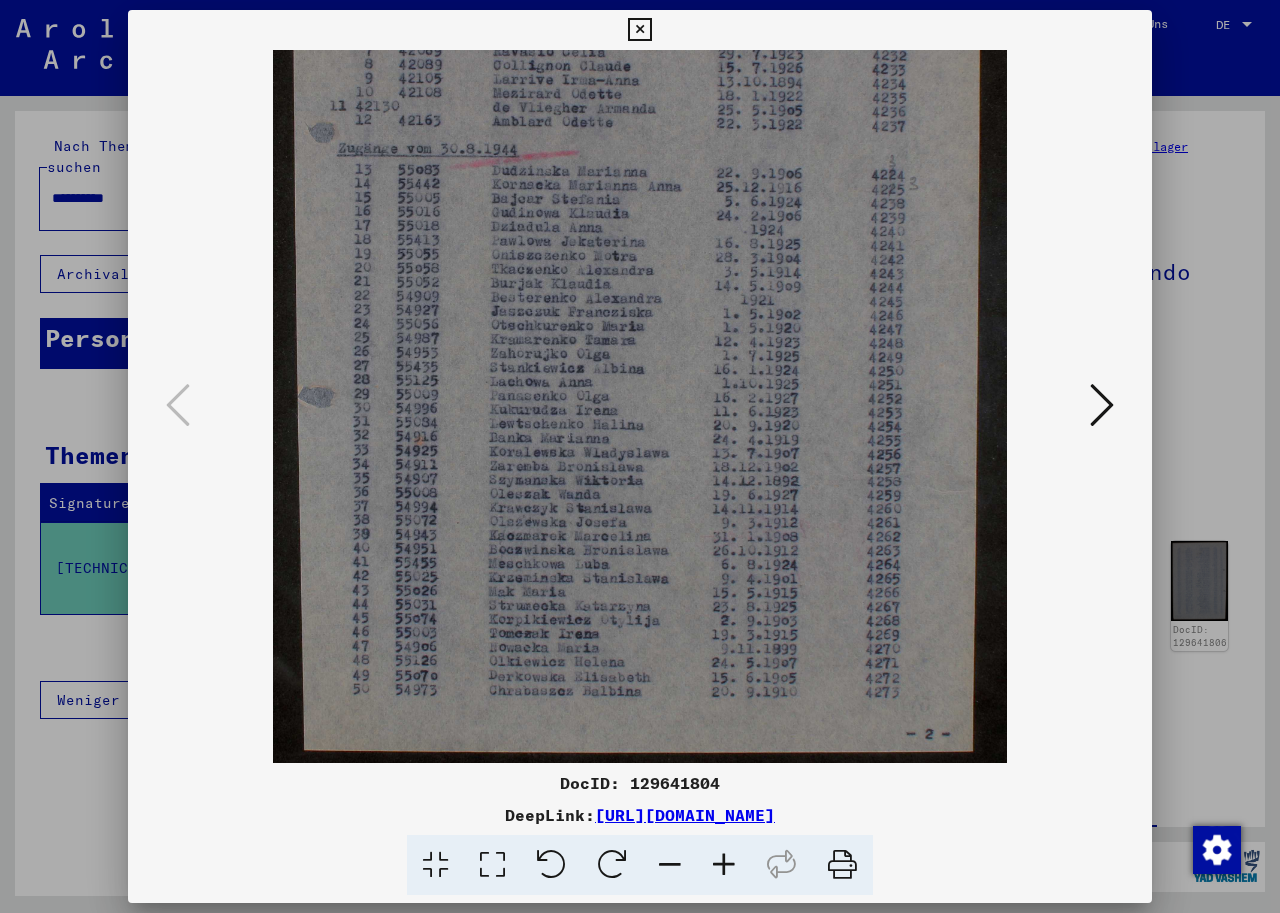 drag, startPoint x: 746, startPoint y: 675, endPoint x: 760, endPoint y: 486, distance: 189.5178 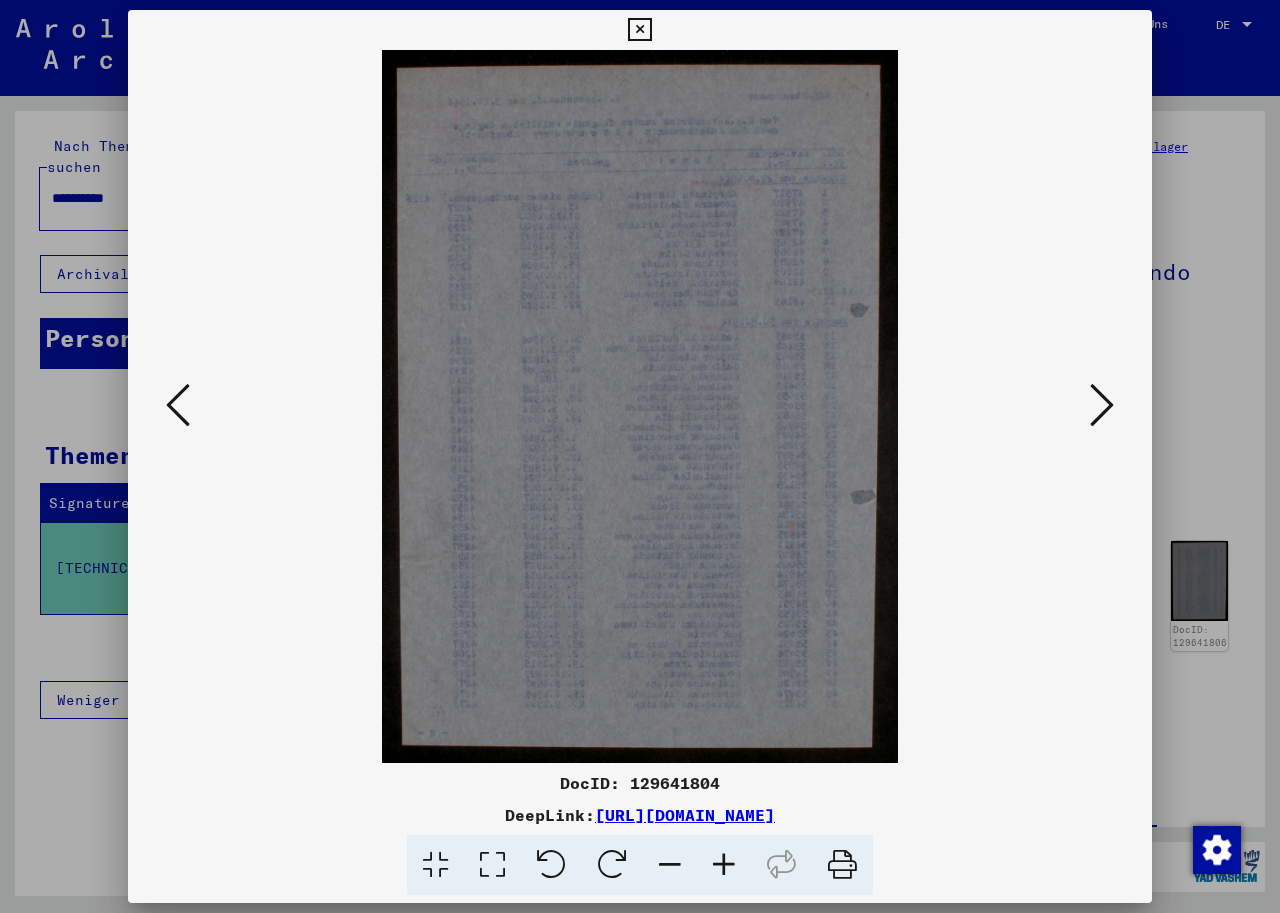 click at bounding box center [1102, 405] 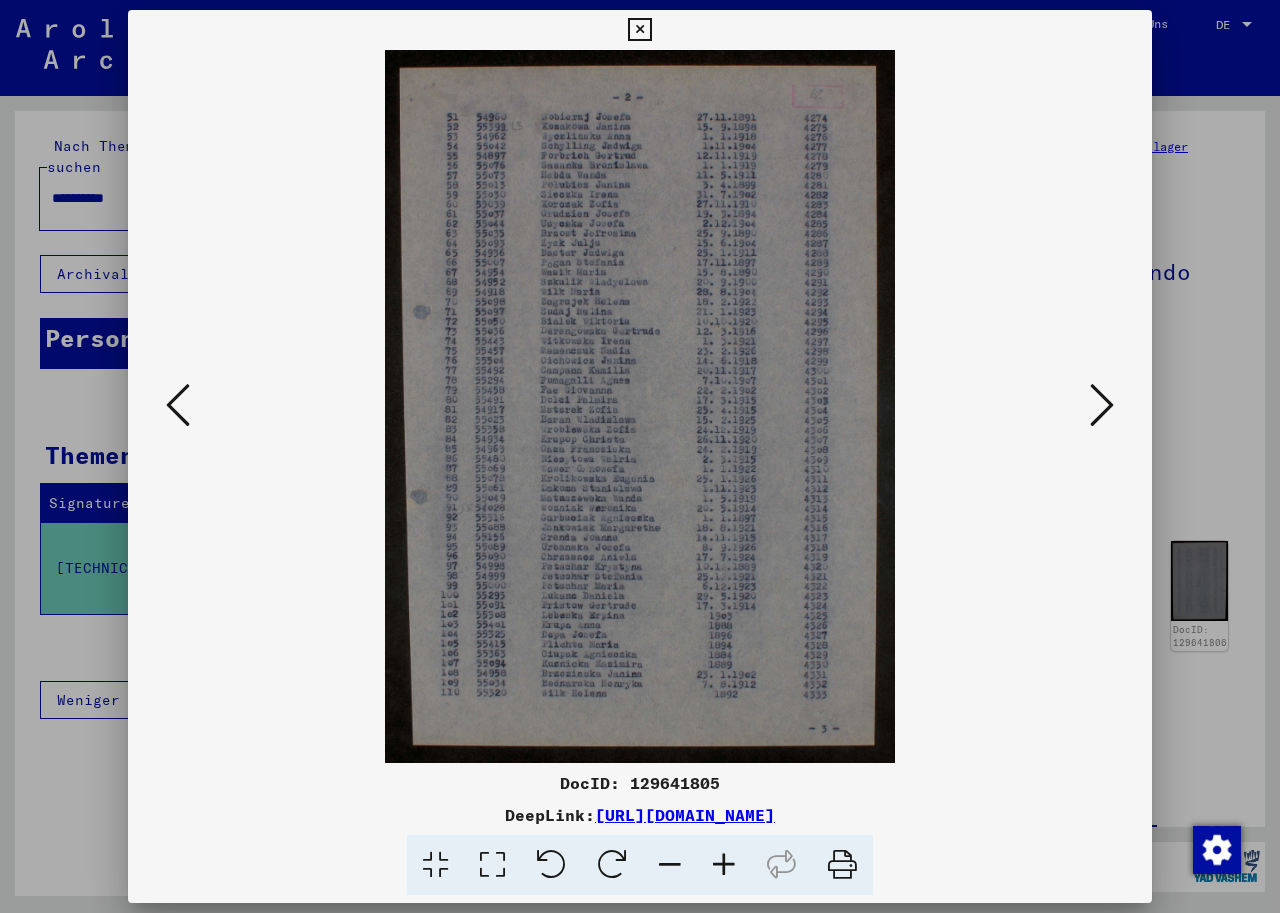 click at bounding box center (724, 865) 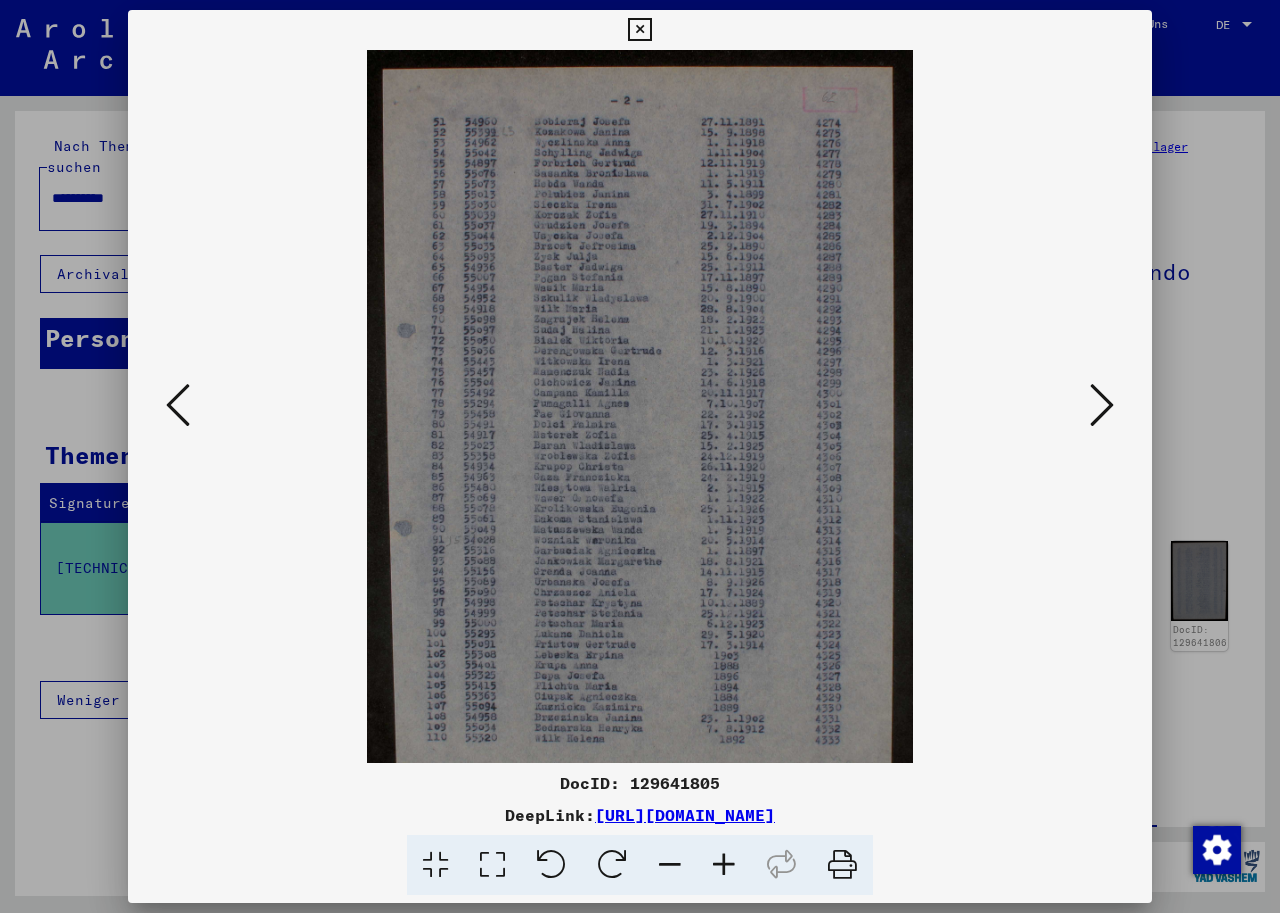 click at bounding box center [724, 865] 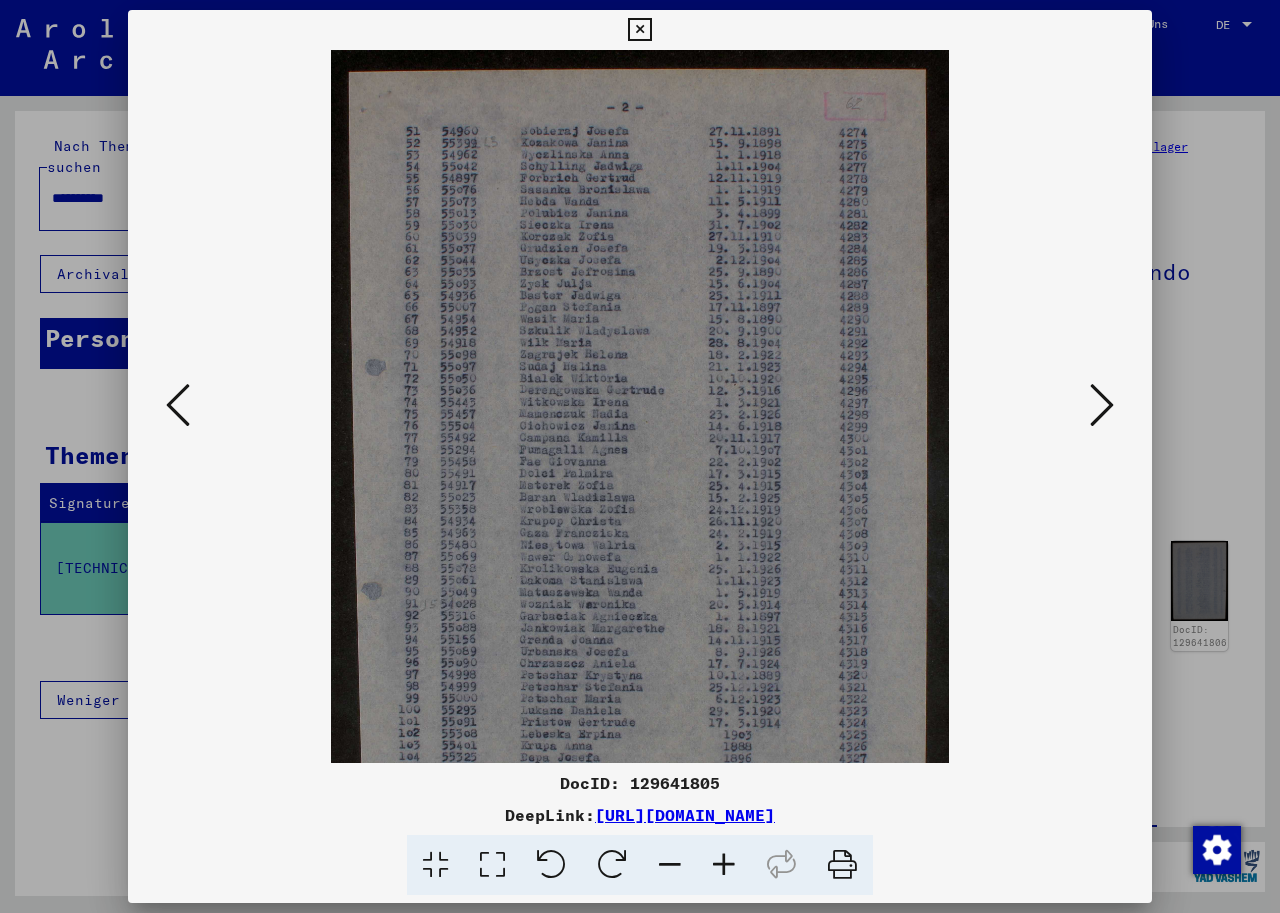 click at bounding box center [724, 865] 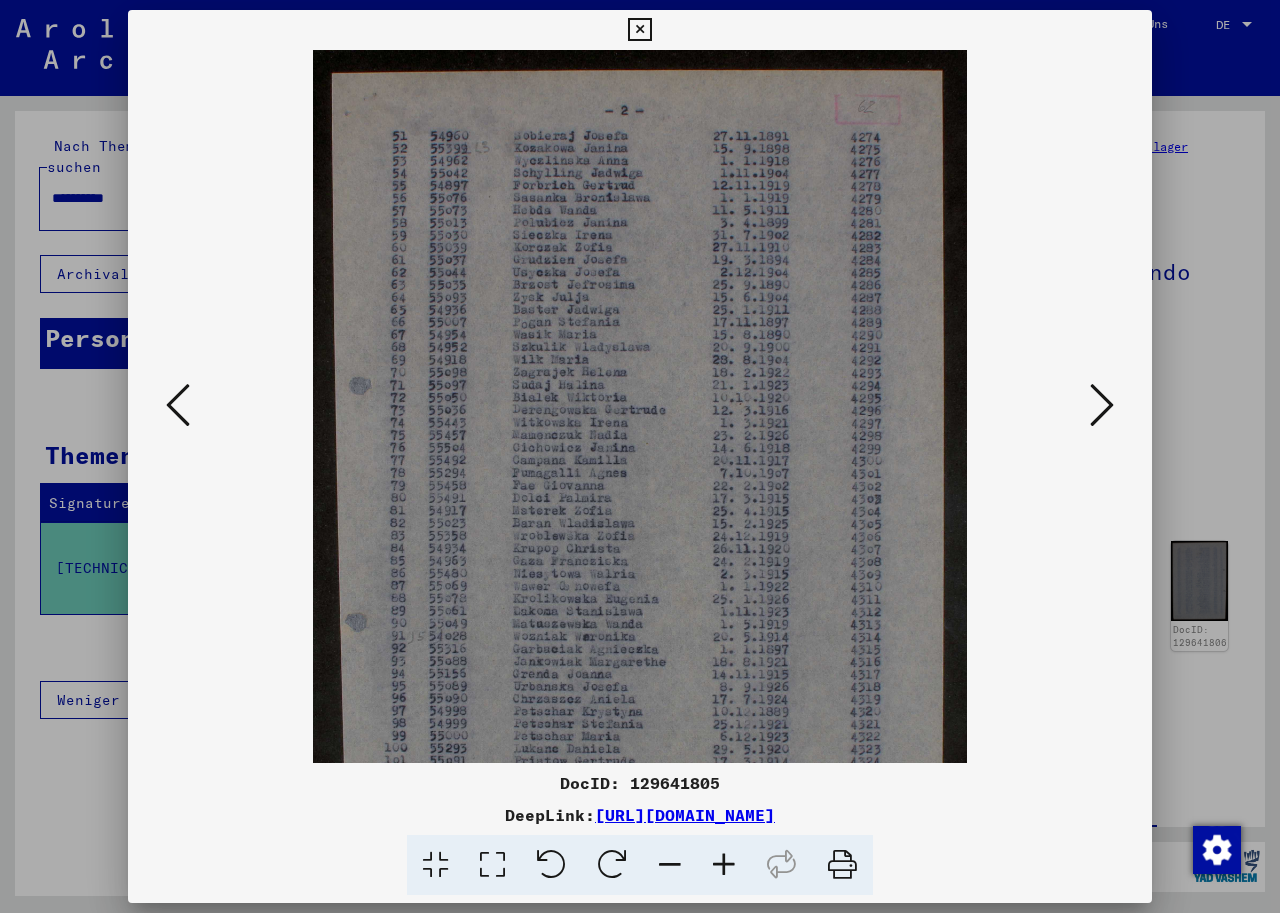 click at bounding box center (724, 865) 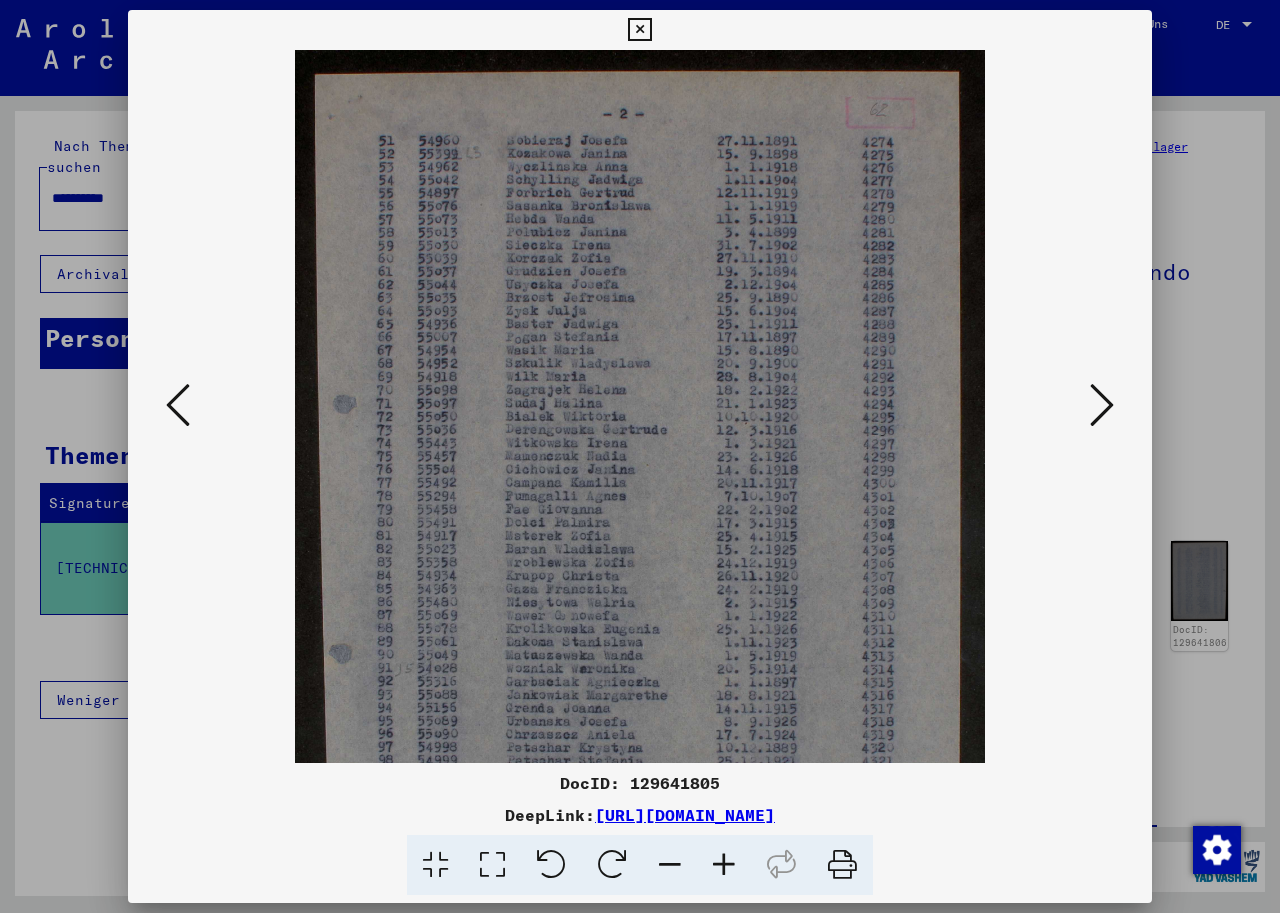 click at bounding box center (724, 865) 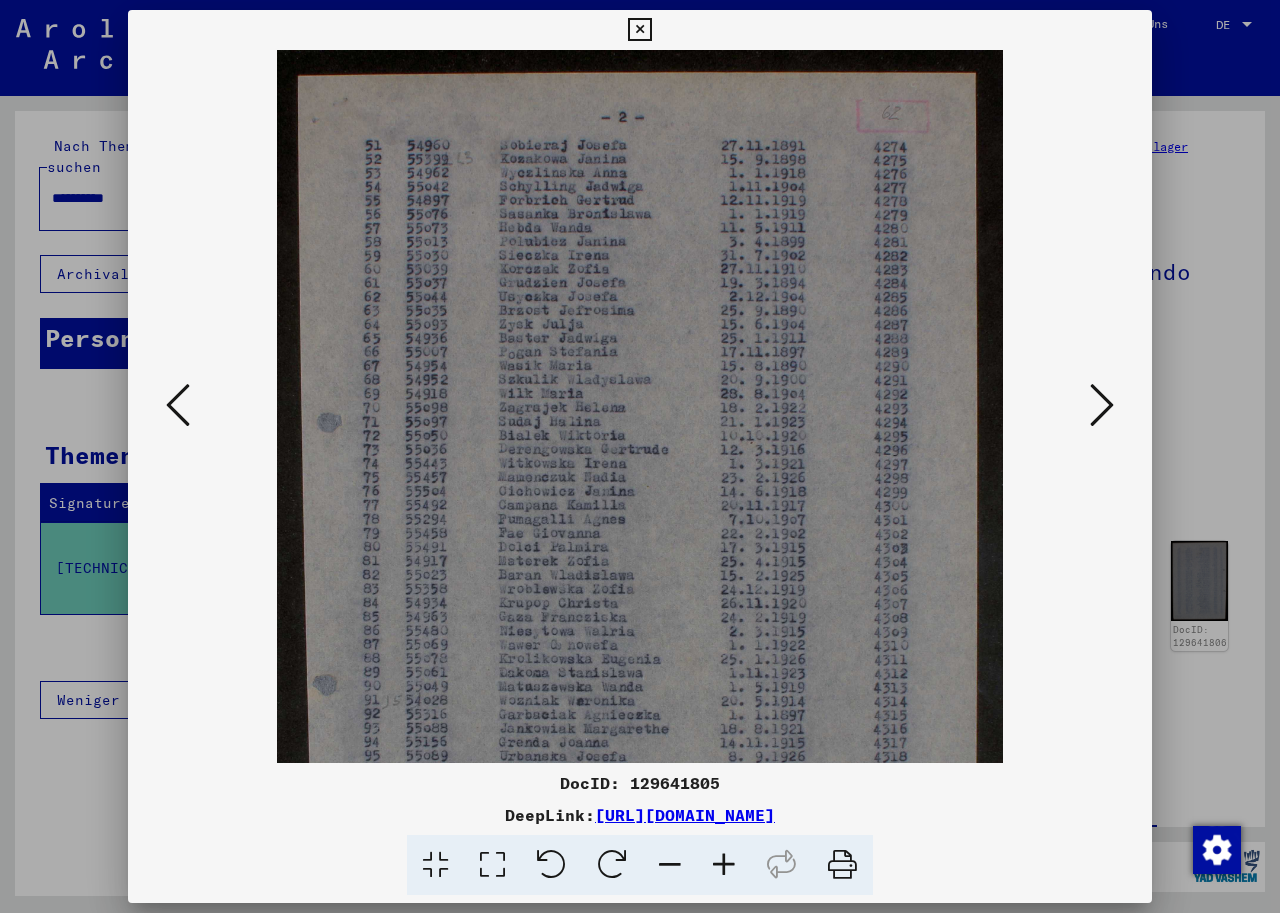 click at bounding box center (724, 865) 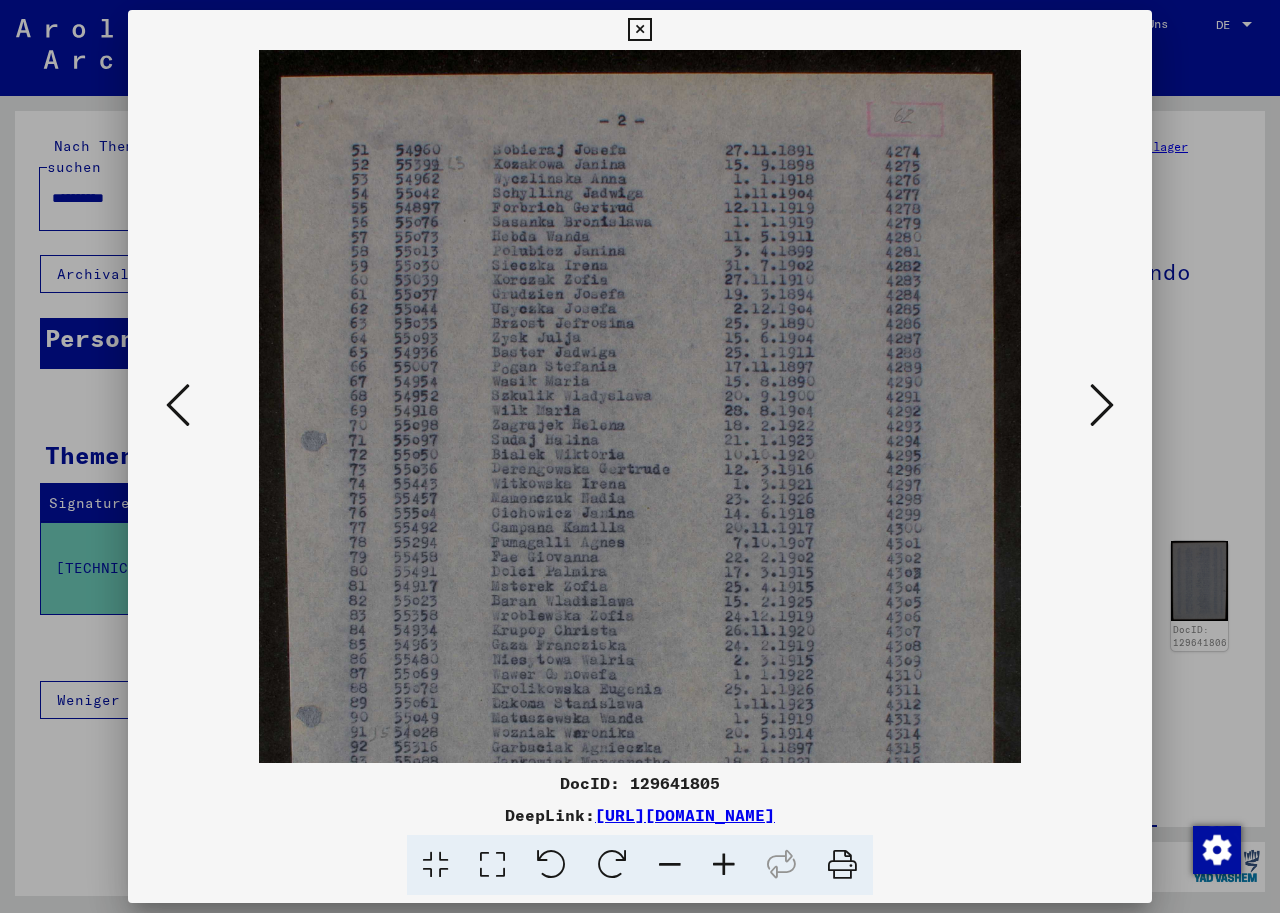 click at bounding box center (724, 865) 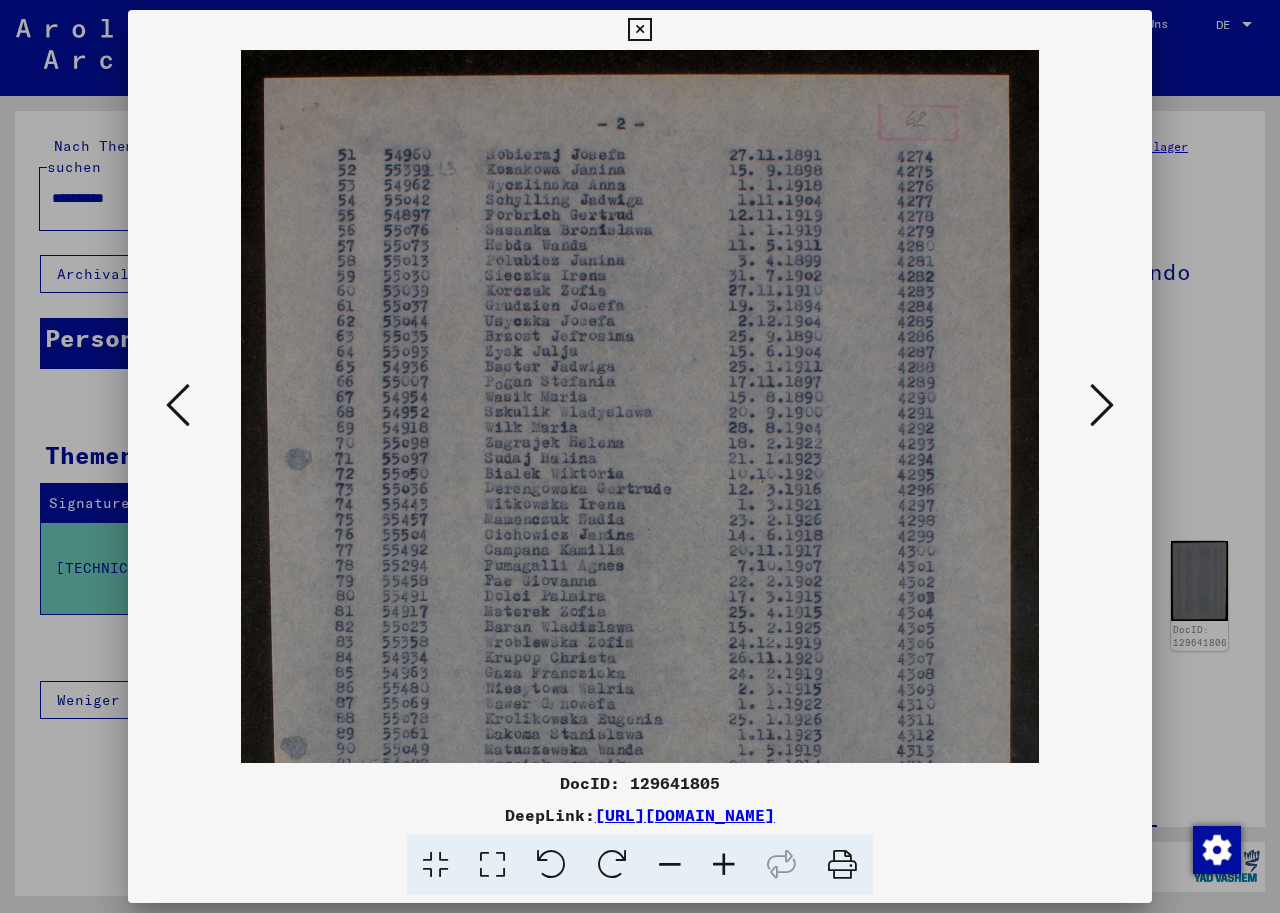 click at bounding box center [724, 865] 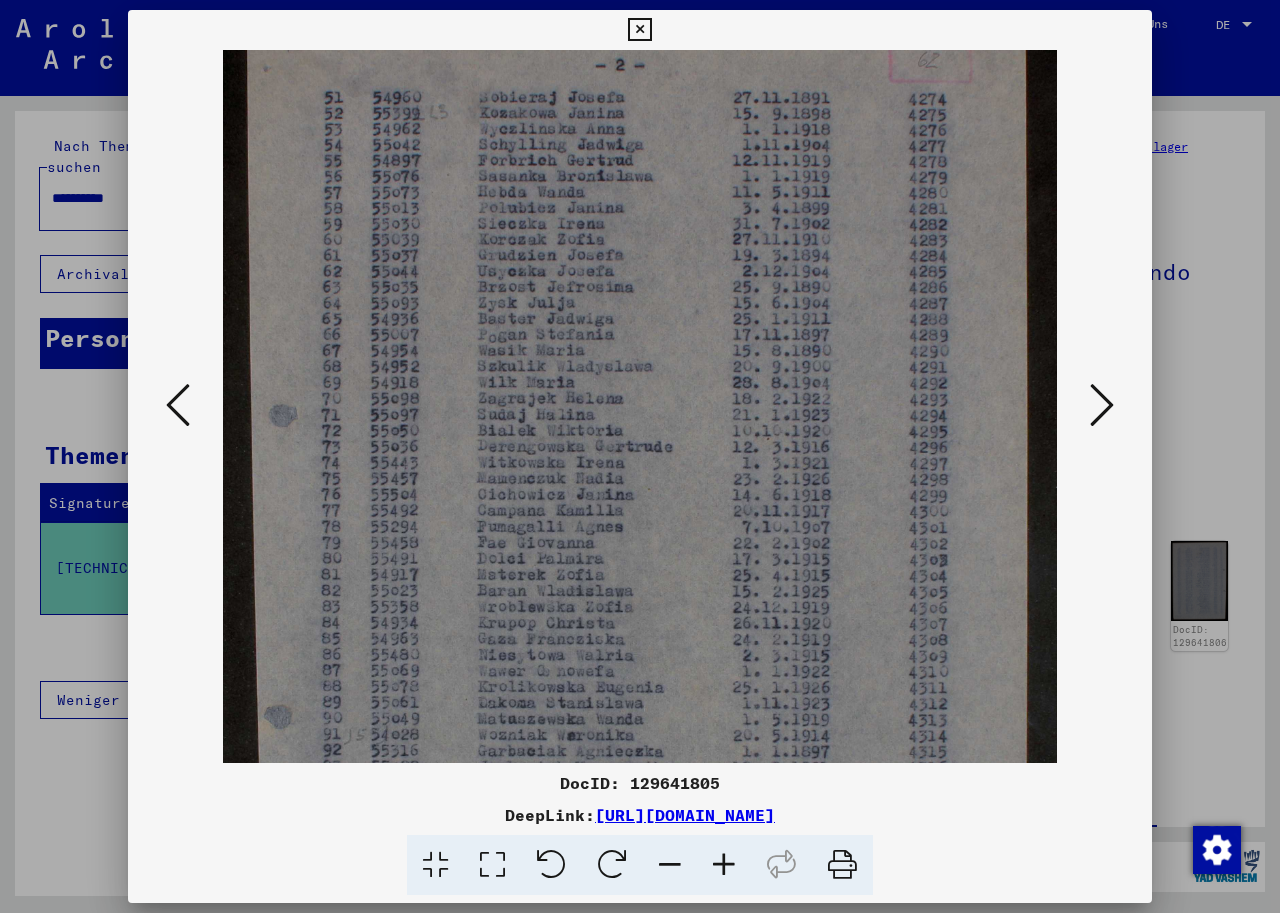 scroll, scrollTop: 67, scrollLeft: 0, axis: vertical 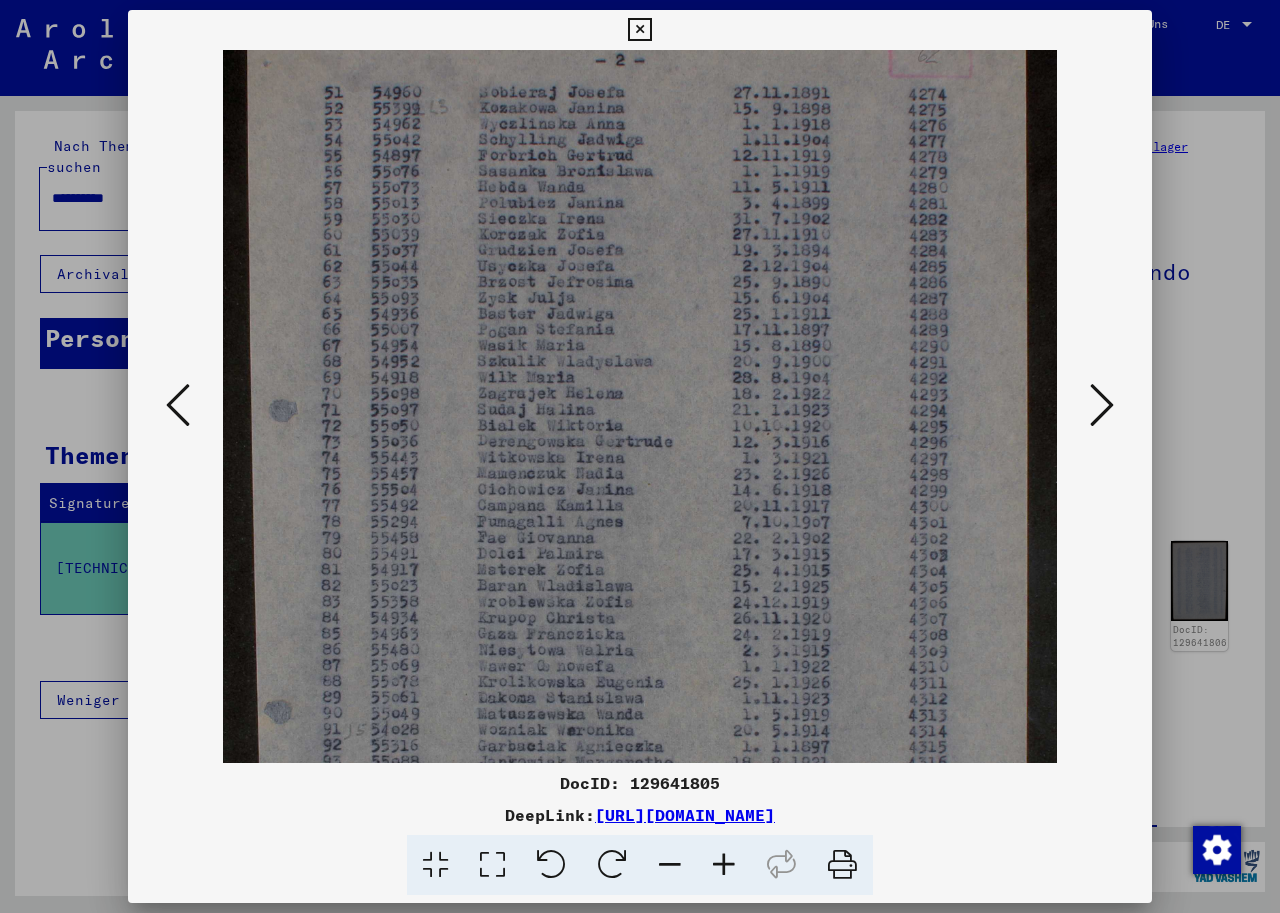 drag, startPoint x: 650, startPoint y: 540, endPoint x: 637, endPoint y: 473, distance: 68.24954 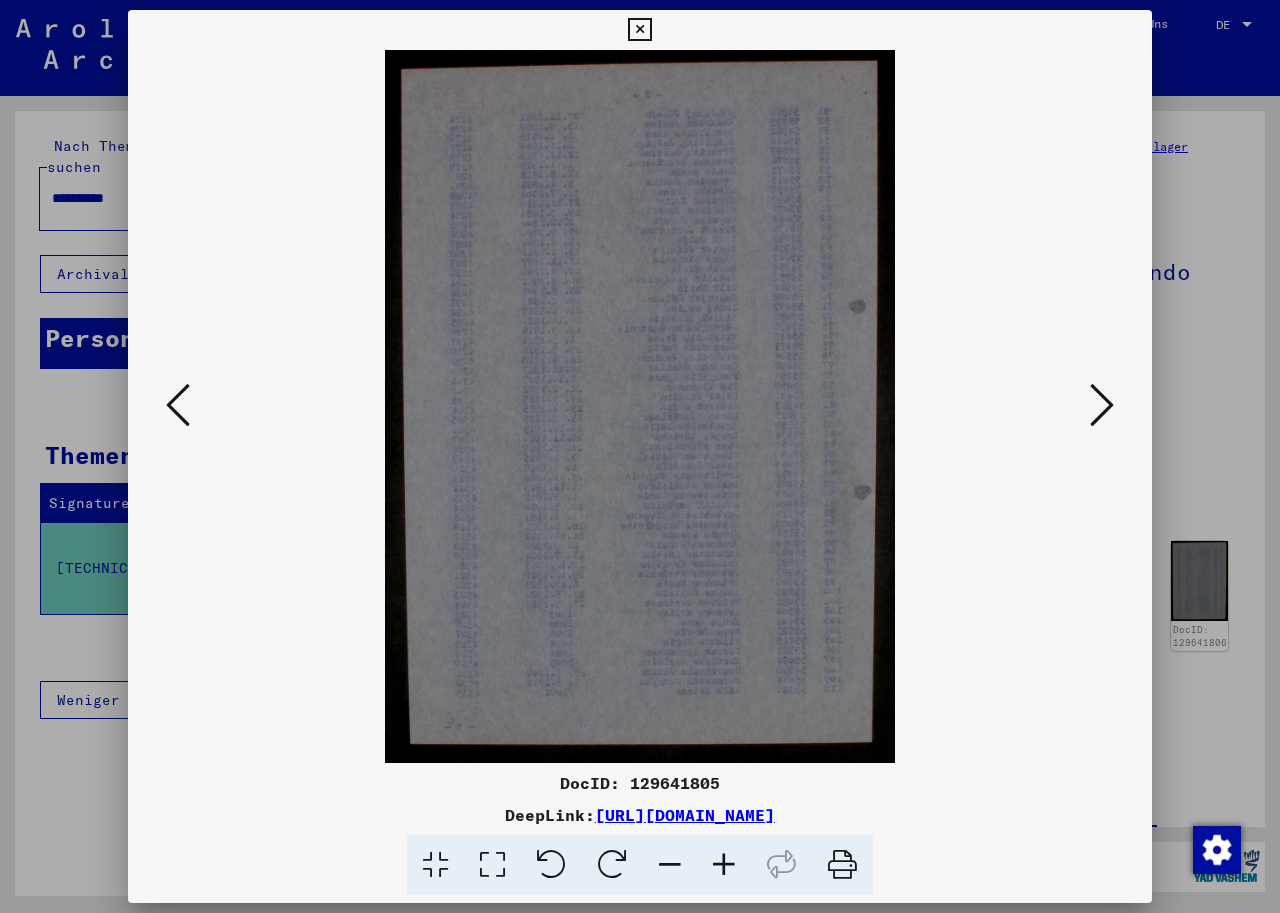 scroll, scrollTop: 0, scrollLeft: 0, axis: both 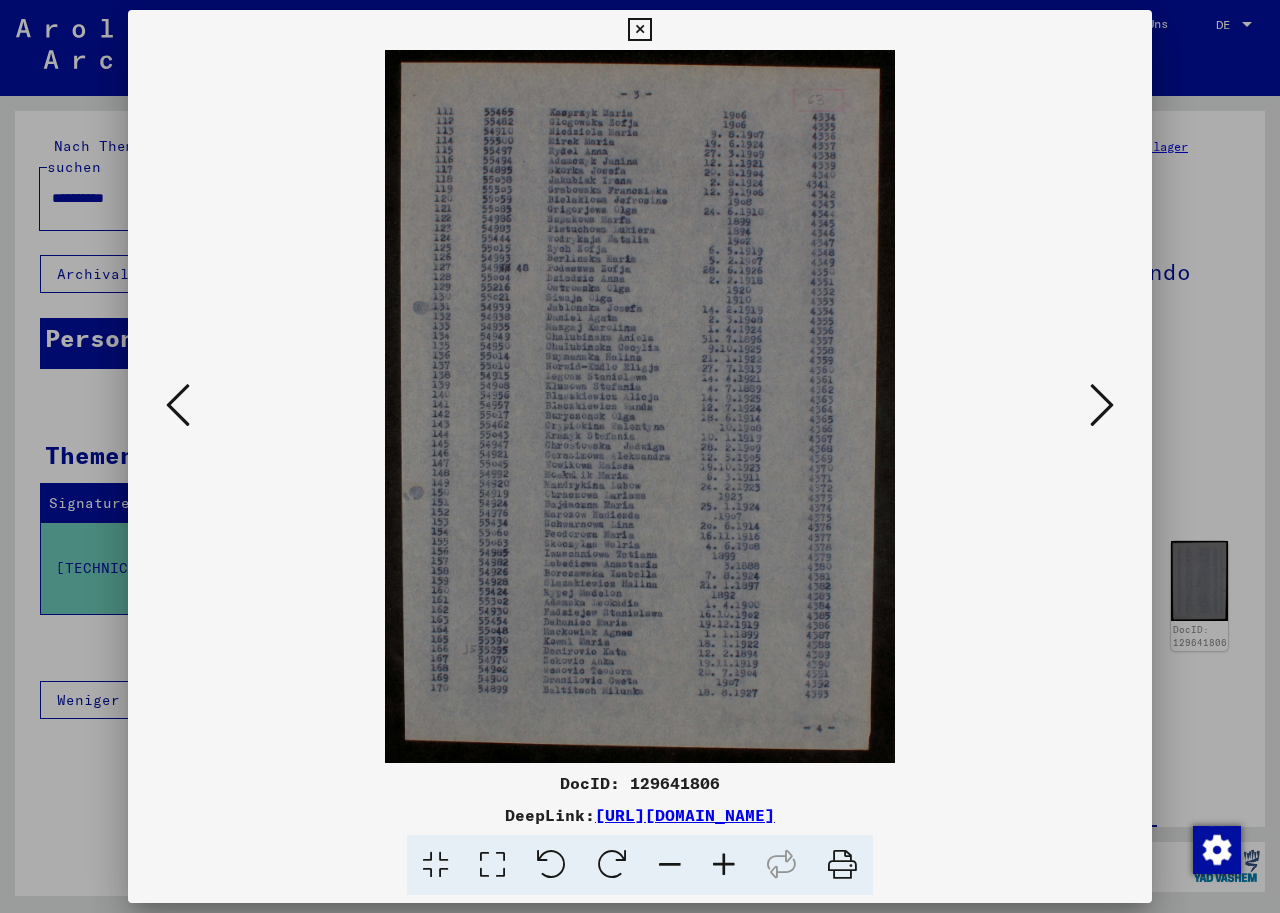 click at bounding box center [1102, 405] 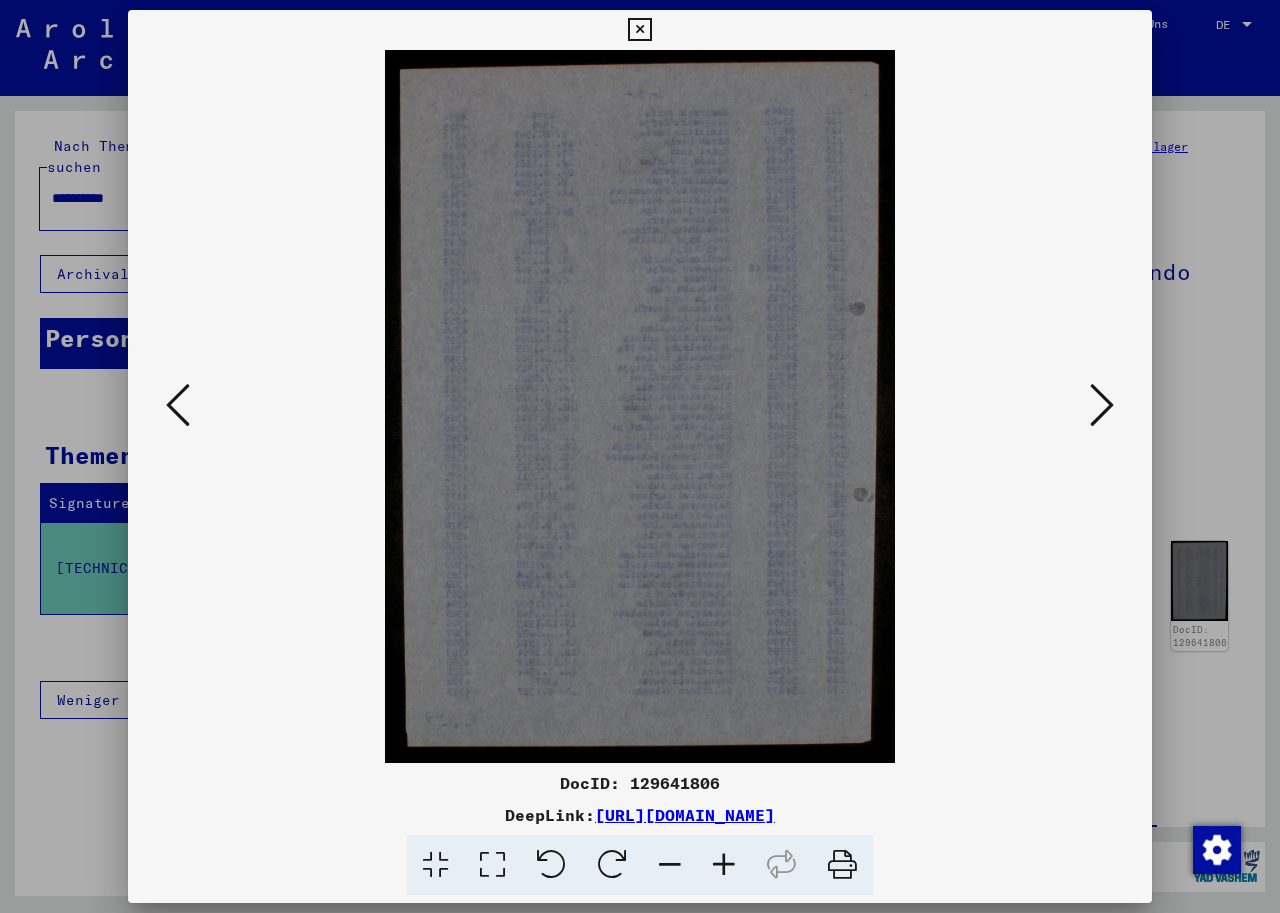 click at bounding box center (1102, 405) 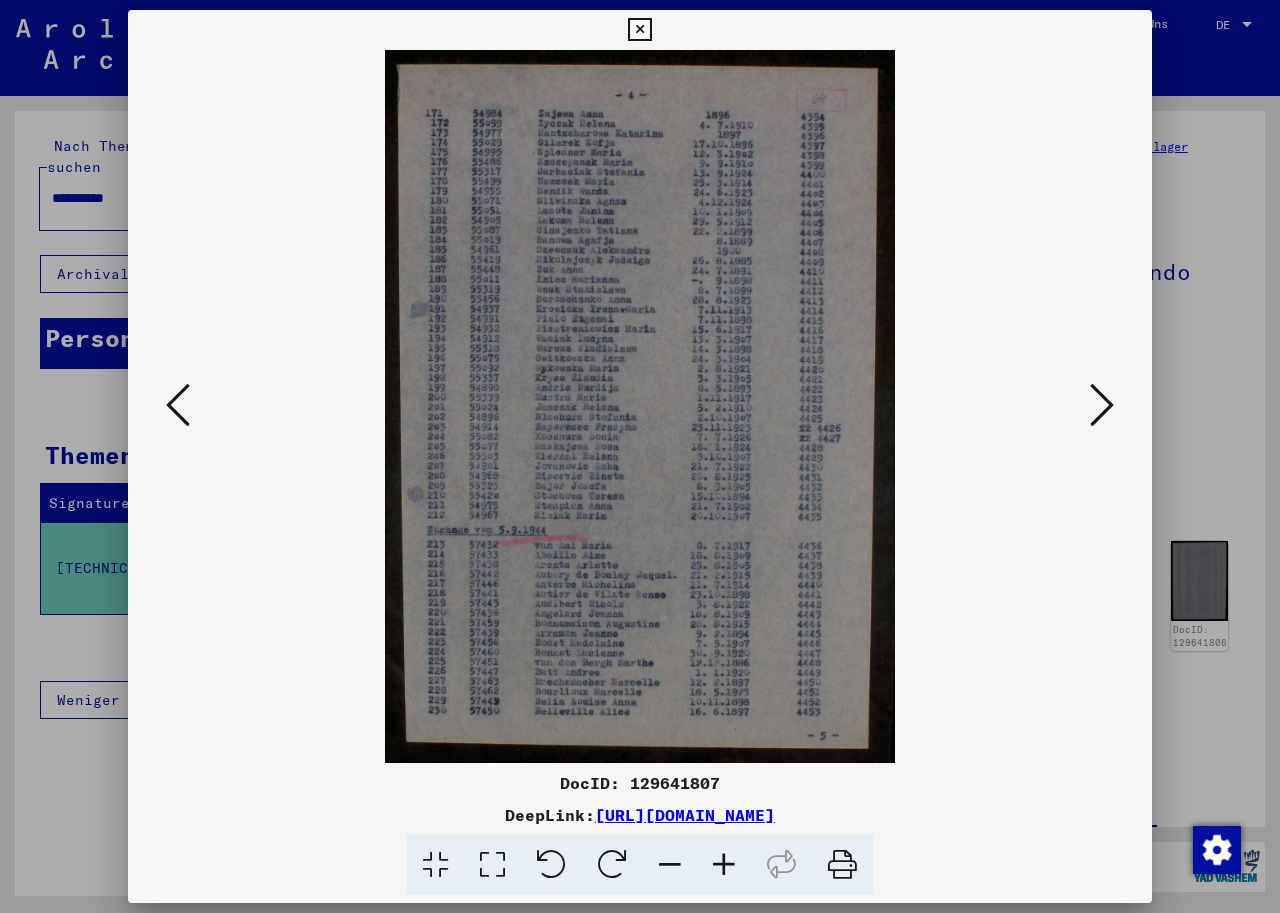 click at bounding box center [1102, 405] 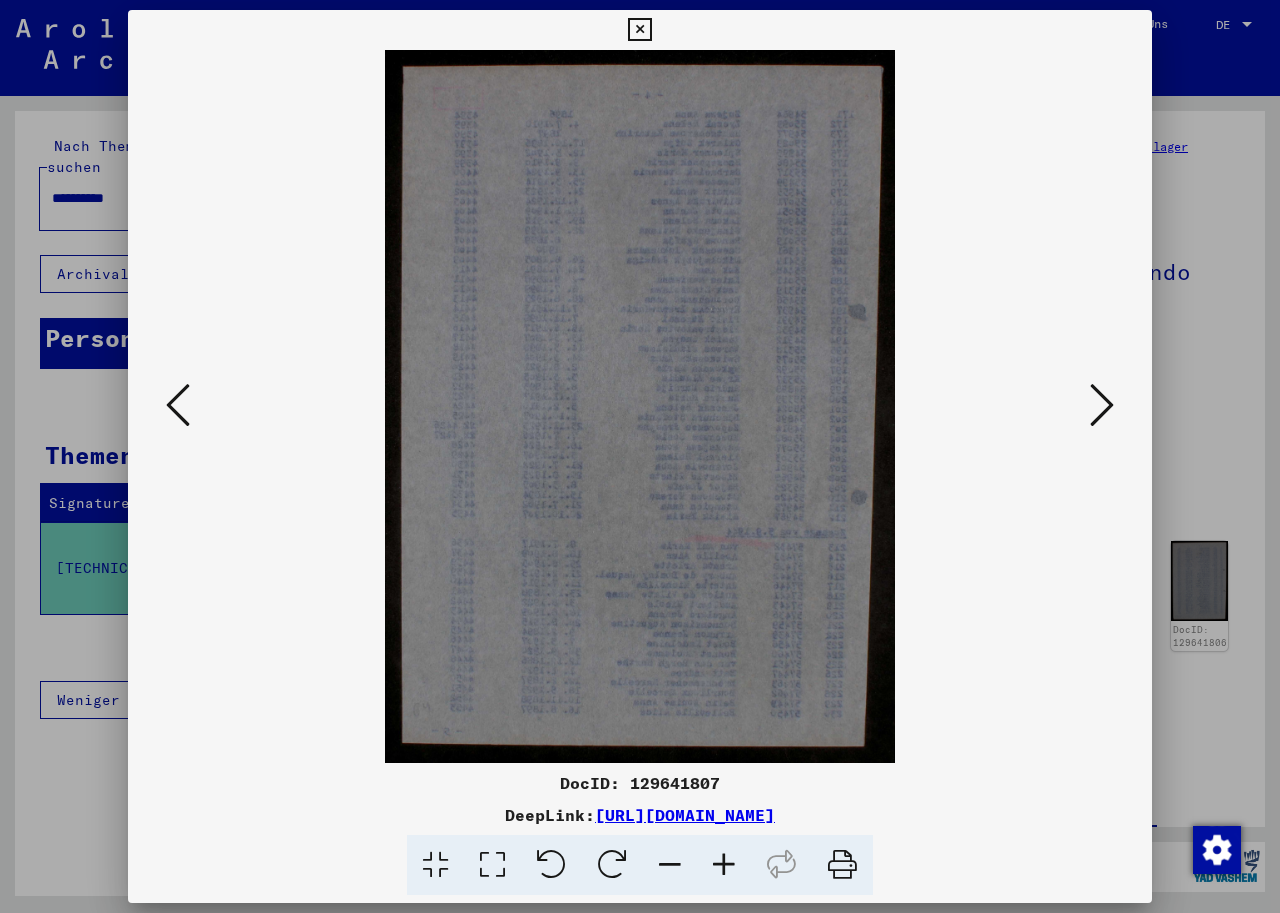 click at bounding box center (1102, 405) 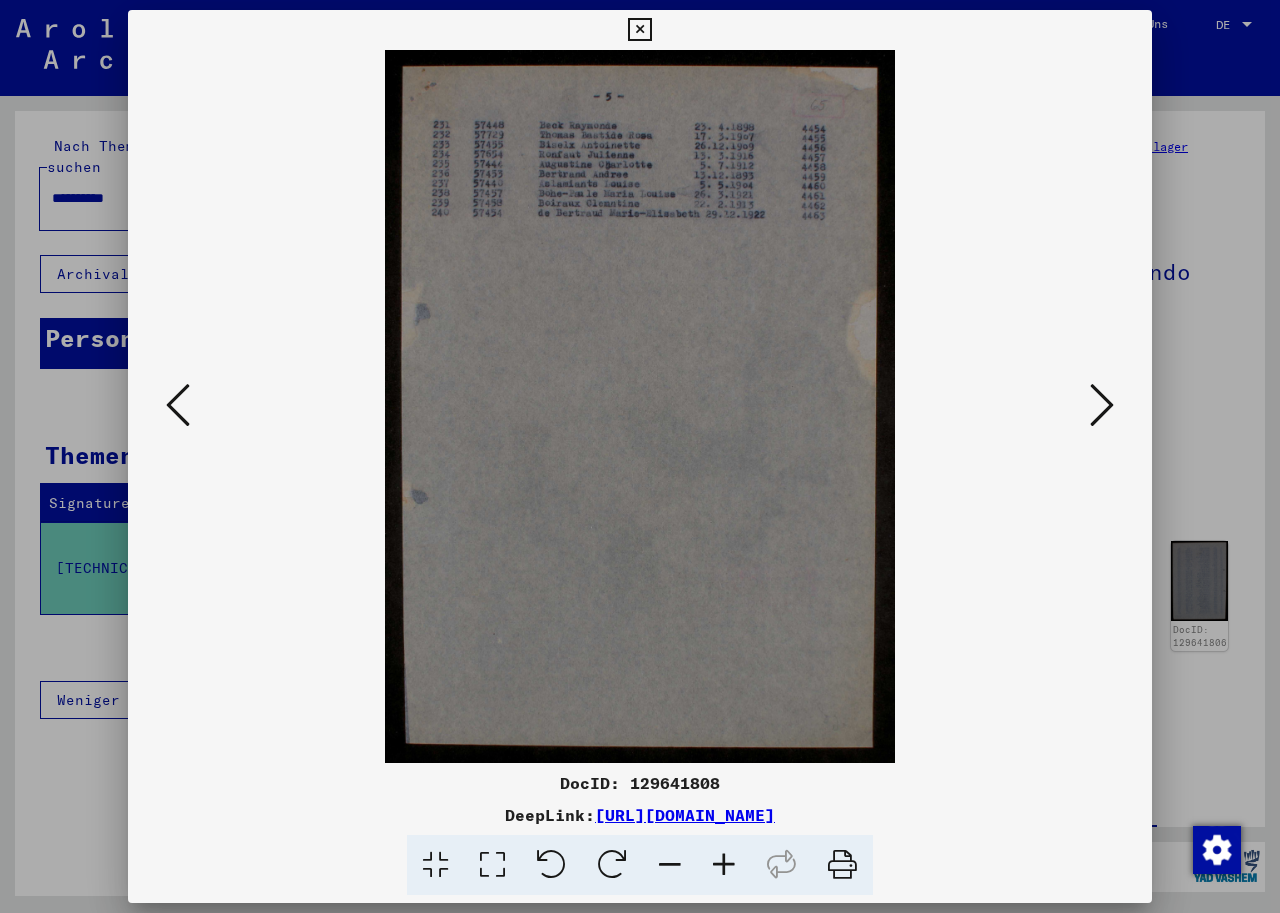 click at bounding box center (1102, 405) 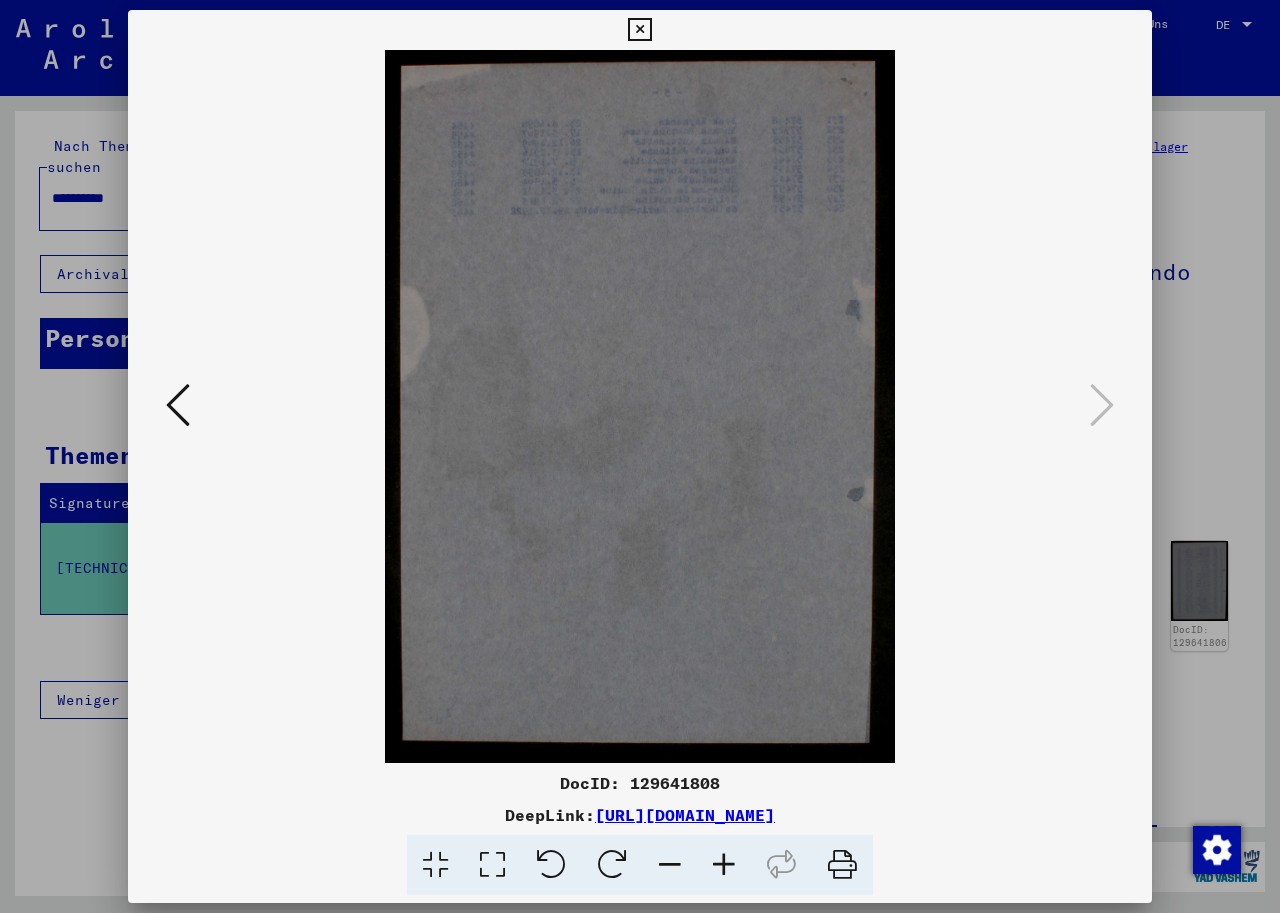 click at bounding box center [1102, 405] 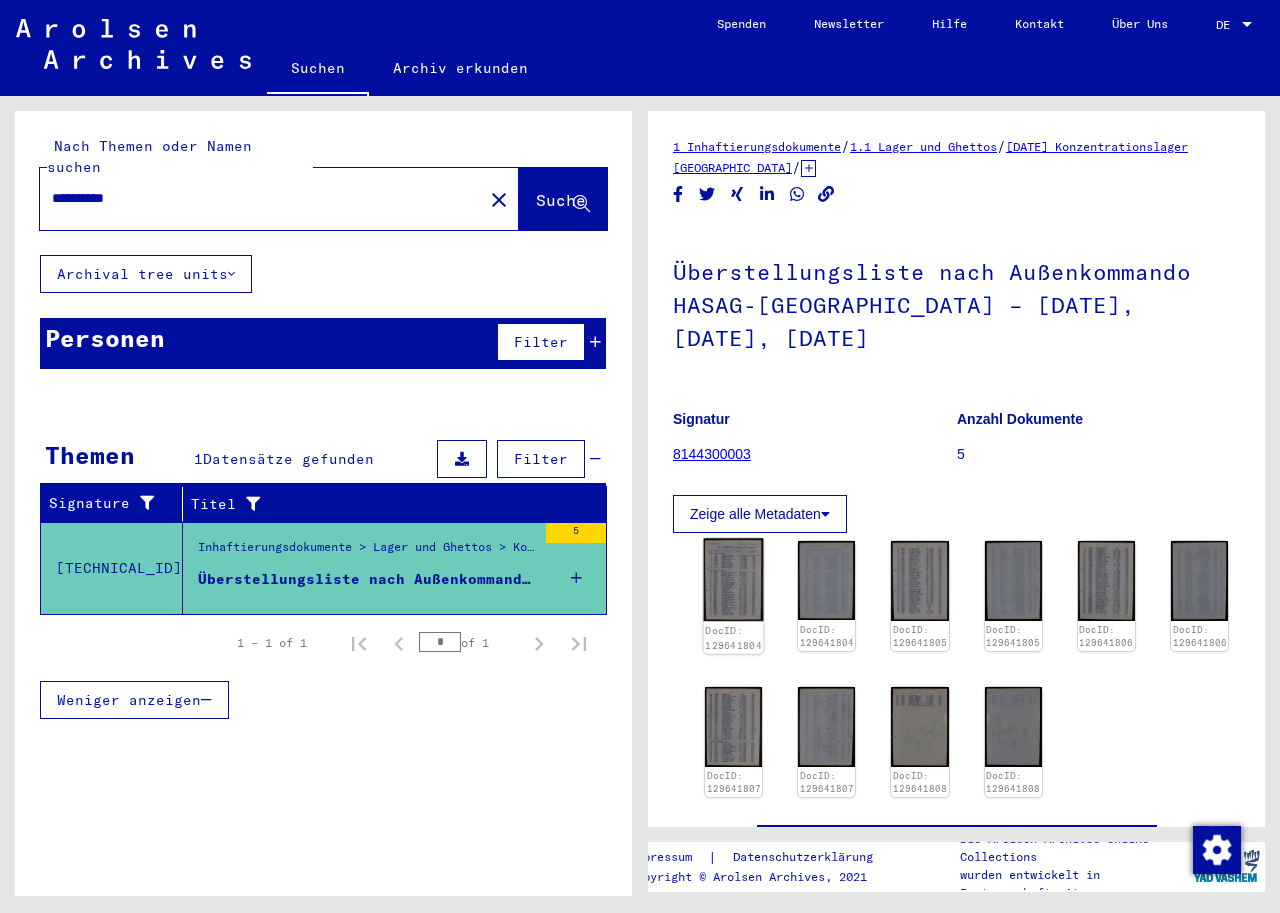 click 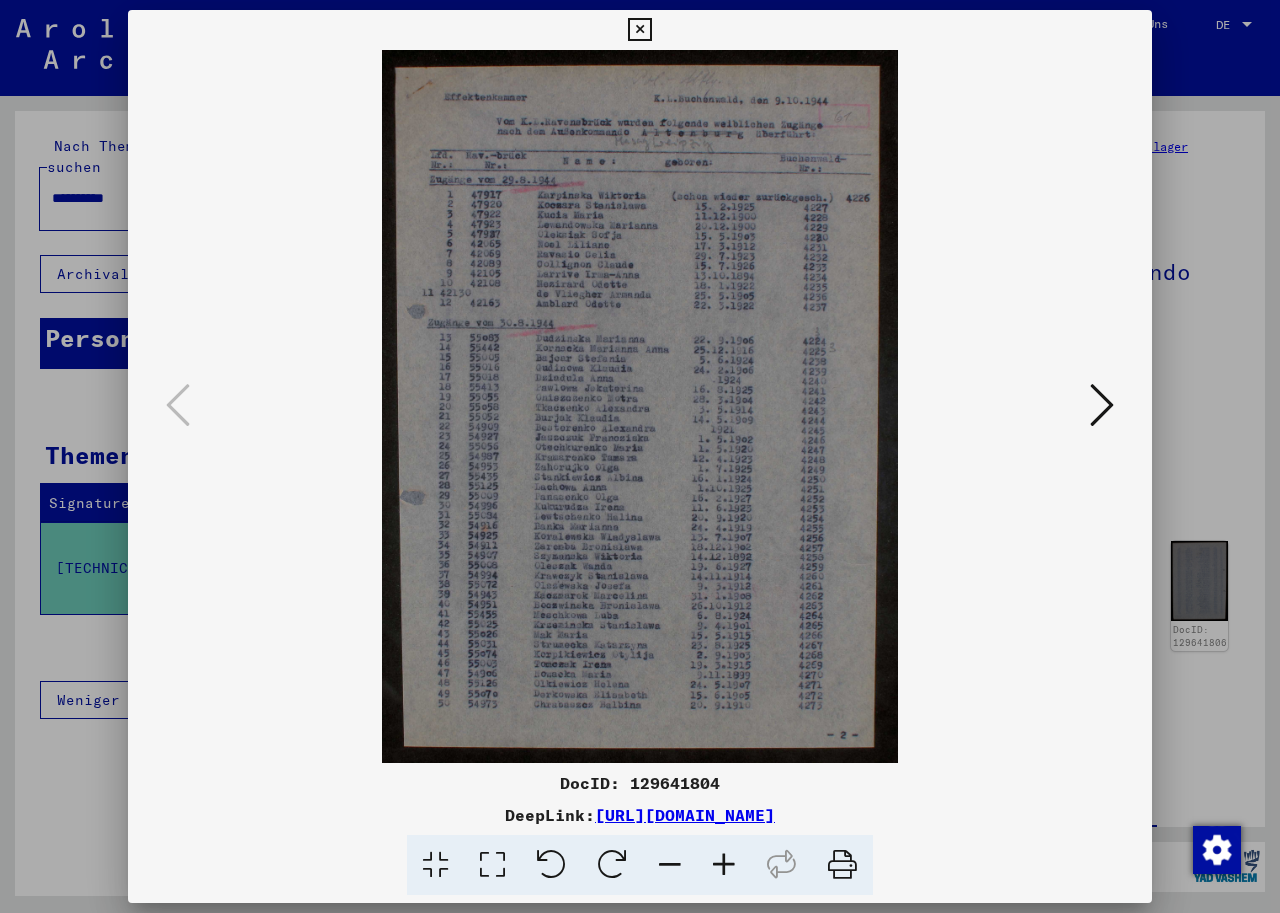 click at bounding box center (640, 406) 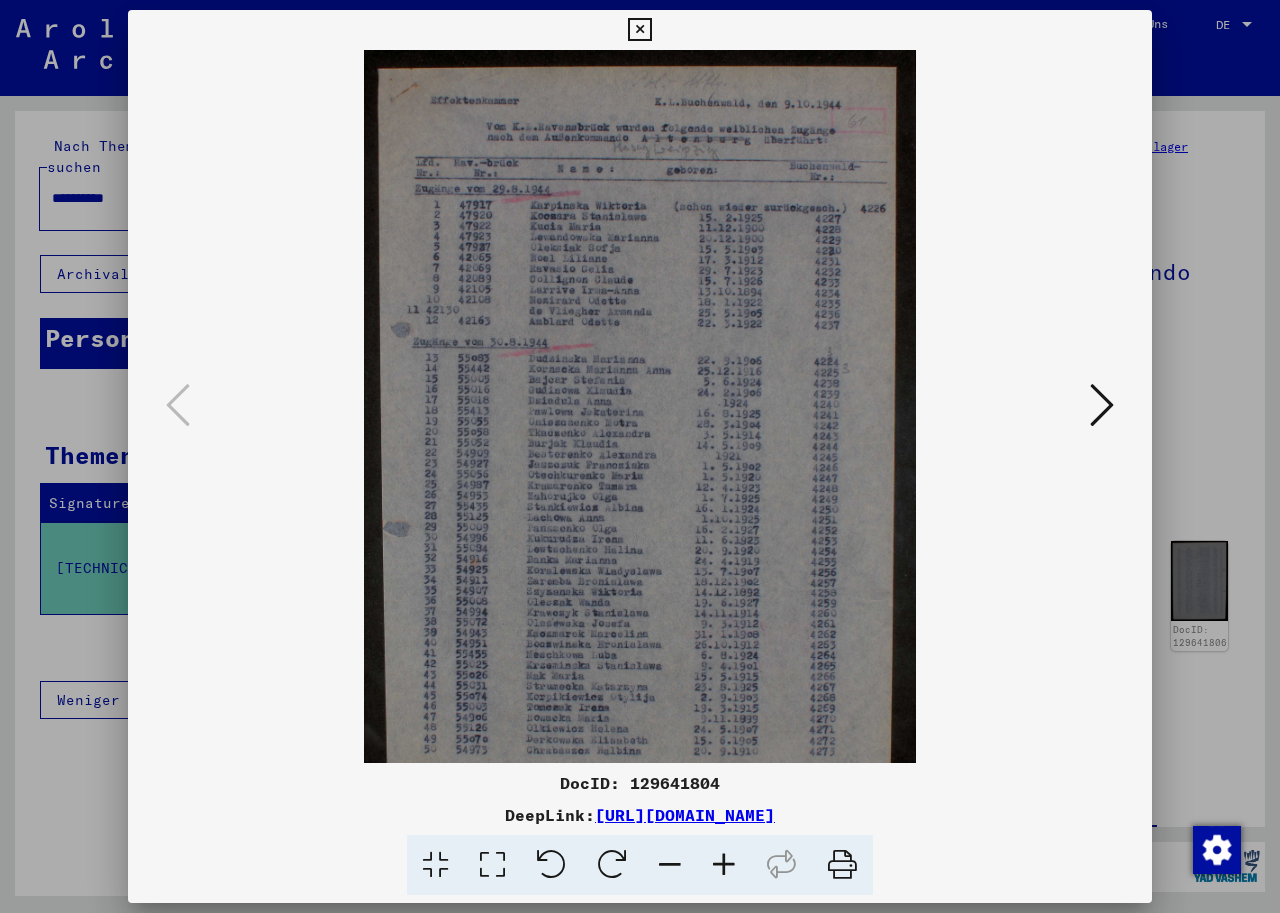click at bounding box center (724, 865) 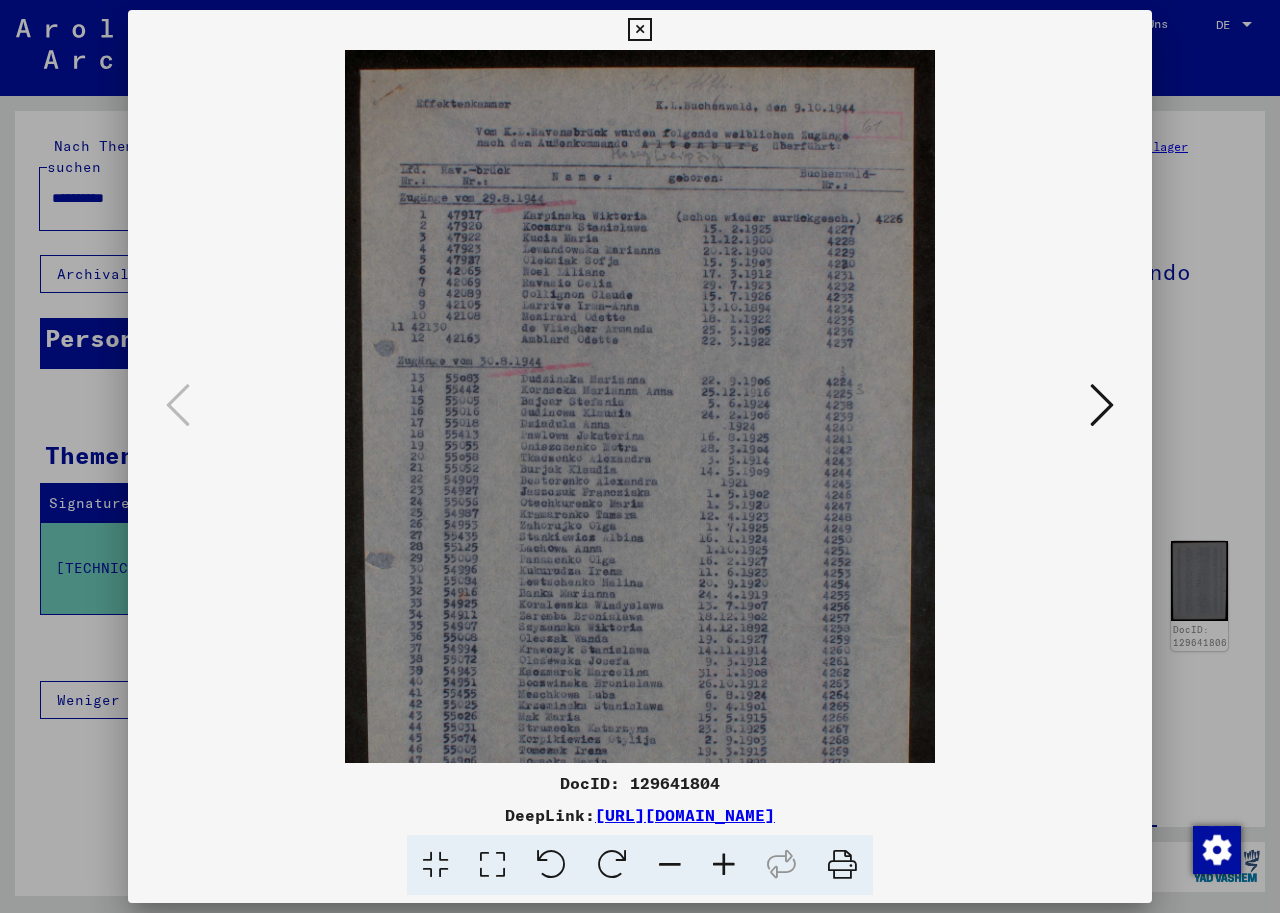 click at bounding box center (724, 865) 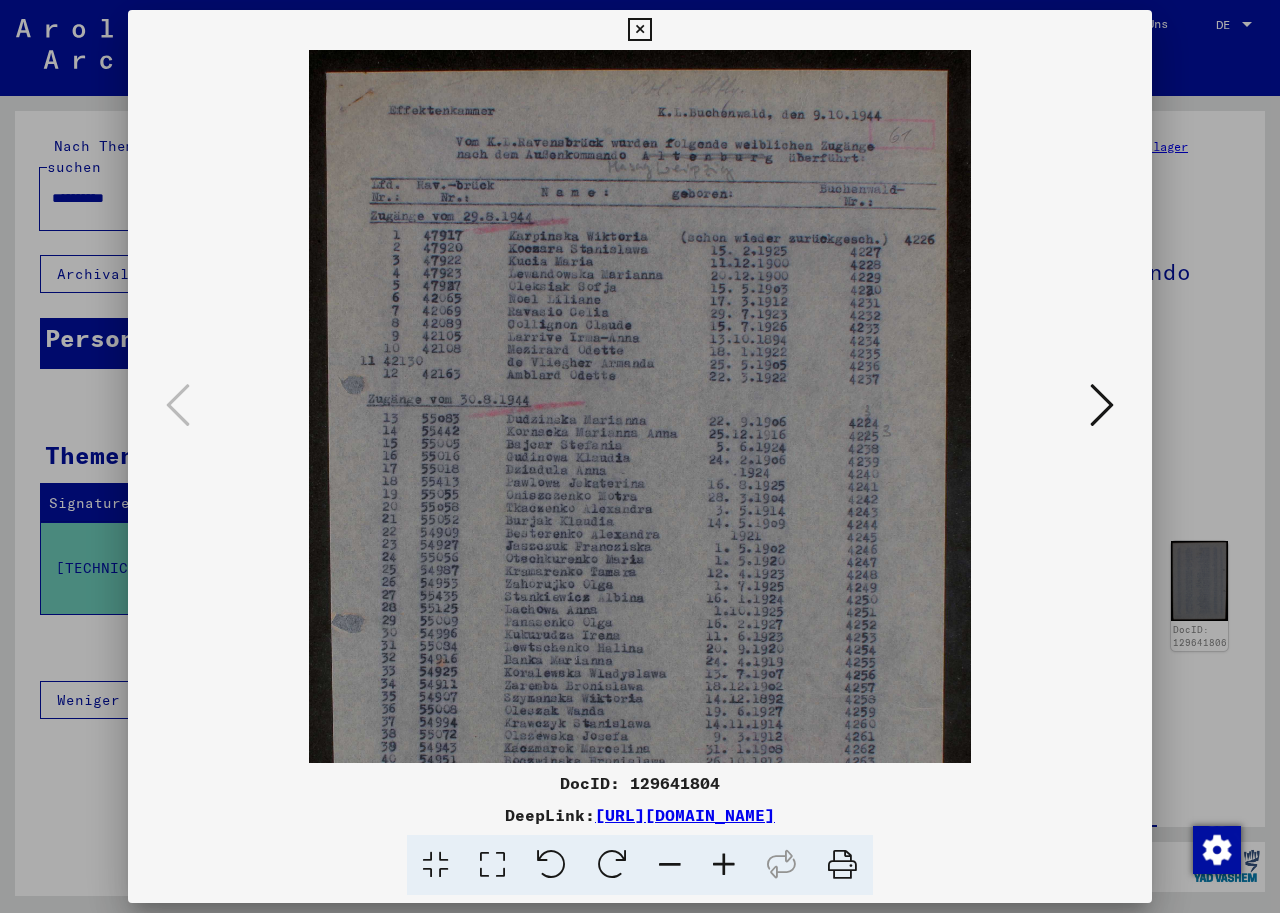 click at bounding box center (724, 865) 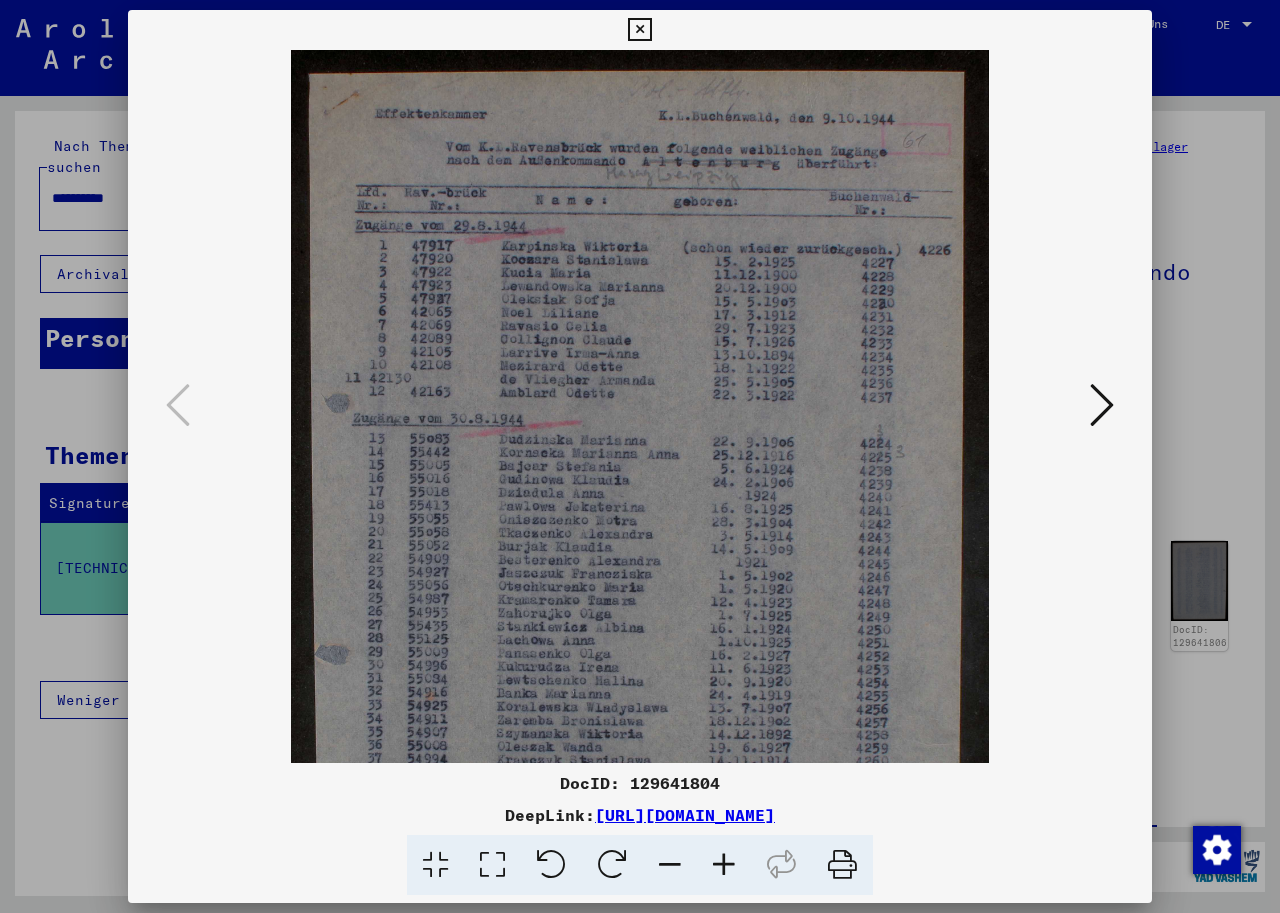 click at bounding box center [724, 865] 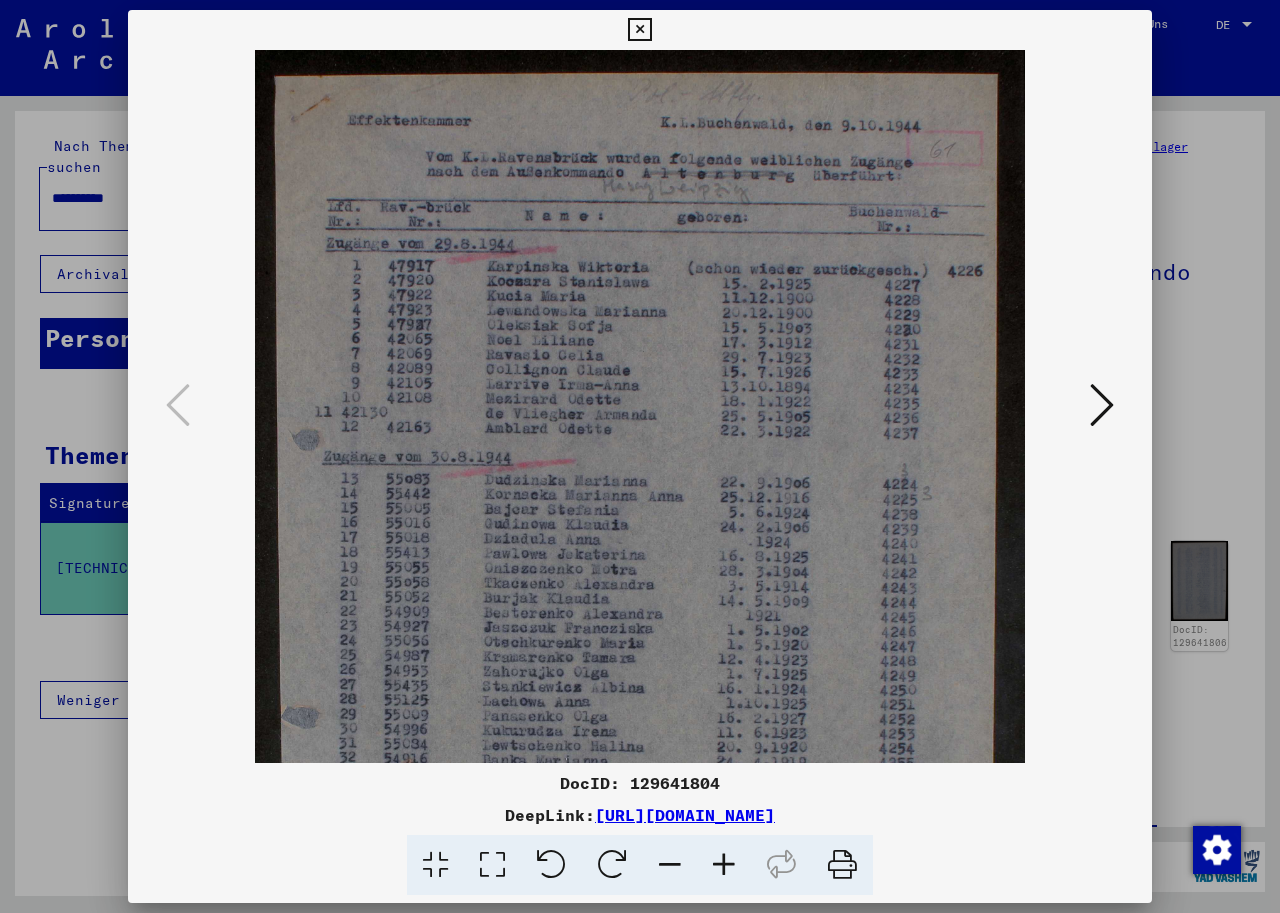 click at bounding box center [1102, 405] 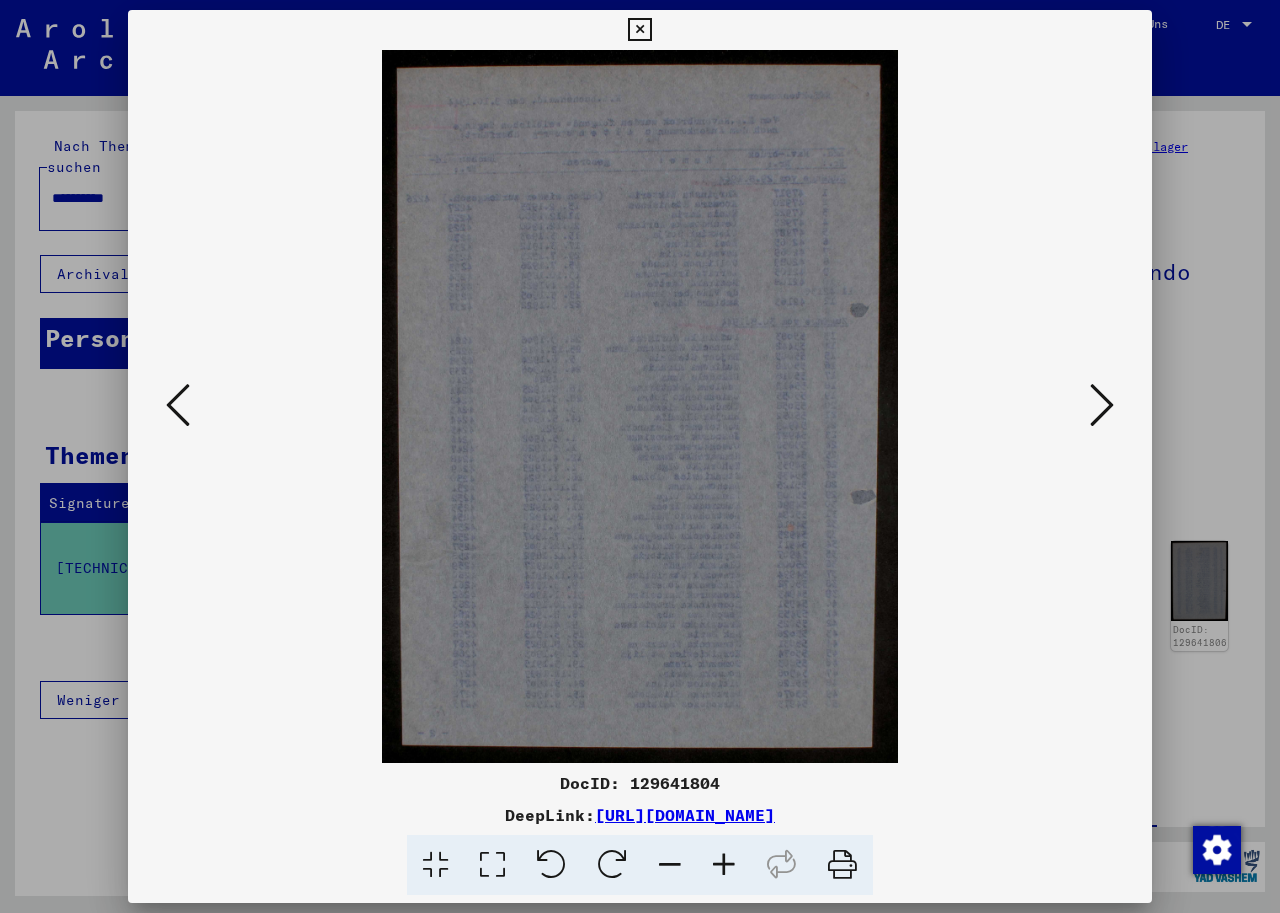 click at bounding box center (1102, 405) 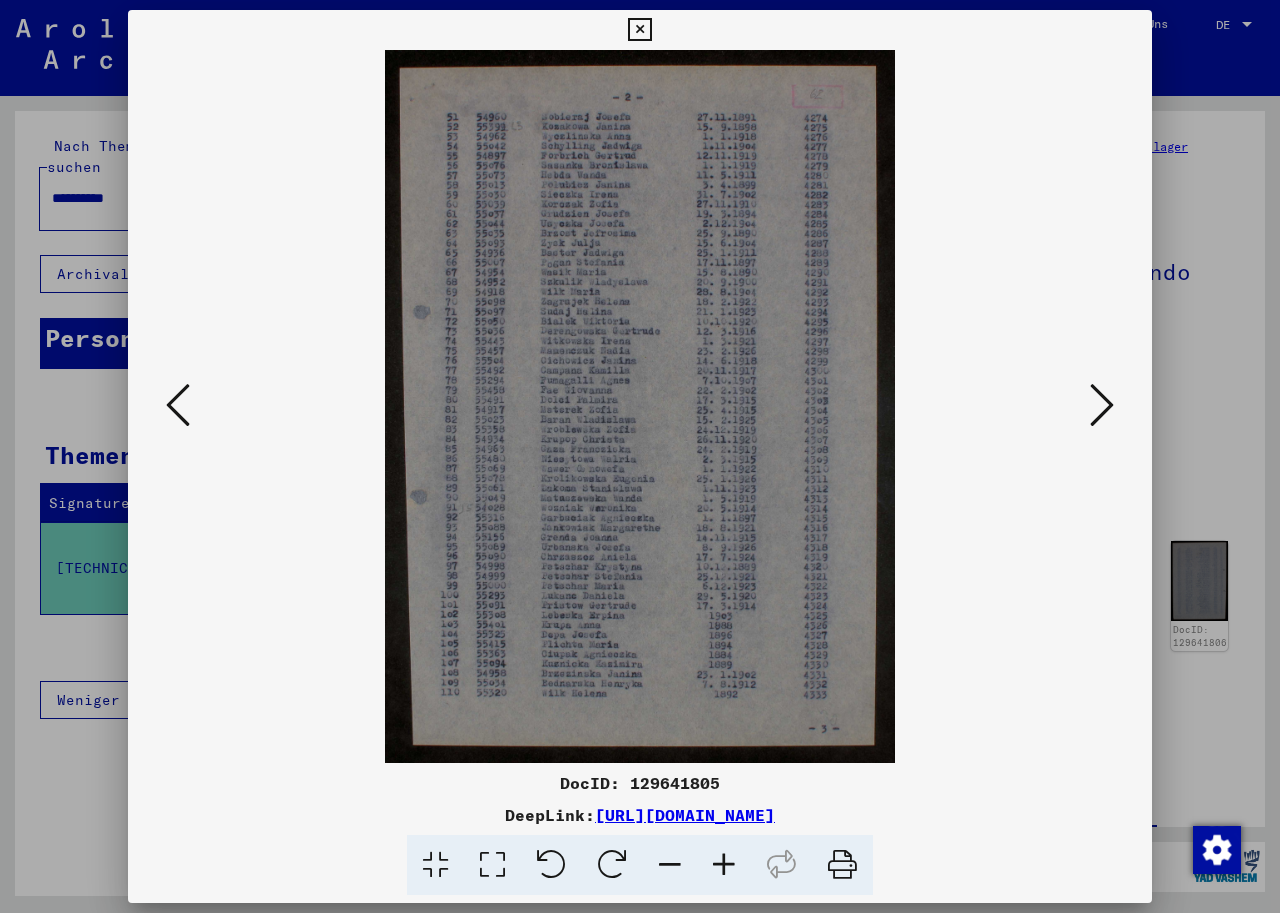 click at bounding box center [640, 406] 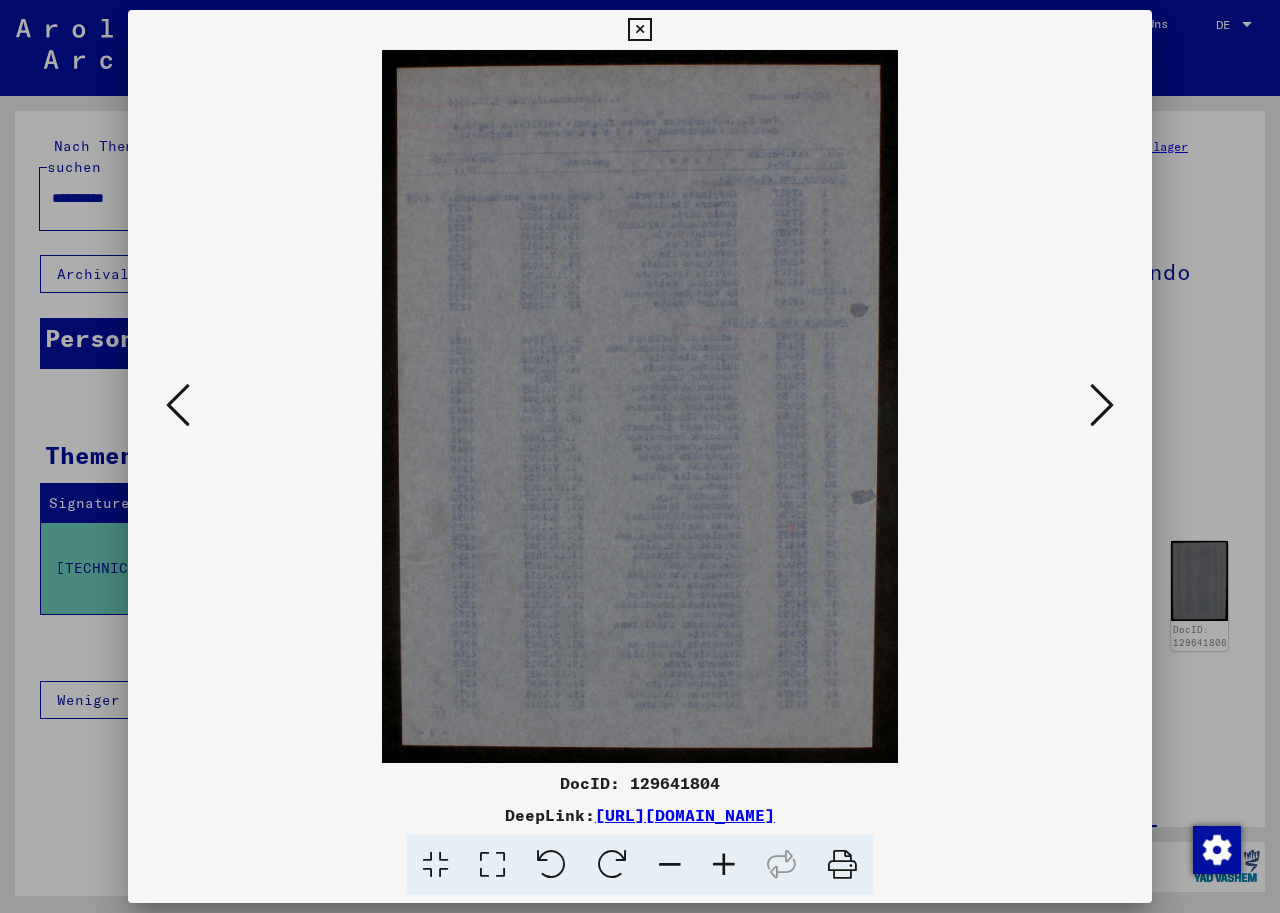 click at bounding box center [178, 405] 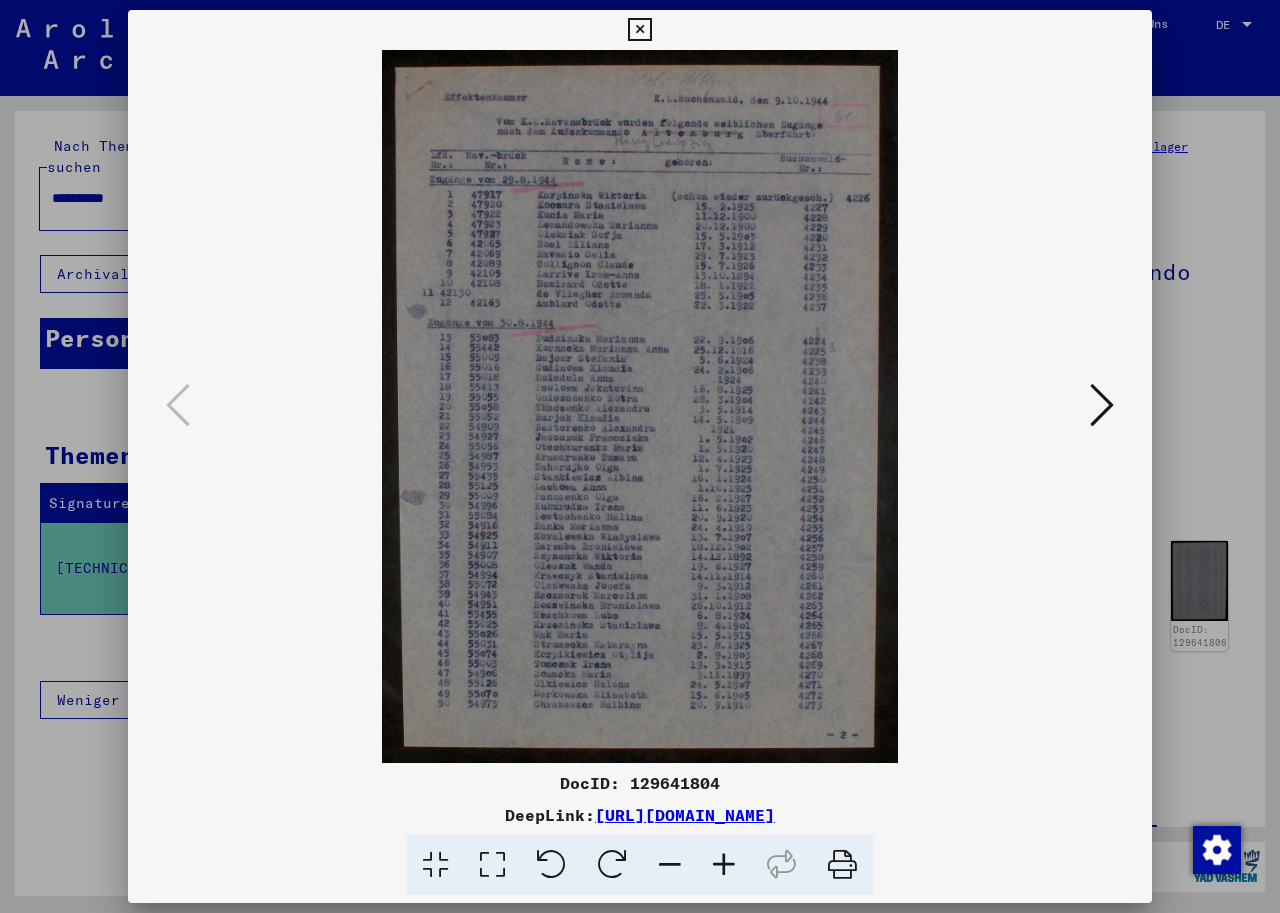 click at bounding box center (724, 865) 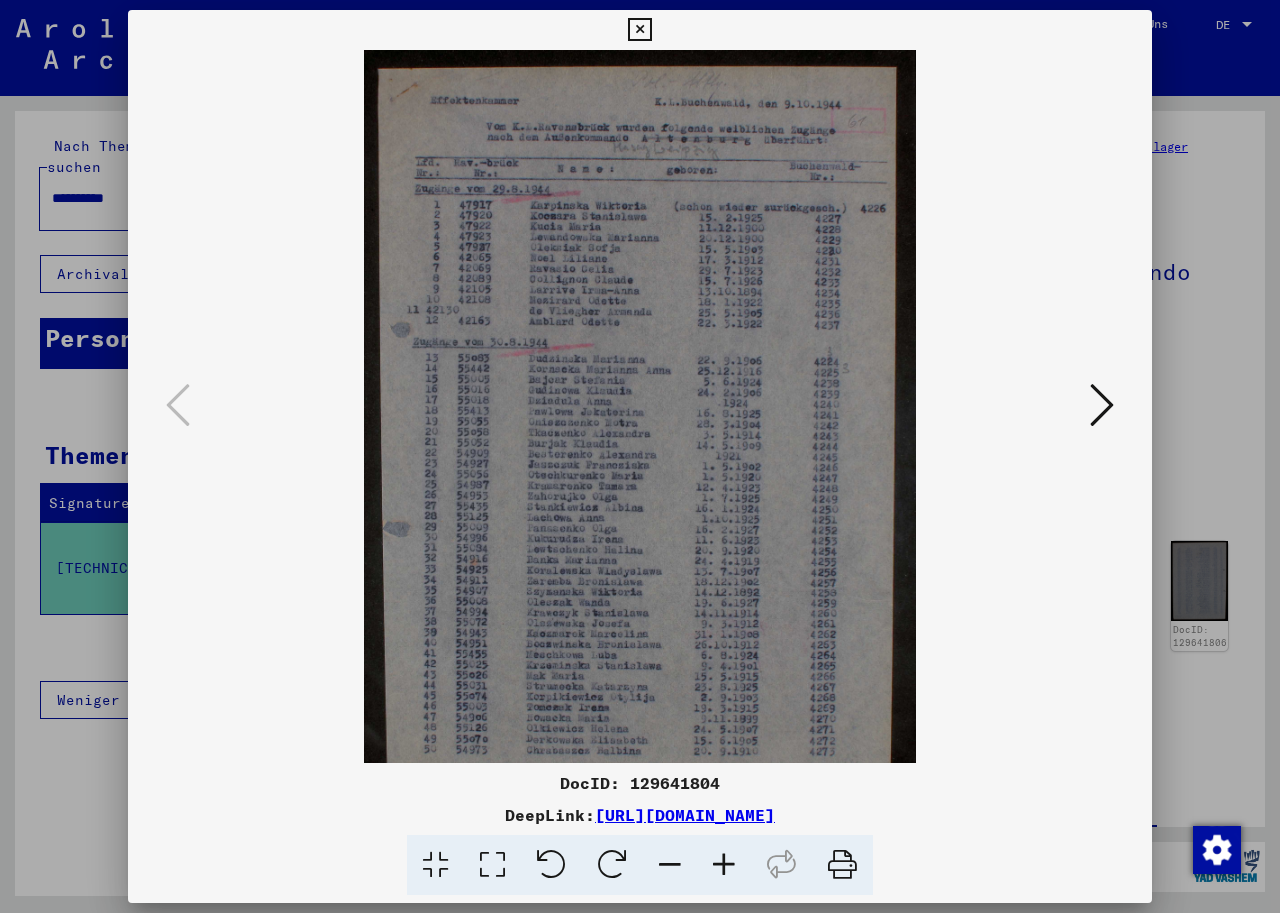 click at bounding box center [724, 865] 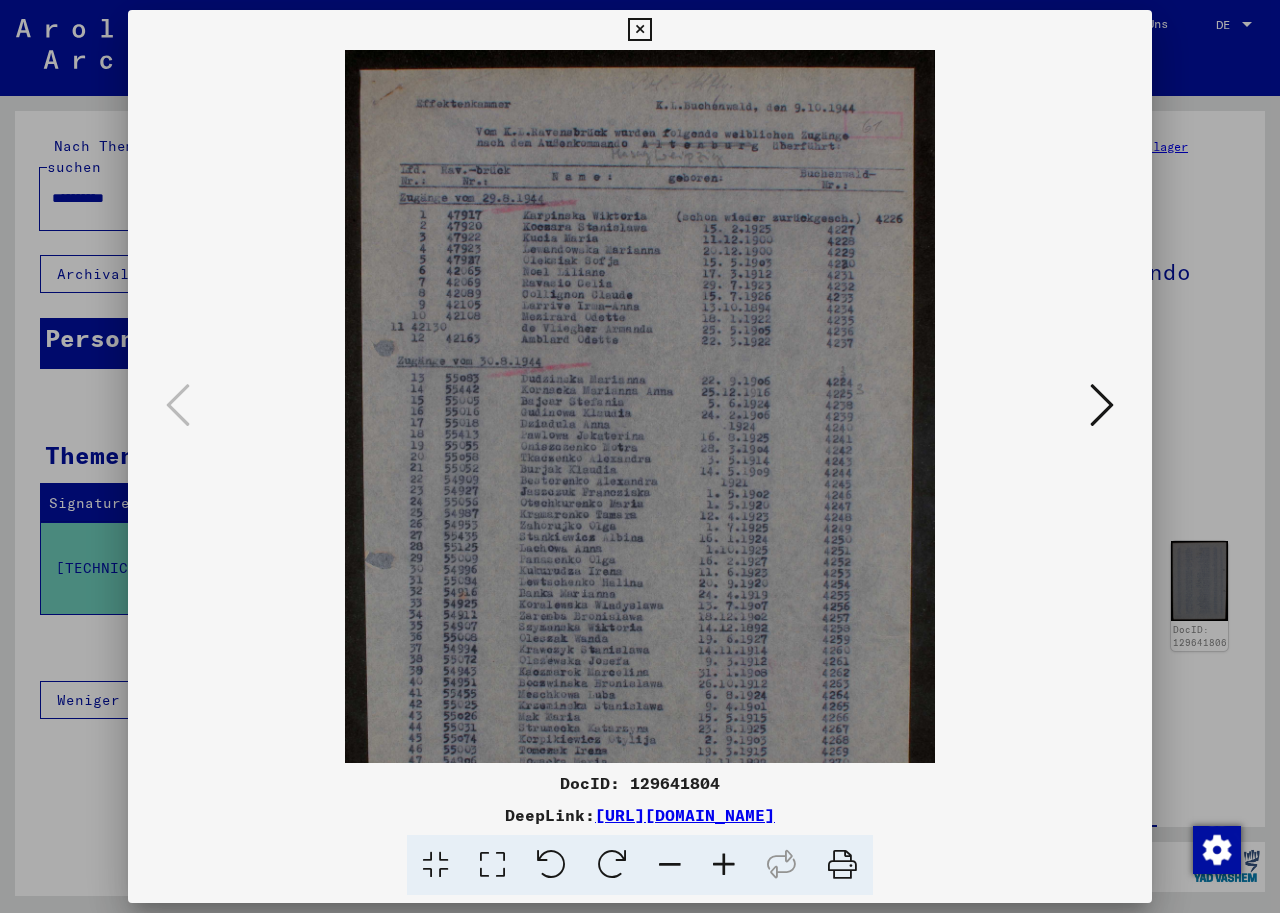 click at bounding box center [724, 865] 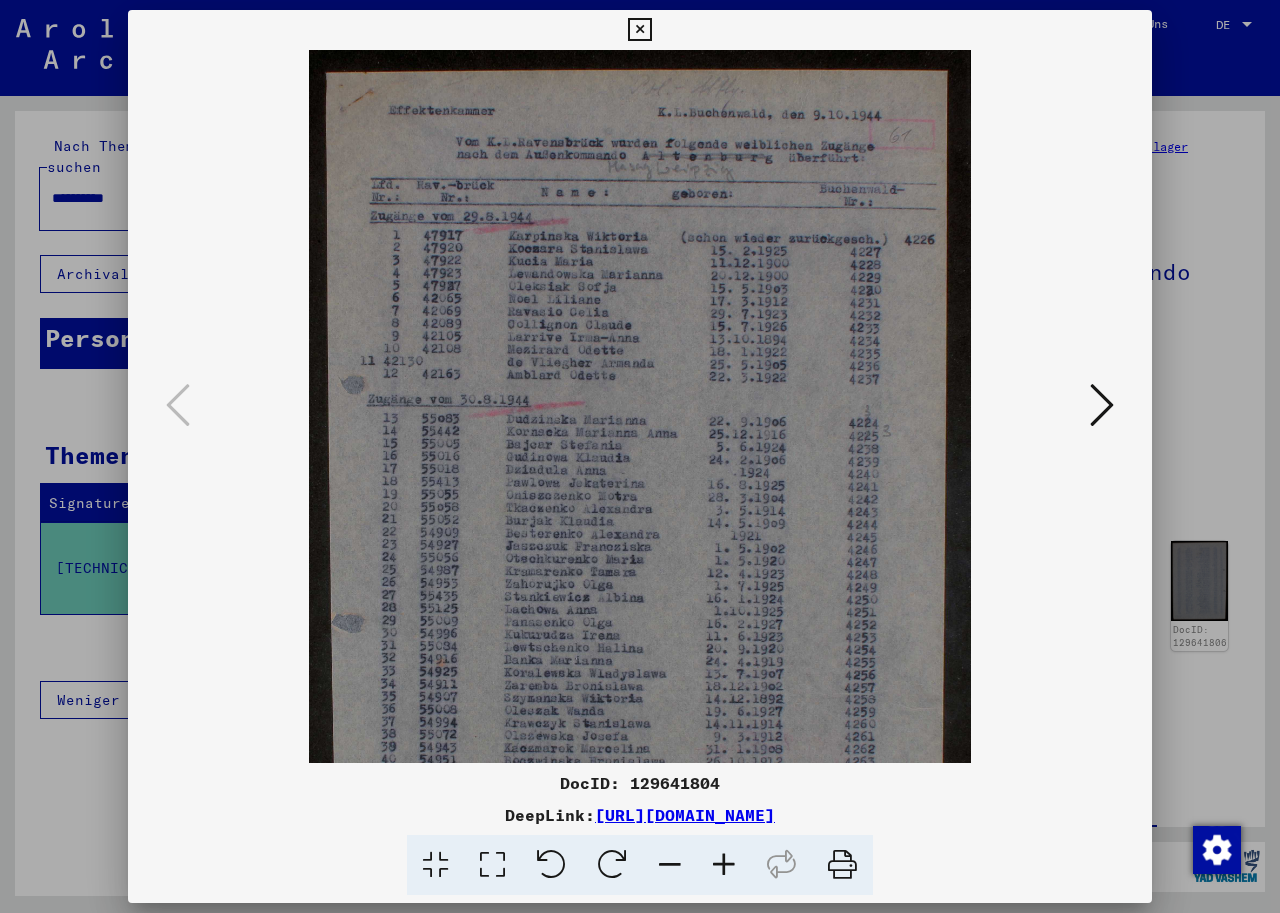 click at bounding box center [724, 865] 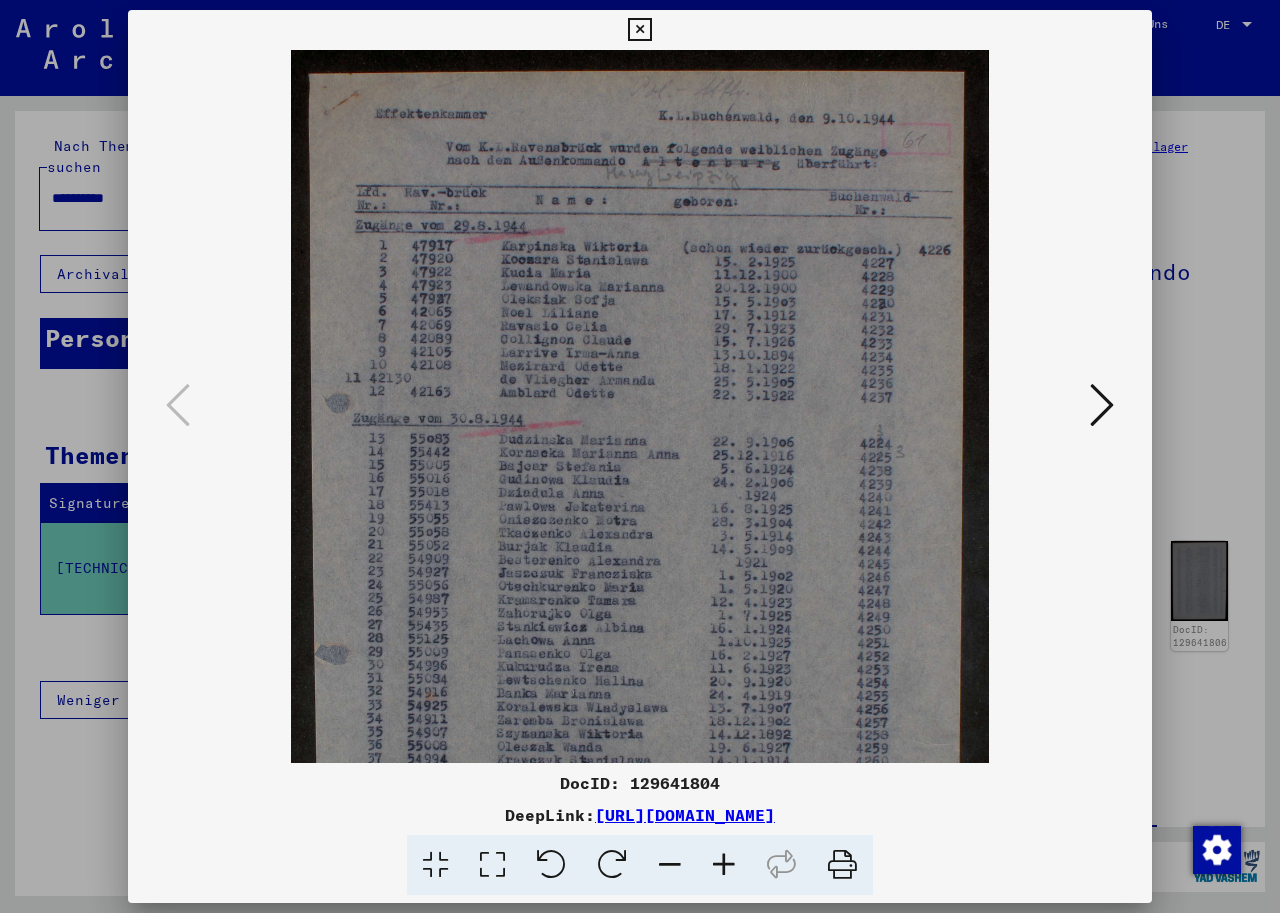 click at bounding box center [724, 865] 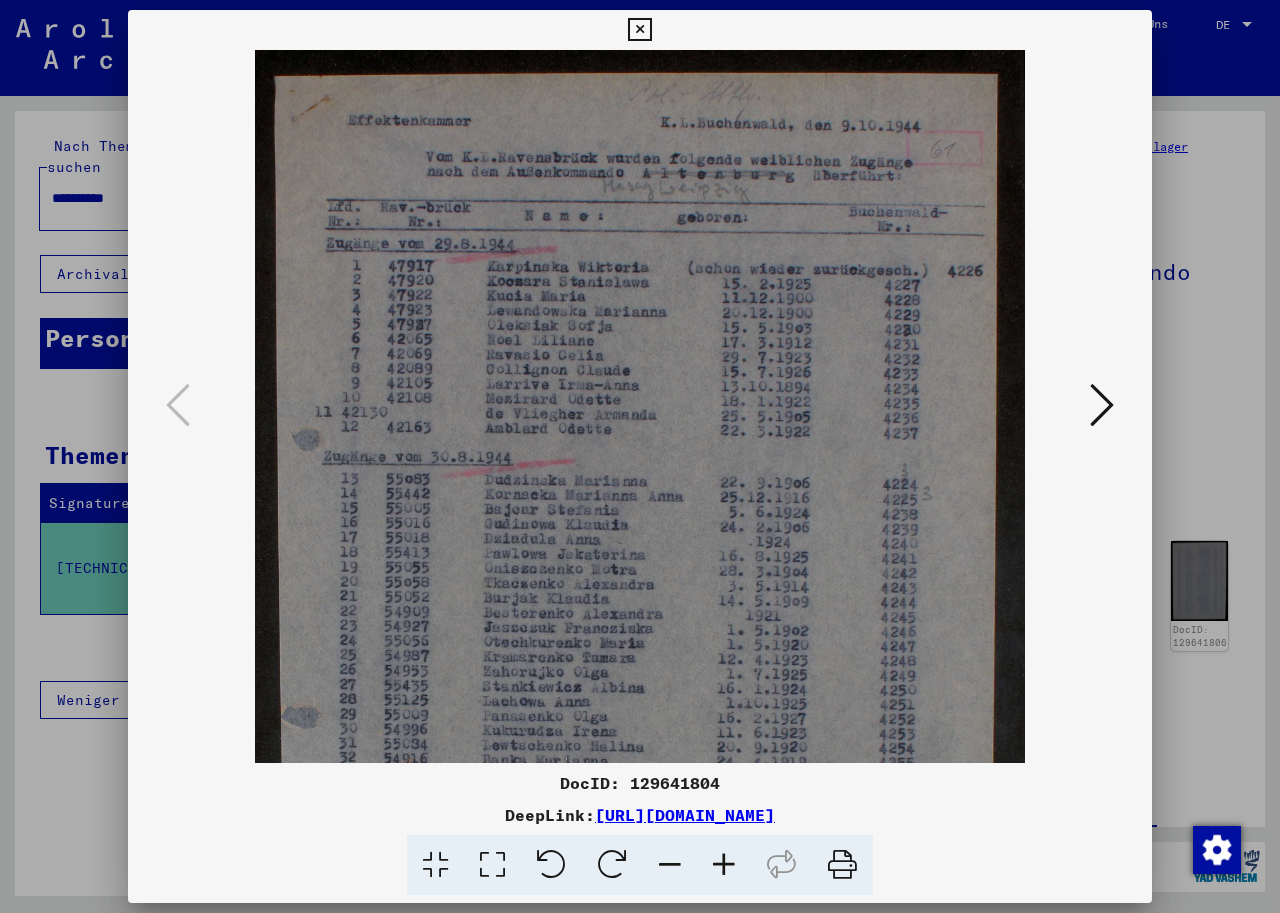 click at bounding box center [724, 865] 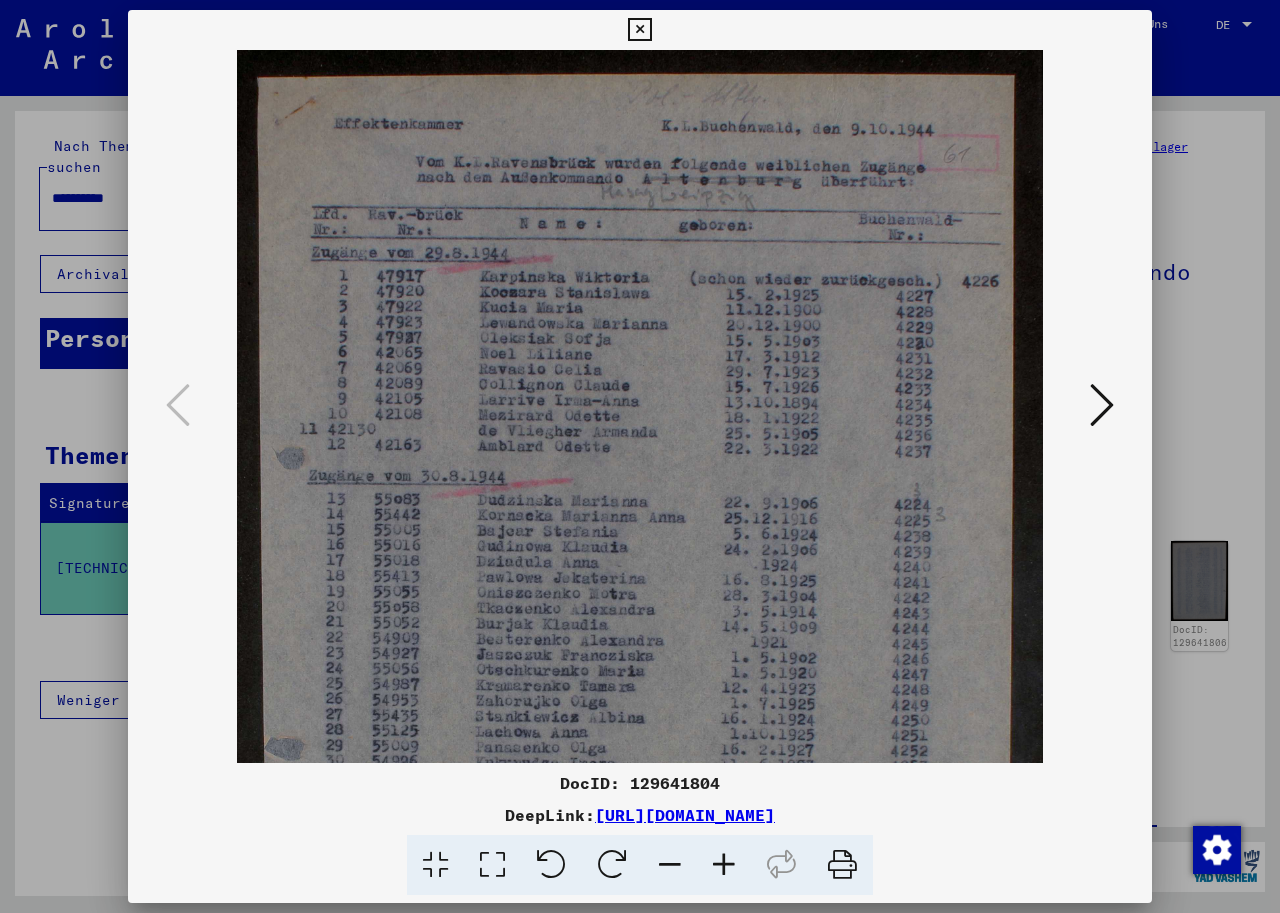 click at bounding box center (1102, 406) 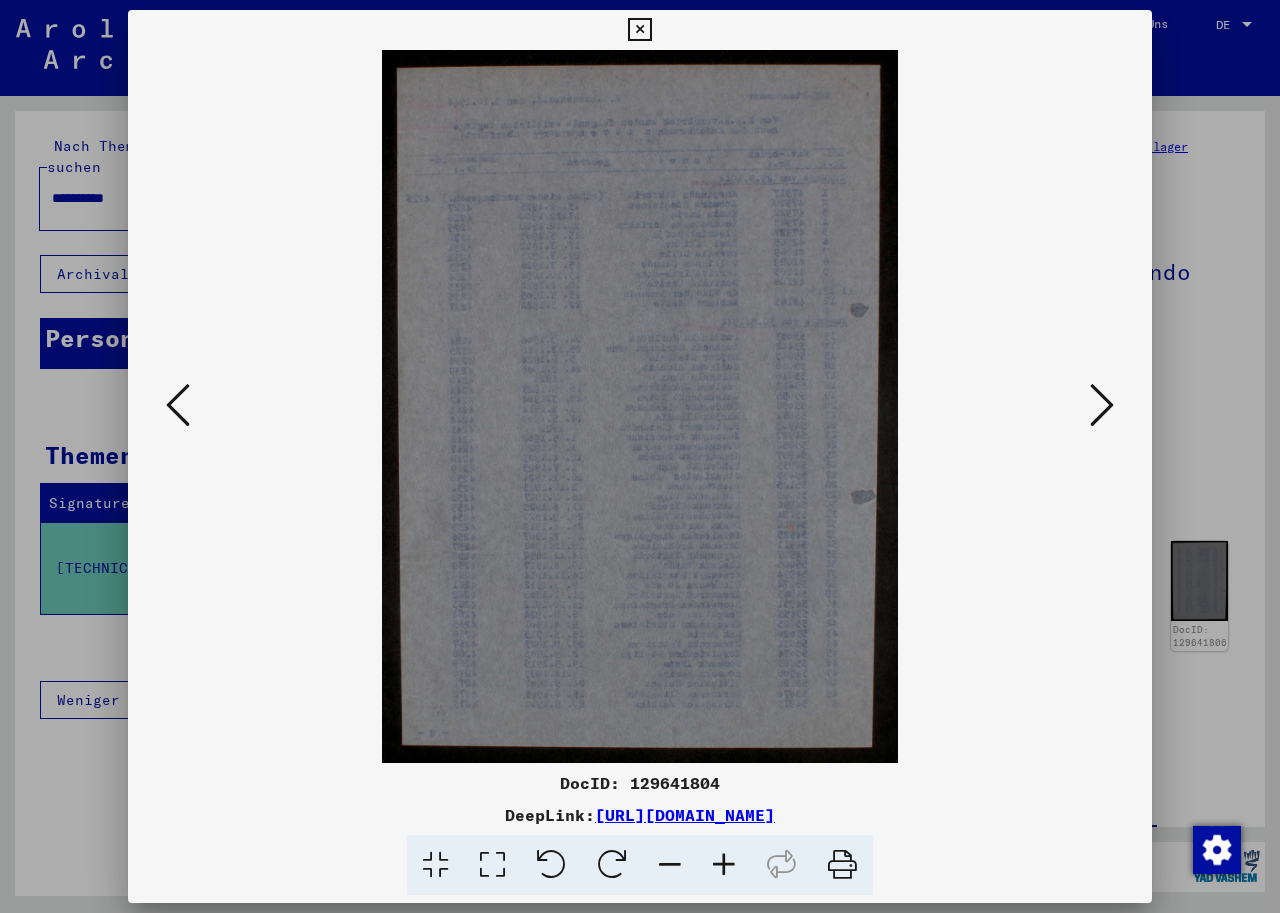 click at bounding box center (1102, 406) 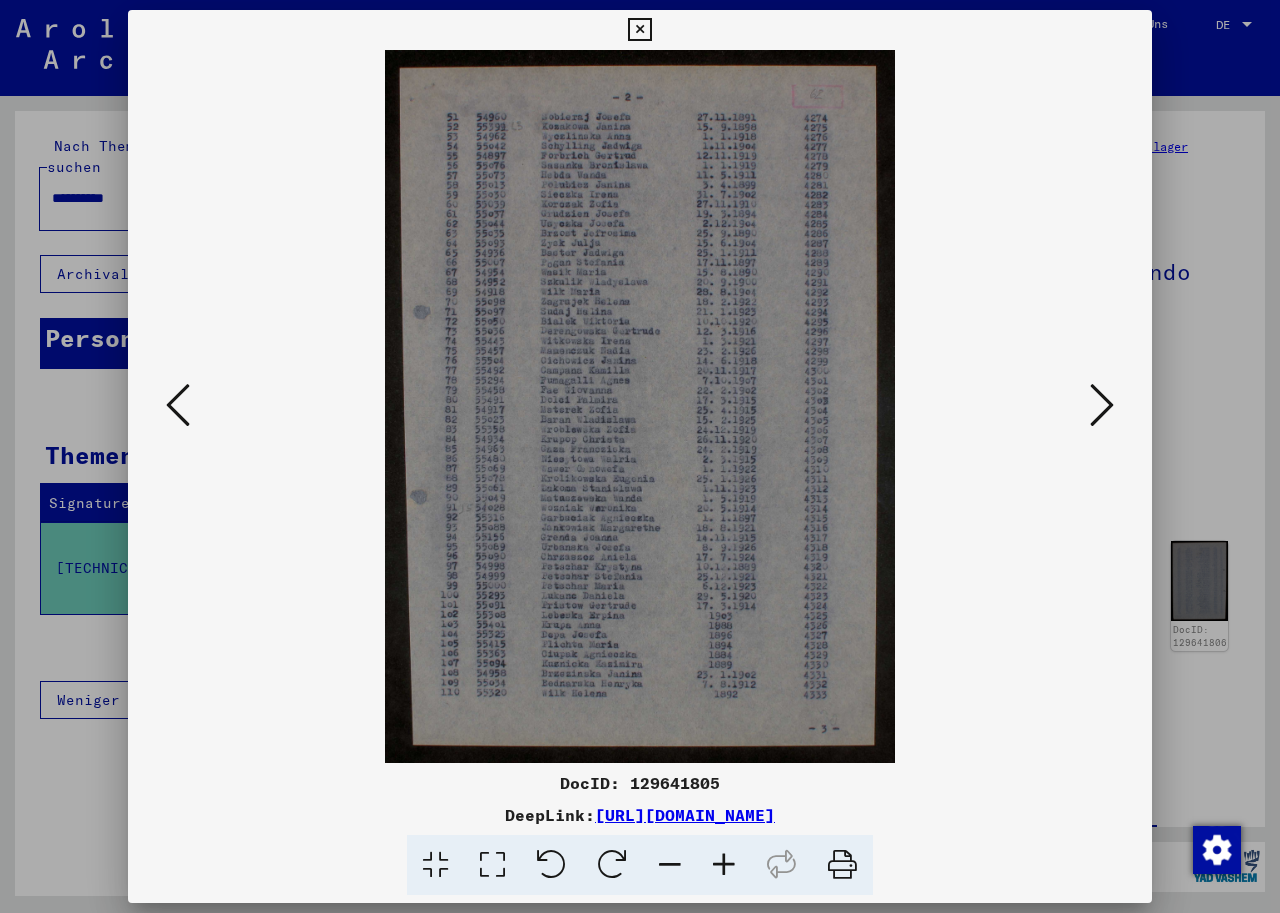click at bounding box center (1102, 406) 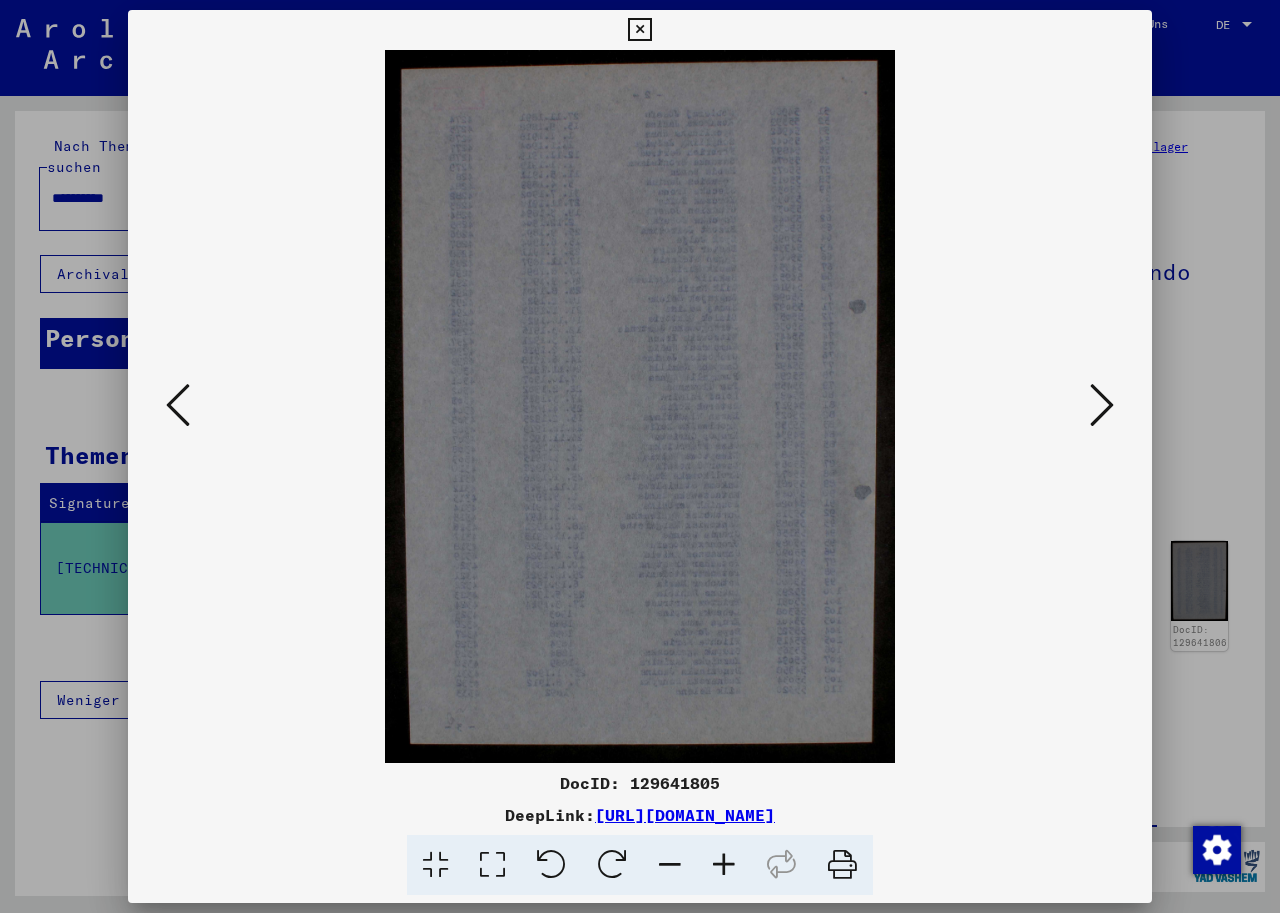 click at bounding box center [1102, 406] 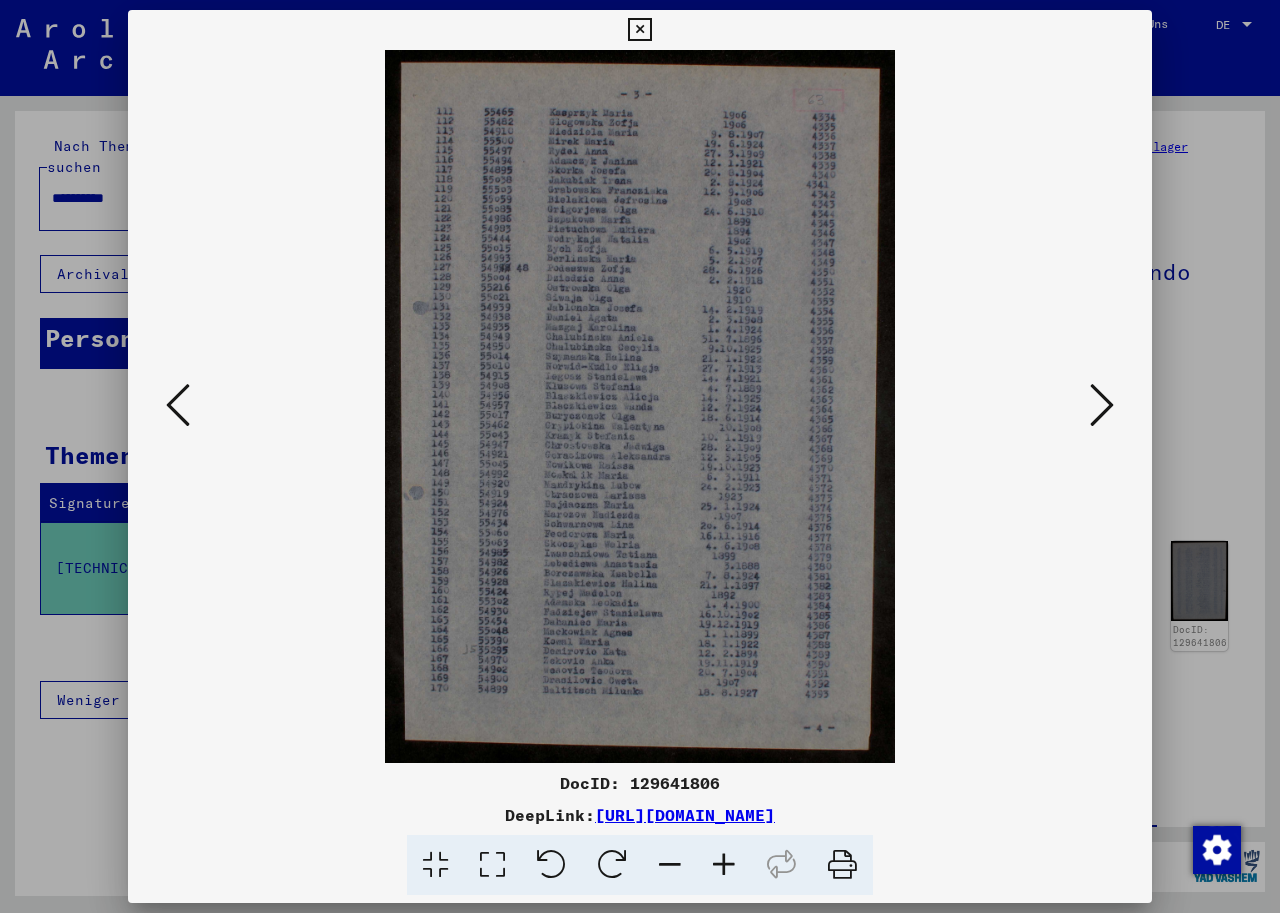 click at bounding box center [1102, 406] 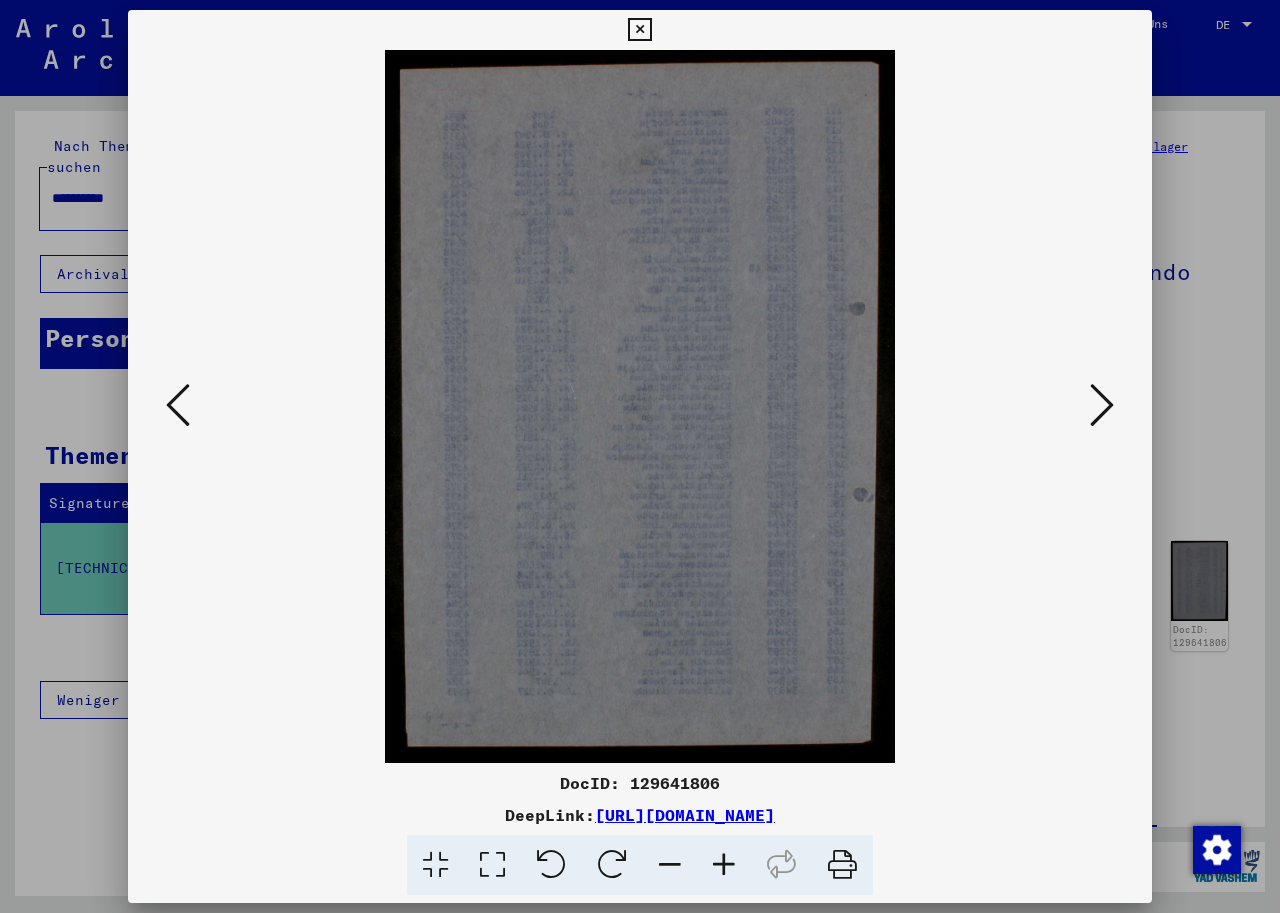click at bounding box center (1102, 406) 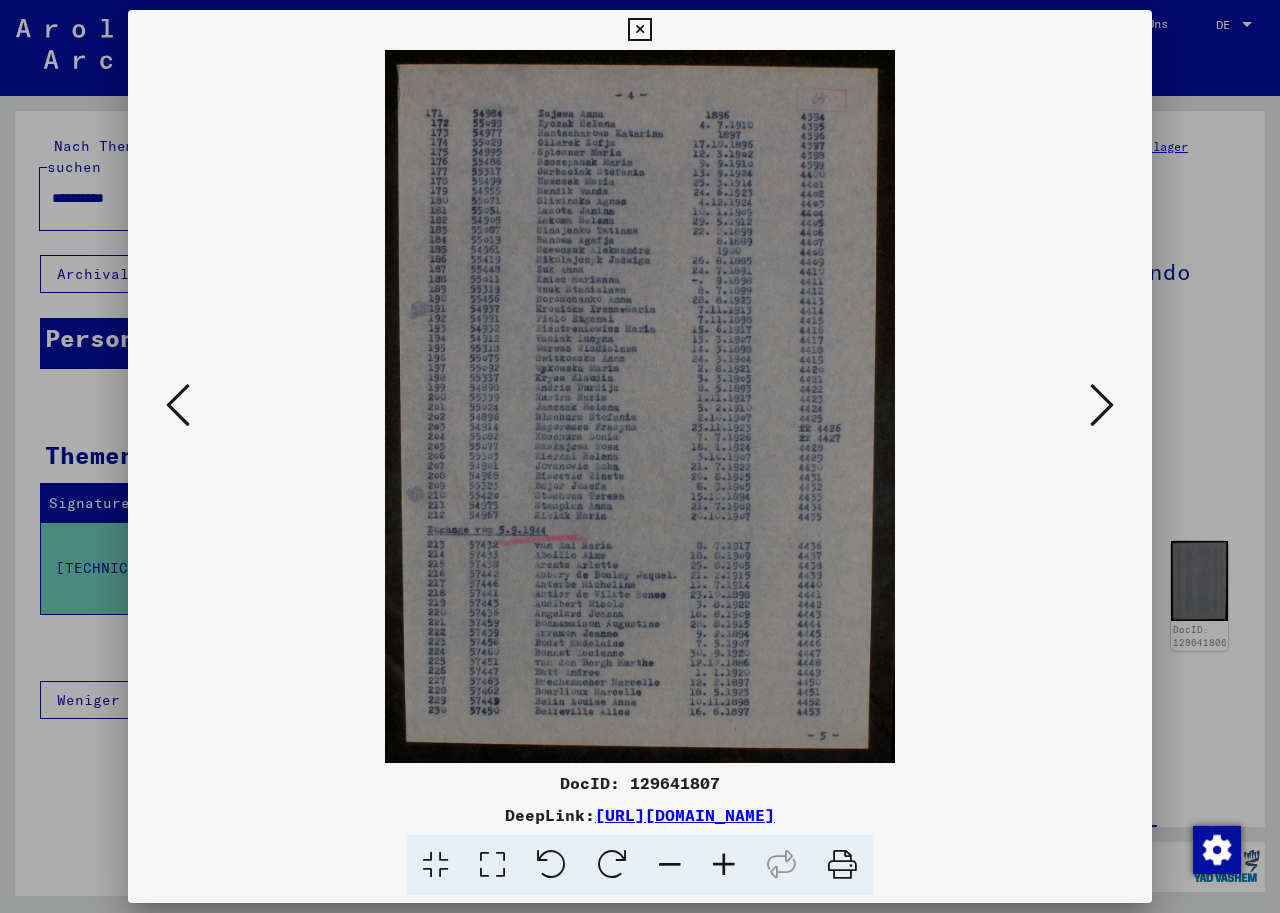 click at bounding box center [1102, 406] 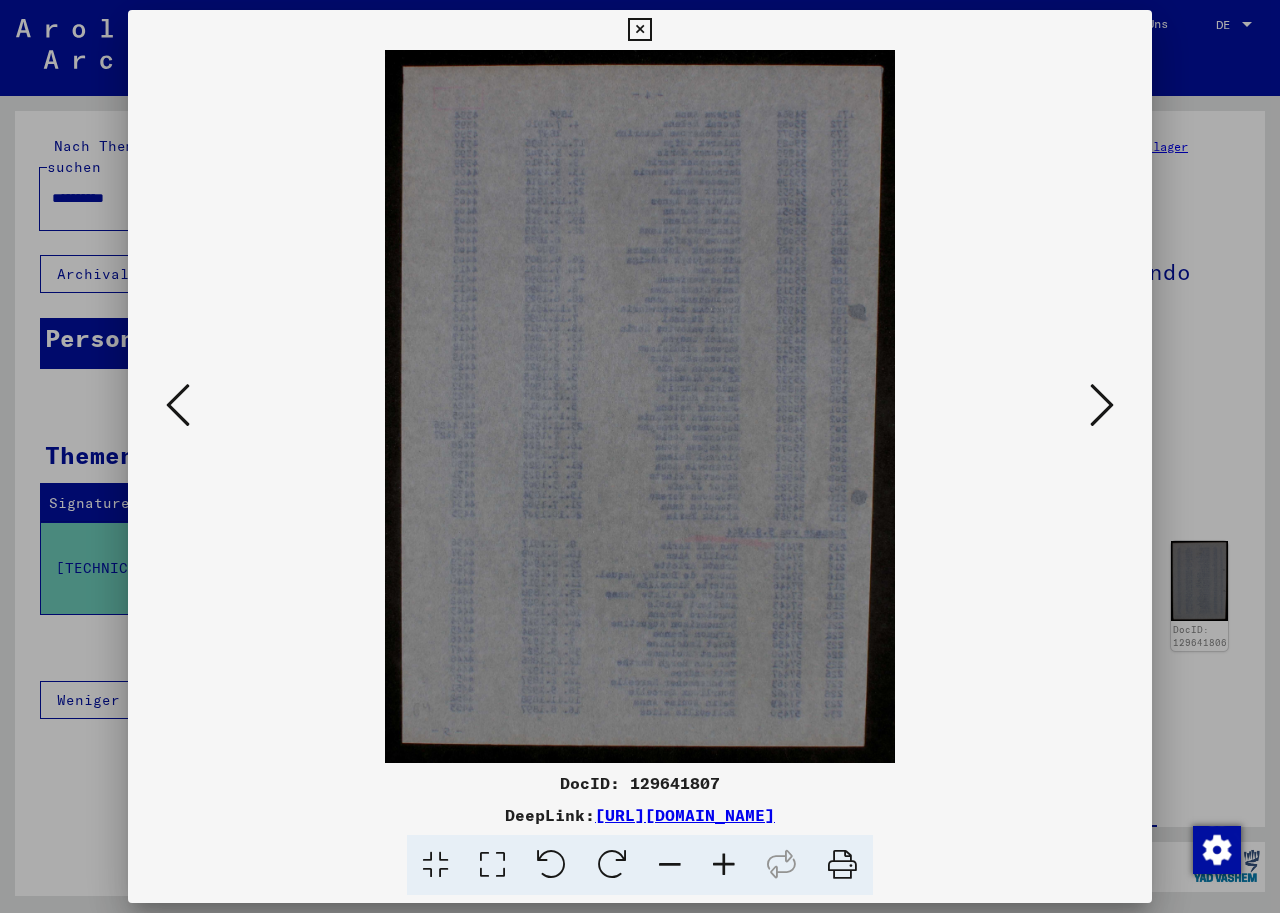 click at bounding box center [1102, 406] 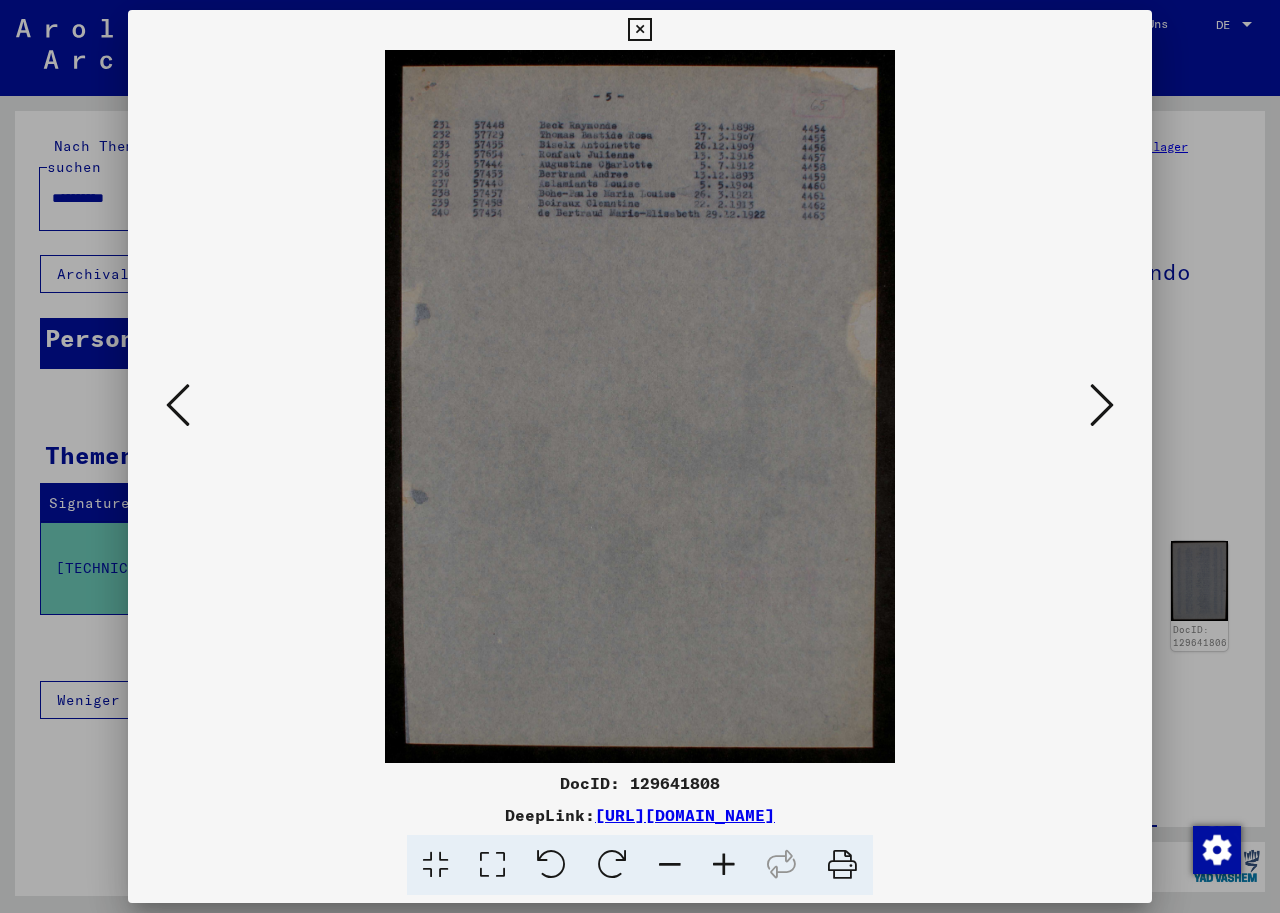 click at bounding box center [178, 405] 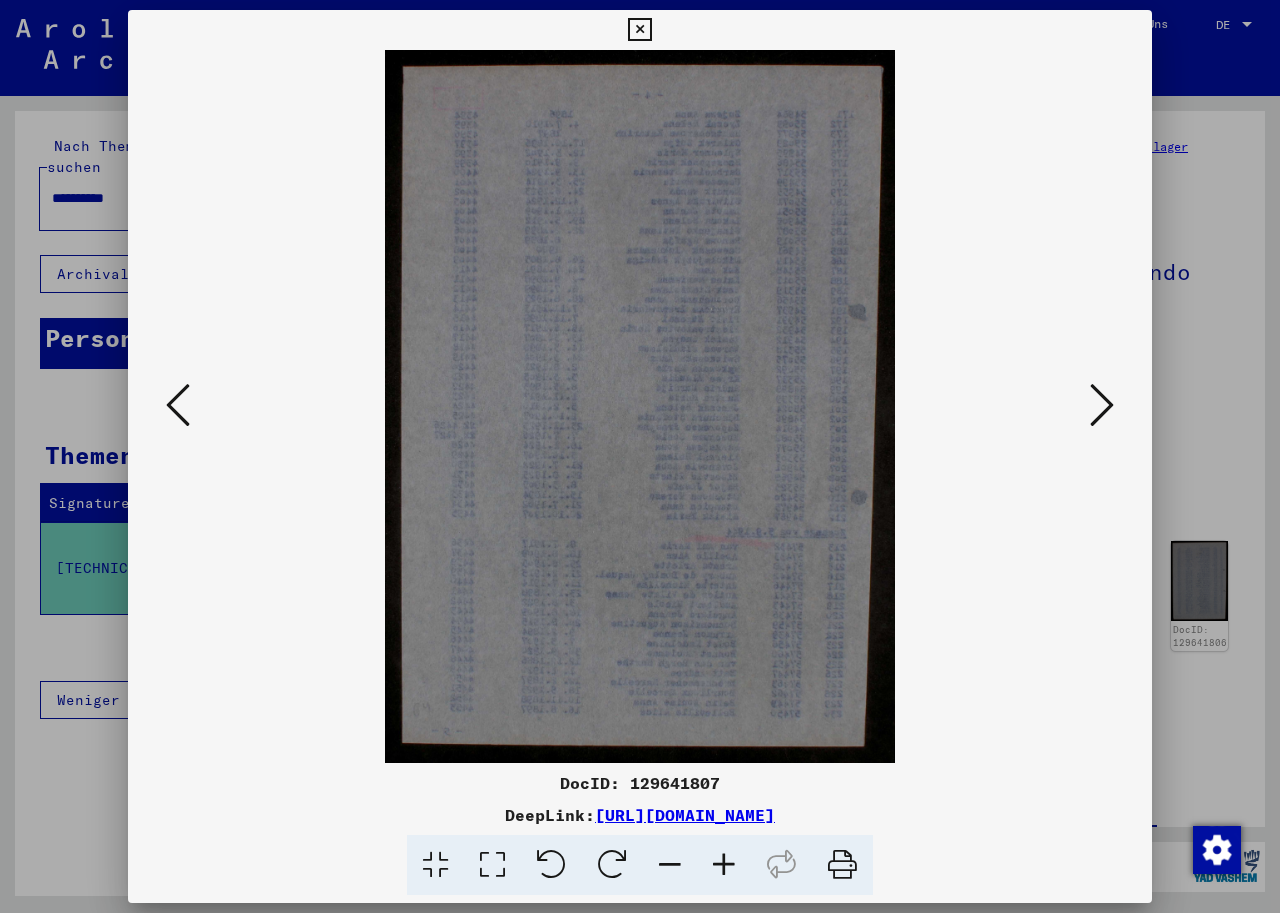 click at bounding box center [178, 405] 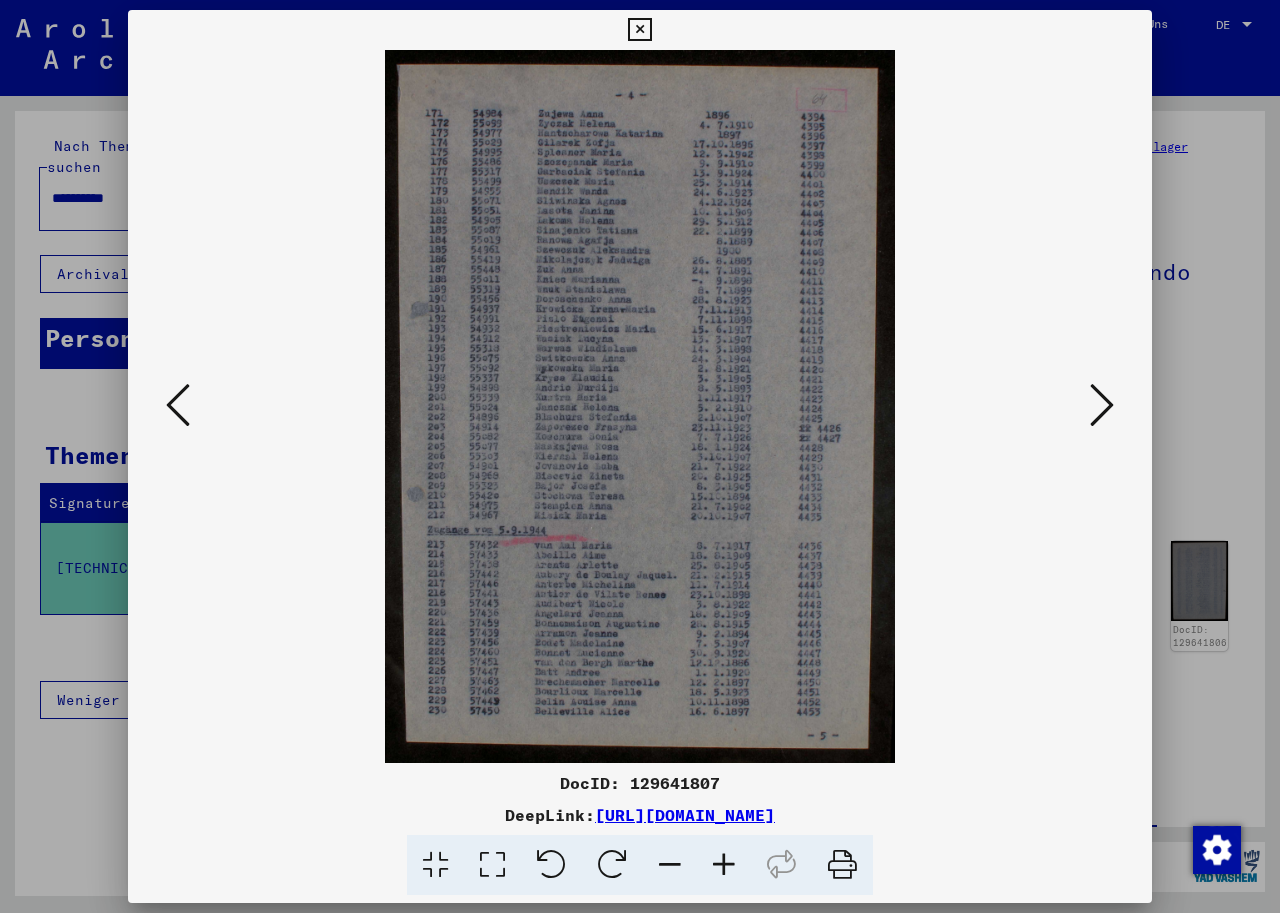 click at bounding box center (178, 405) 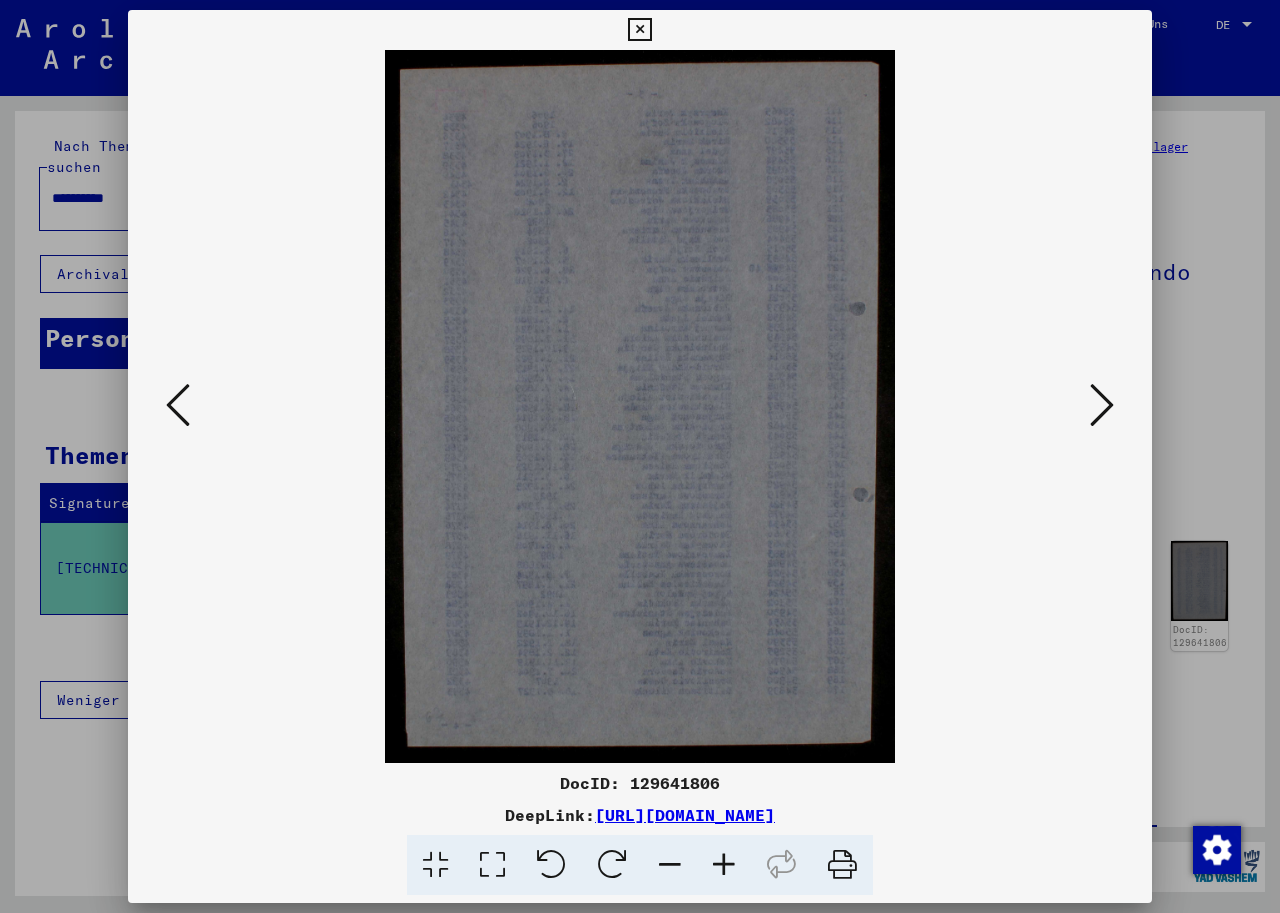 click at bounding box center (178, 405) 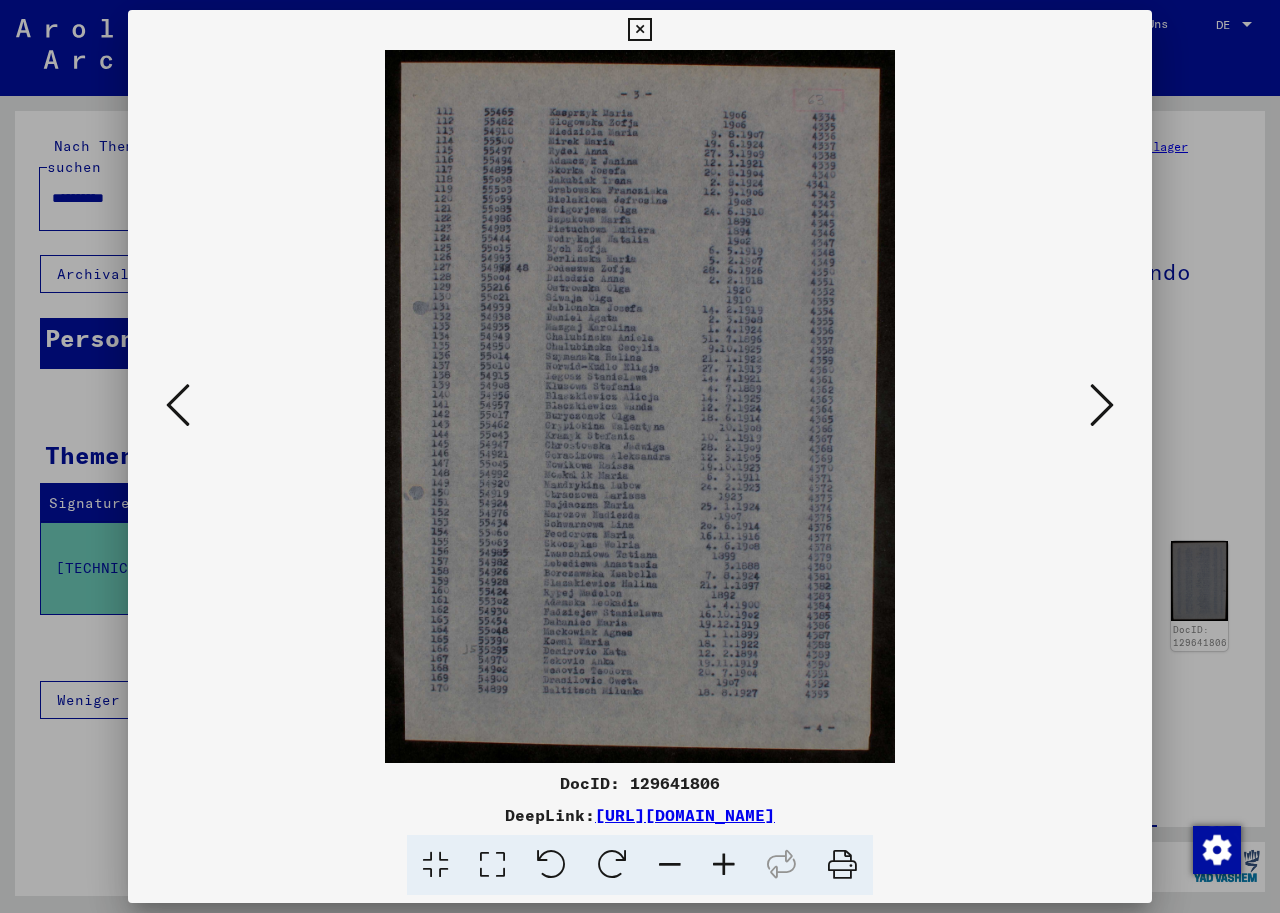 click at bounding box center (178, 405) 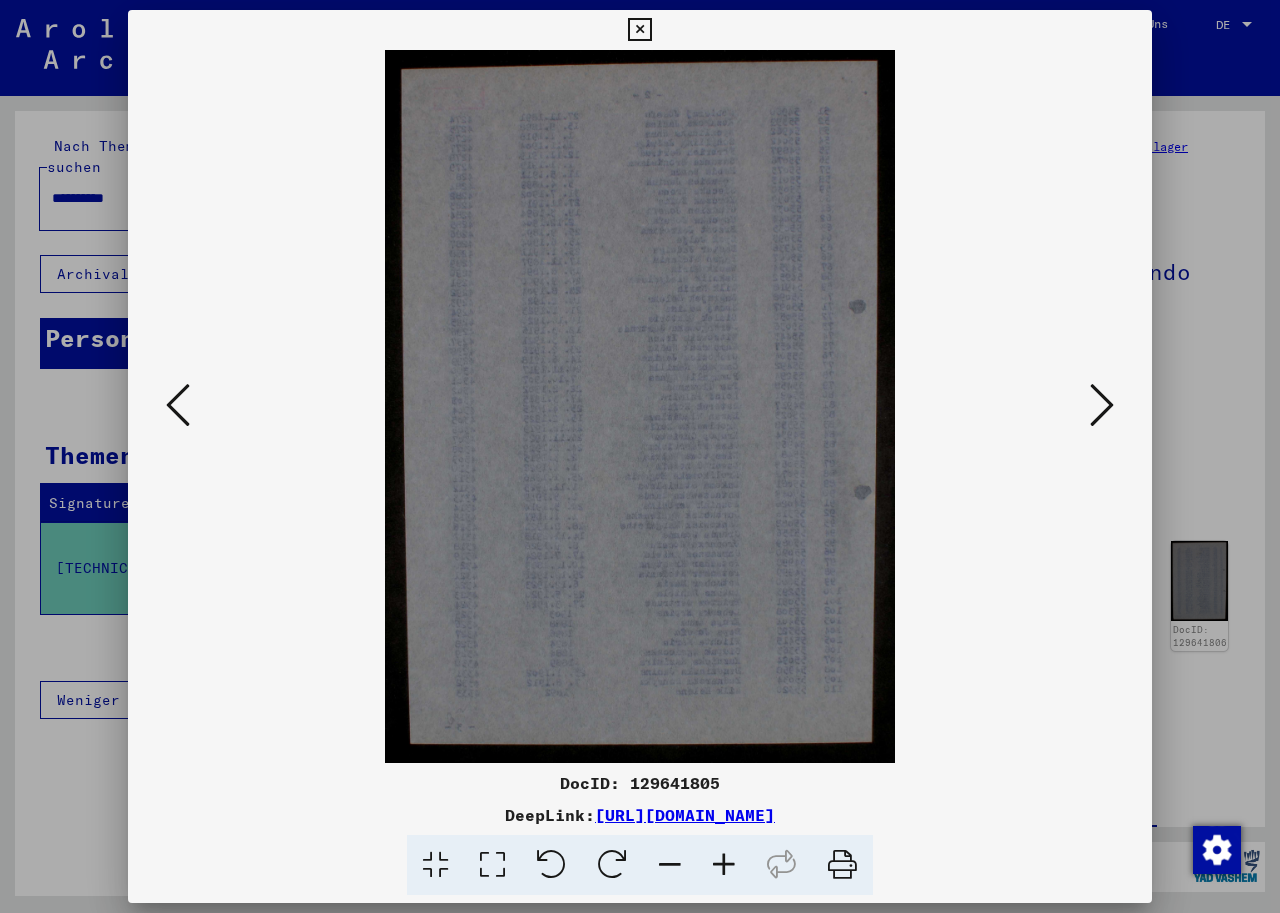 click at bounding box center (178, 405) 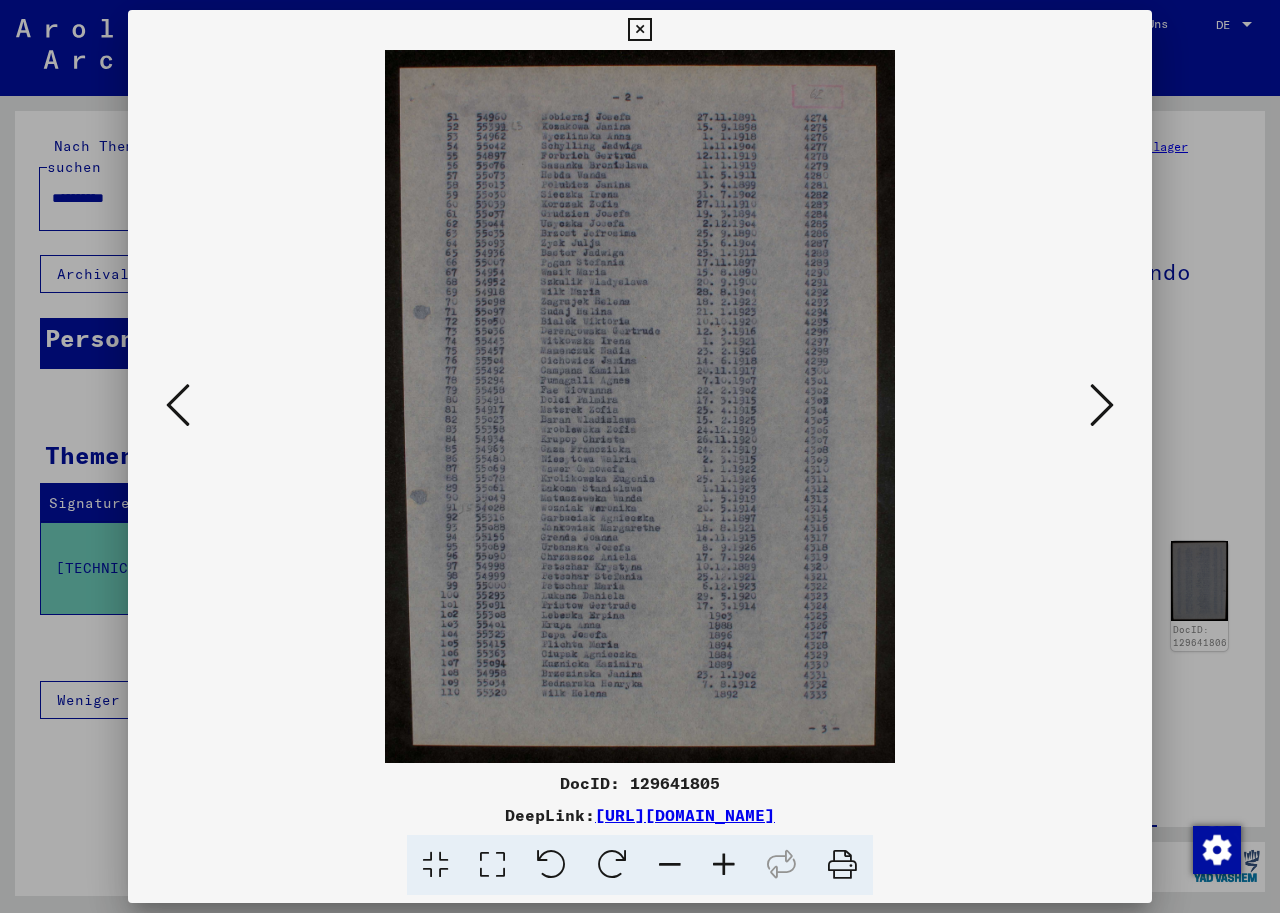 click at bounding box center (178, 405) 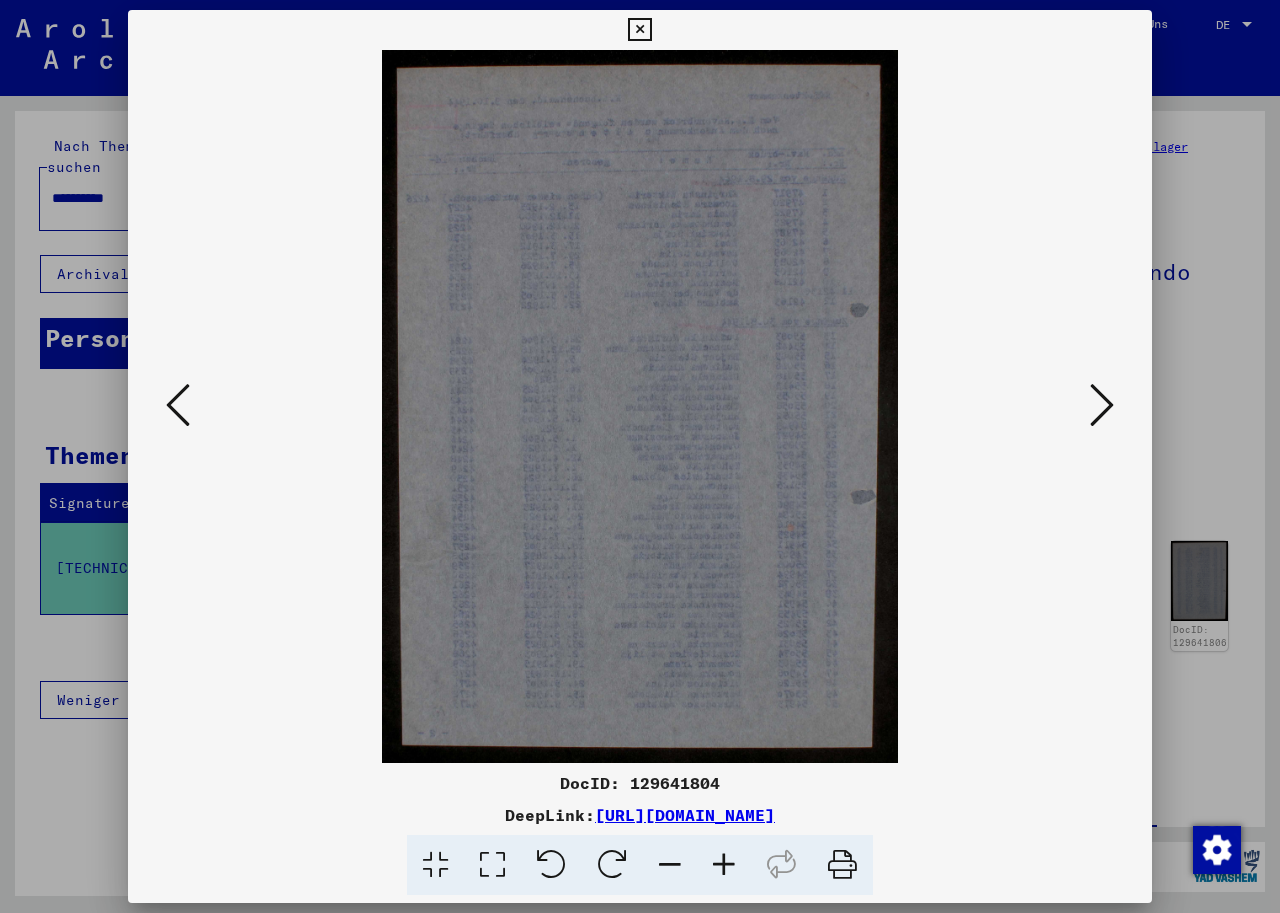 click at bounding box center [178, 405] 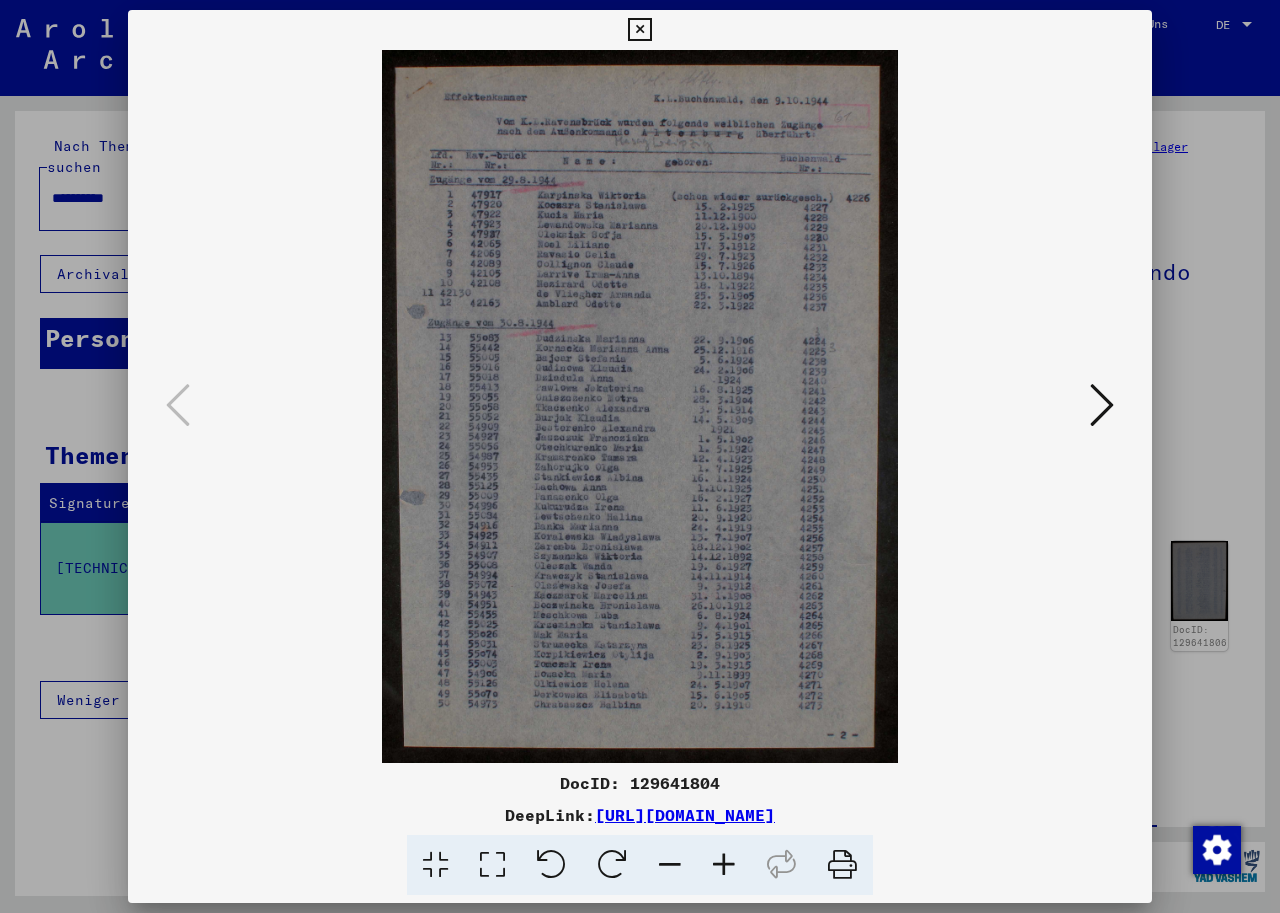 click at bounding box center (640, 406) 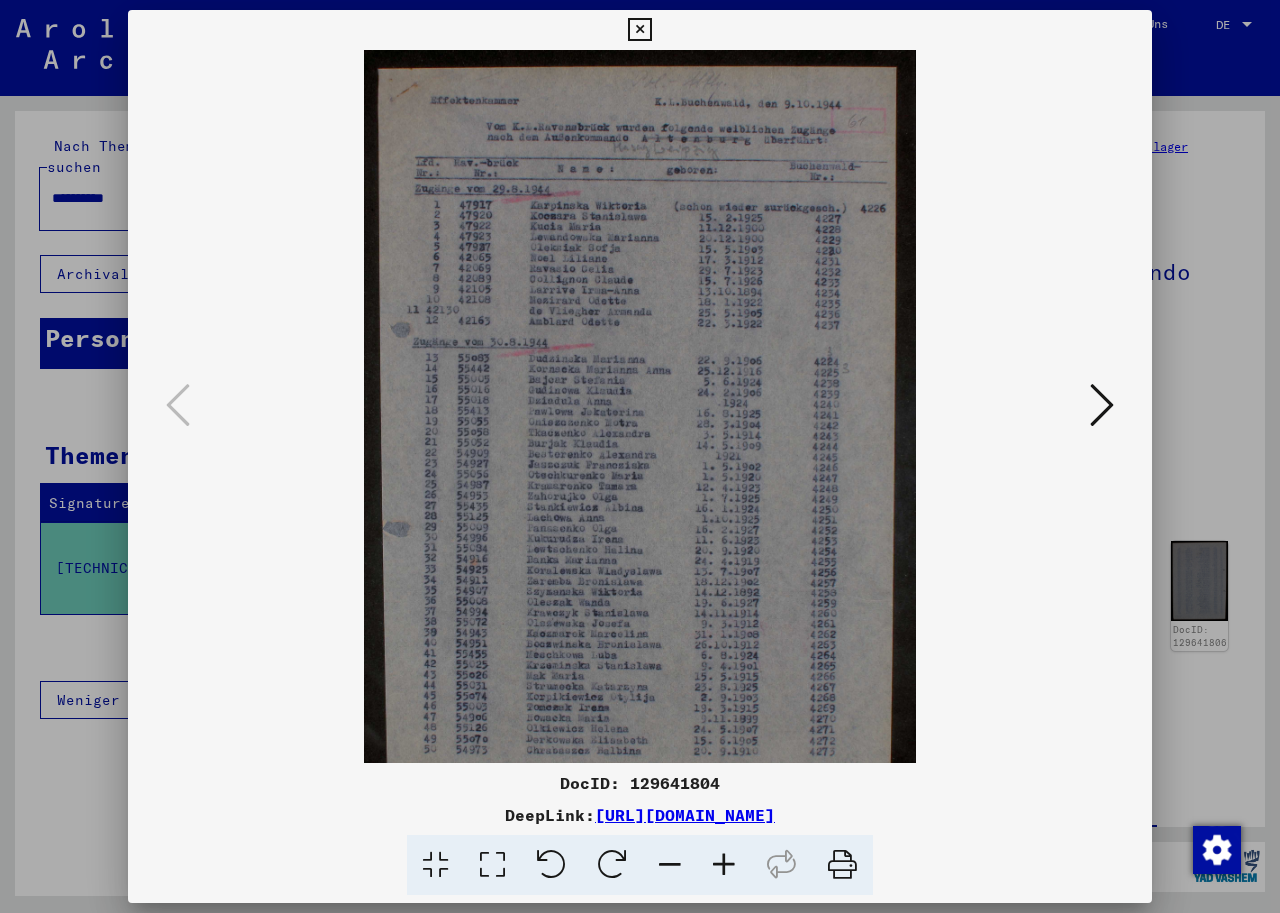 click at bounding box center [724, 865] 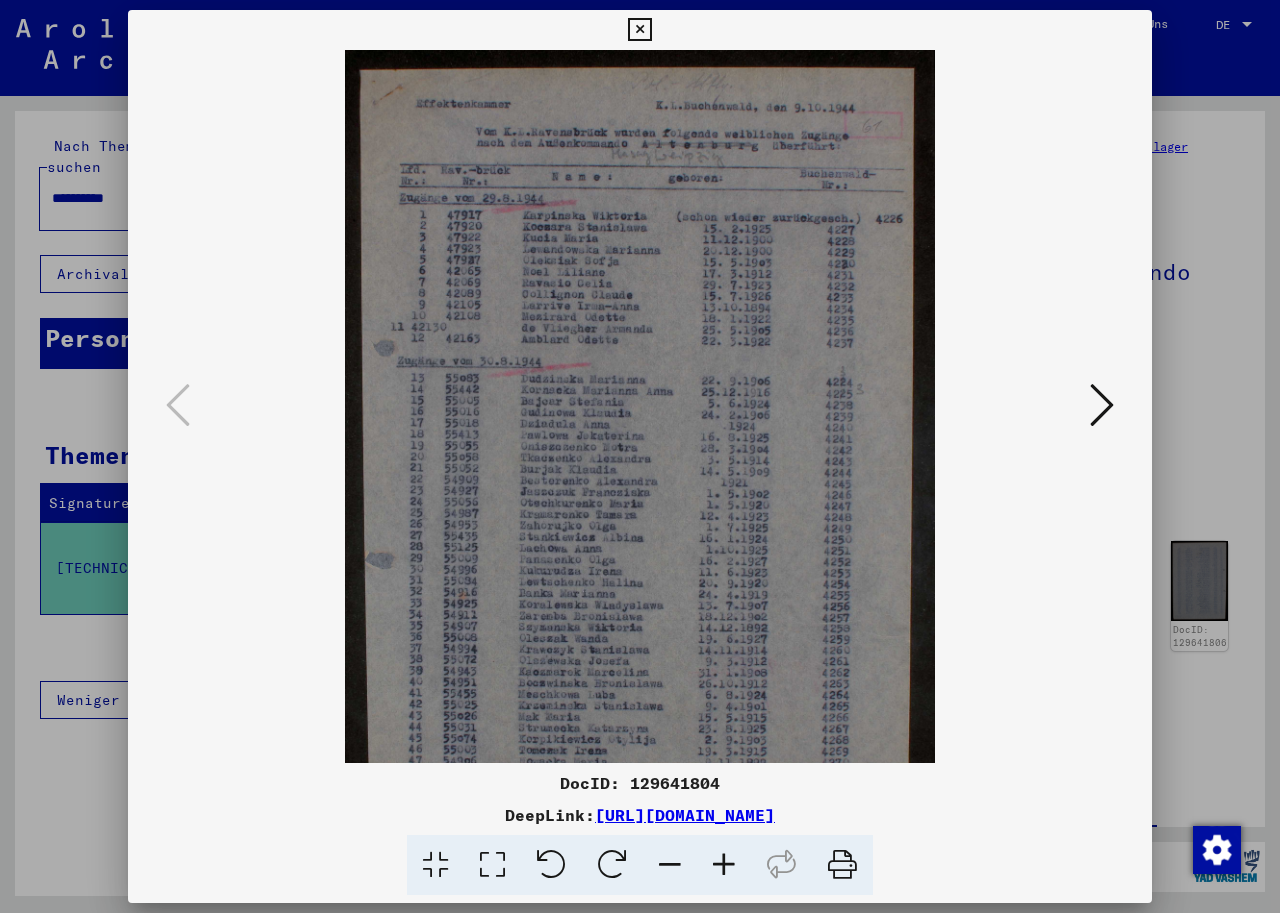 click at bounding box center (724, 865) 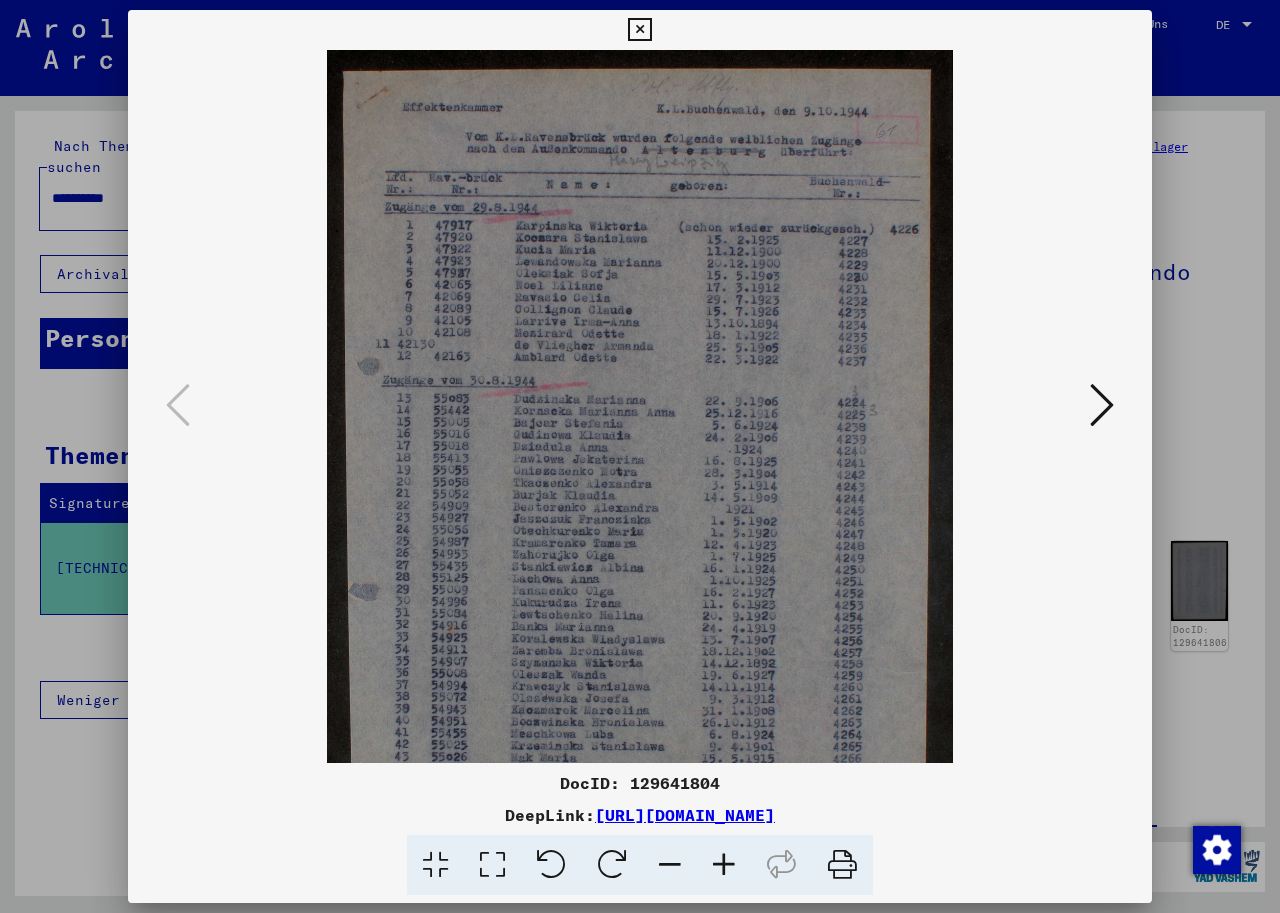 click at bounding box center (724, 865) 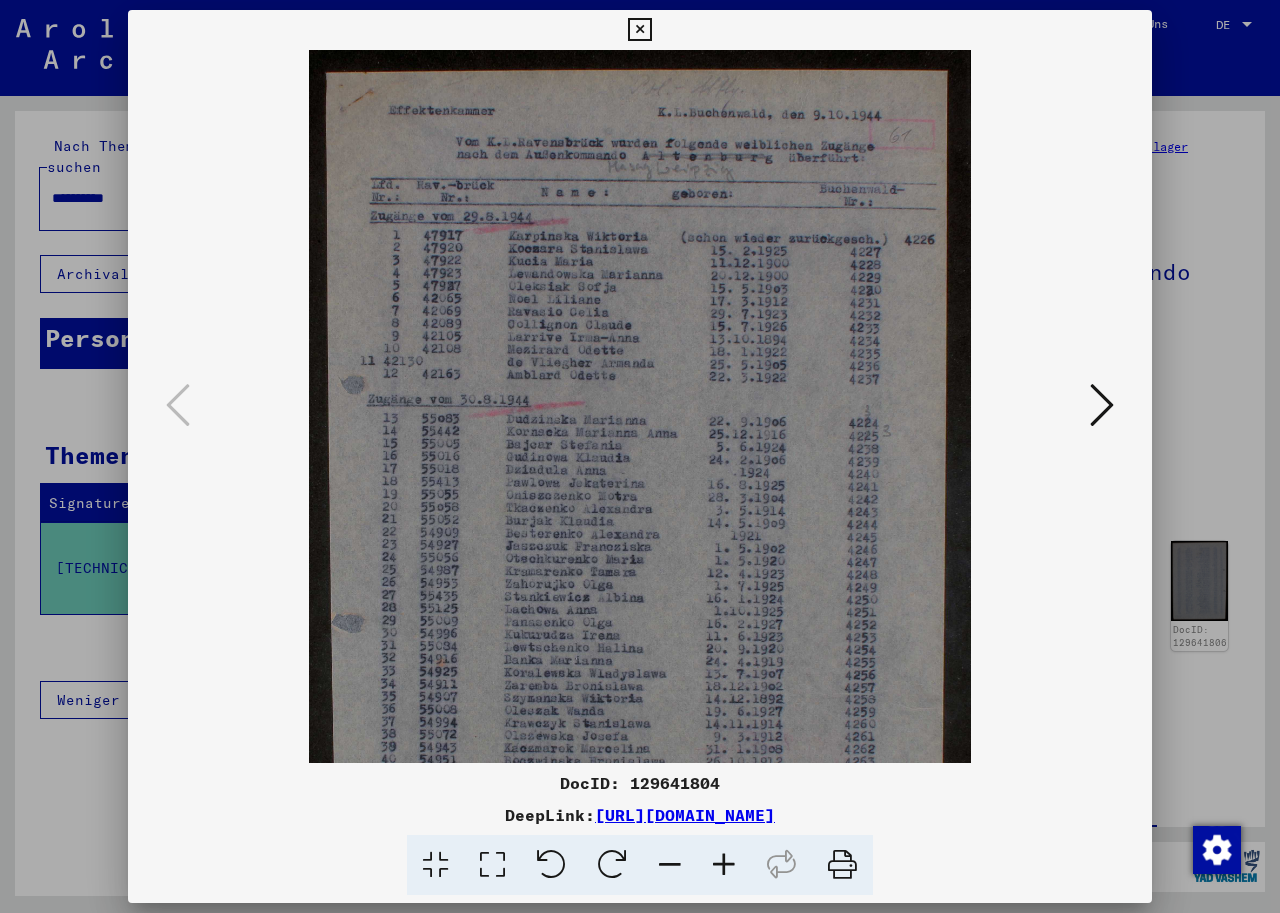 click at bounding box center [724, 865] 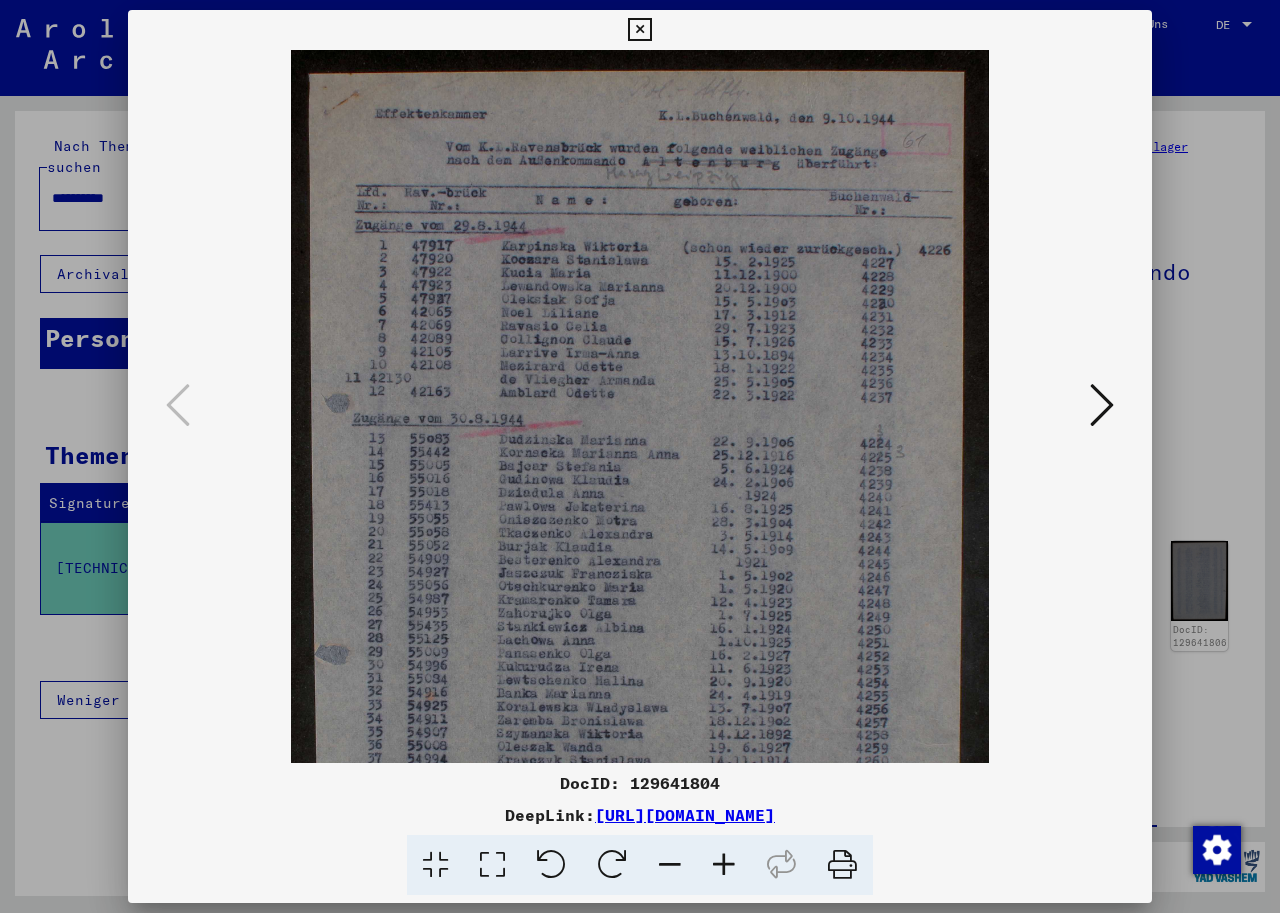 click at bounding box center [1102, 405] 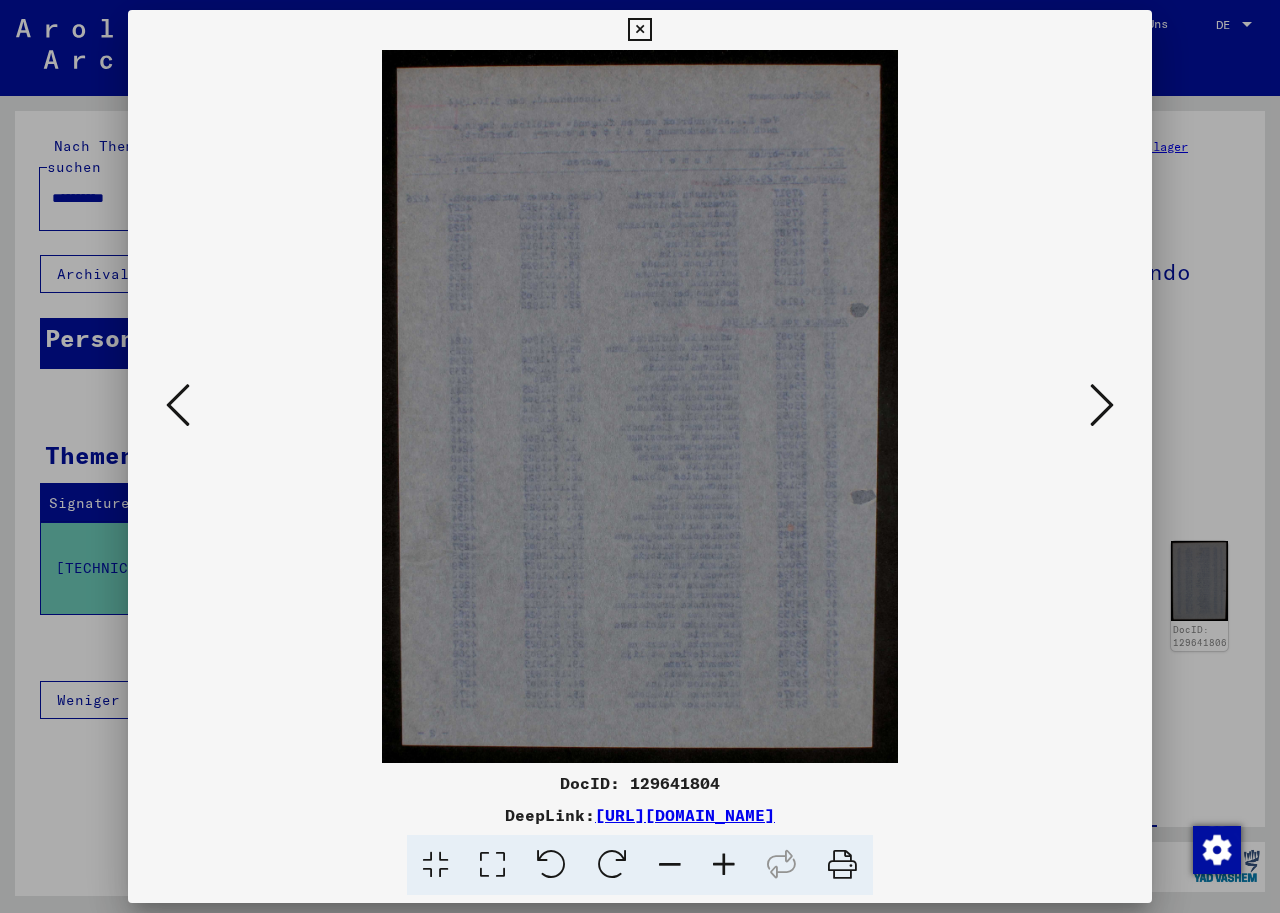click at bounding box center [1102, 405] 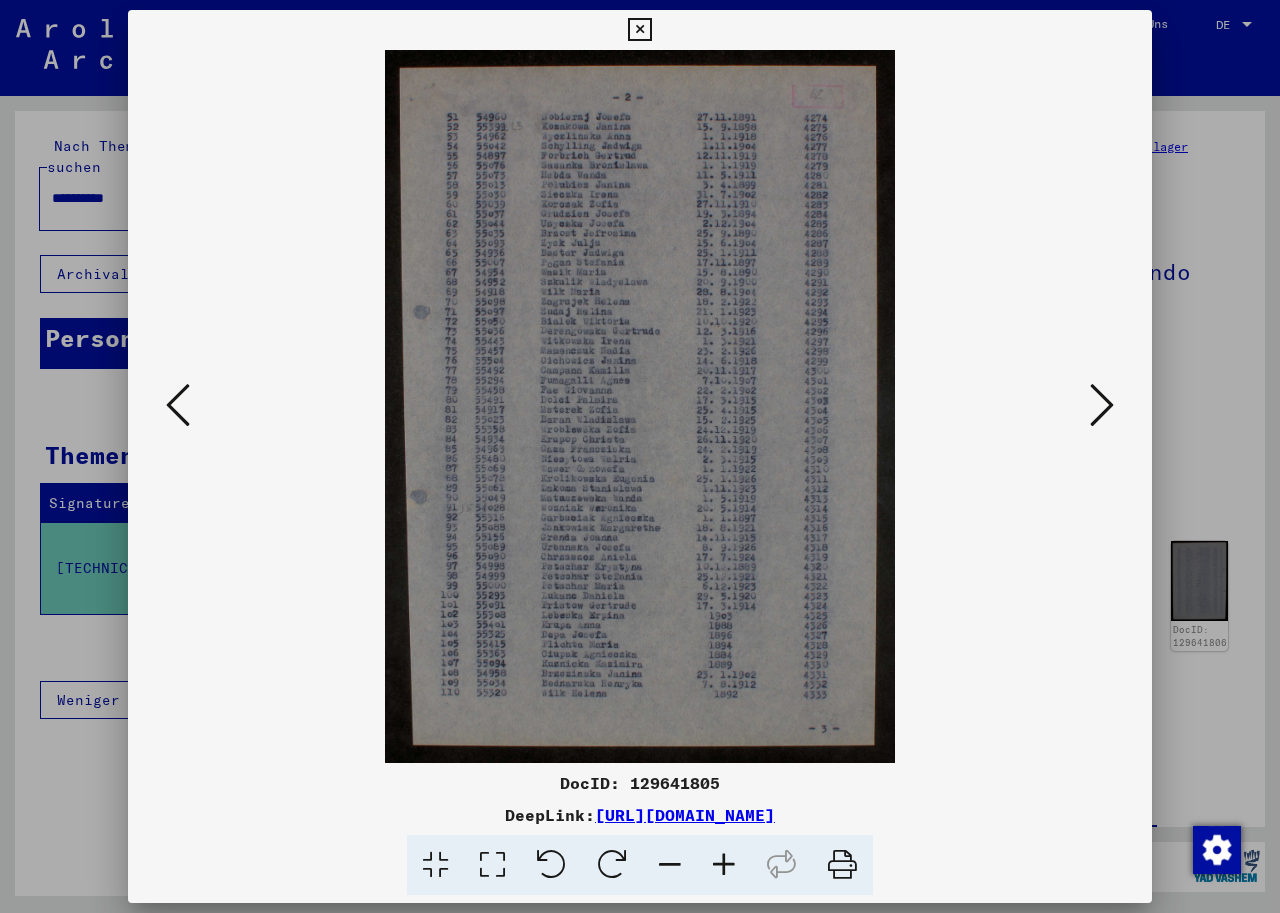 click at bounding box center (1102, 405) 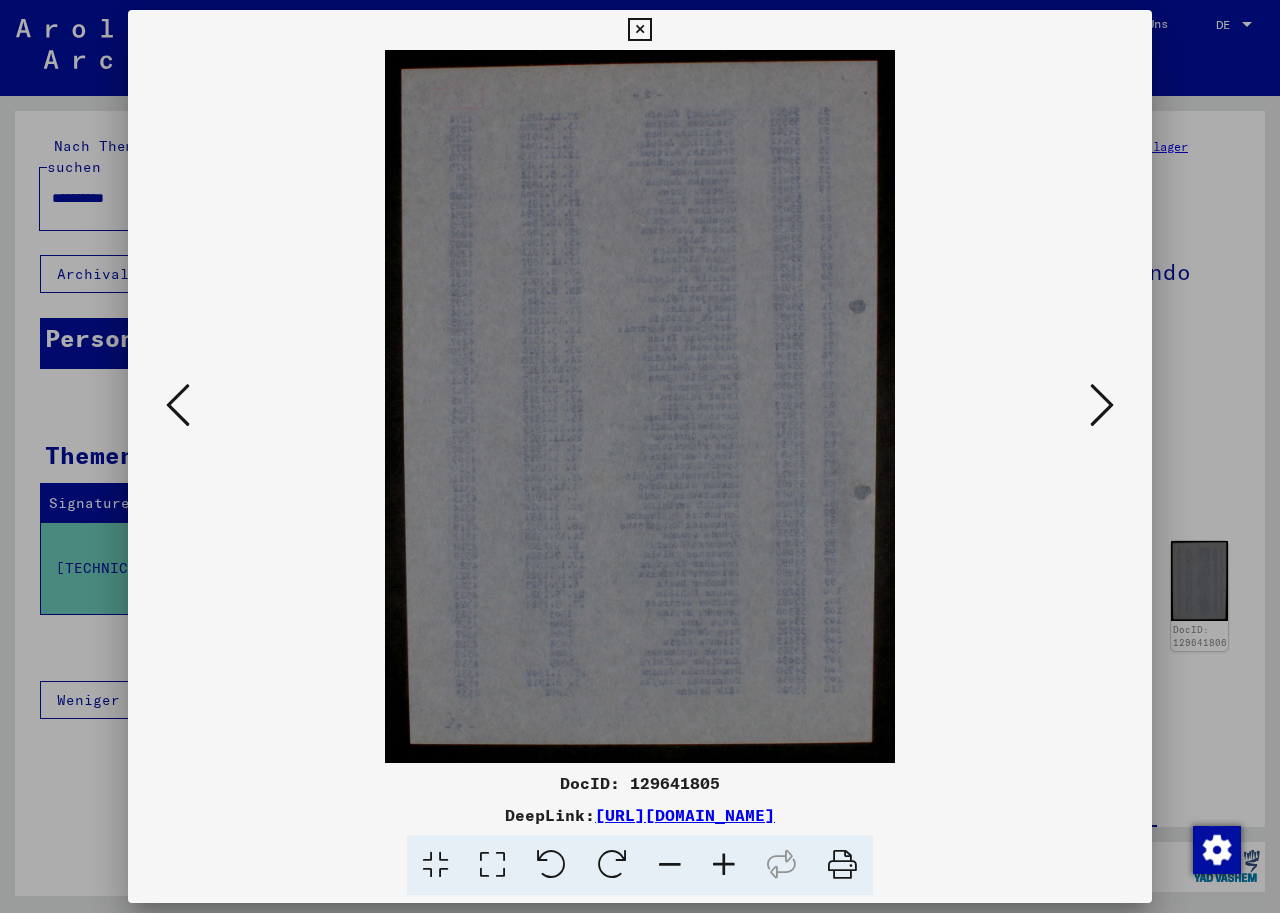 click at bounding box center [1102, 405] 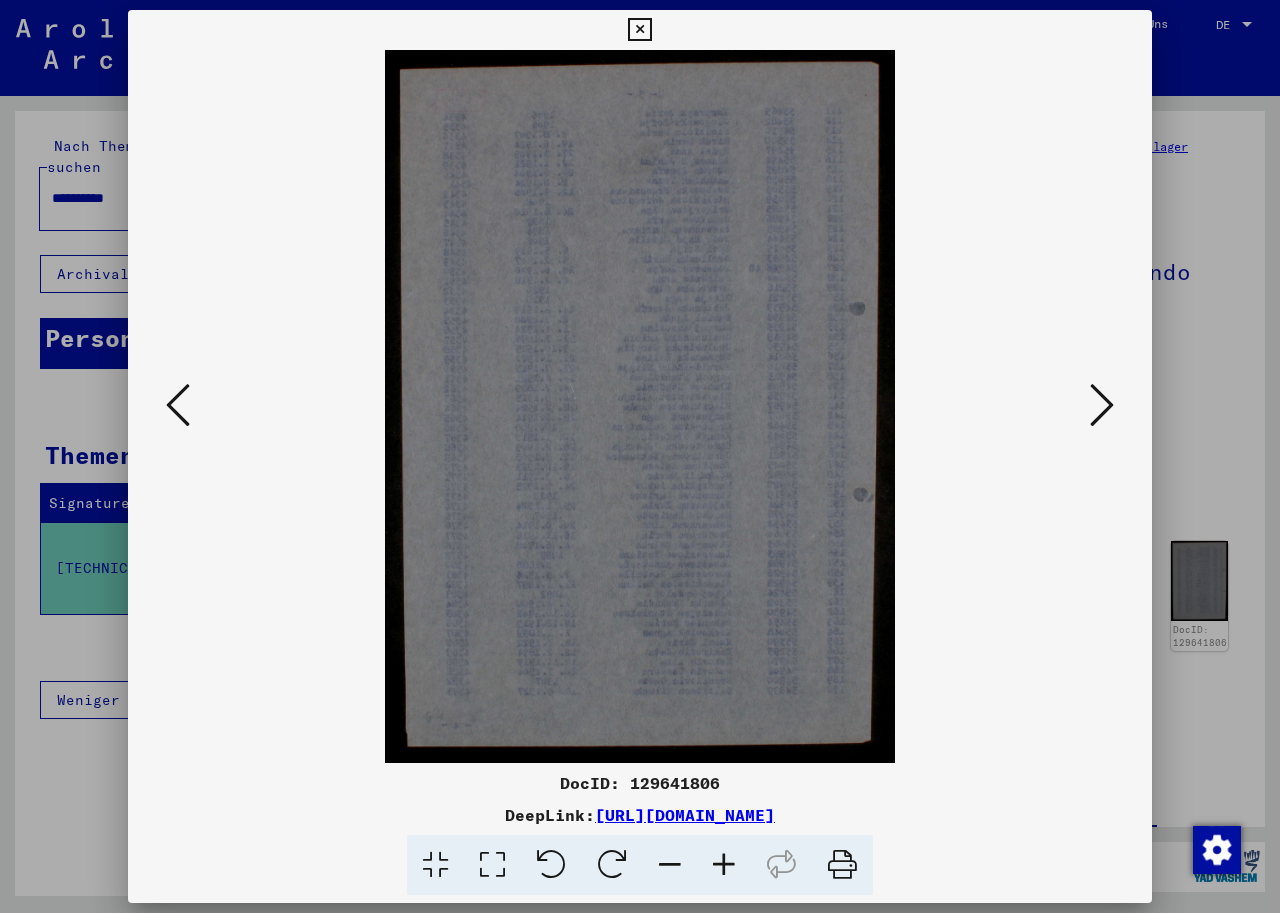 click at bounding box center [1102, 405] 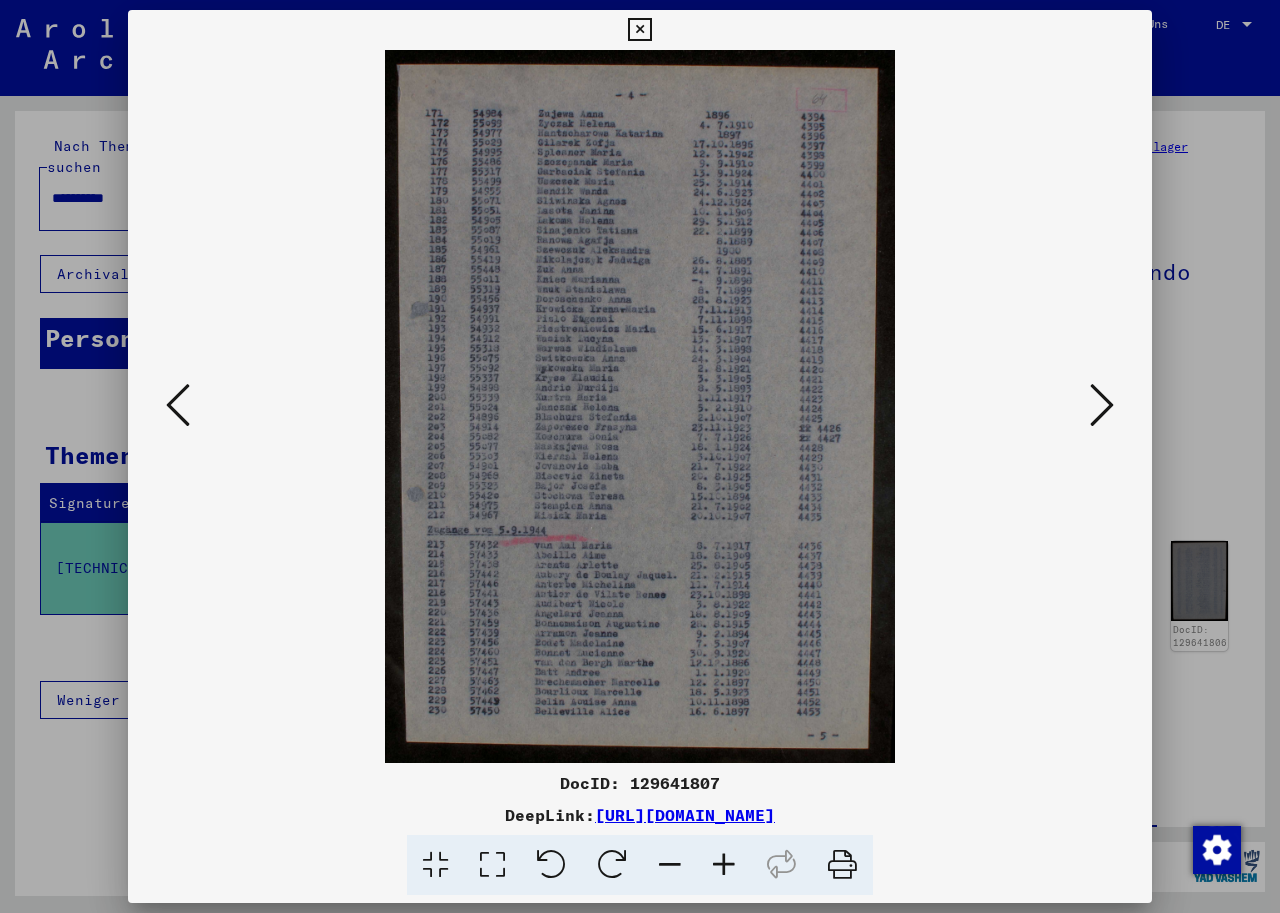 click at bounding box center [1102, 405] 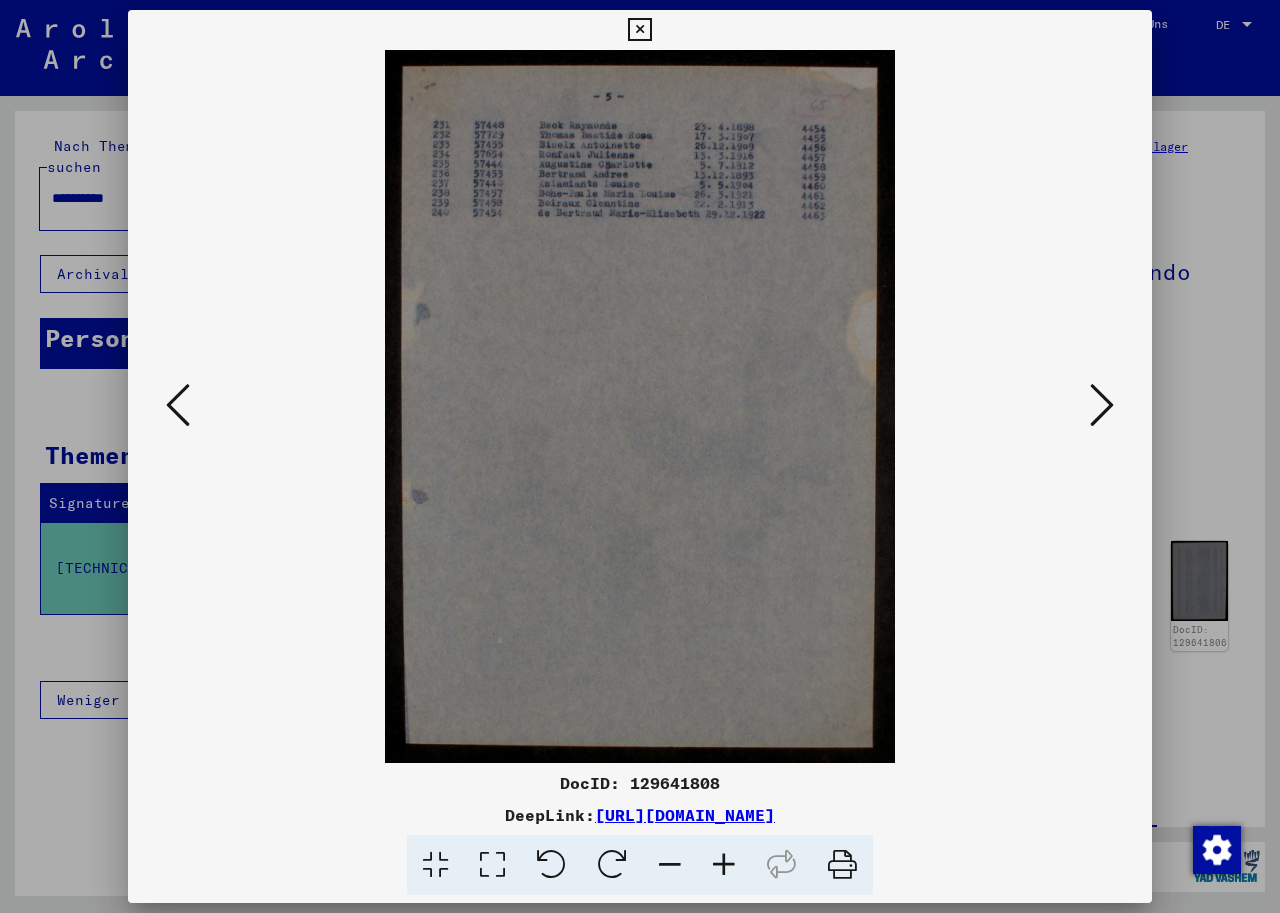 click at bounding box center [1102, 405] 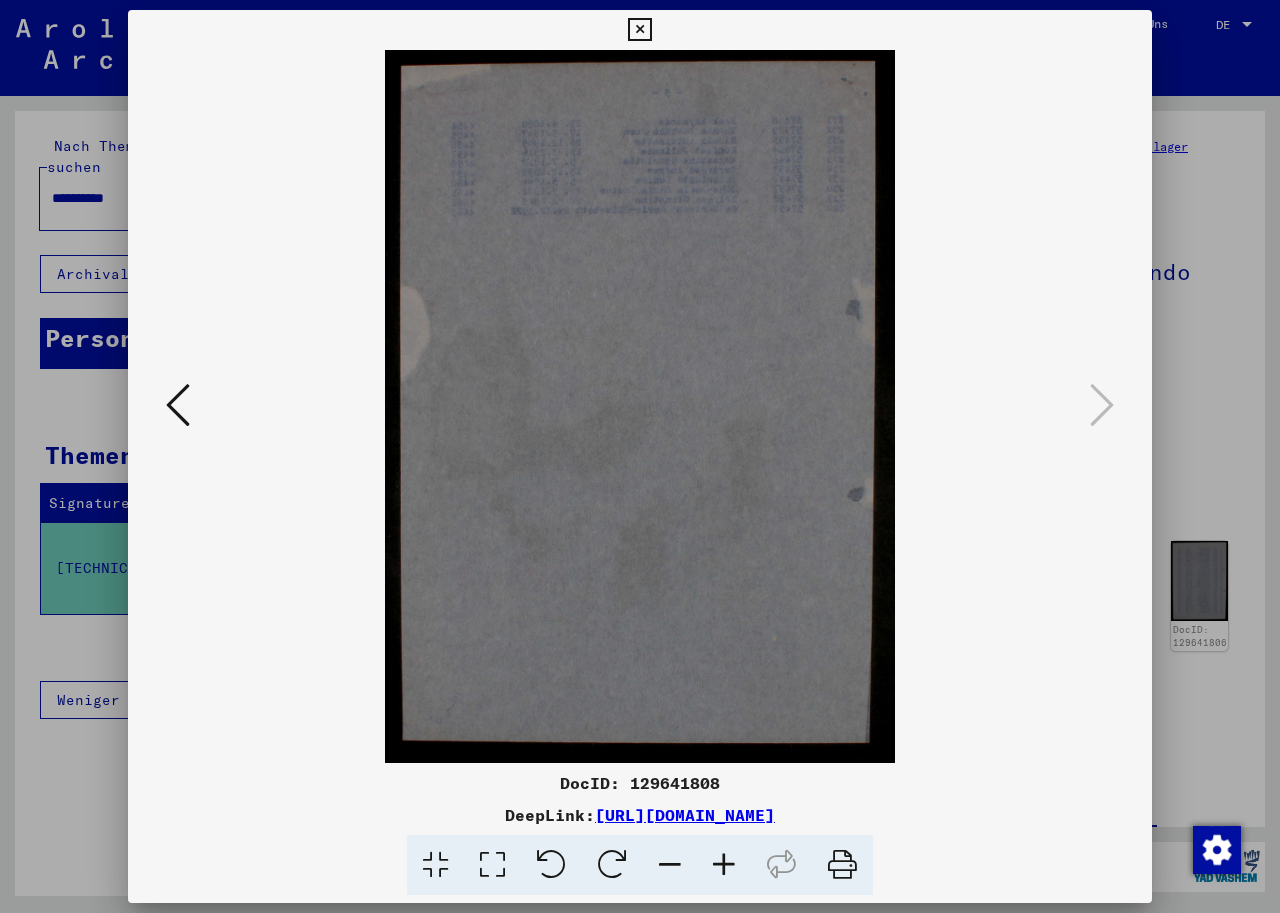 click at bounding box center [640, 406] 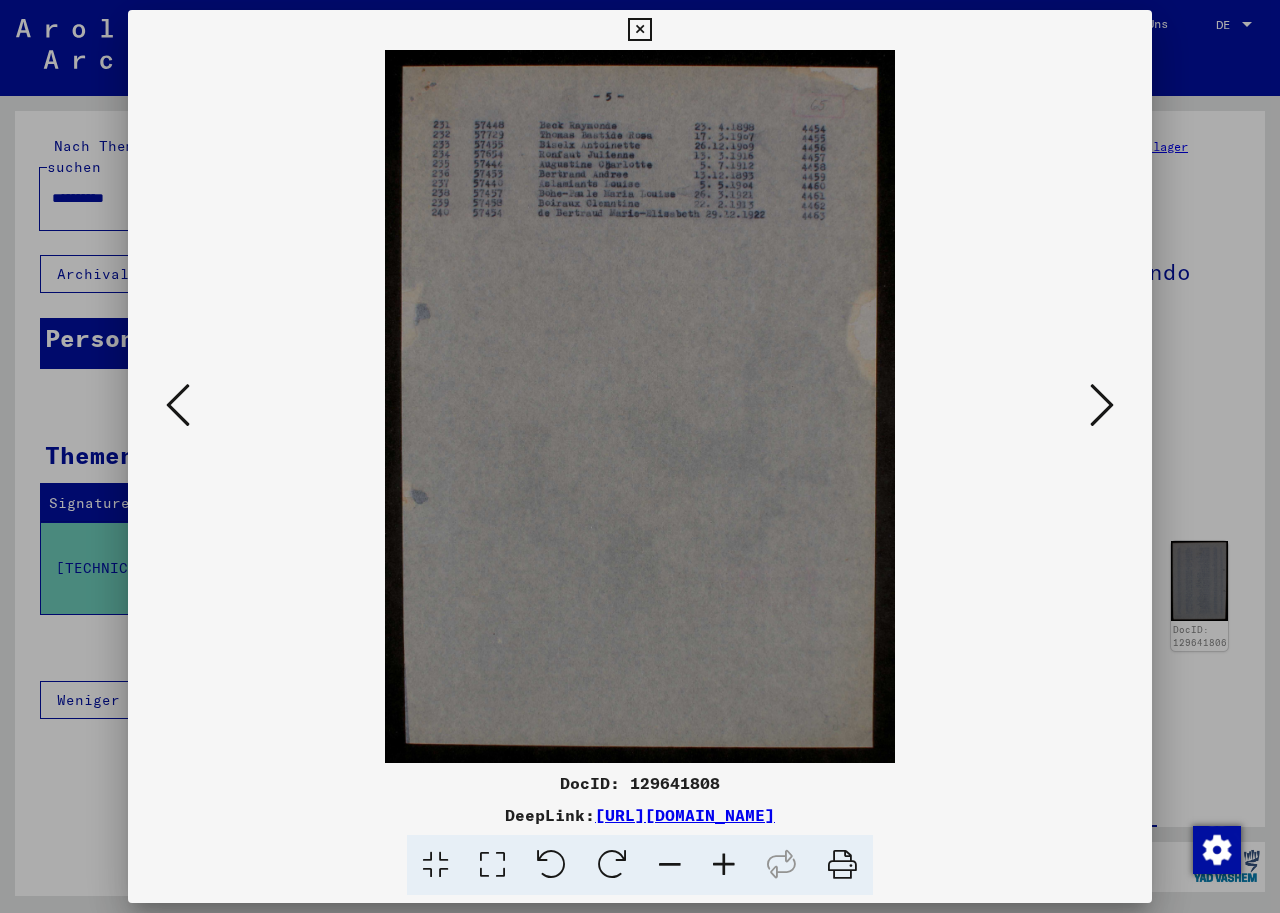 click at bounding box center (724, 865) 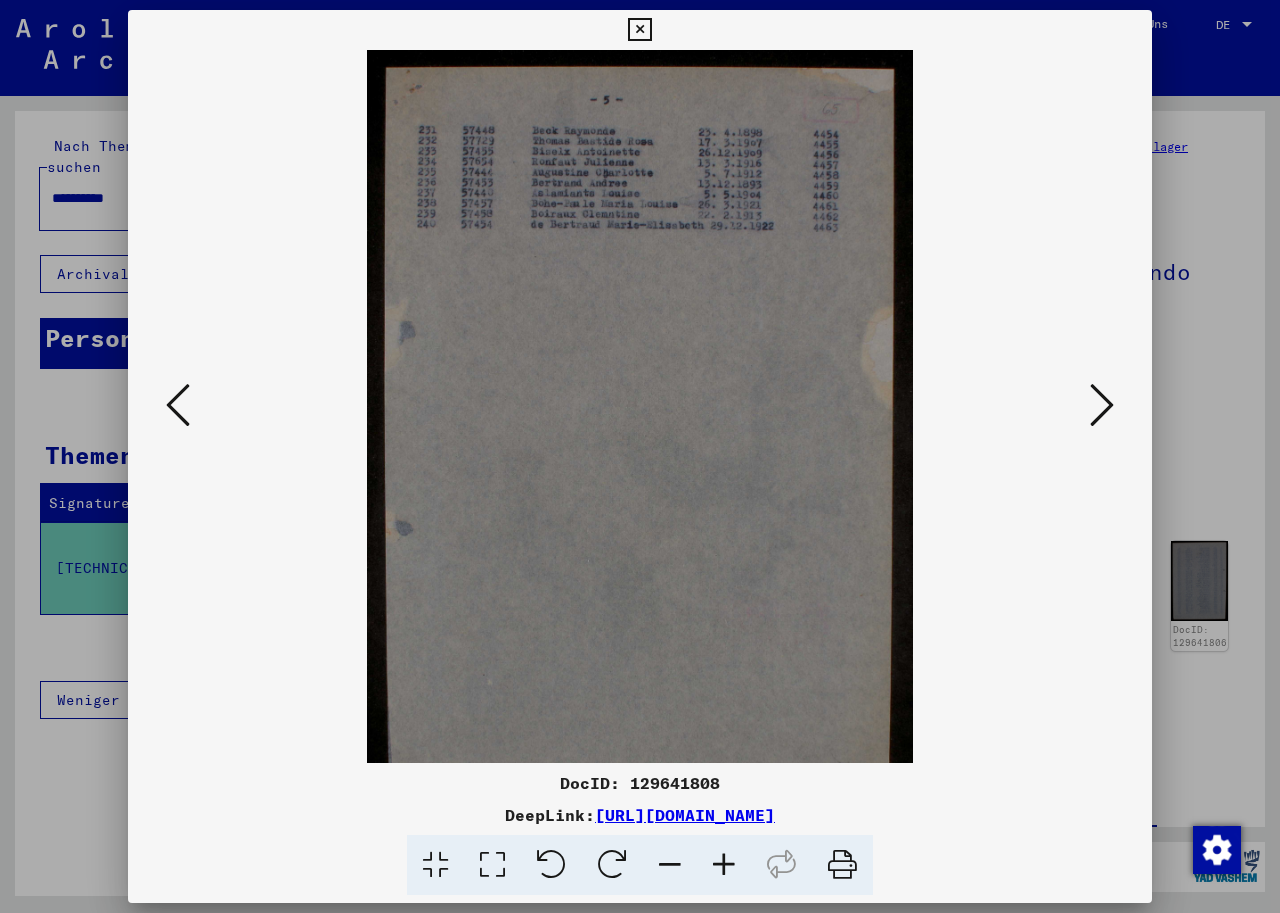 click at bounding box center [724, 865] 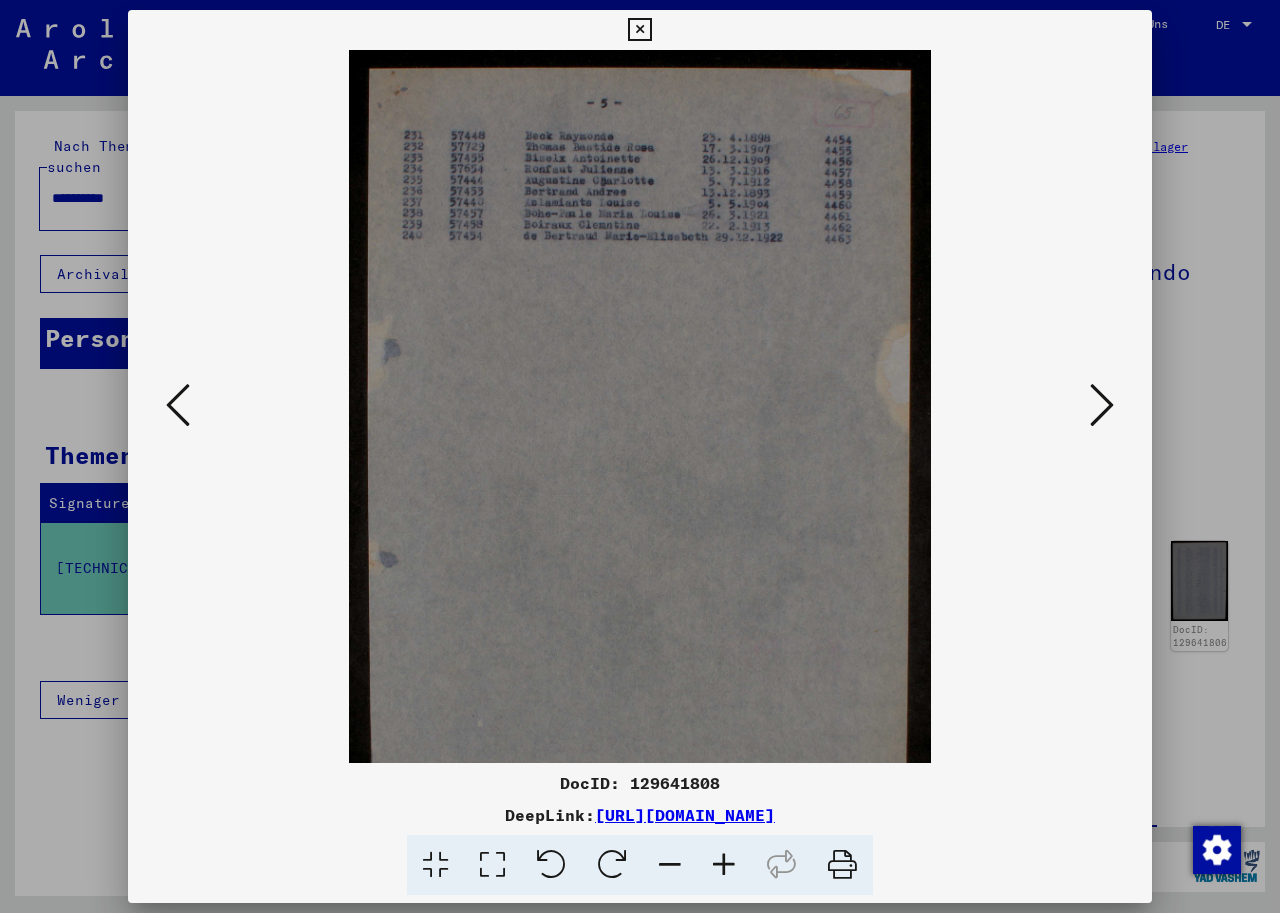 click at bounding box center (724, 865) 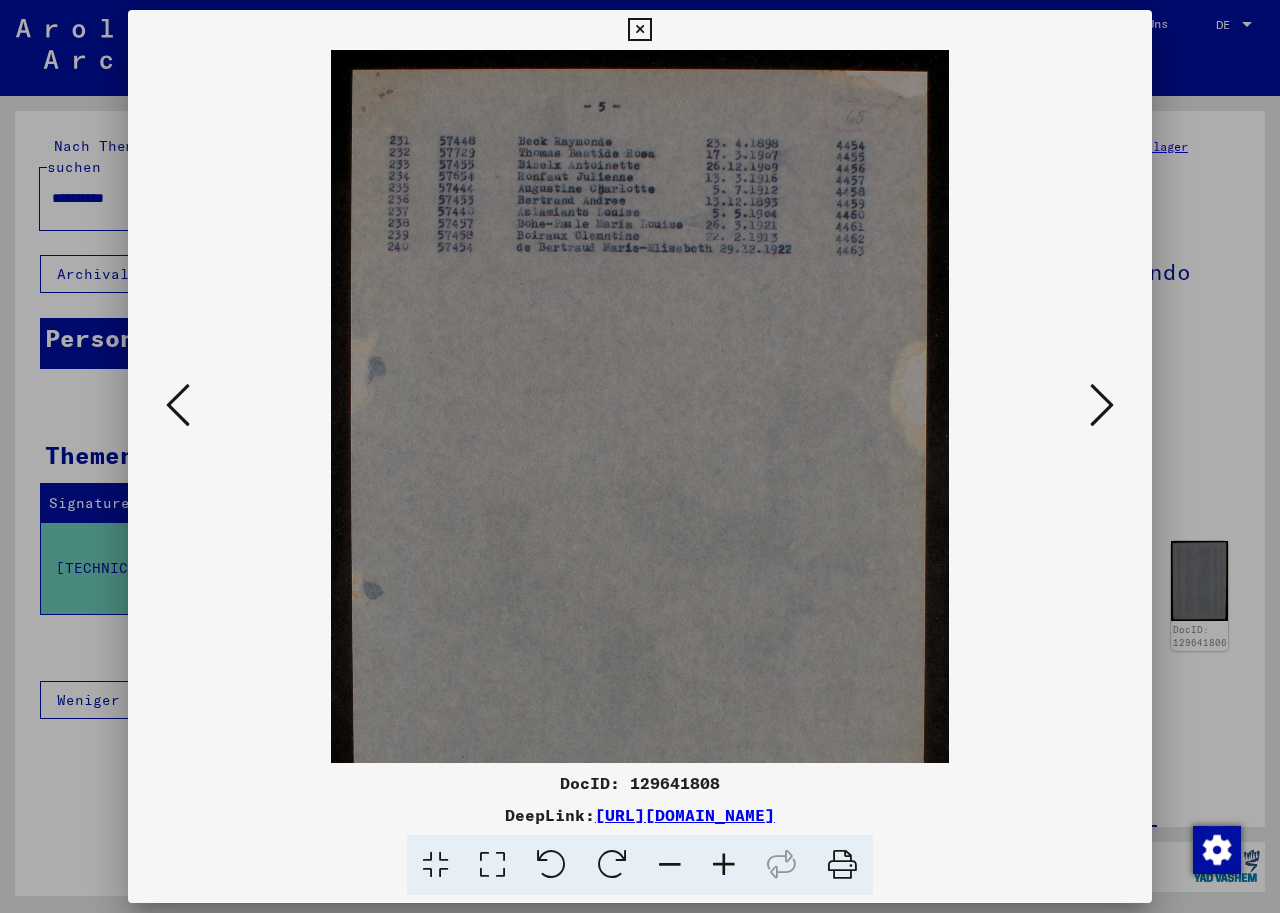 click at bounding box center (724, 865) 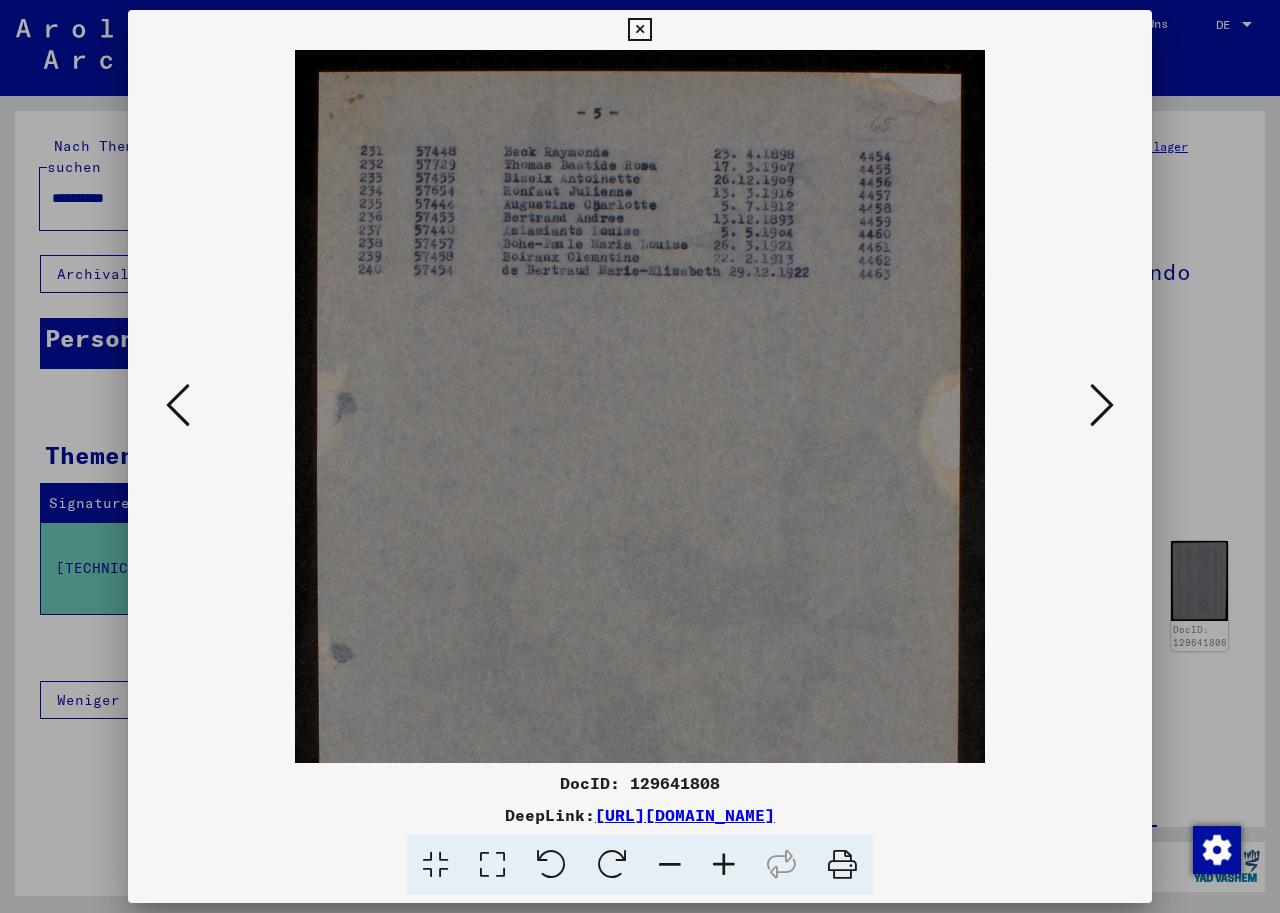 click at bounding box center (724, 865) 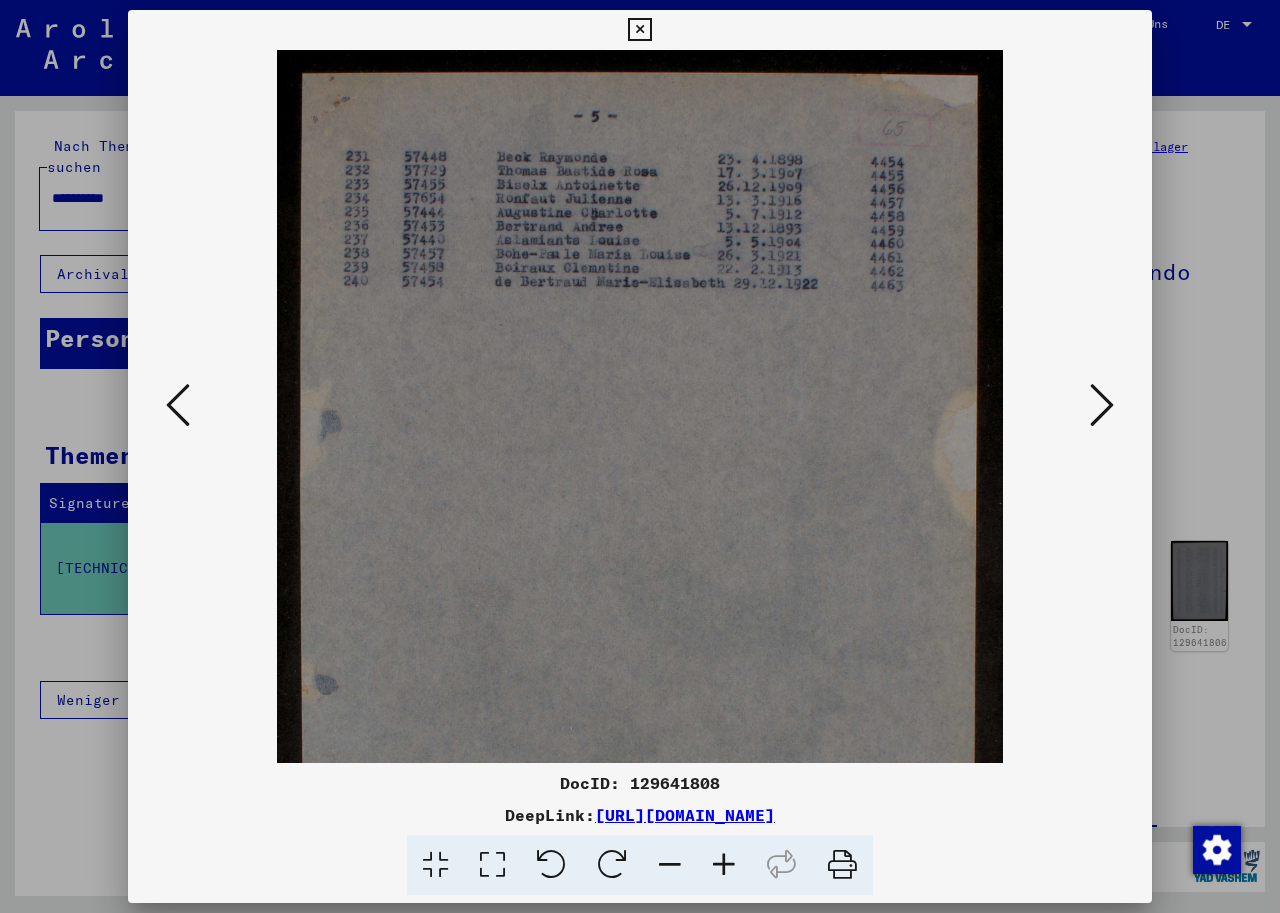 click at bounding box center (178, 405) 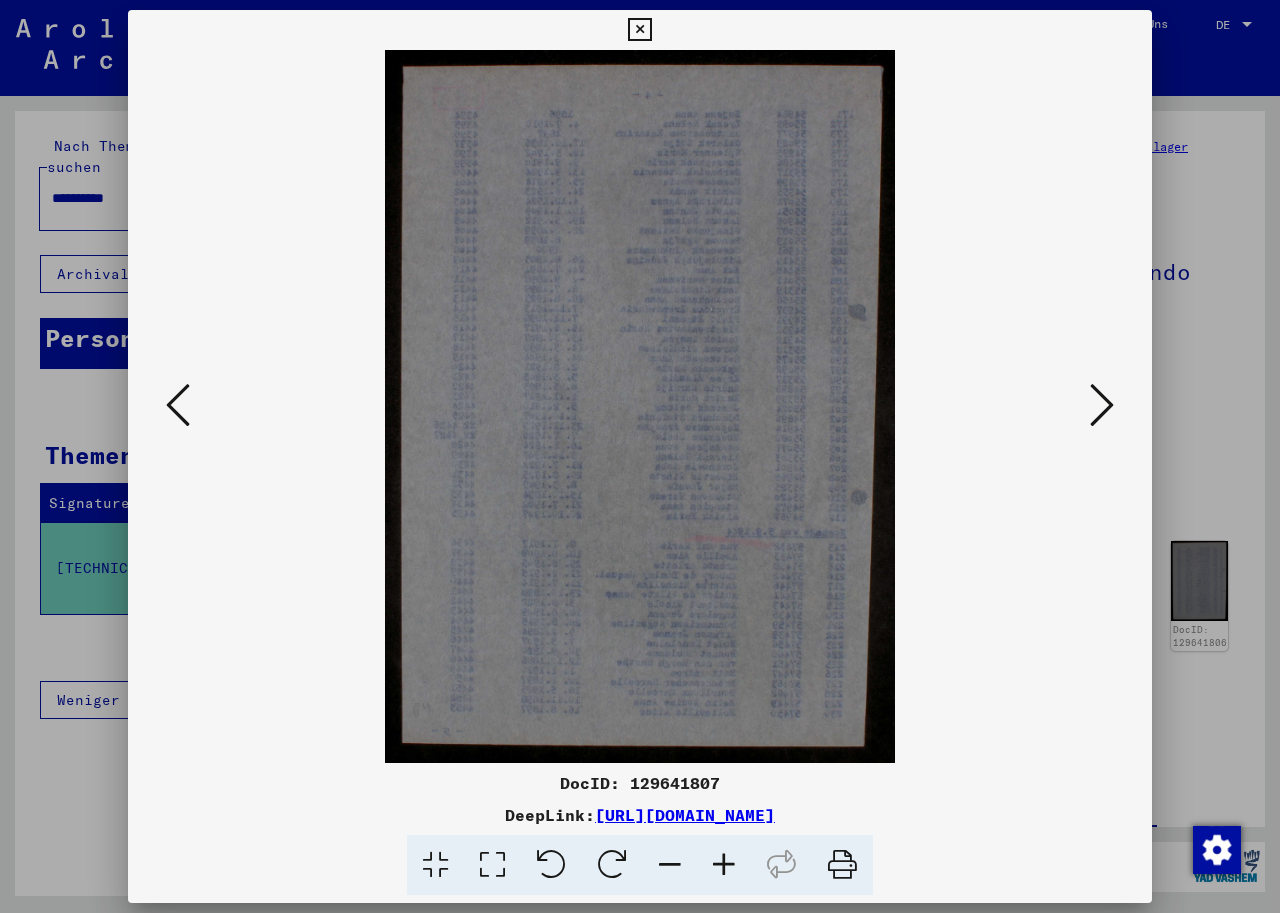 click at bounding box center (178, 405) 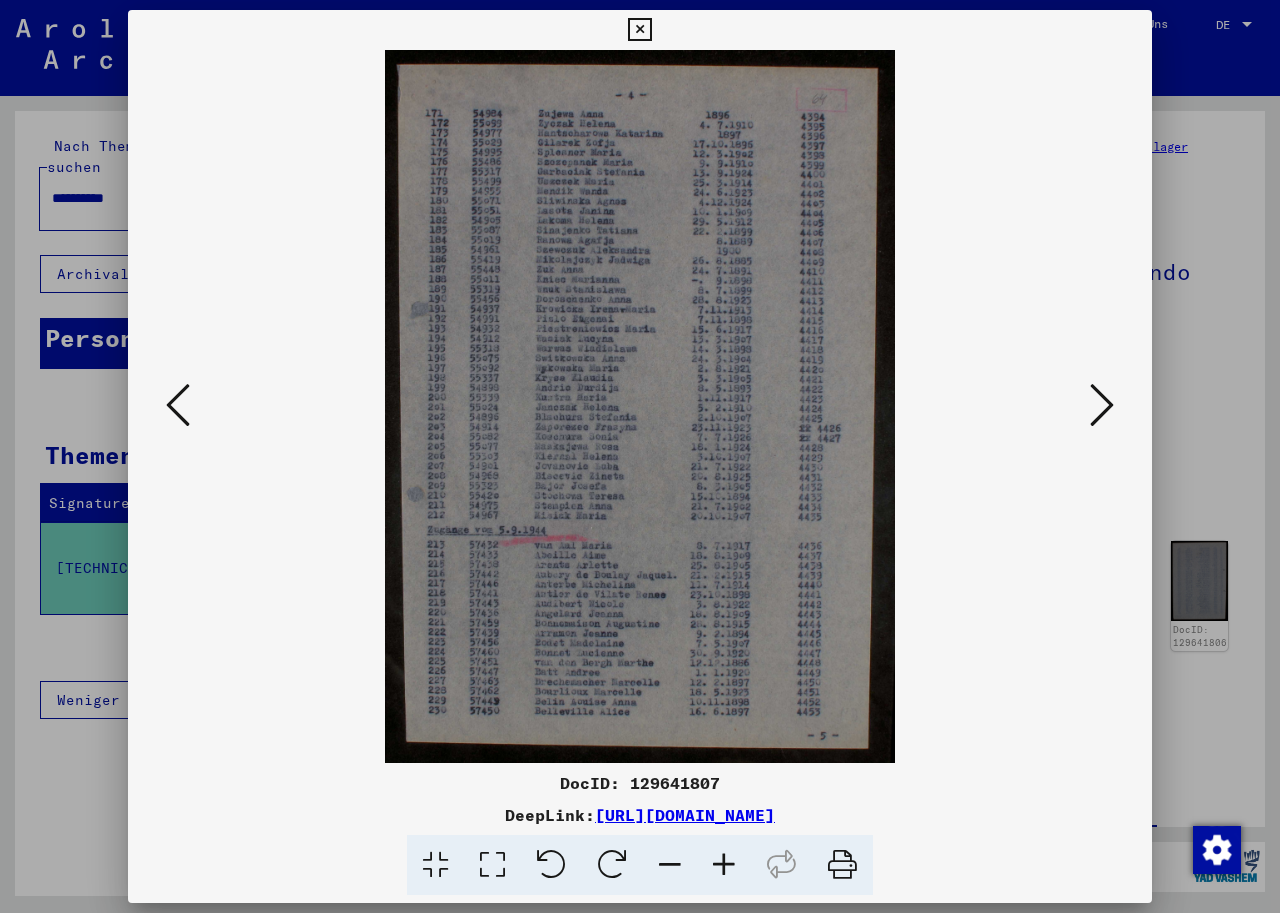 click at bounding box center (178, 405) 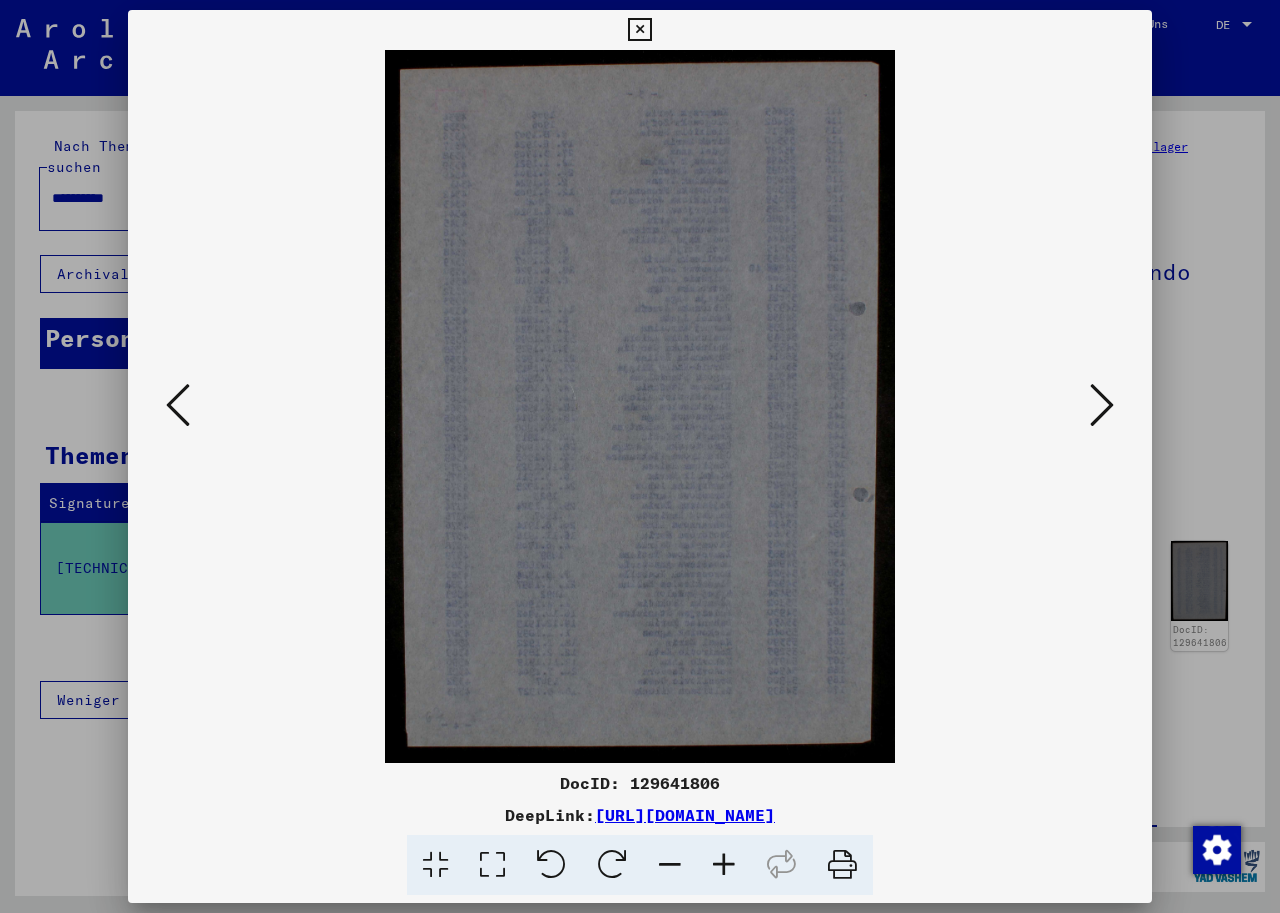click at bounding box center [178, 405] 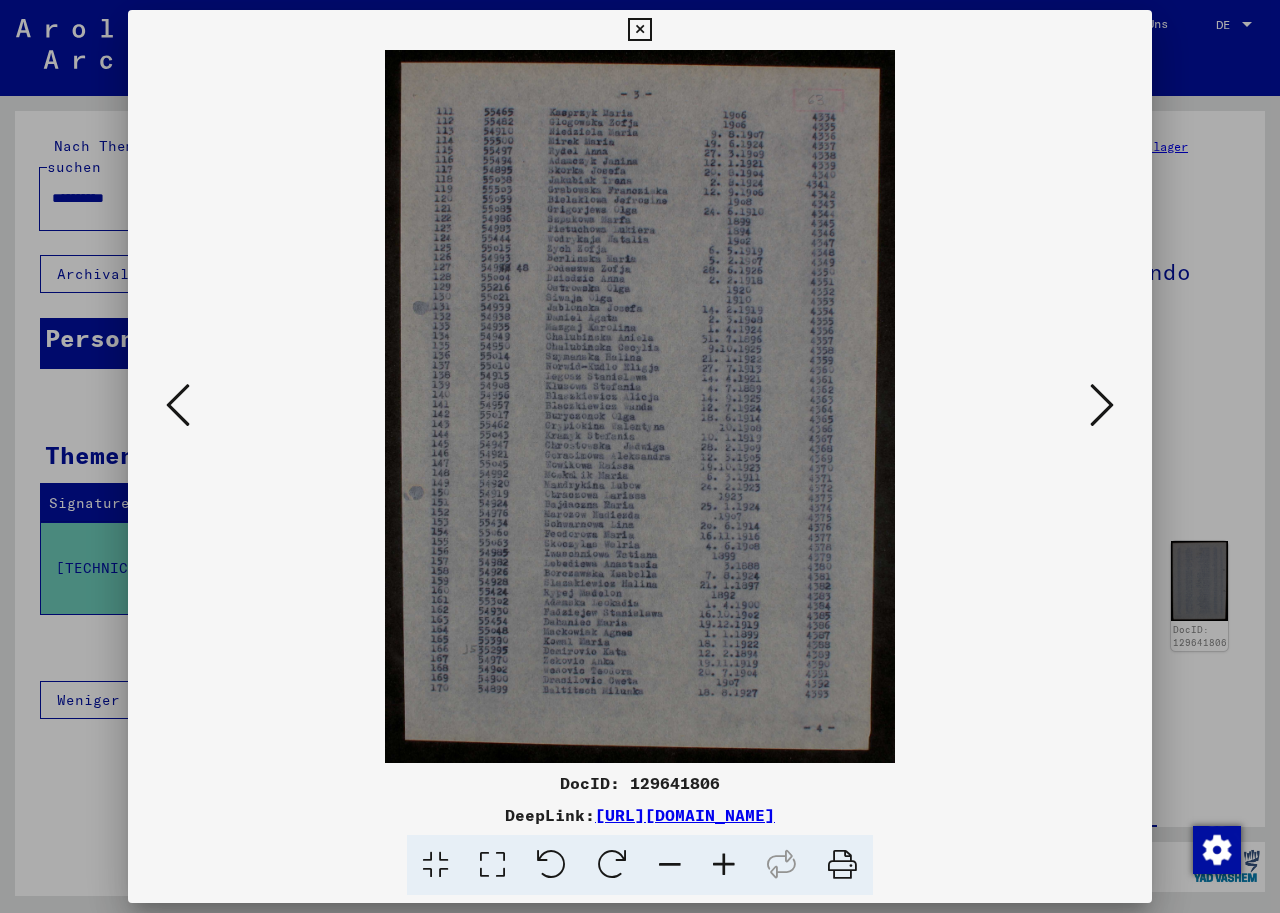click at bounding box center [724, 865] 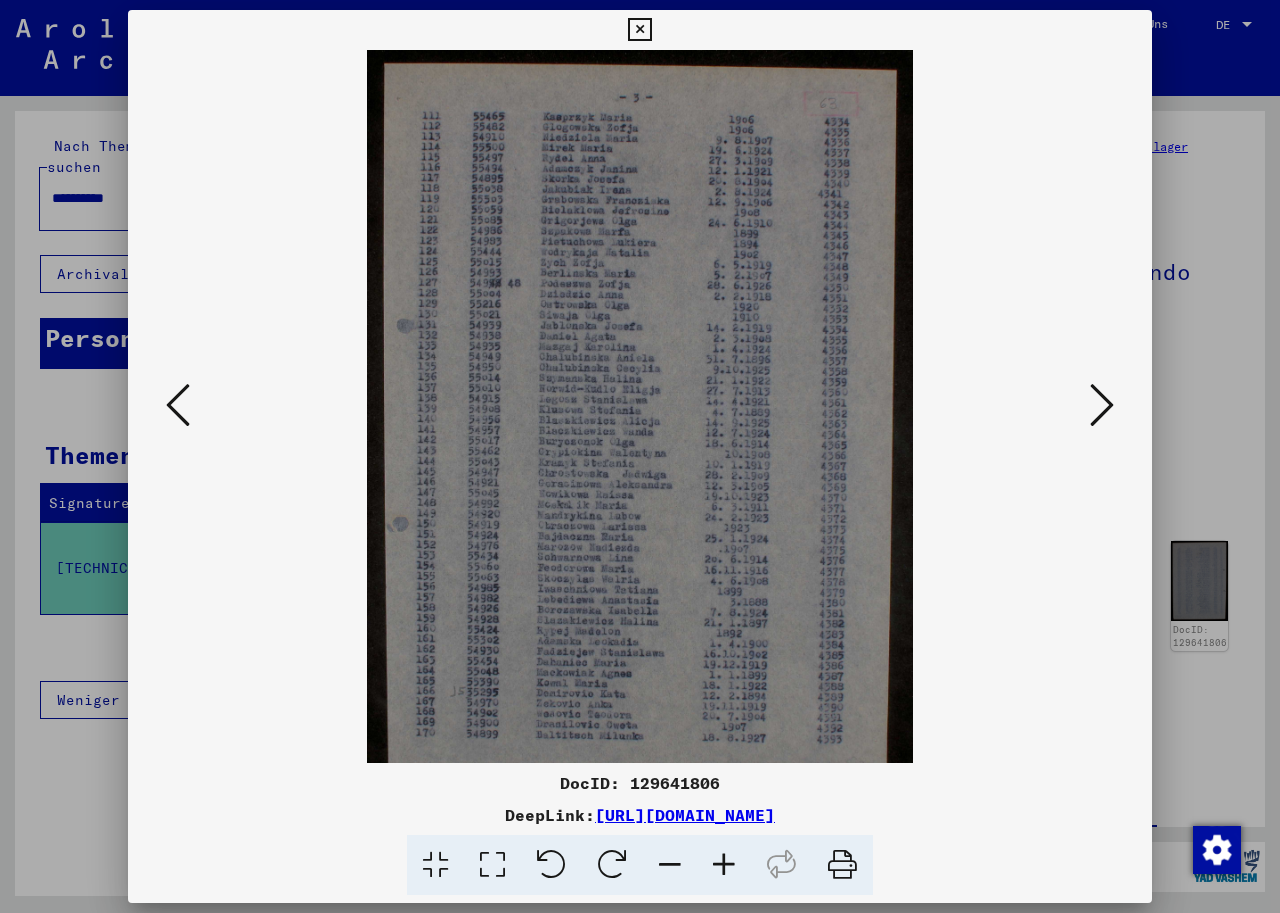 click at bounding box center (724, 865) 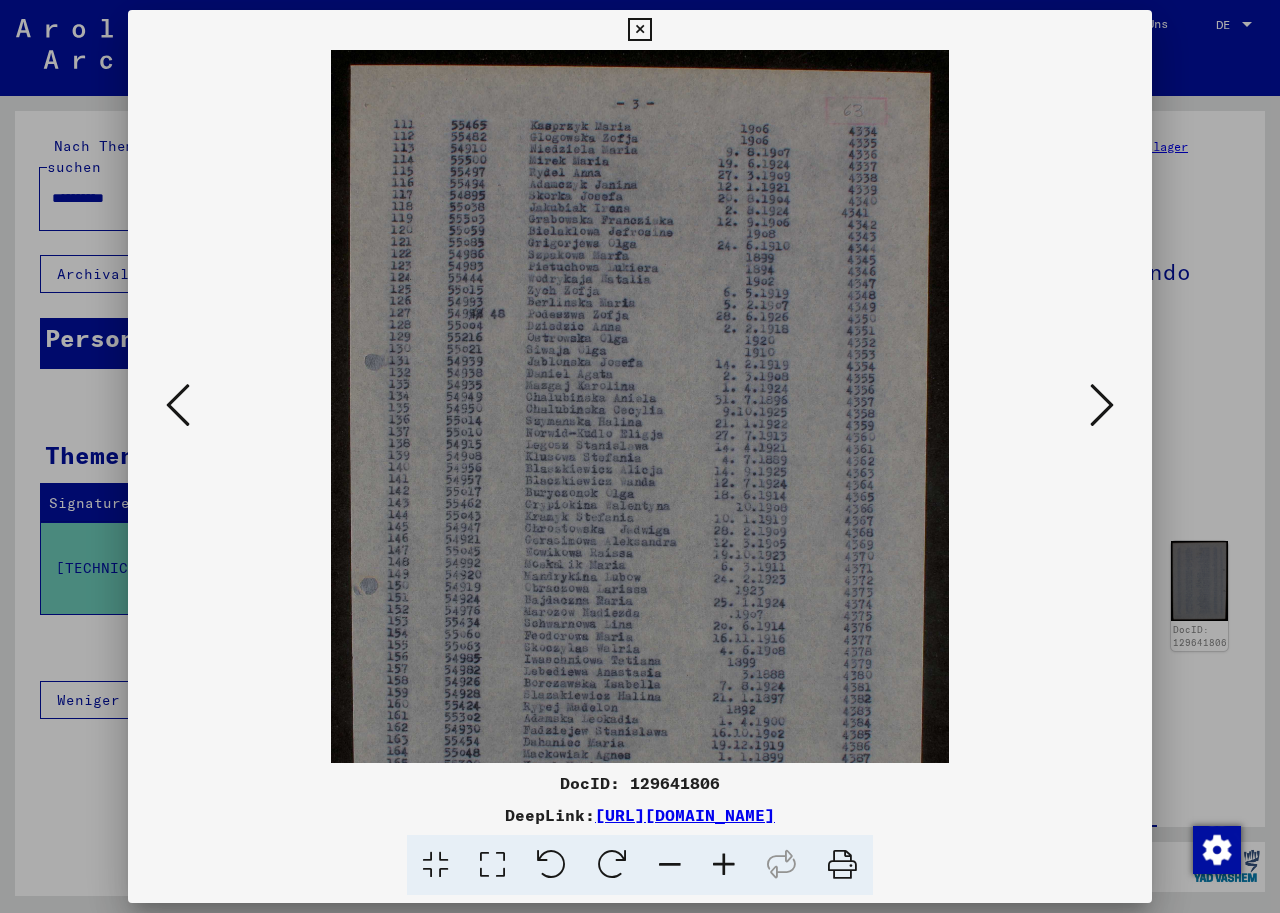 click at bounding box center [724, 865] 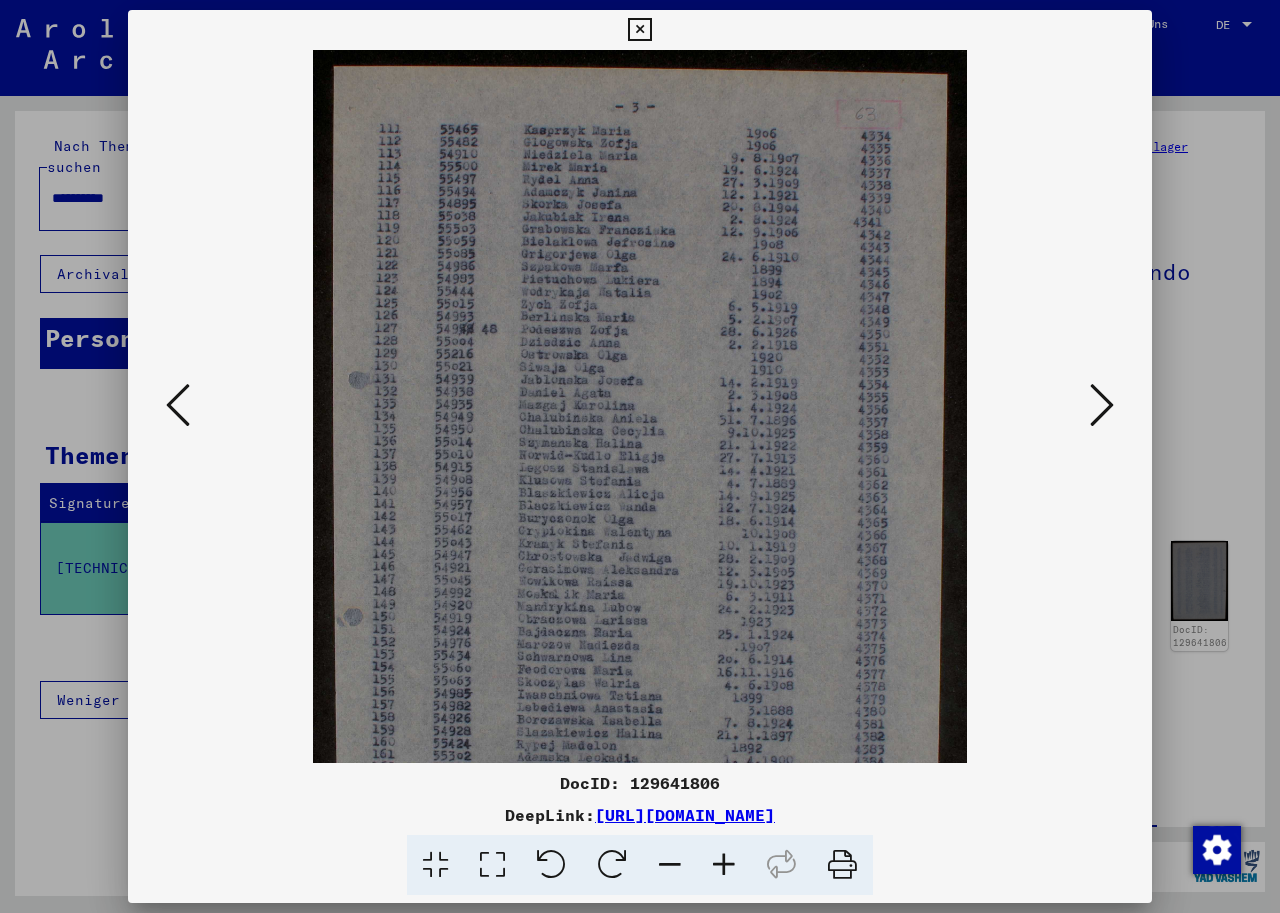 scroll, scrollTop: 200, scrollLeft: 0, axis: vertical 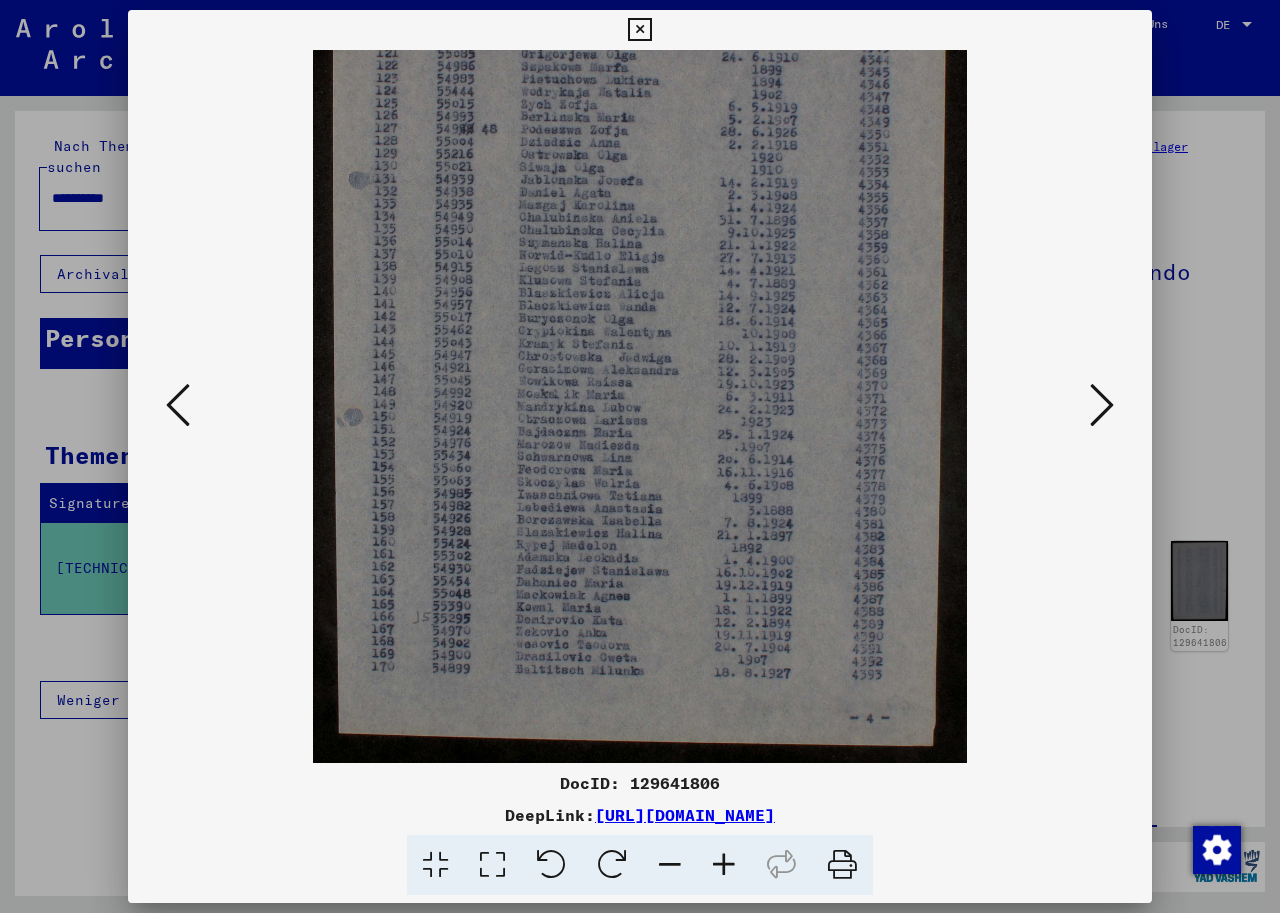 drag, startPoint x: 728, startPoint y: 614, endPoint x: 702, endPoint y: 367, distance: 248.36465 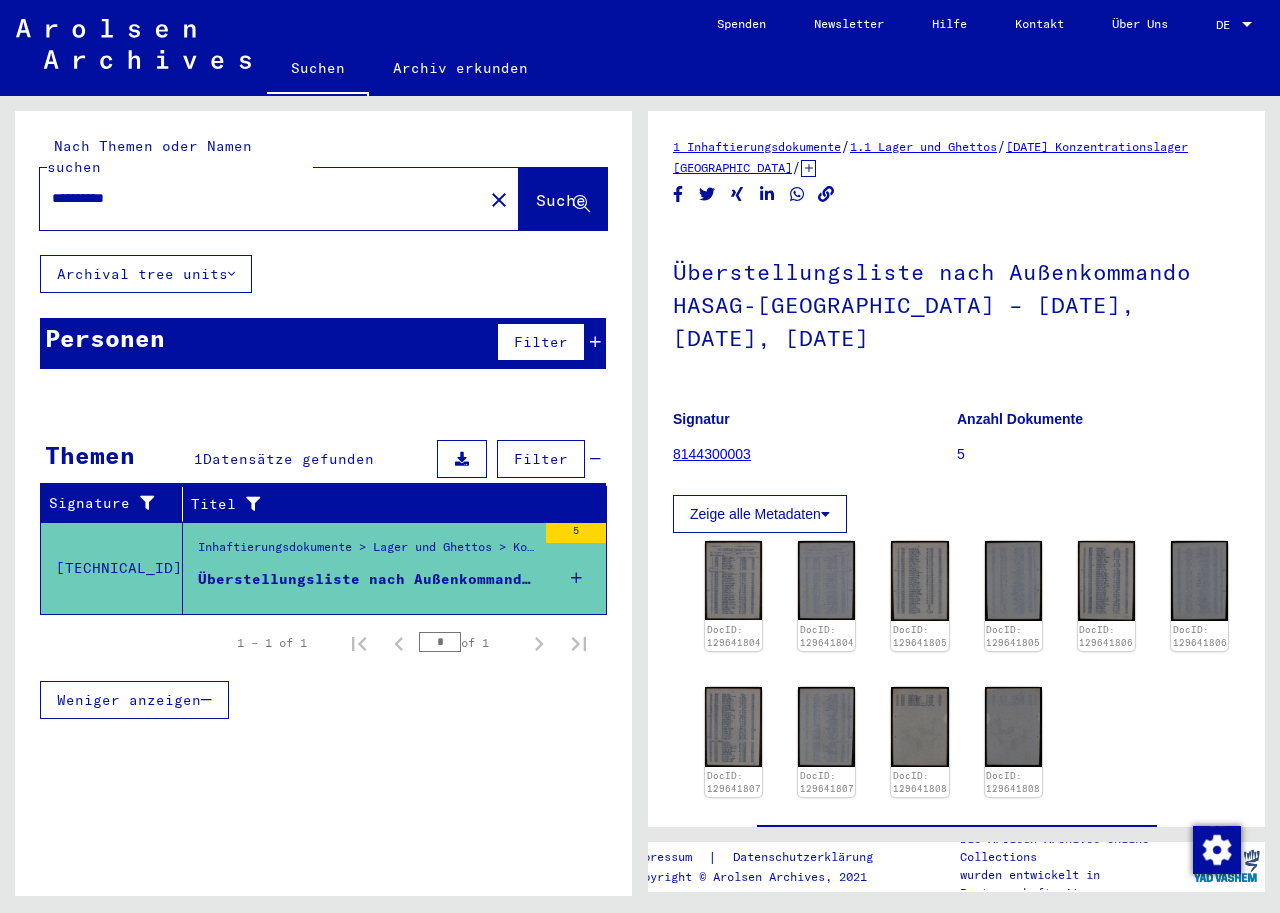 click on "**********" at bounding box center [261, 198] 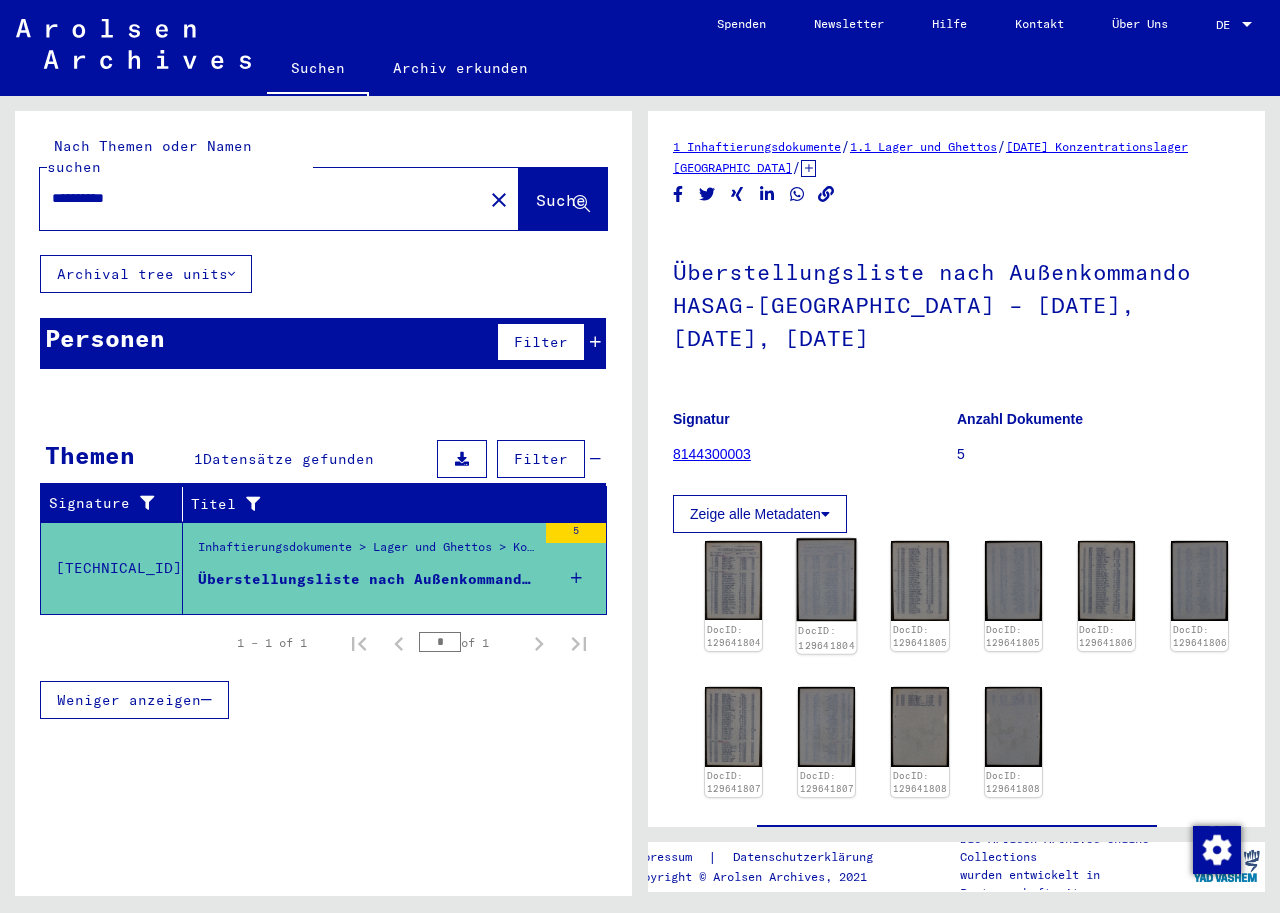 click 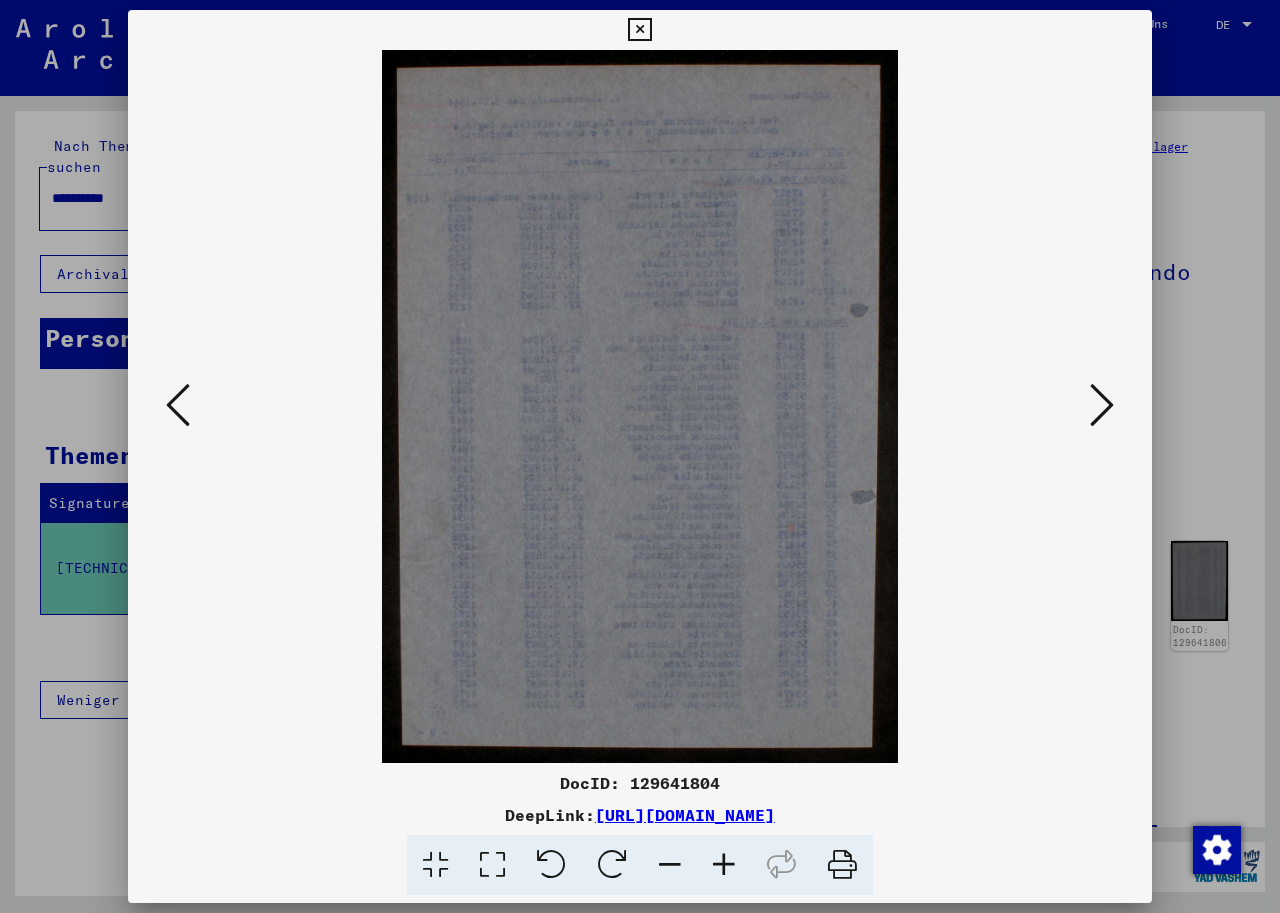 click at bounding box center (640, 406) 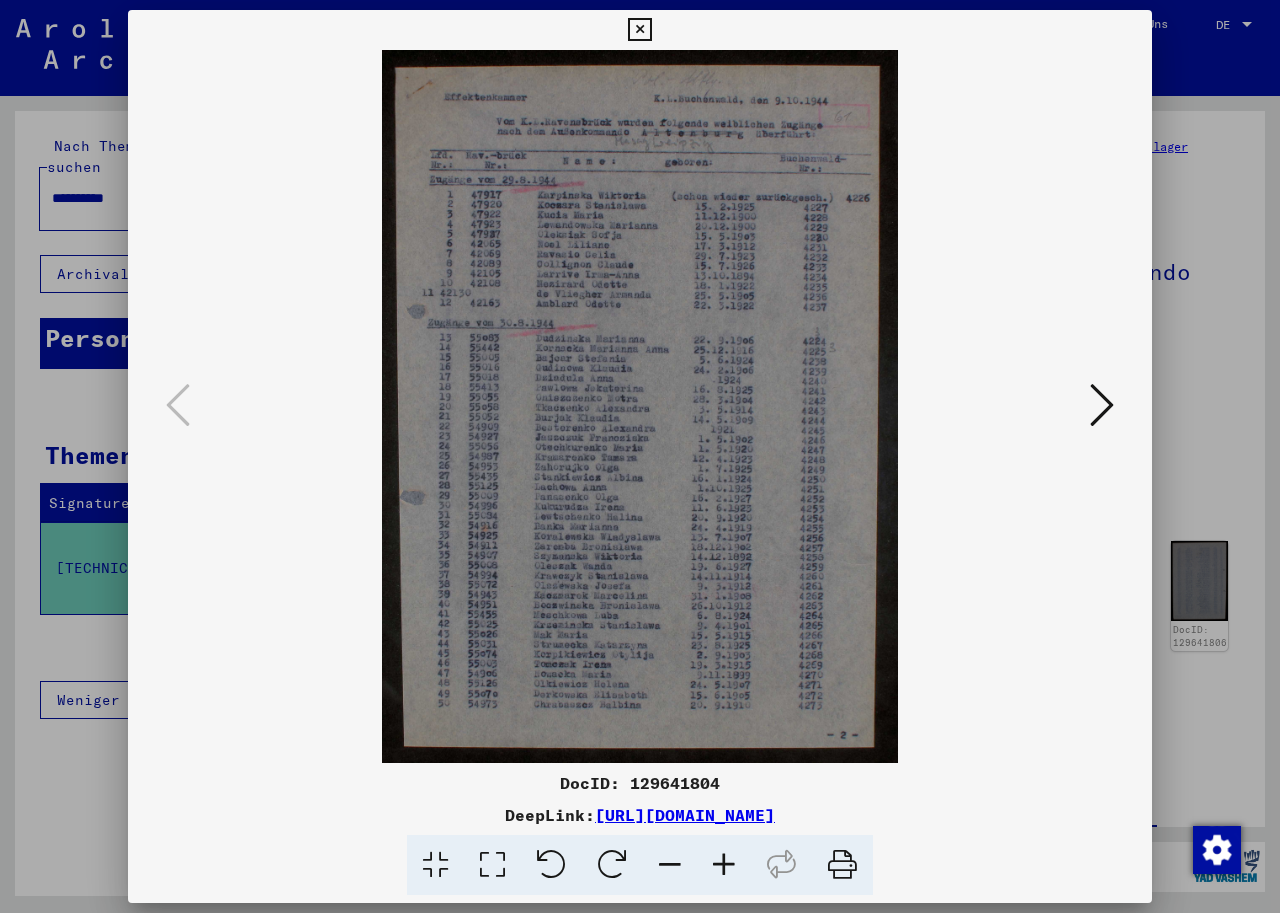click at bounding box center (1102, 405) 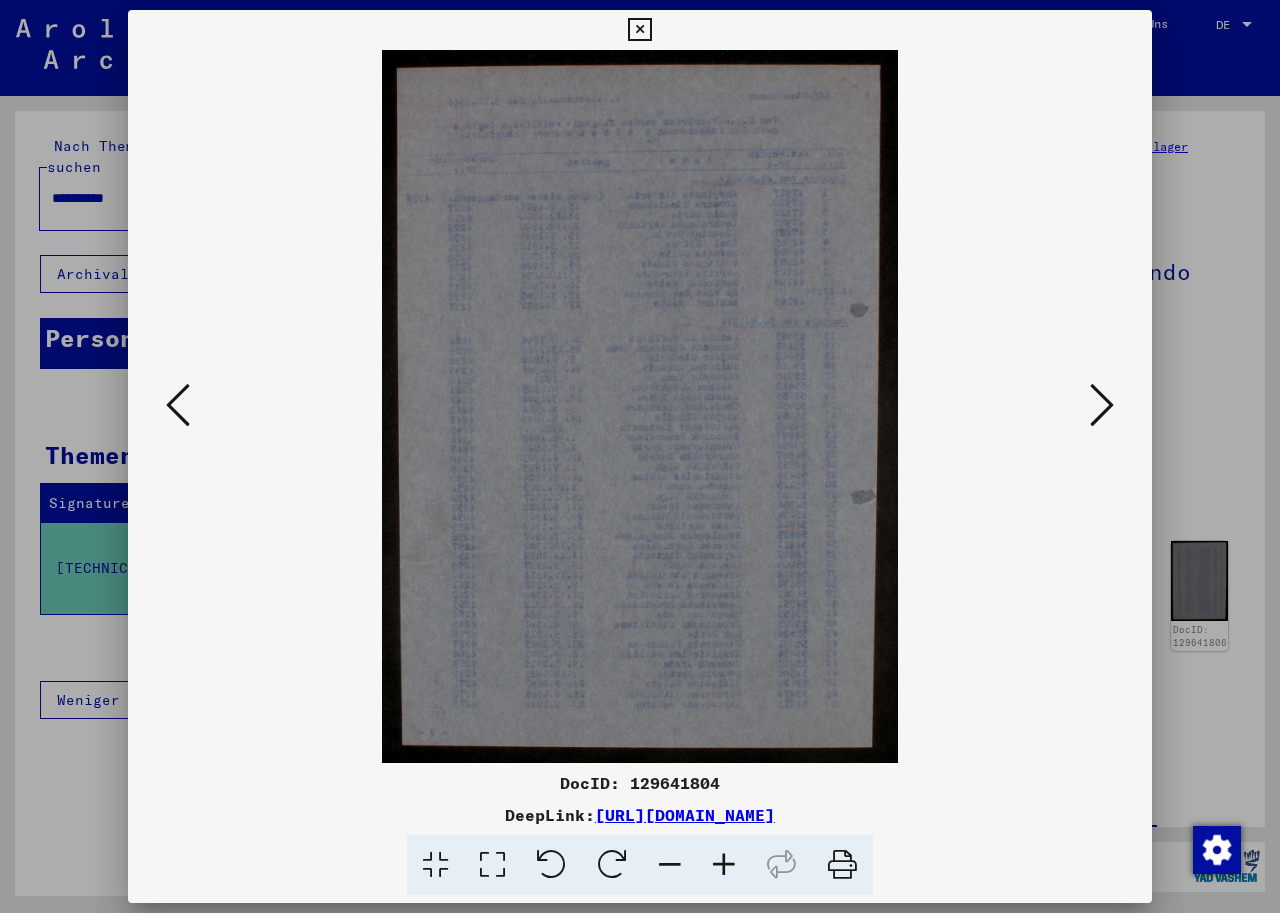 click at bounding box center [1102, 405] 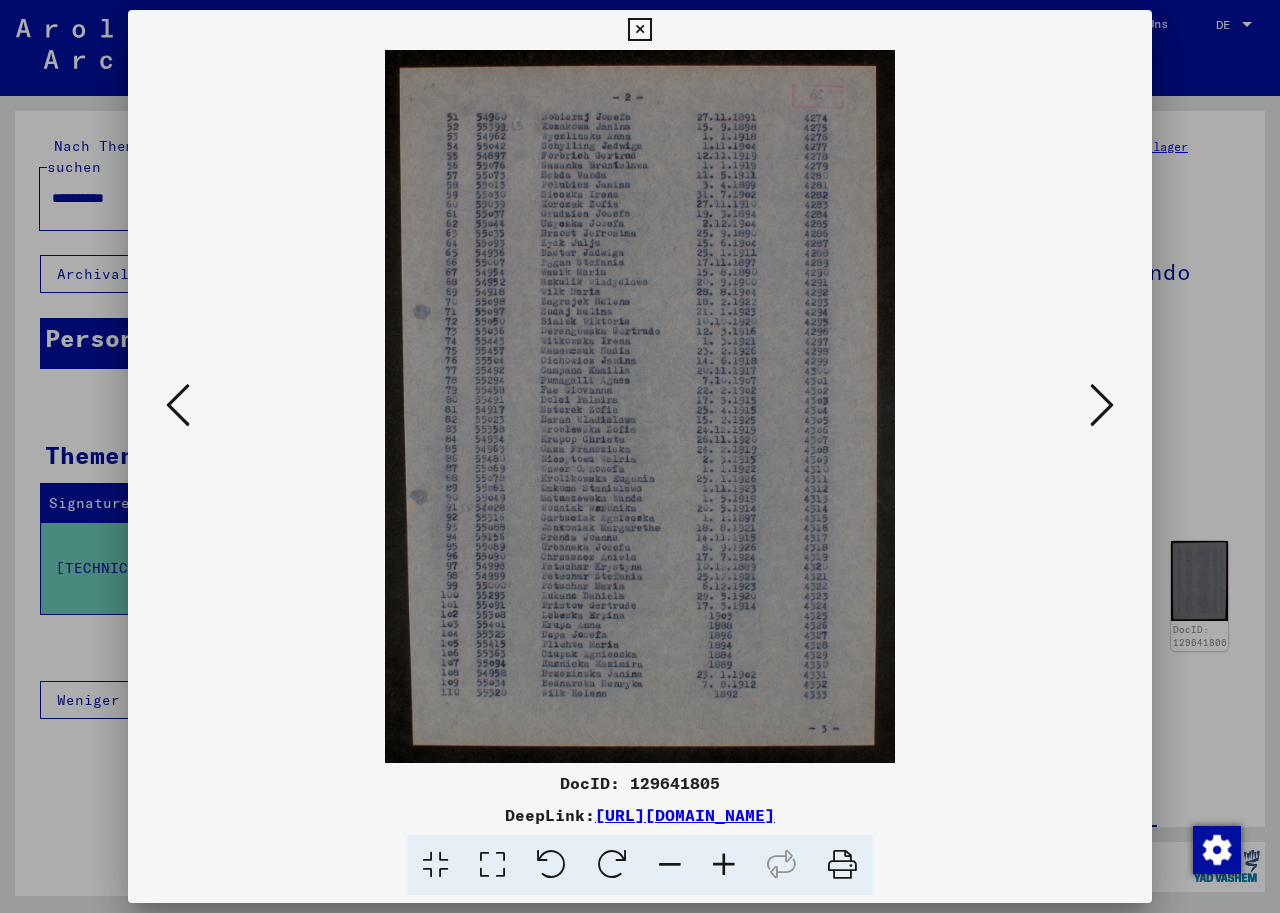 click at bounding box center (1102, 405) 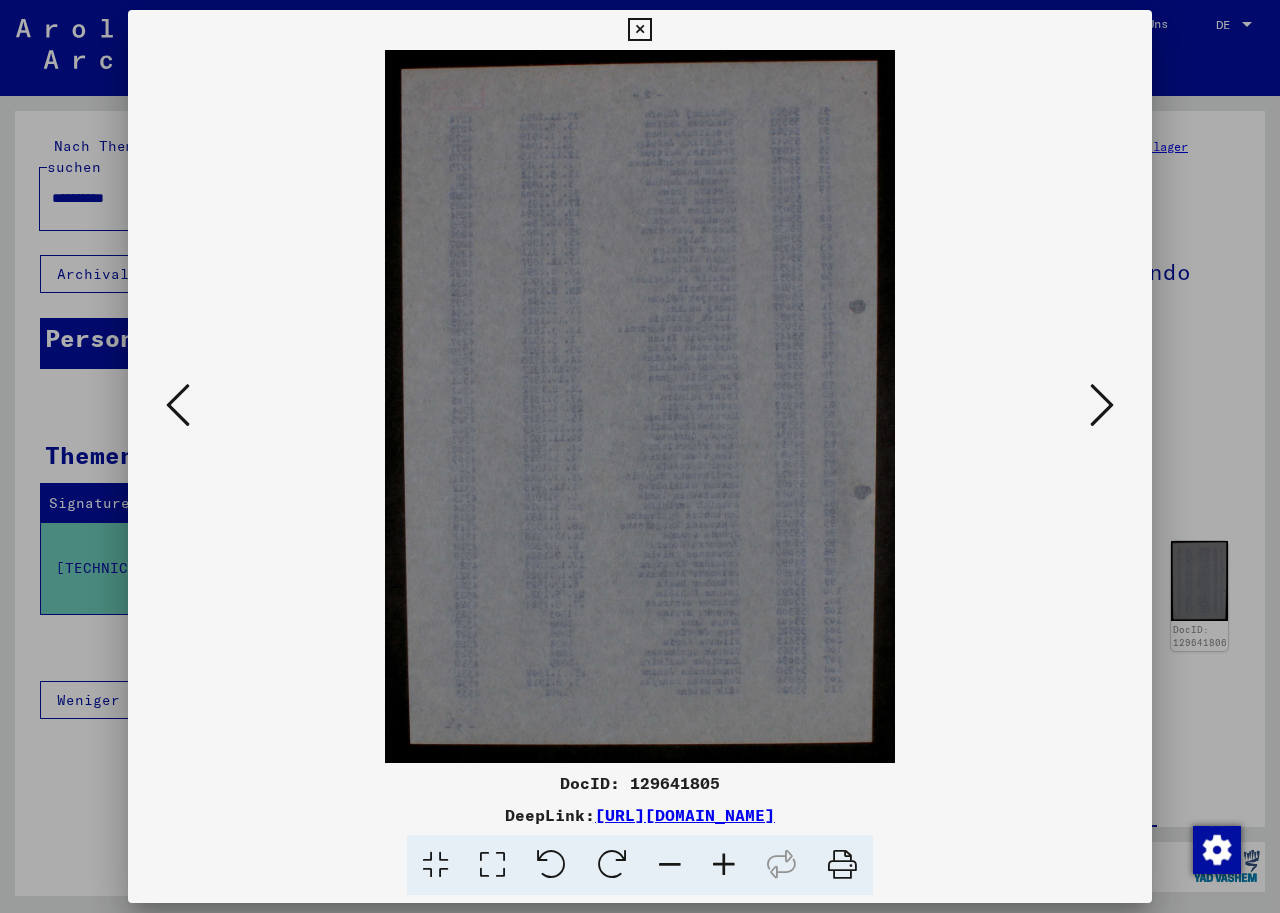 click at bounding box center (1102, 405) 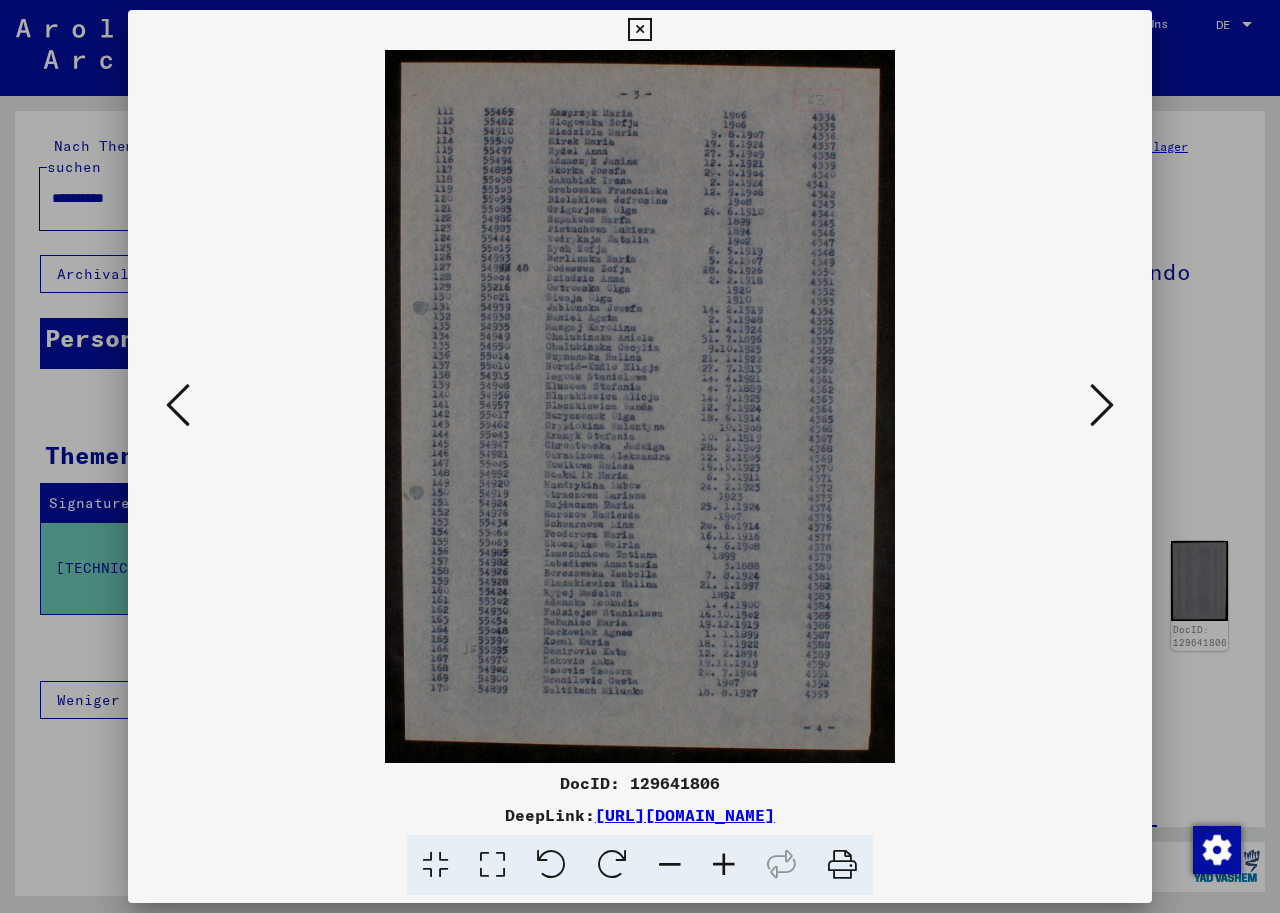 click at bounding box center (1102, 405) 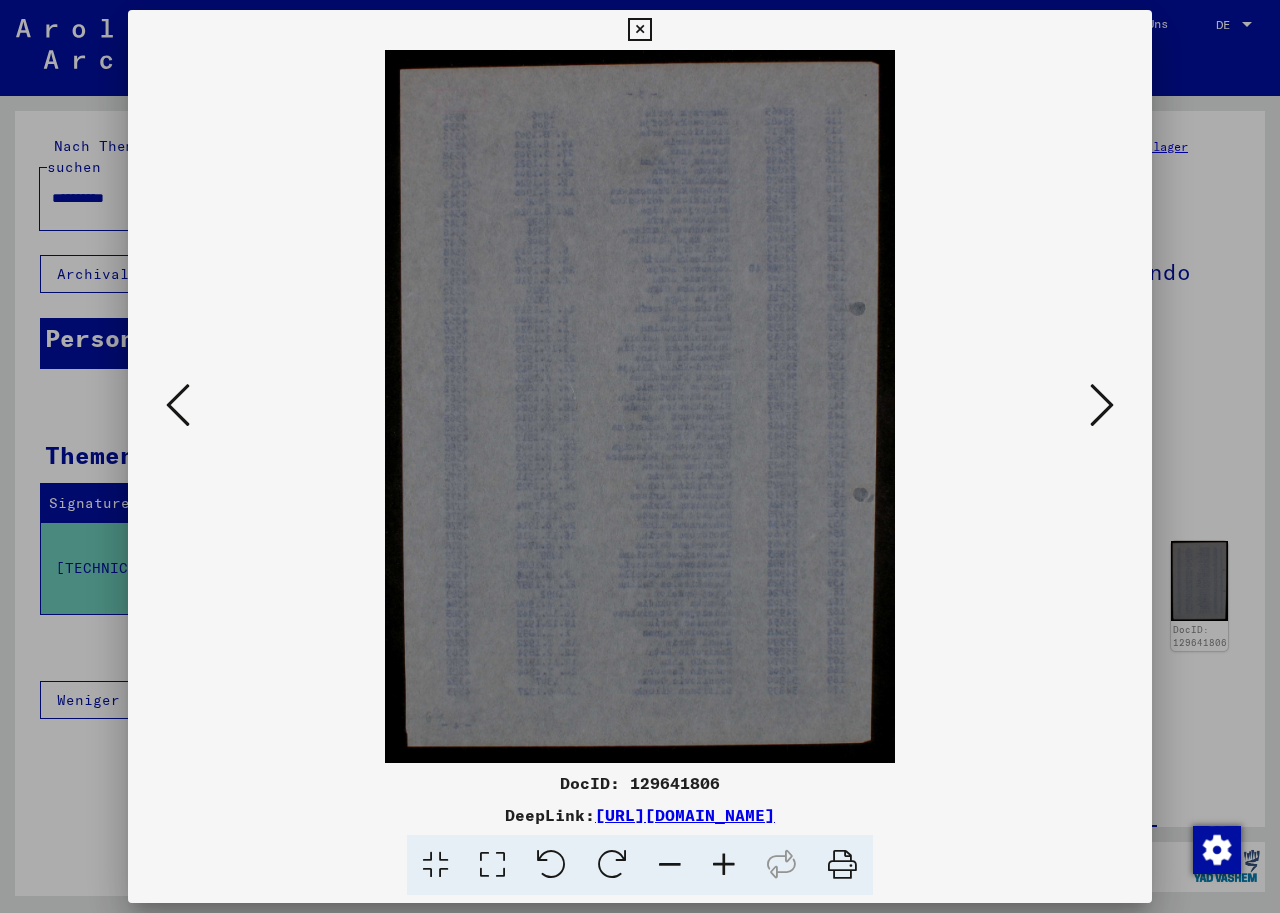 click at bounding box center [1102, 405] 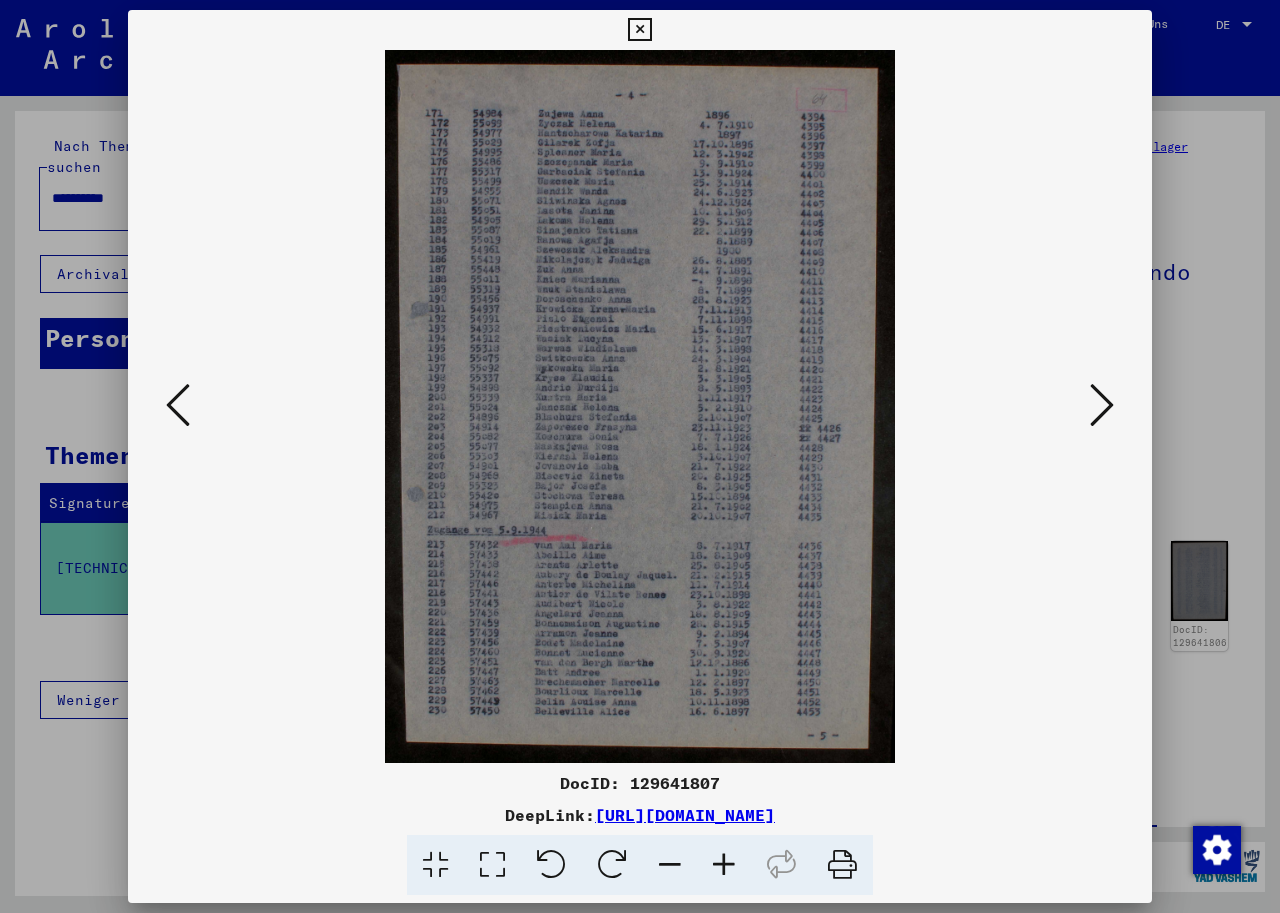 click at bounding box center (1102, 405) 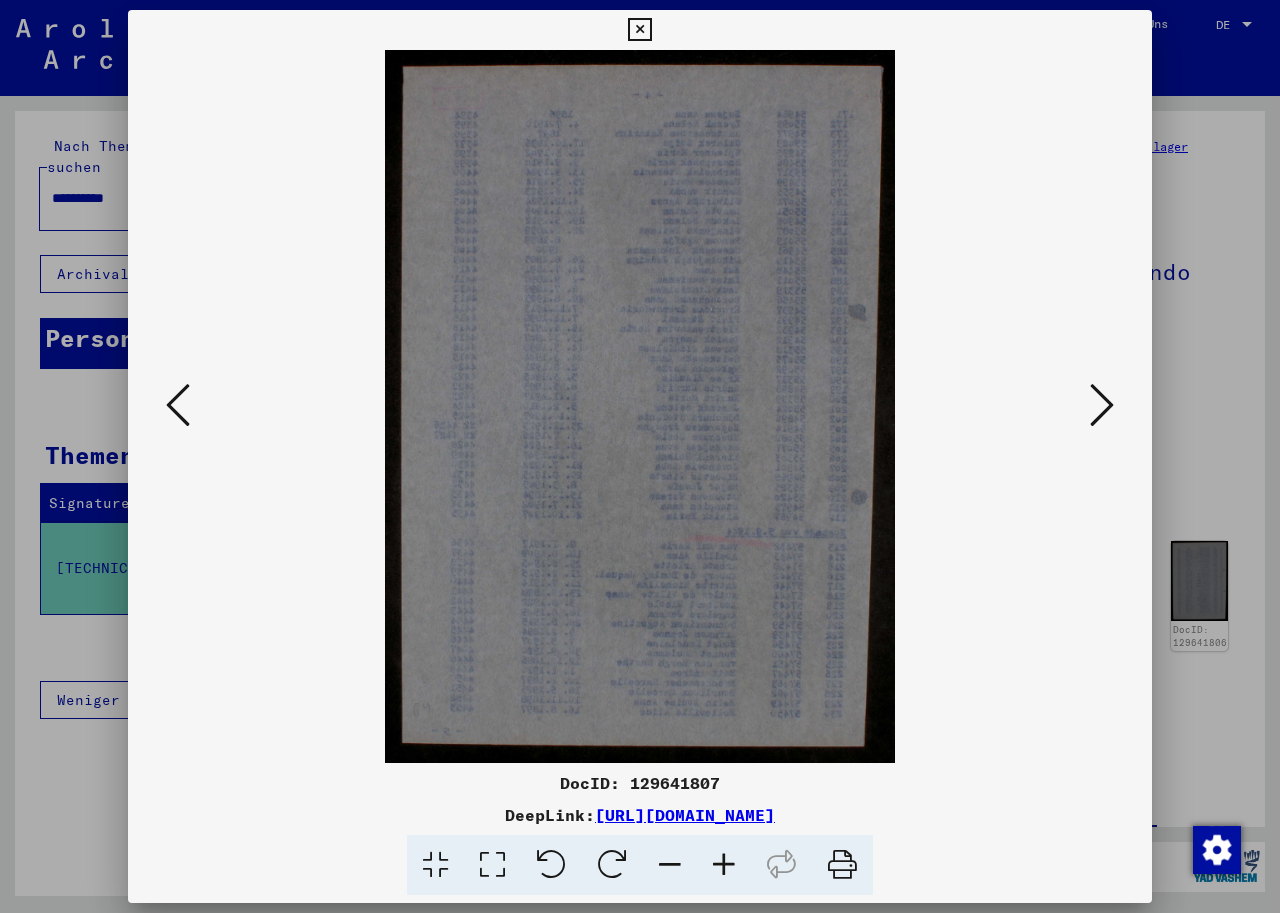 click at bounding box center (1102, 405) 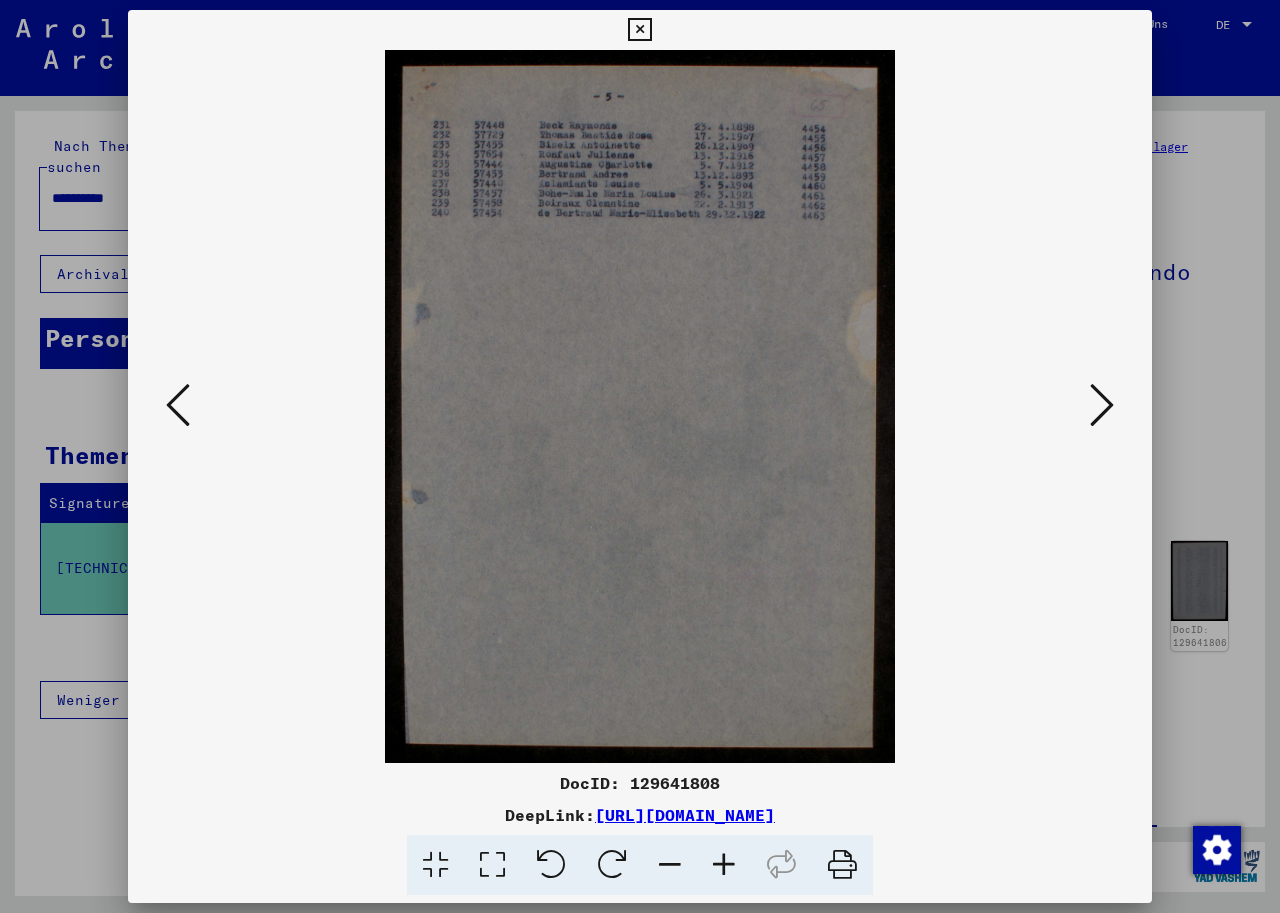 click at bounding box center [1102, 405] 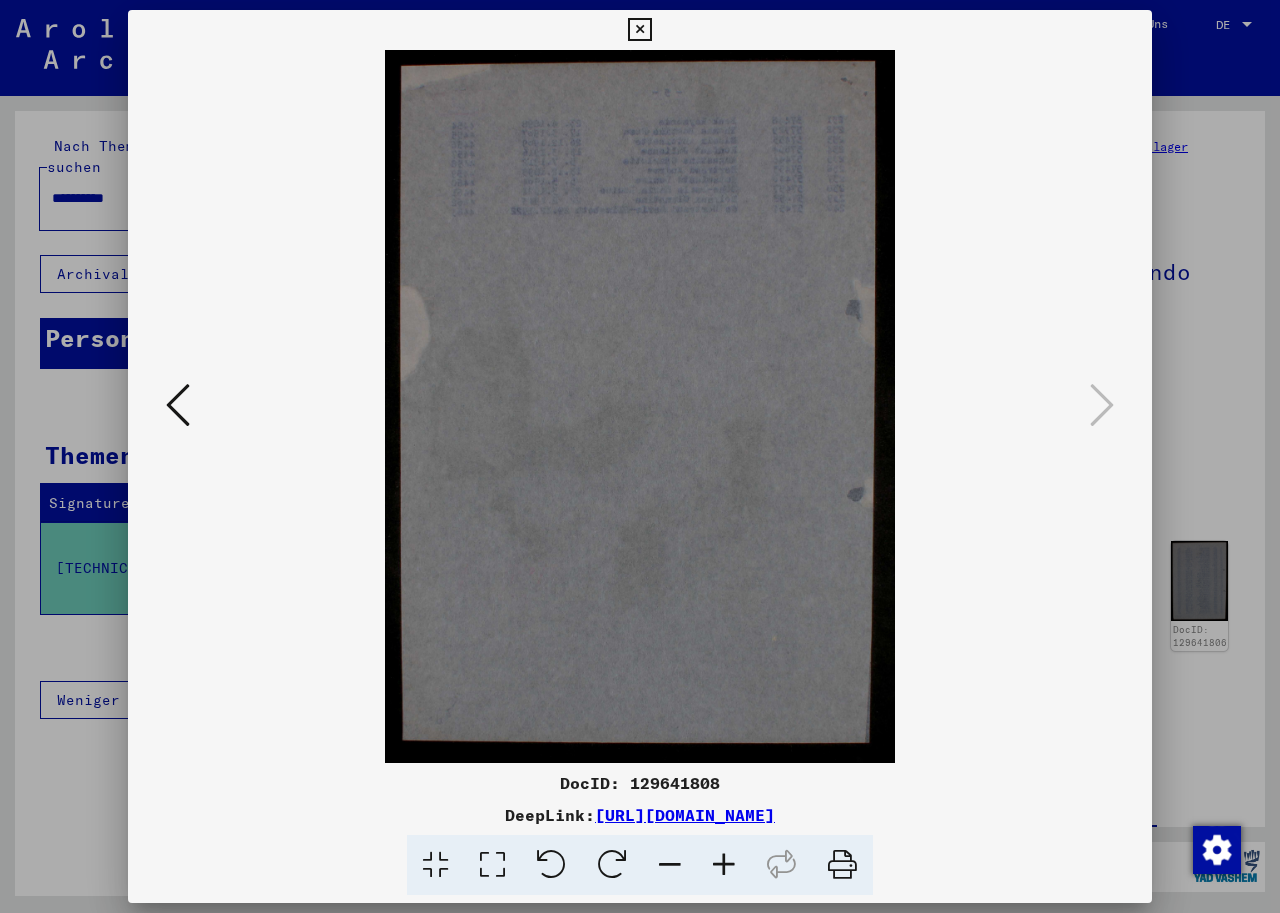 click at bounding box center (639, 30) 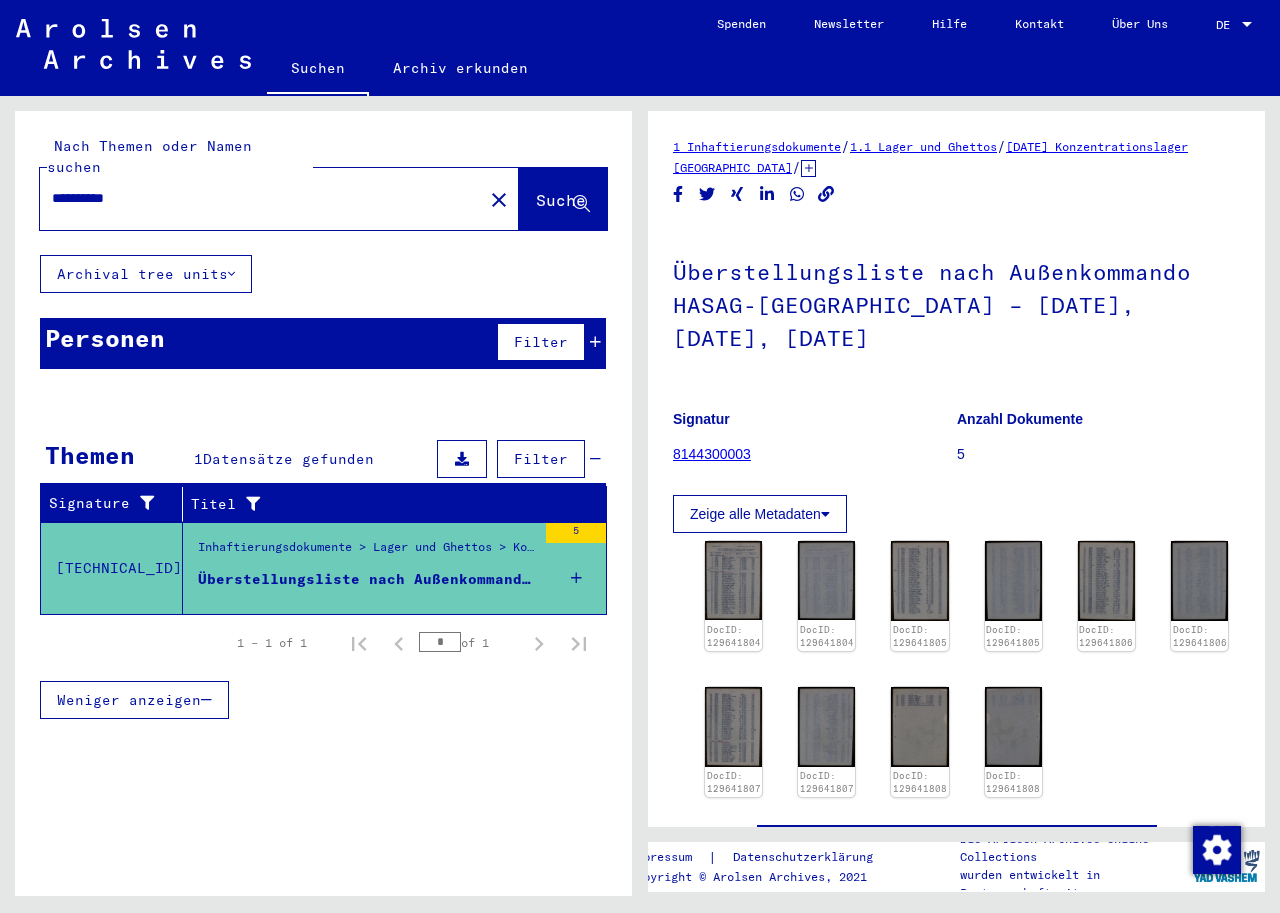 click on "**********" at bounding box center (261, 198) 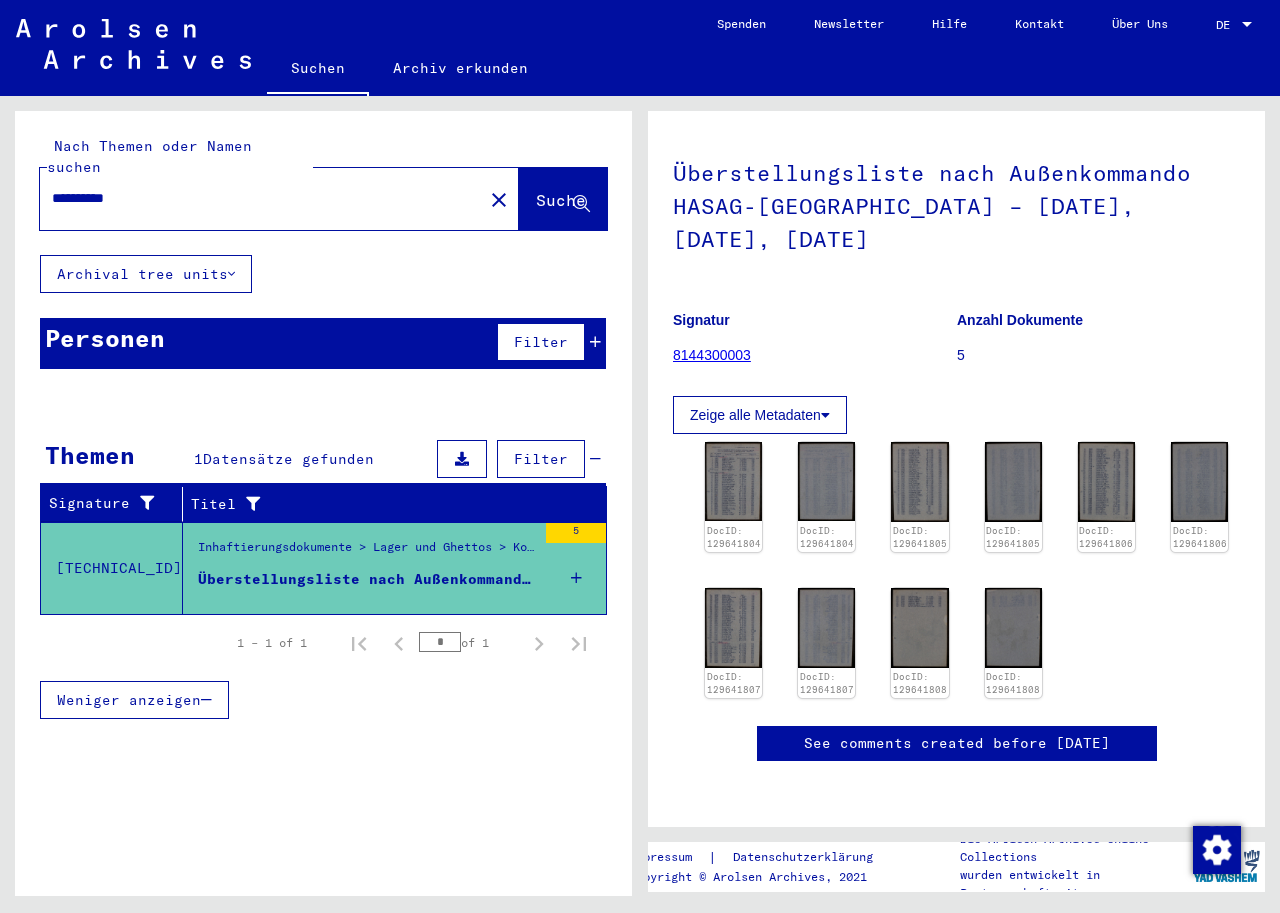 scroll, scrollTop: 381, scrollLeft: 0, axis: vertical 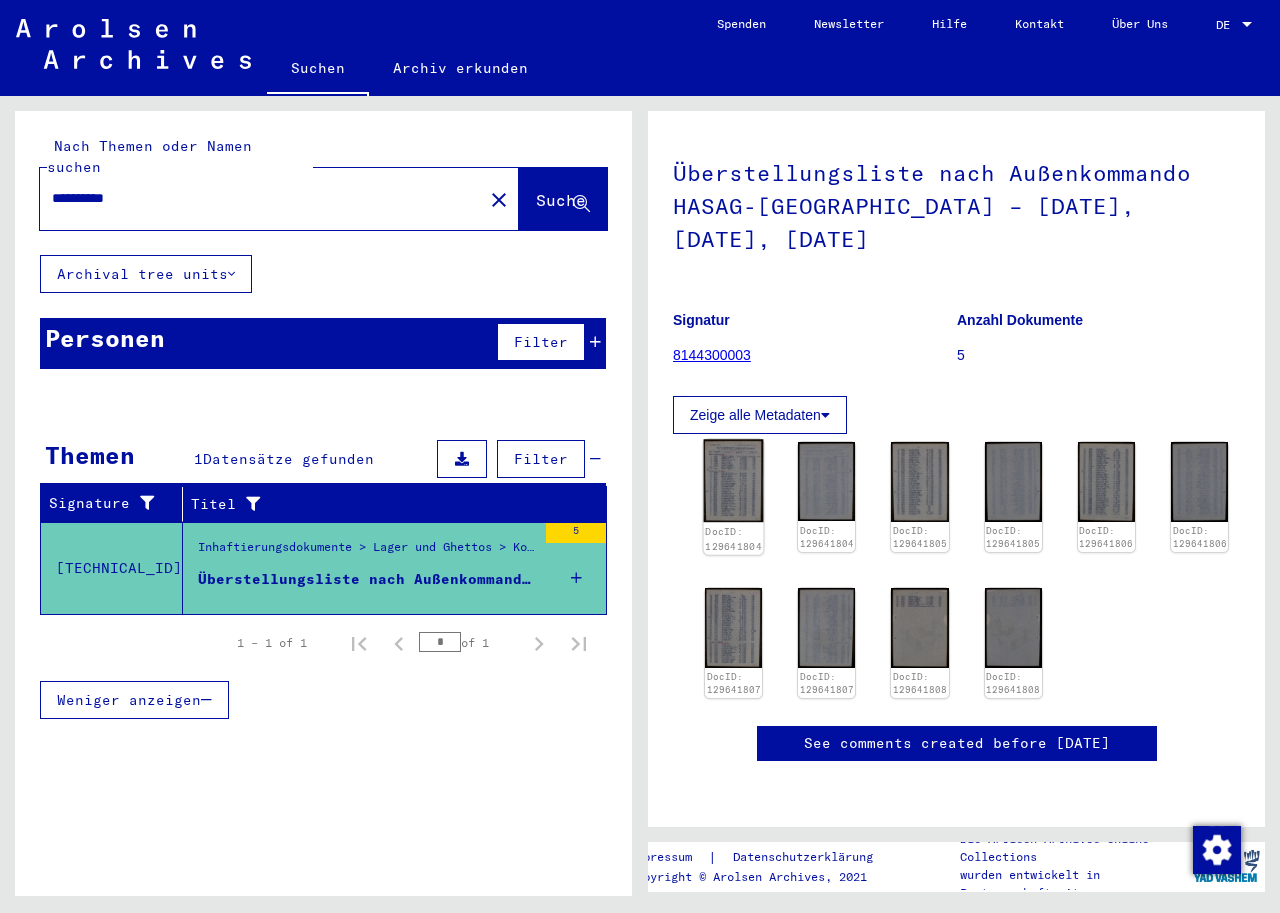 click 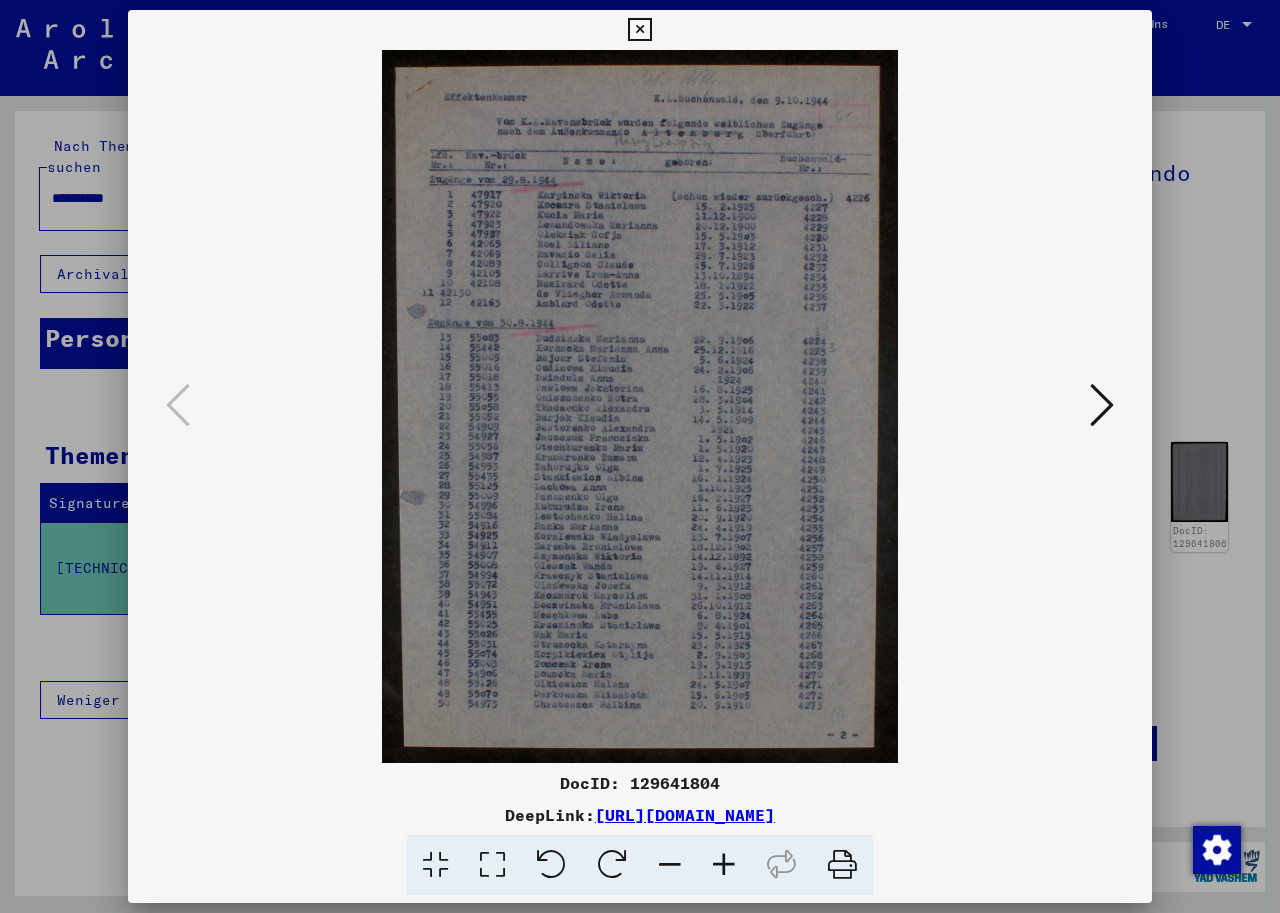 click at bounding box center [640, 406] 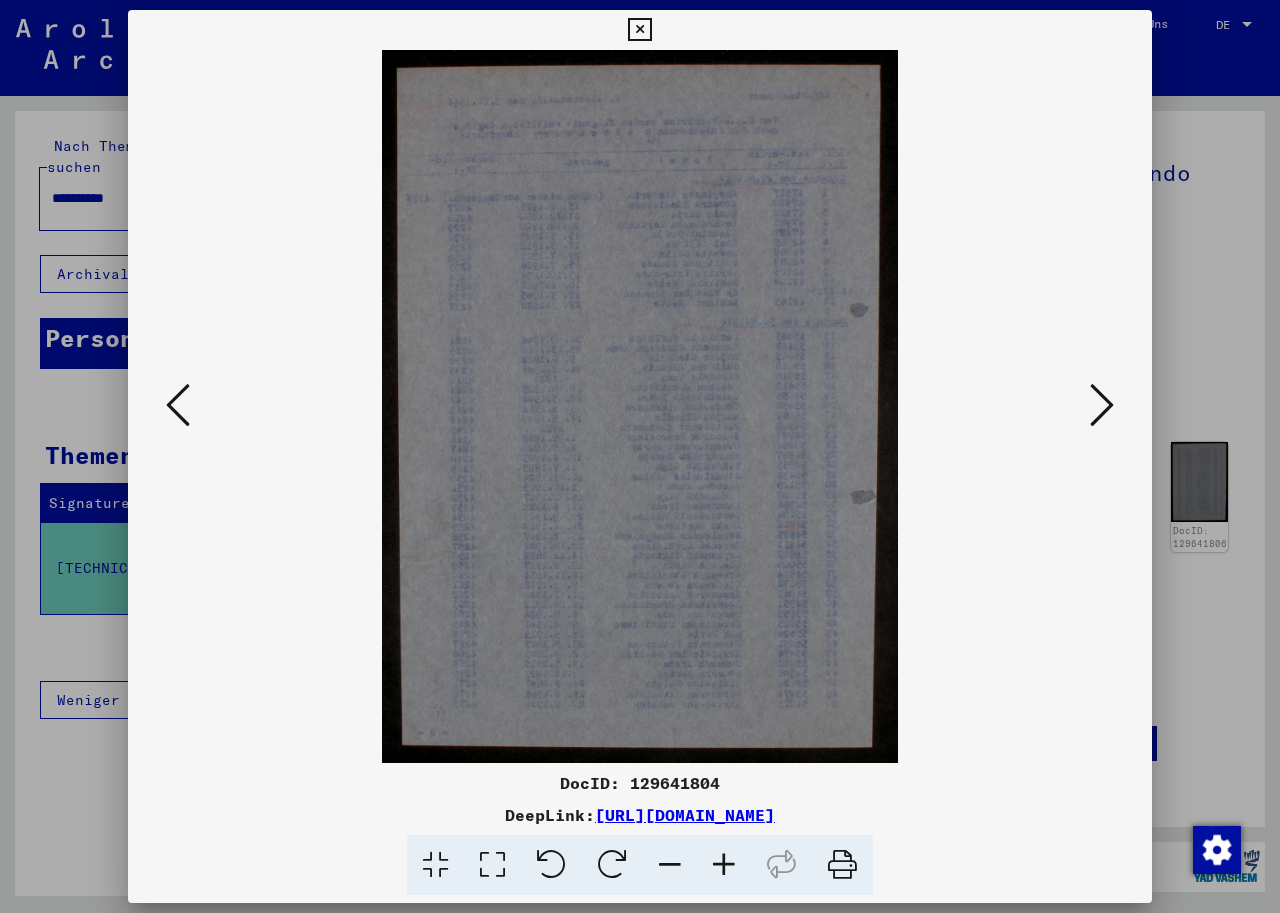 click at bounding box center [1102, 405] 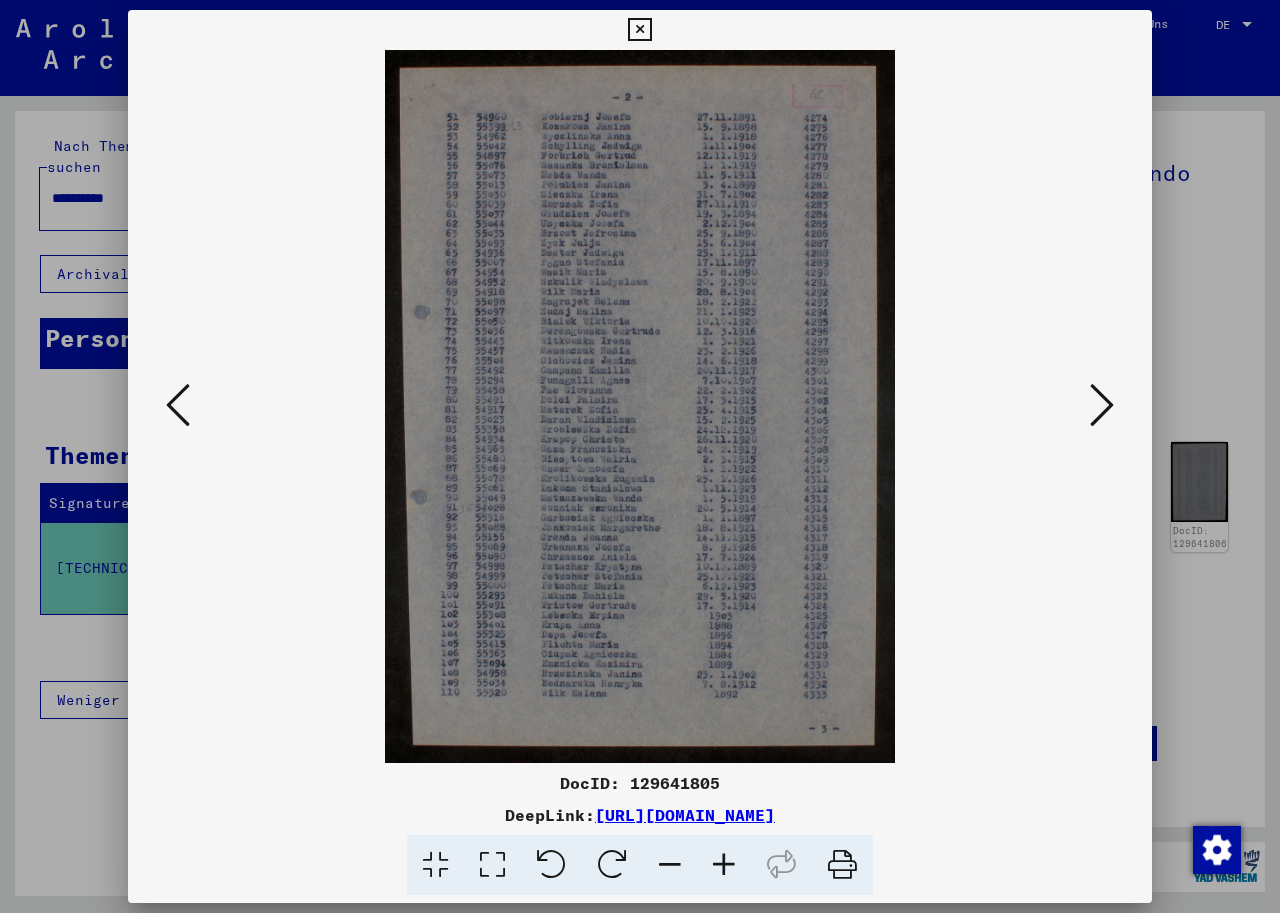 click at bounding box center [1102, 405] 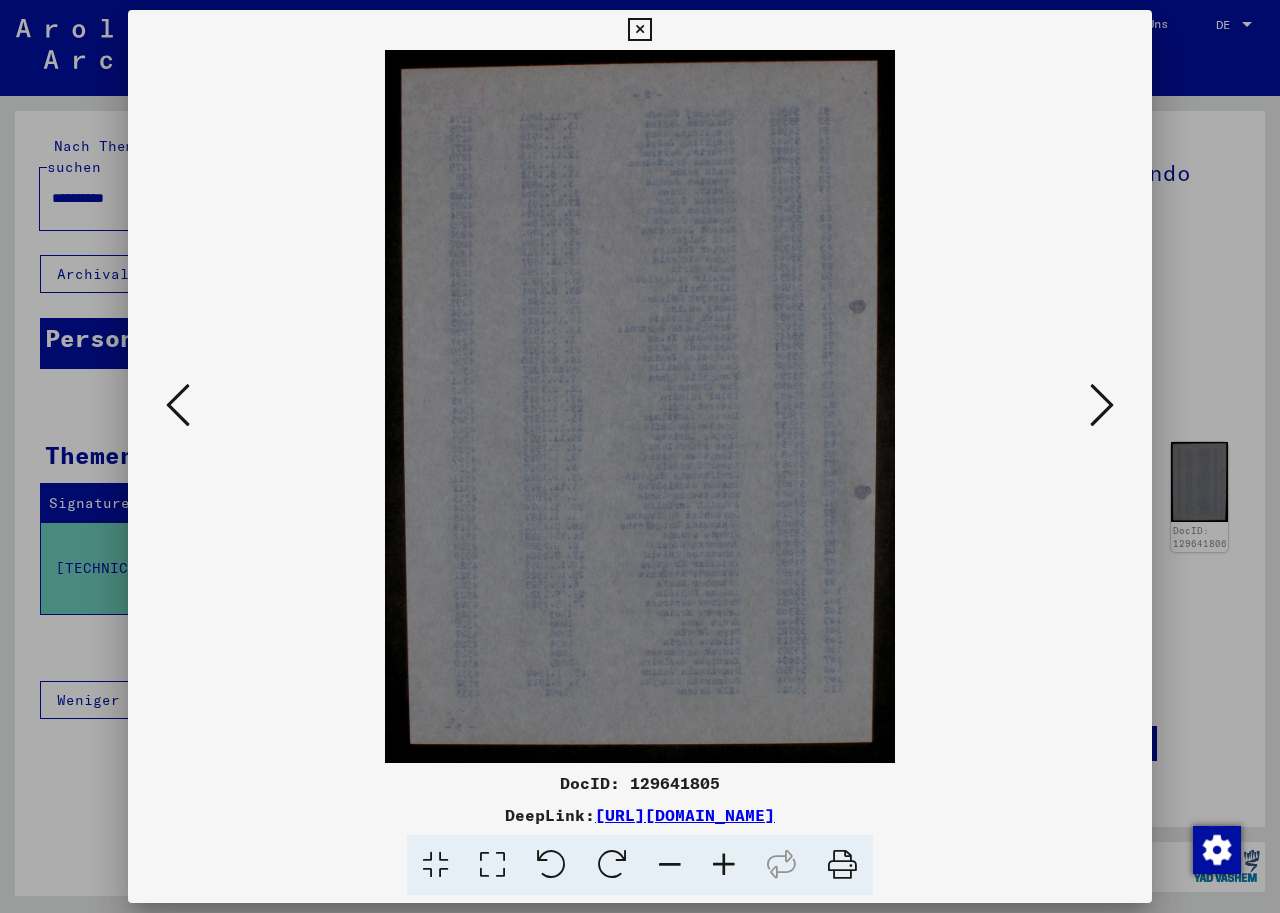 click at bounding box center (1102, 405) 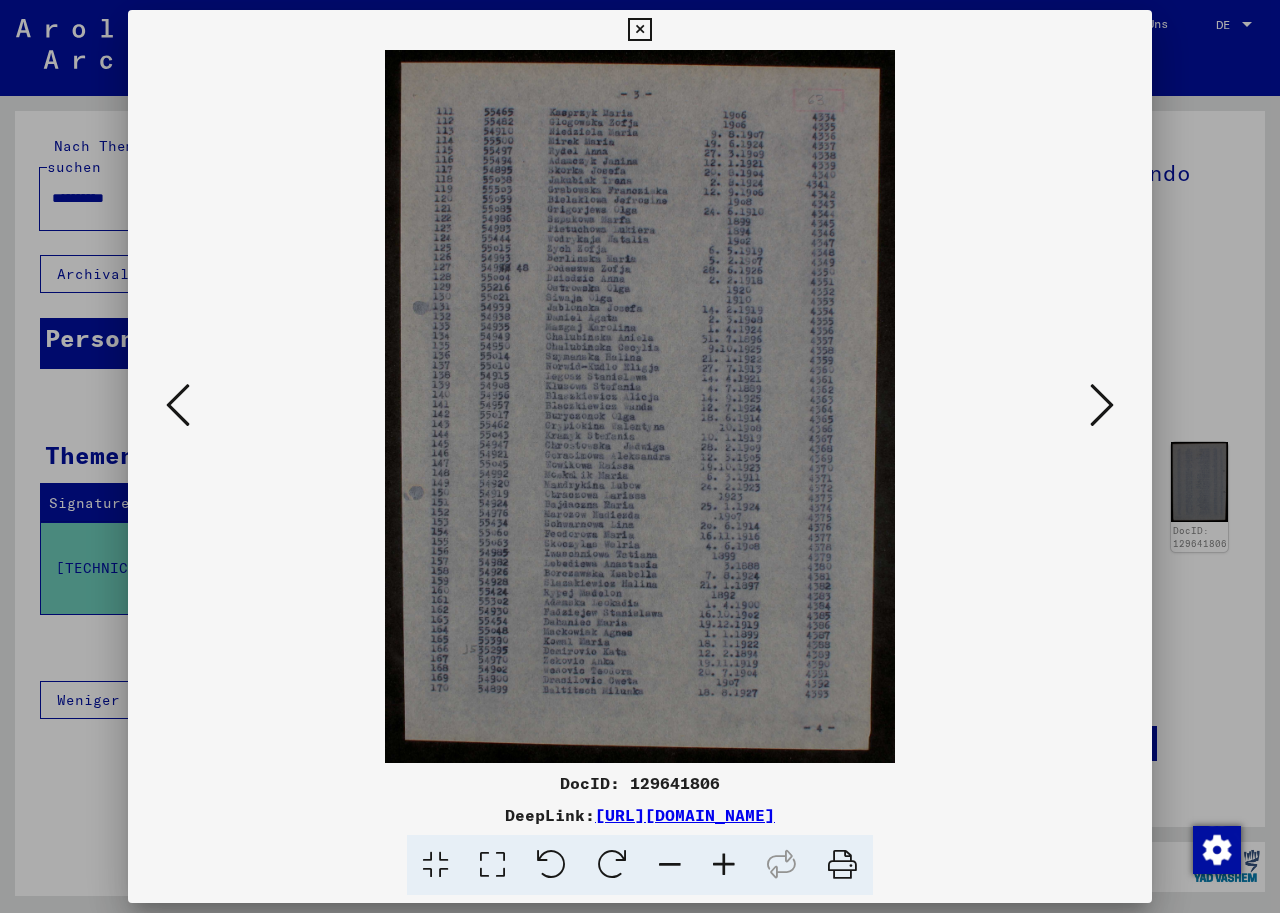 click at bounding box center (1102, 405) 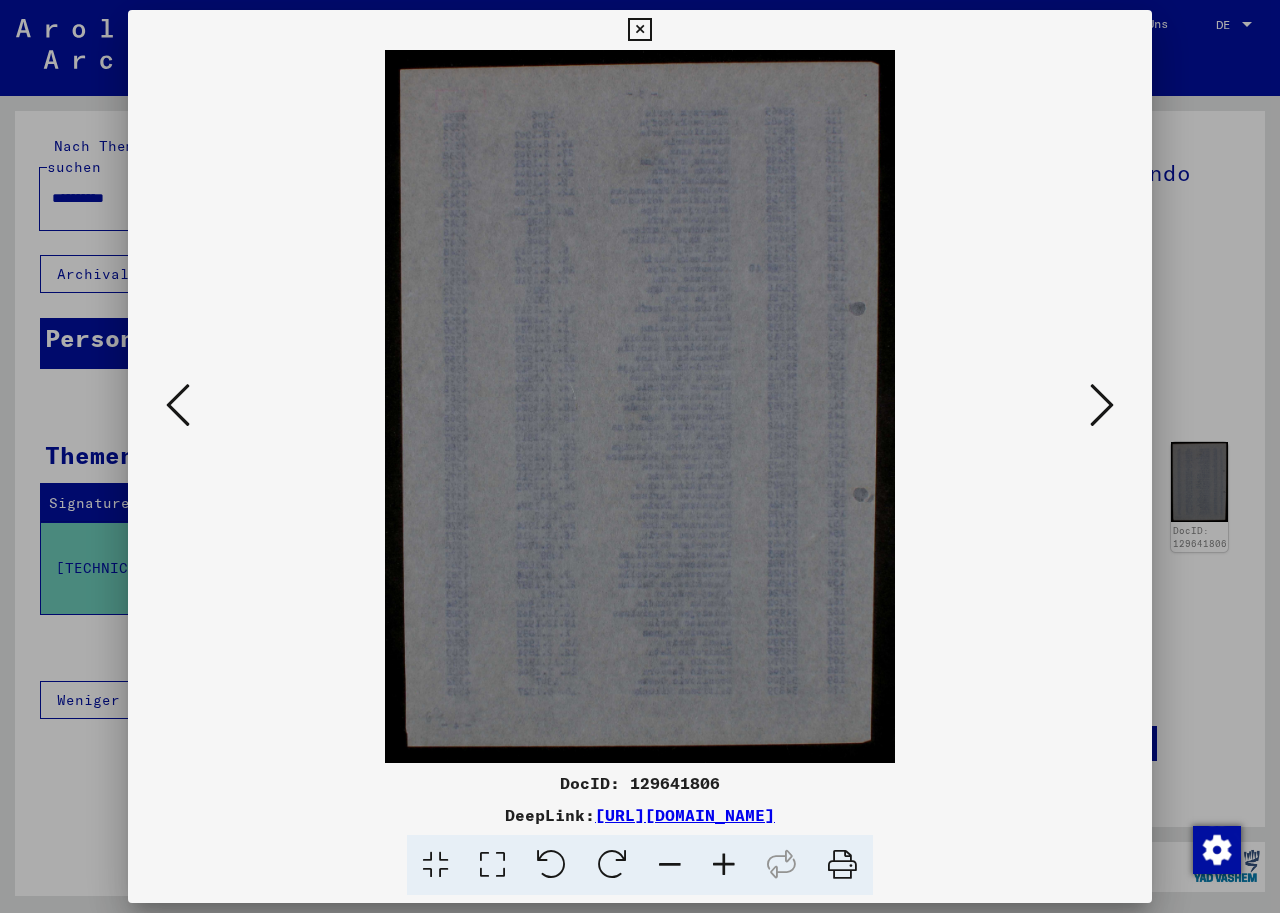 click at bounding box center [1102, 405] 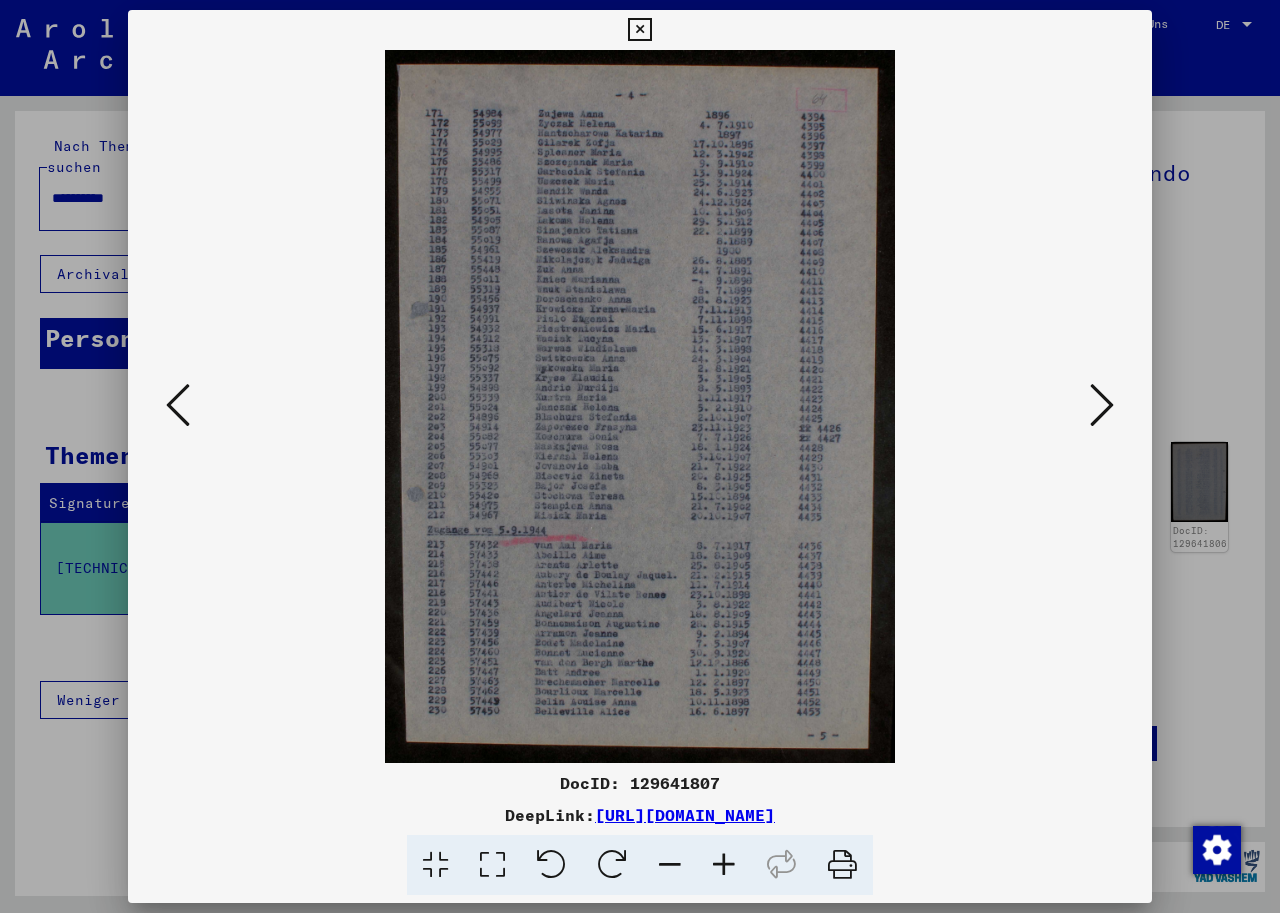 click at bounding box center (178, 405) 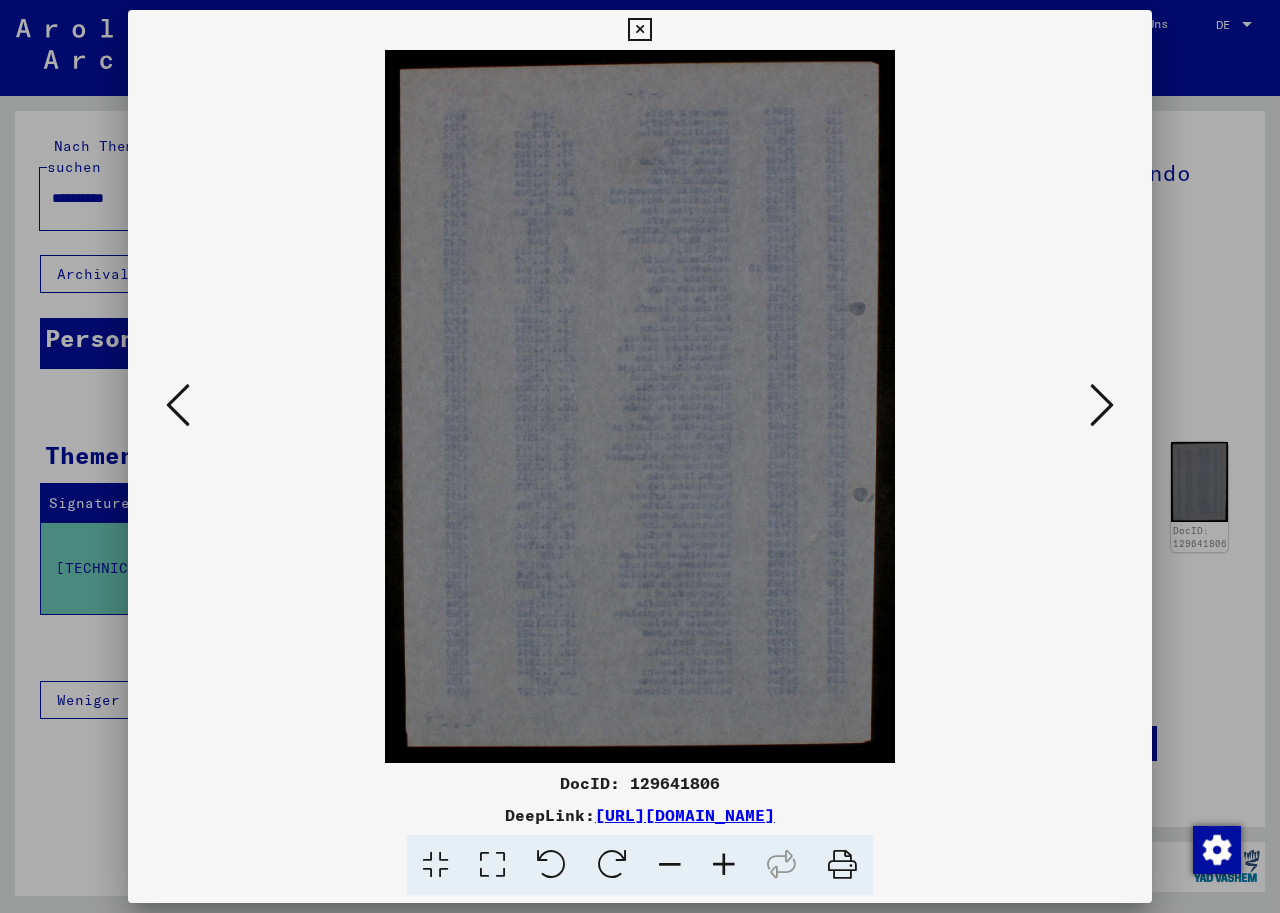 click at bounding box center [639, 30] 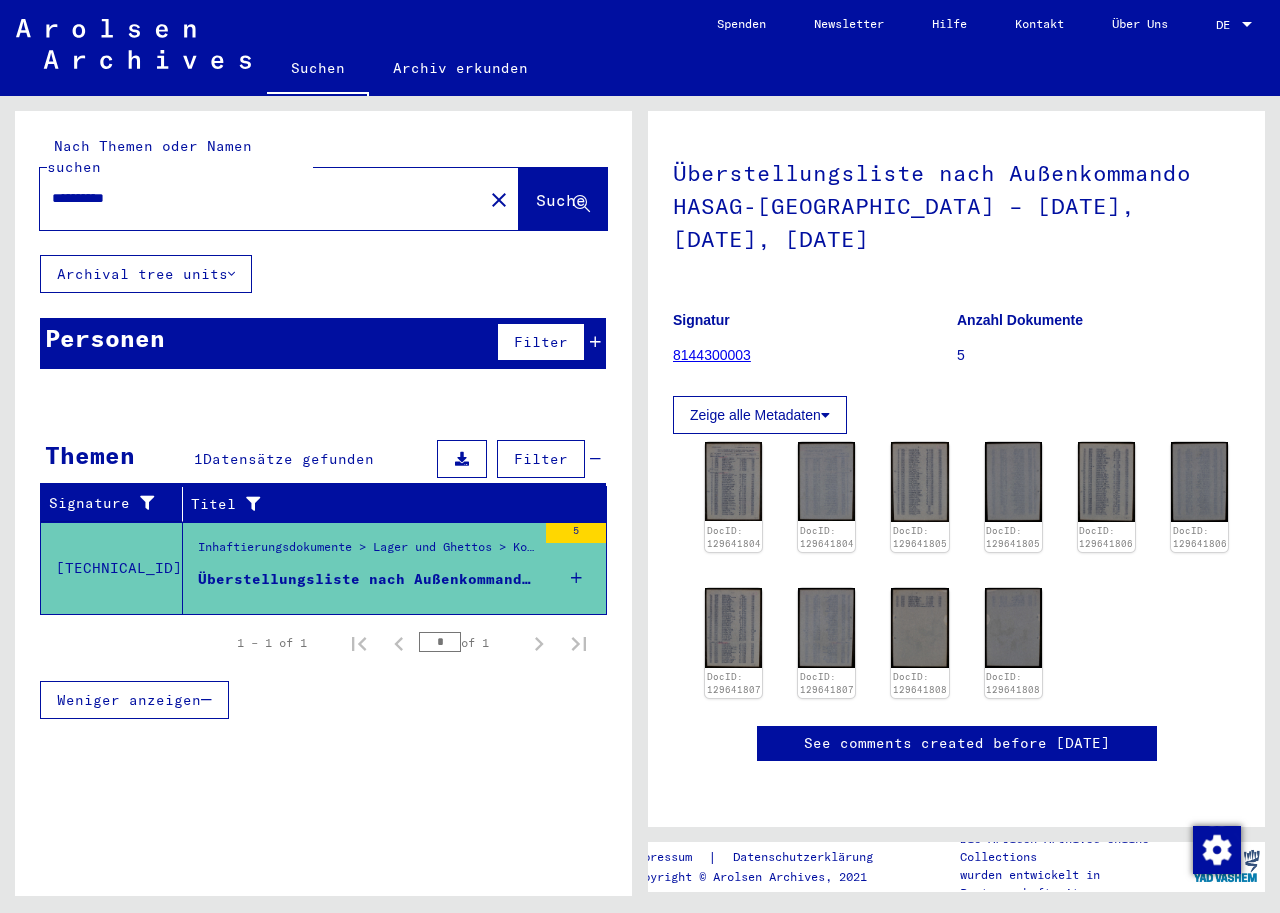 click on "**********" at bounding box center [261, 198] 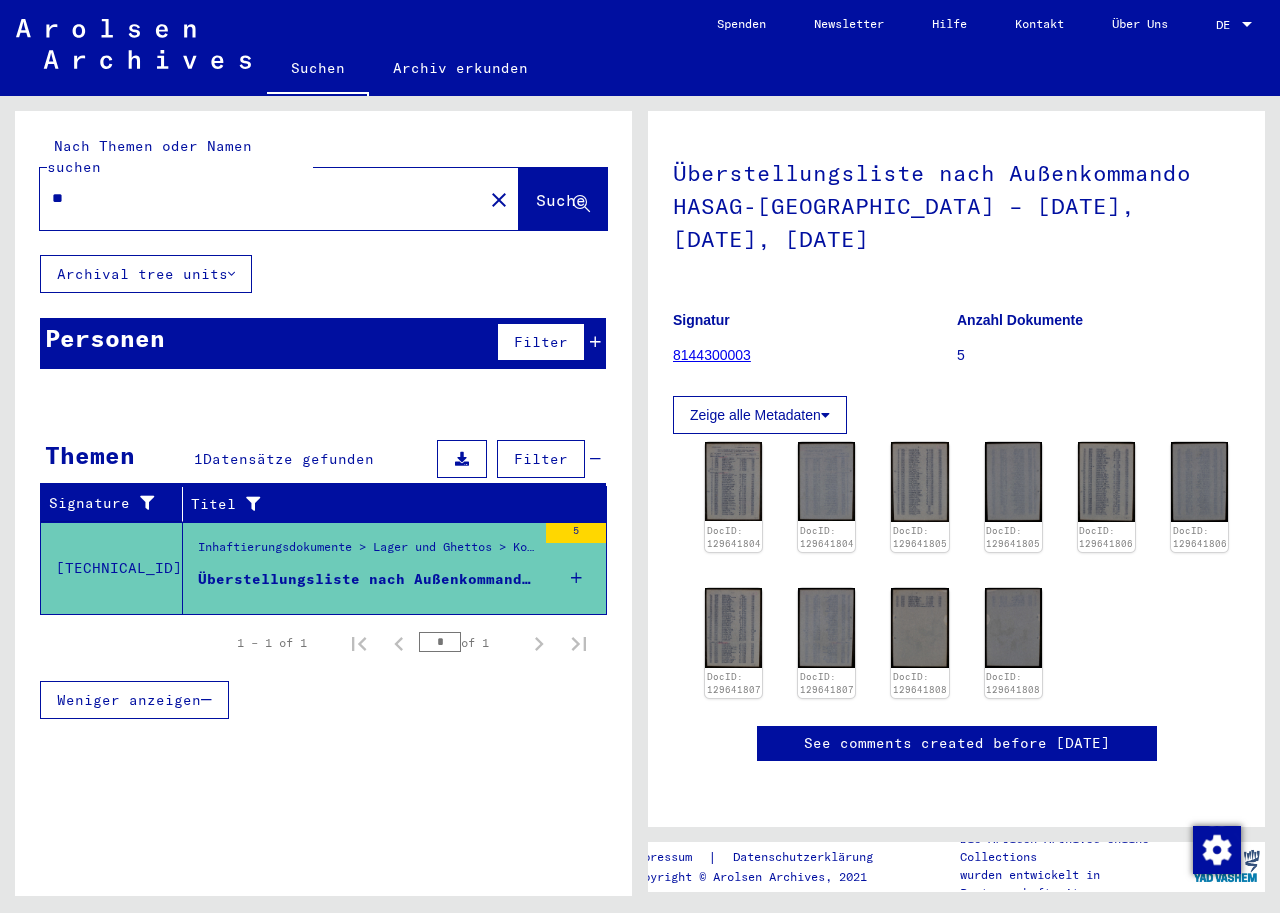 type on "*" 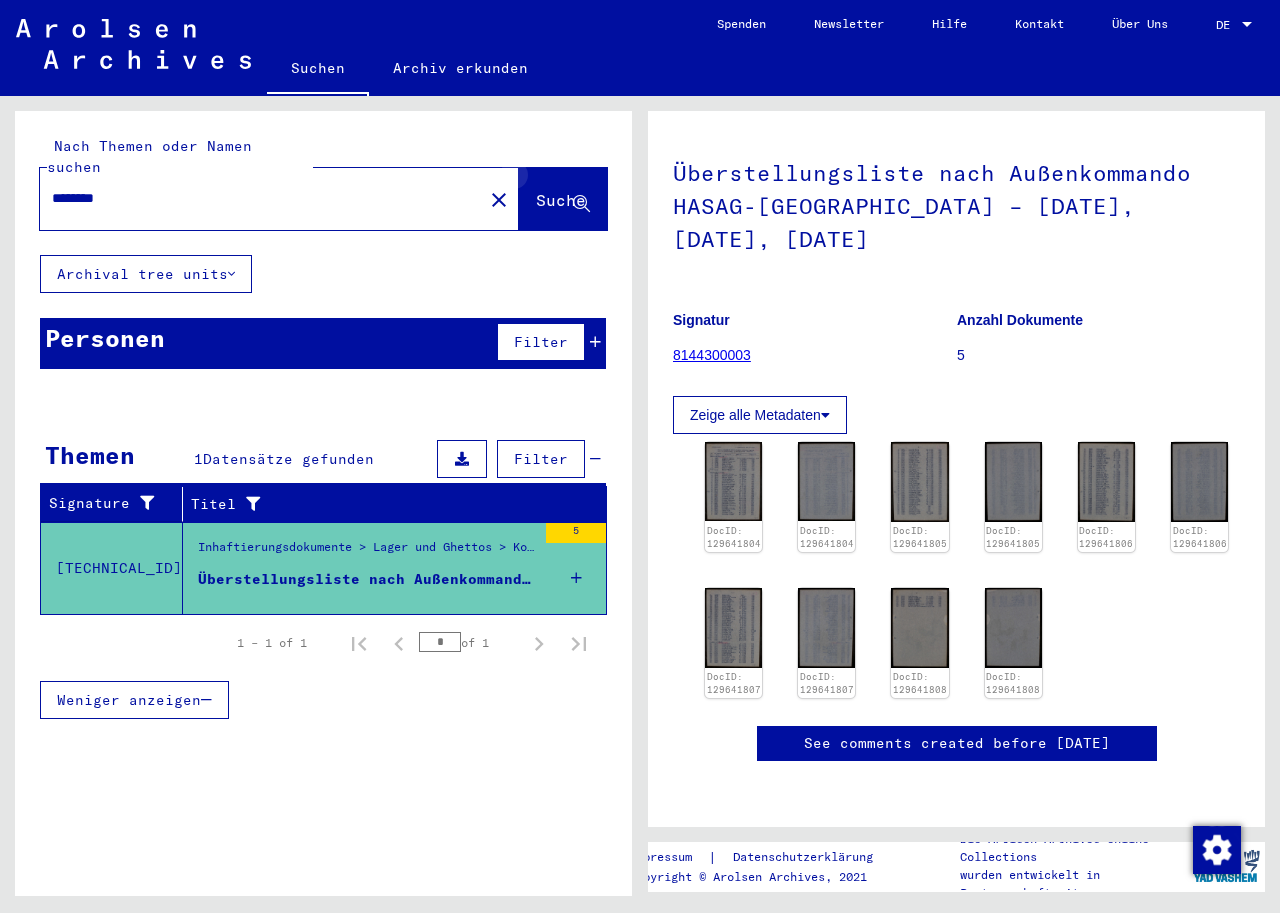 click 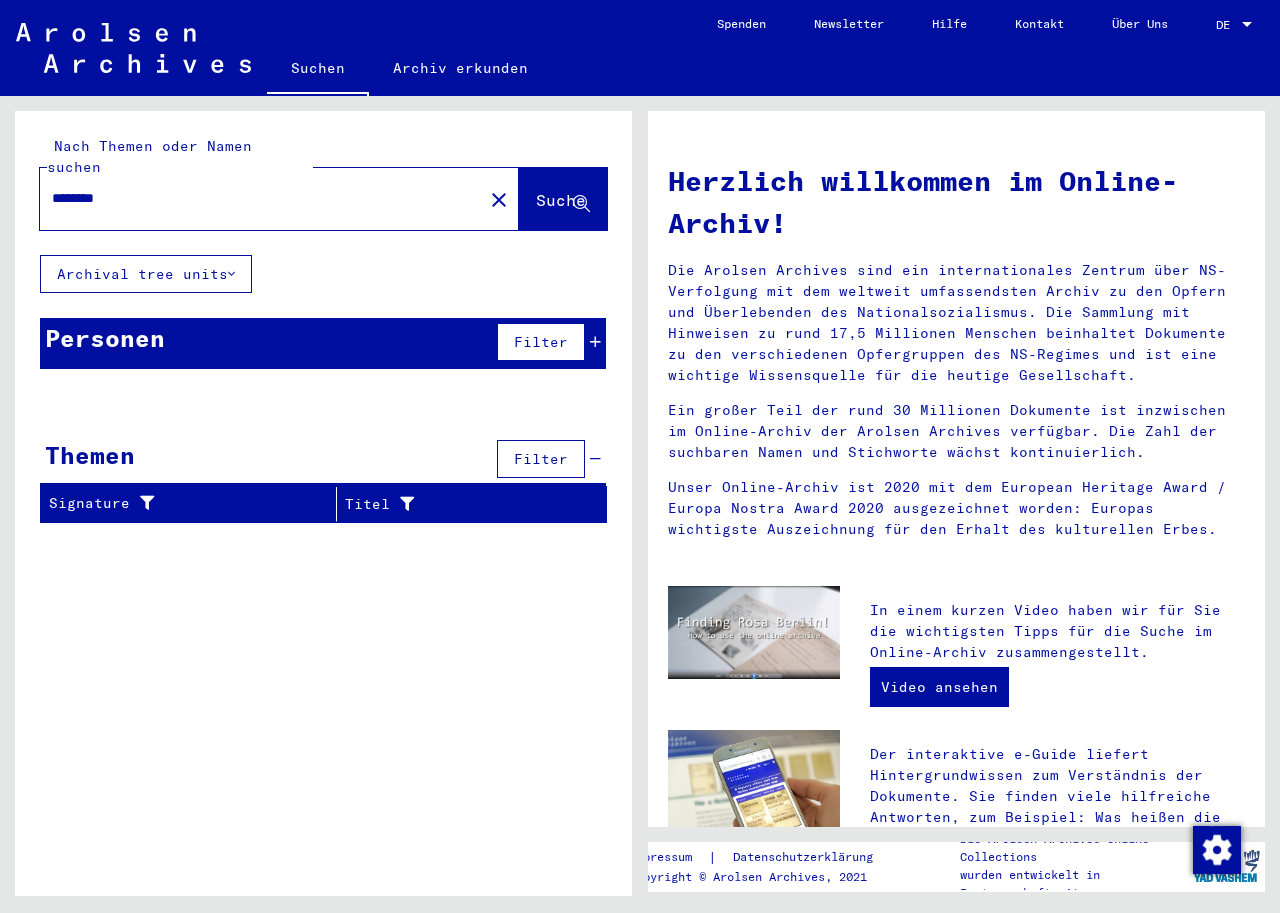 click at bounding box center (595, 342) 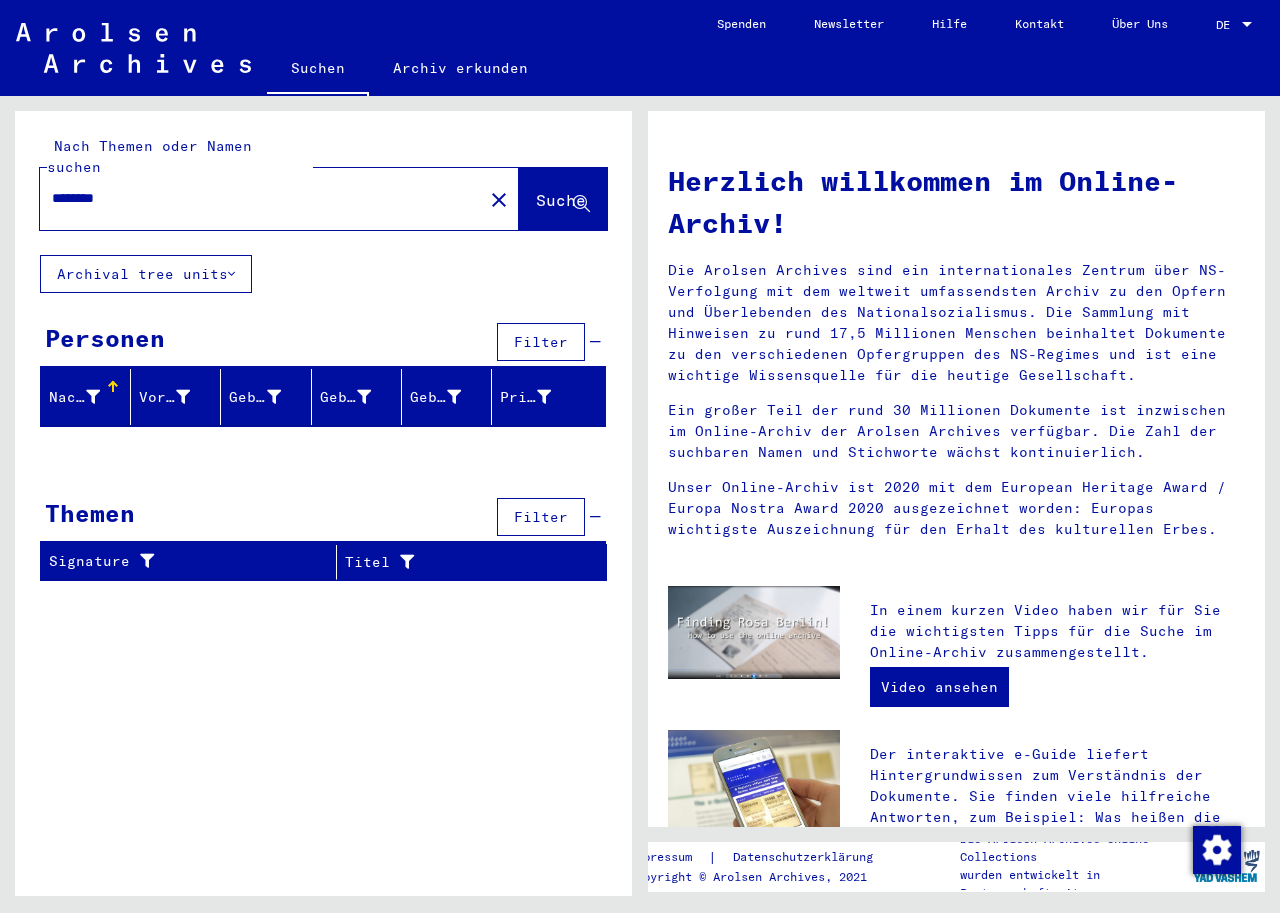 click on "Nach Themen oder Namen suchen ******** close  Suche" 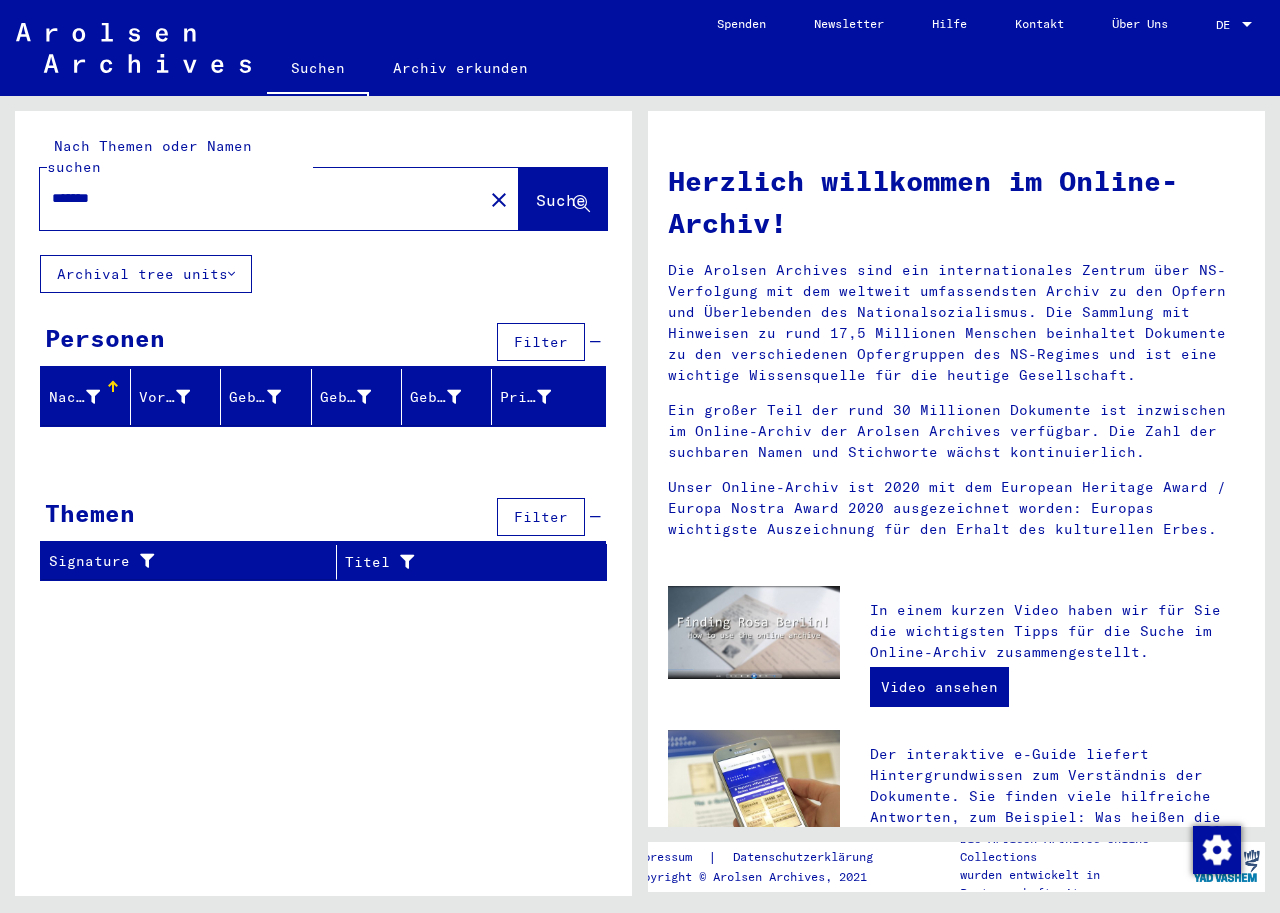 type on "*******" 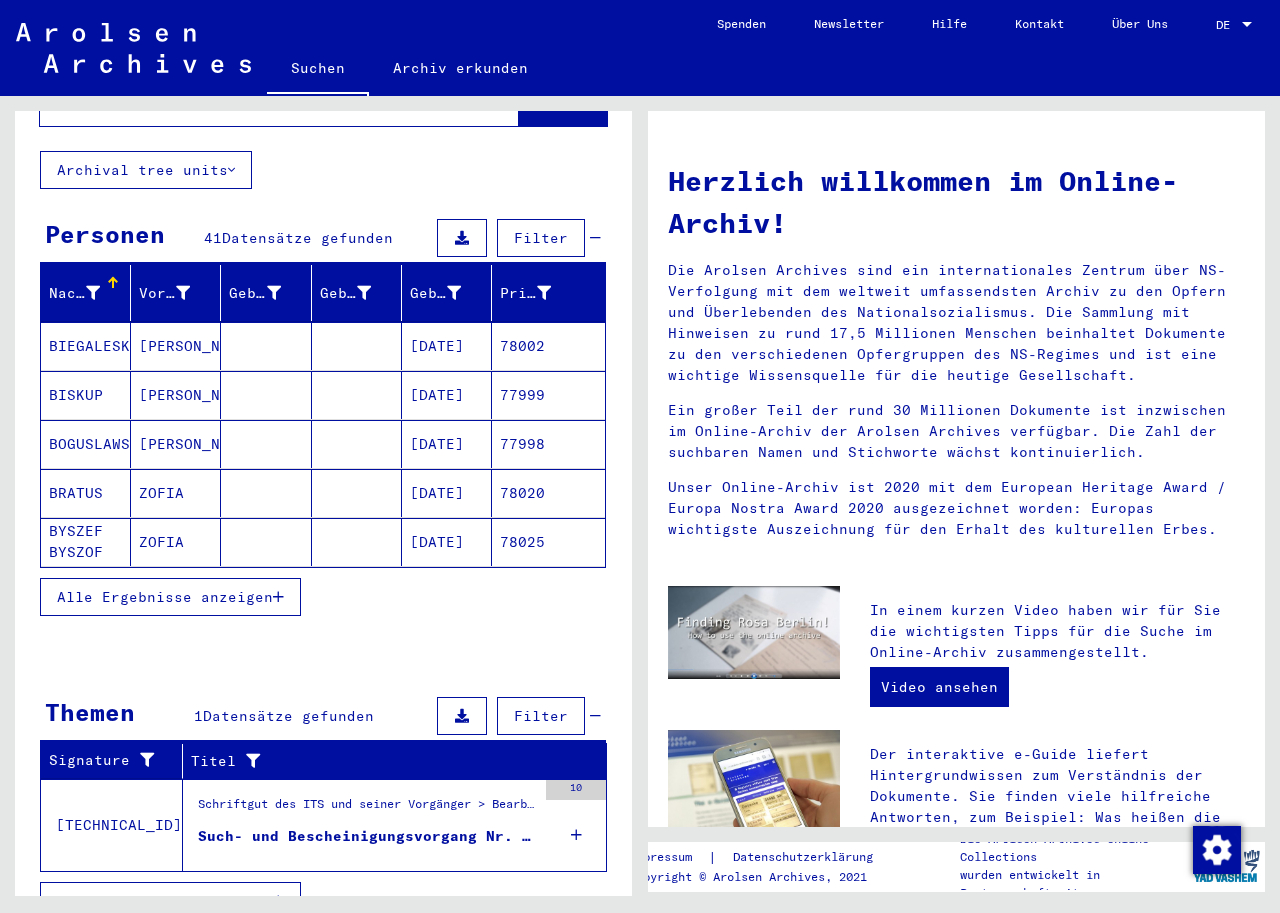 scroll, scrollTop: 118, scrollLeft: 0, axis: vertical 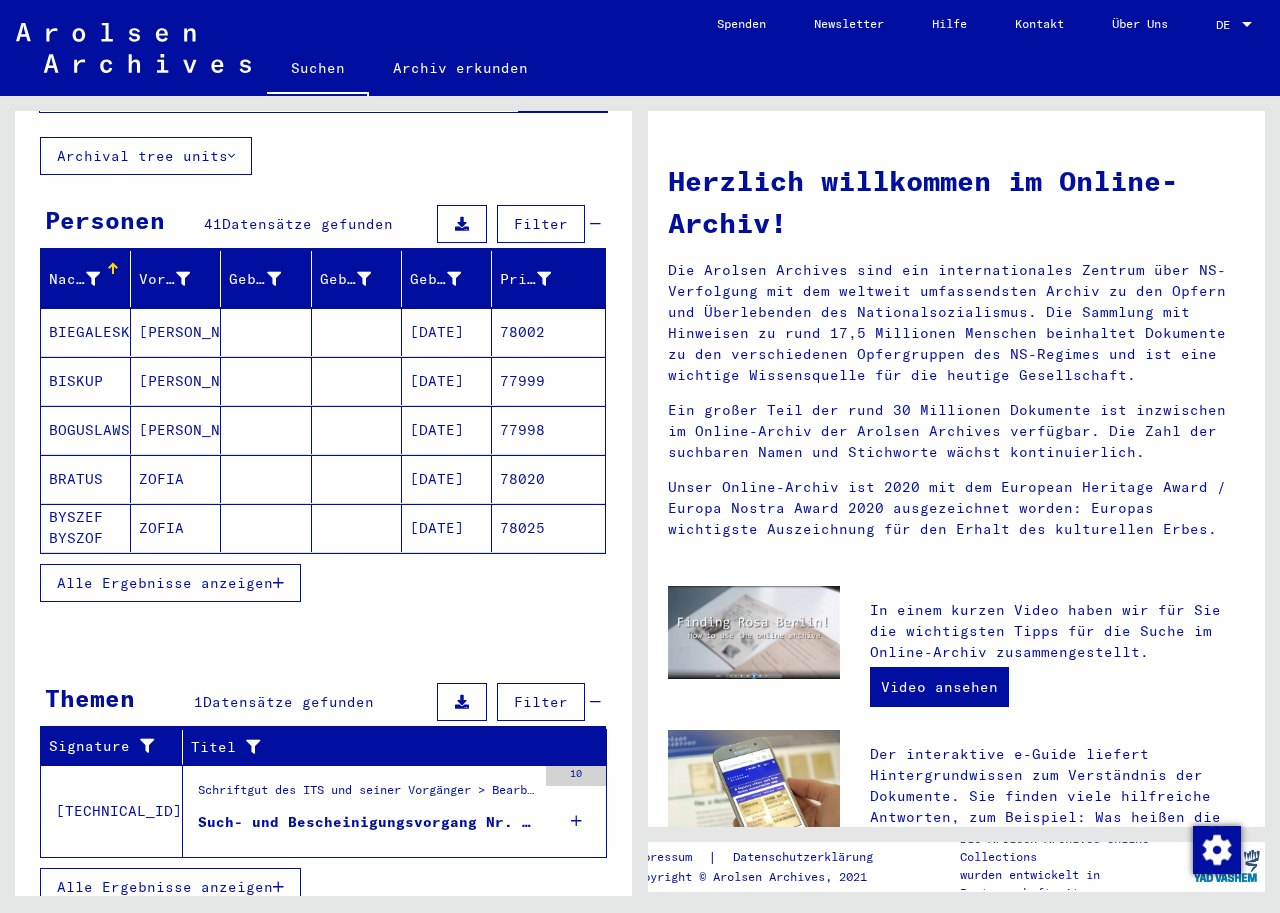 click at bounding box center [576, 821] 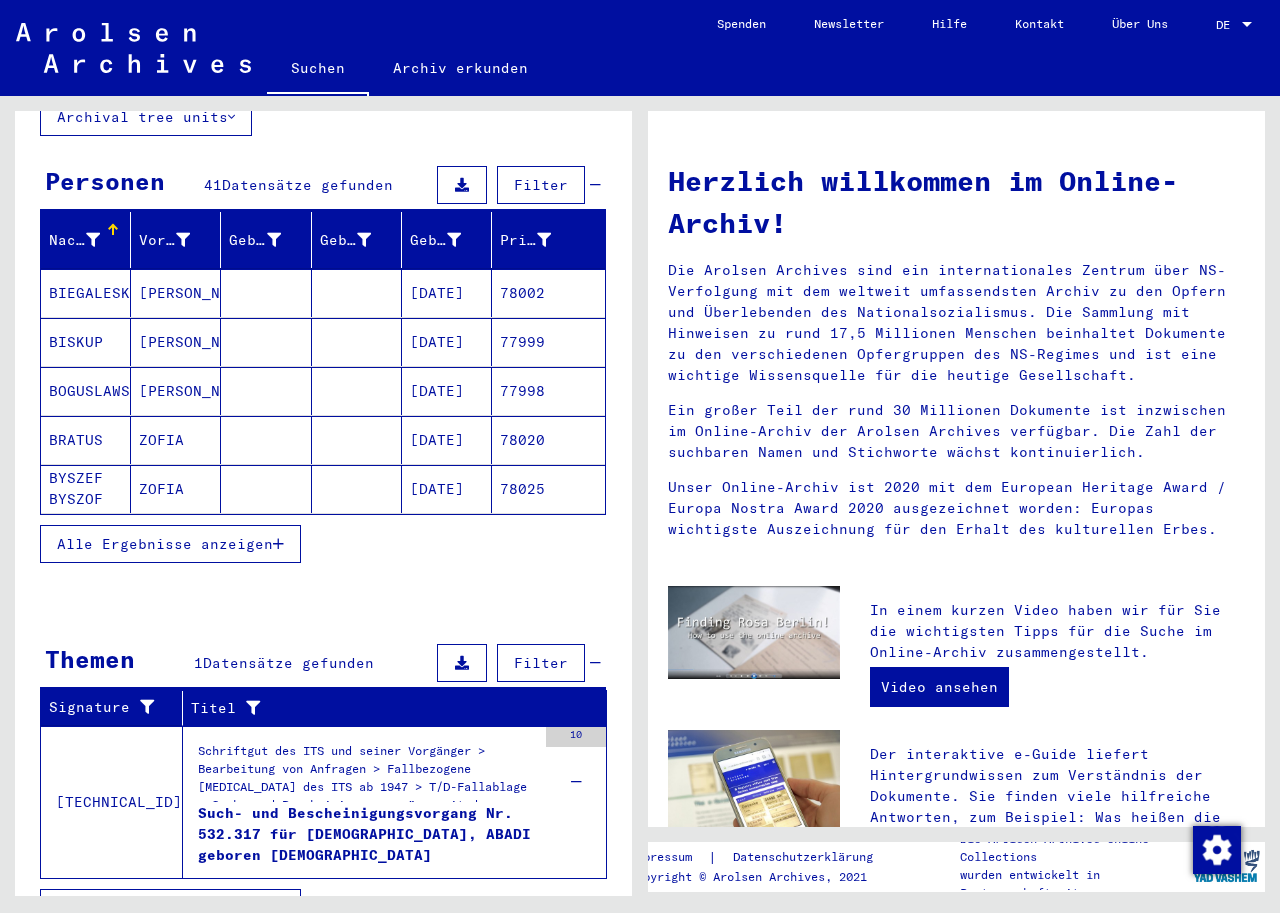 scroll, scrollTop: 178, scrollLeft: 0, axis: vertical 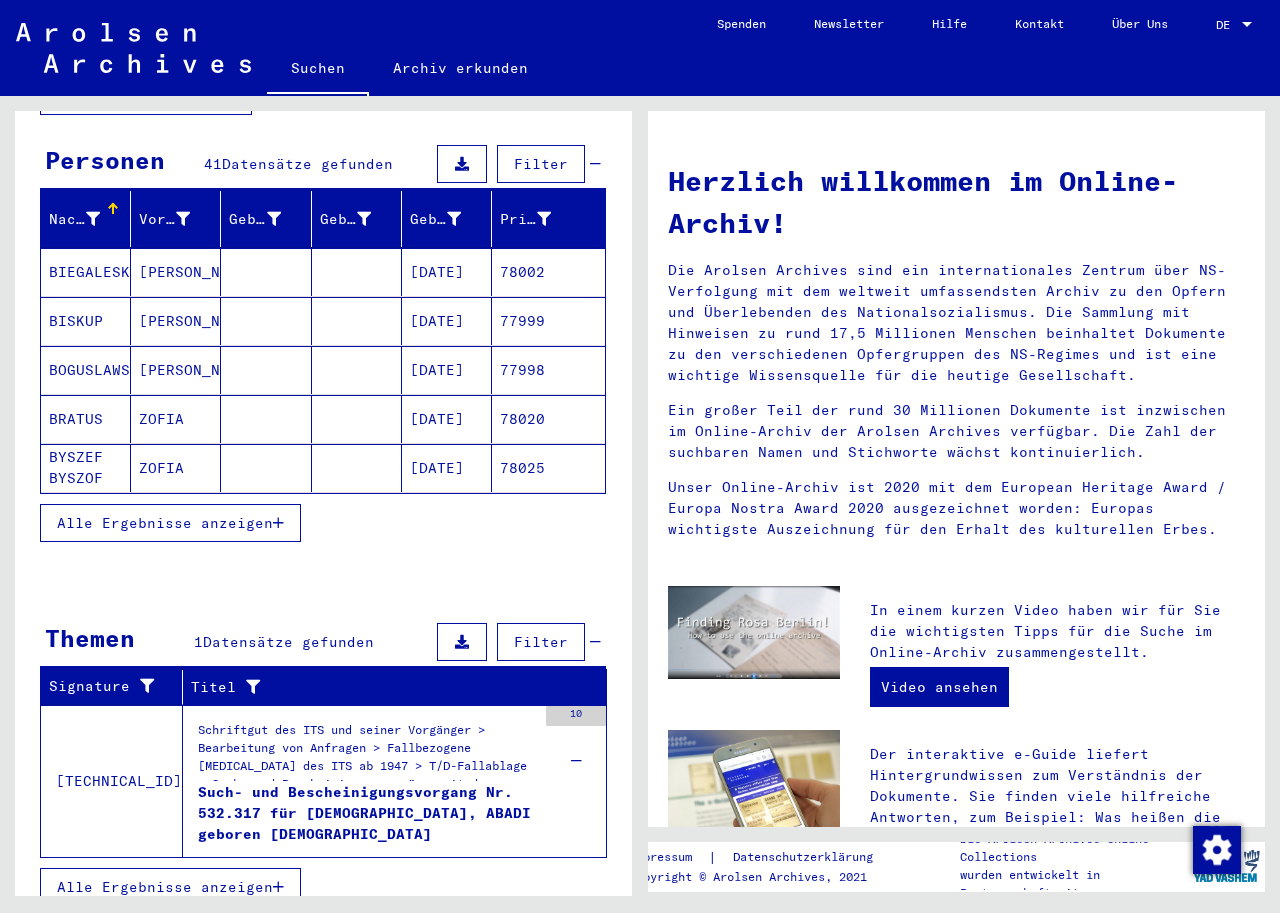 click on "Such- und Bescheinigungsvorgang Nr. 532.317 für [DEMOGRAPHIC_DATA], ABADI geboren [DEMOGRAPHIC_DATA] oder15.05.1917" at bounding box center (367, 812) 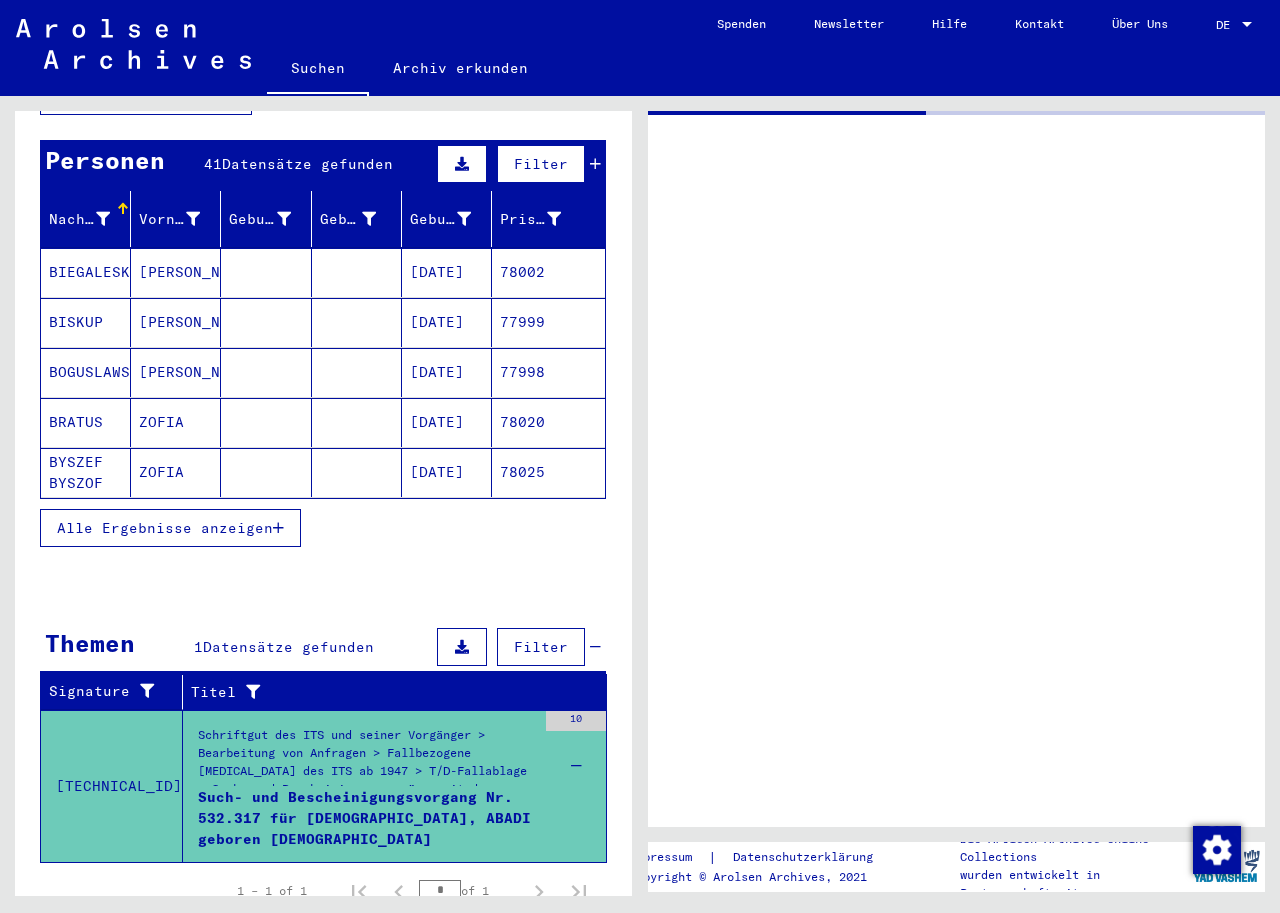 scroll, scrollTop: 0, scrollLeft: 0, axis: both 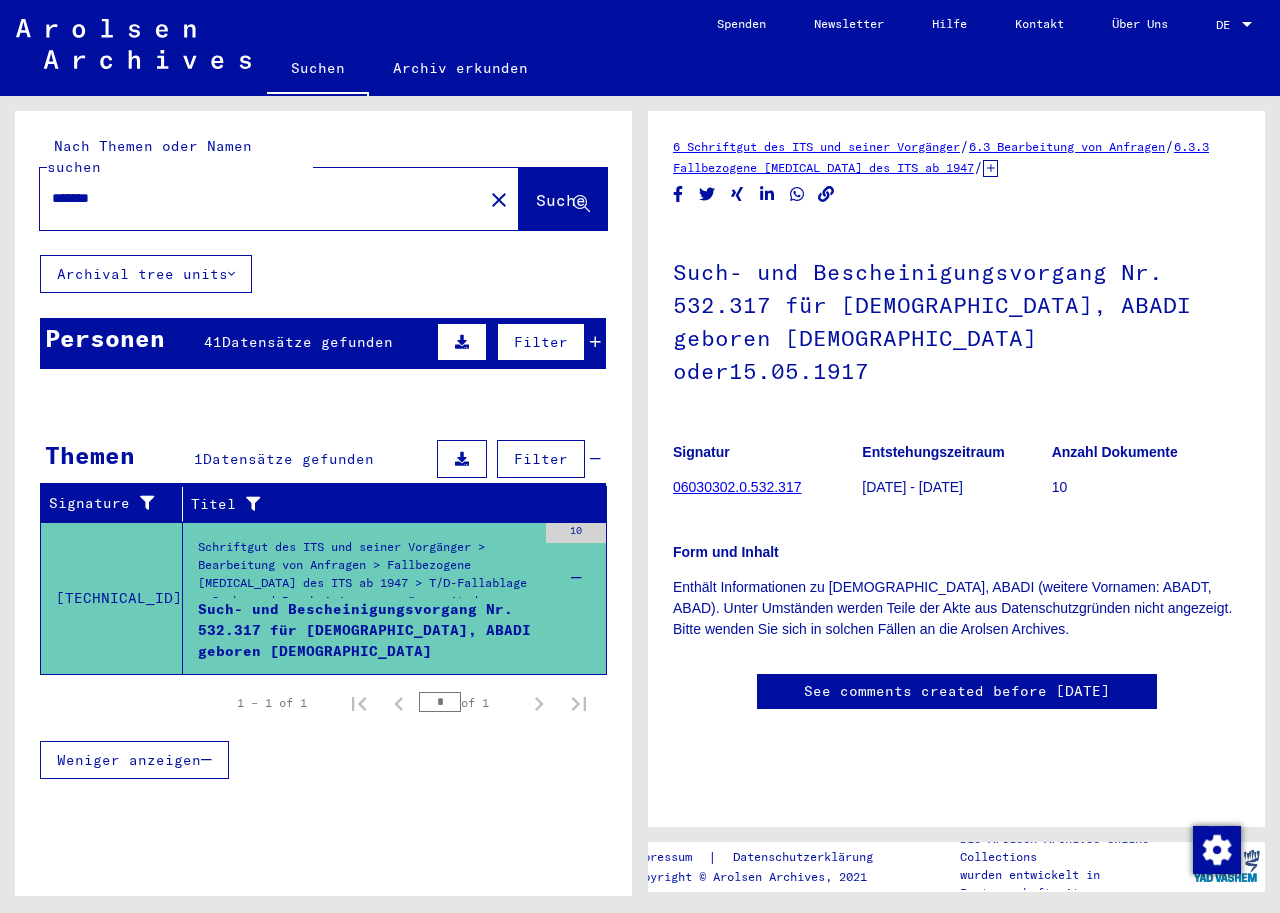 click at bounding box center [595, 342] 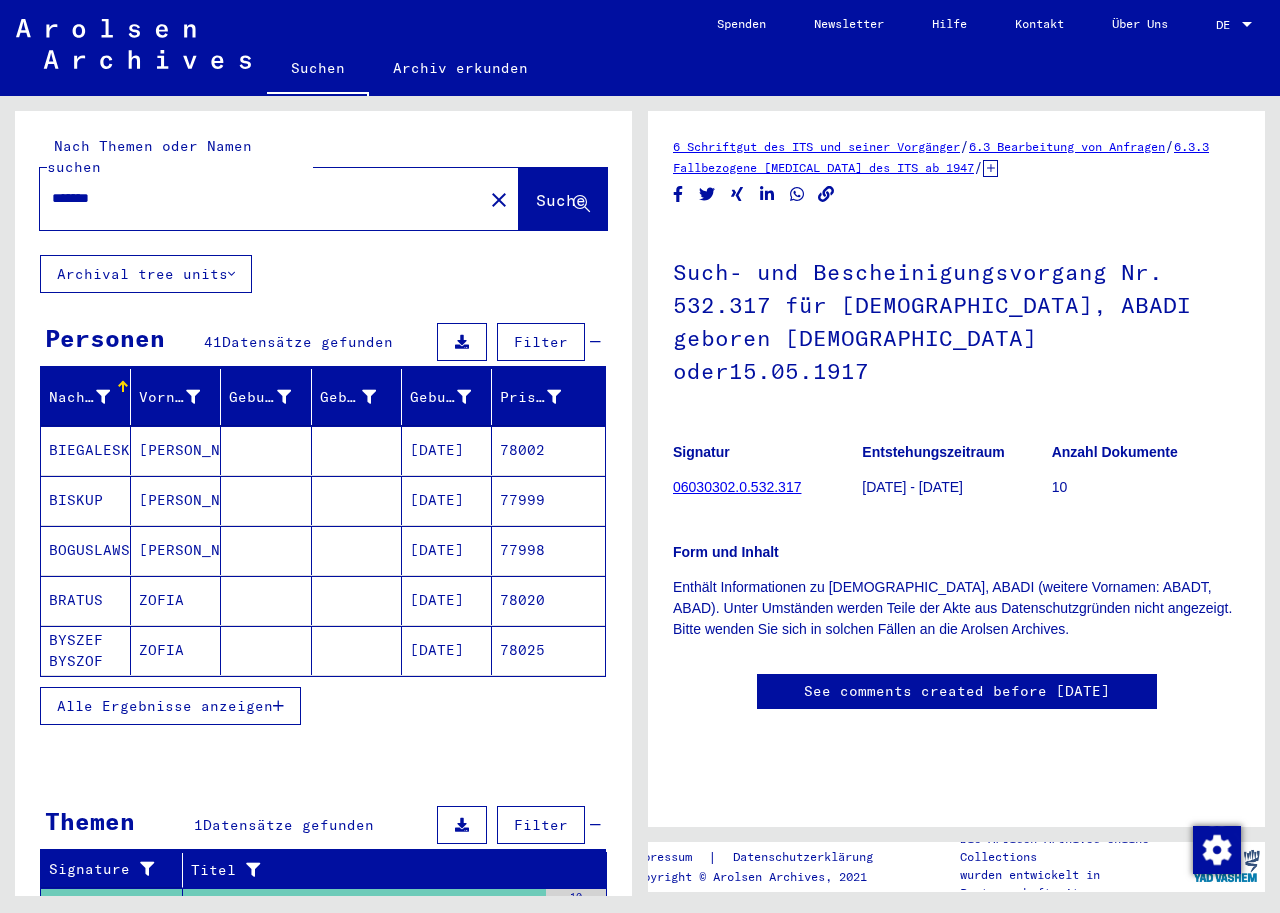 click on "78002" at bounding box center (548, 500) 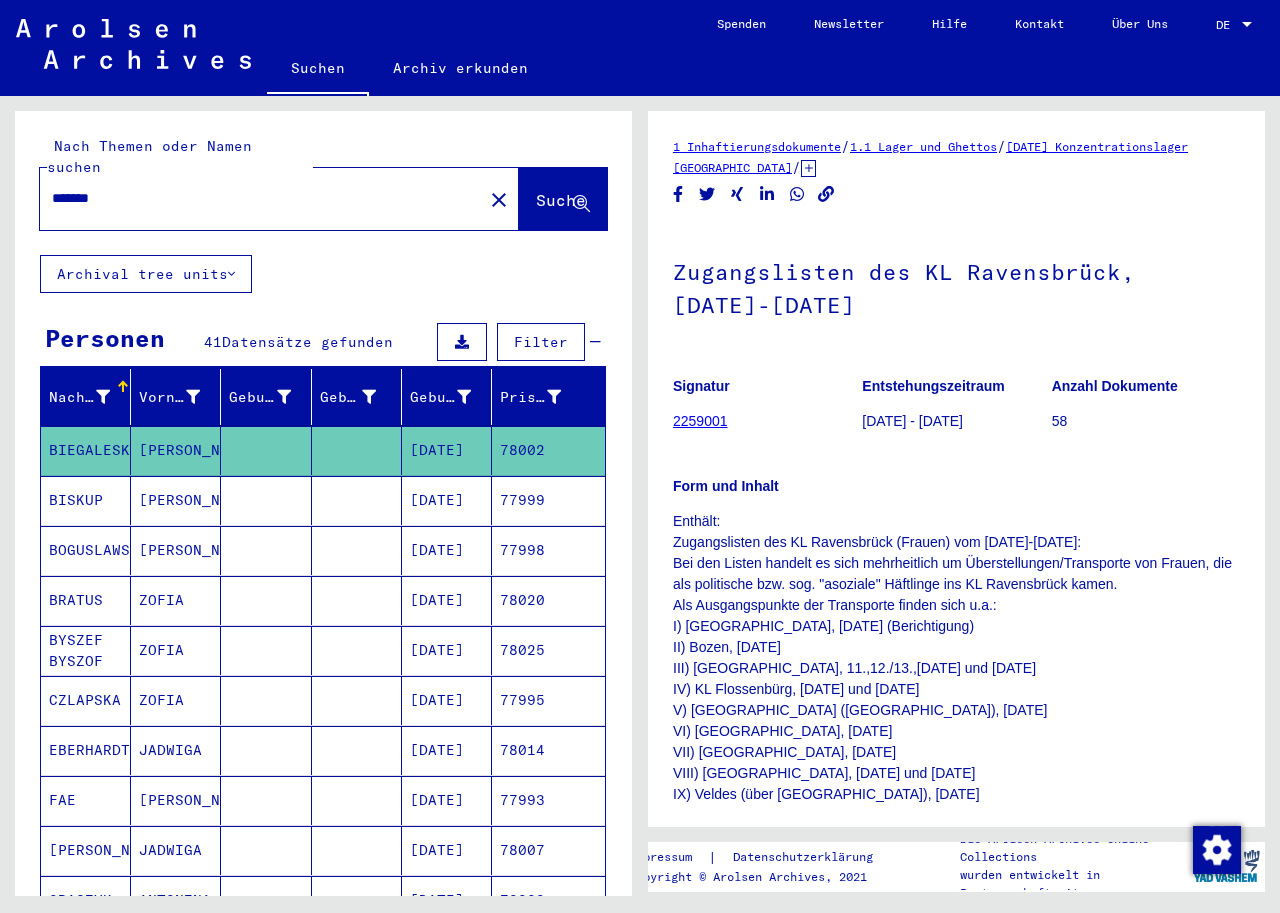 scroll, scrollTop: 0, scrollLeft: 0, axis: both 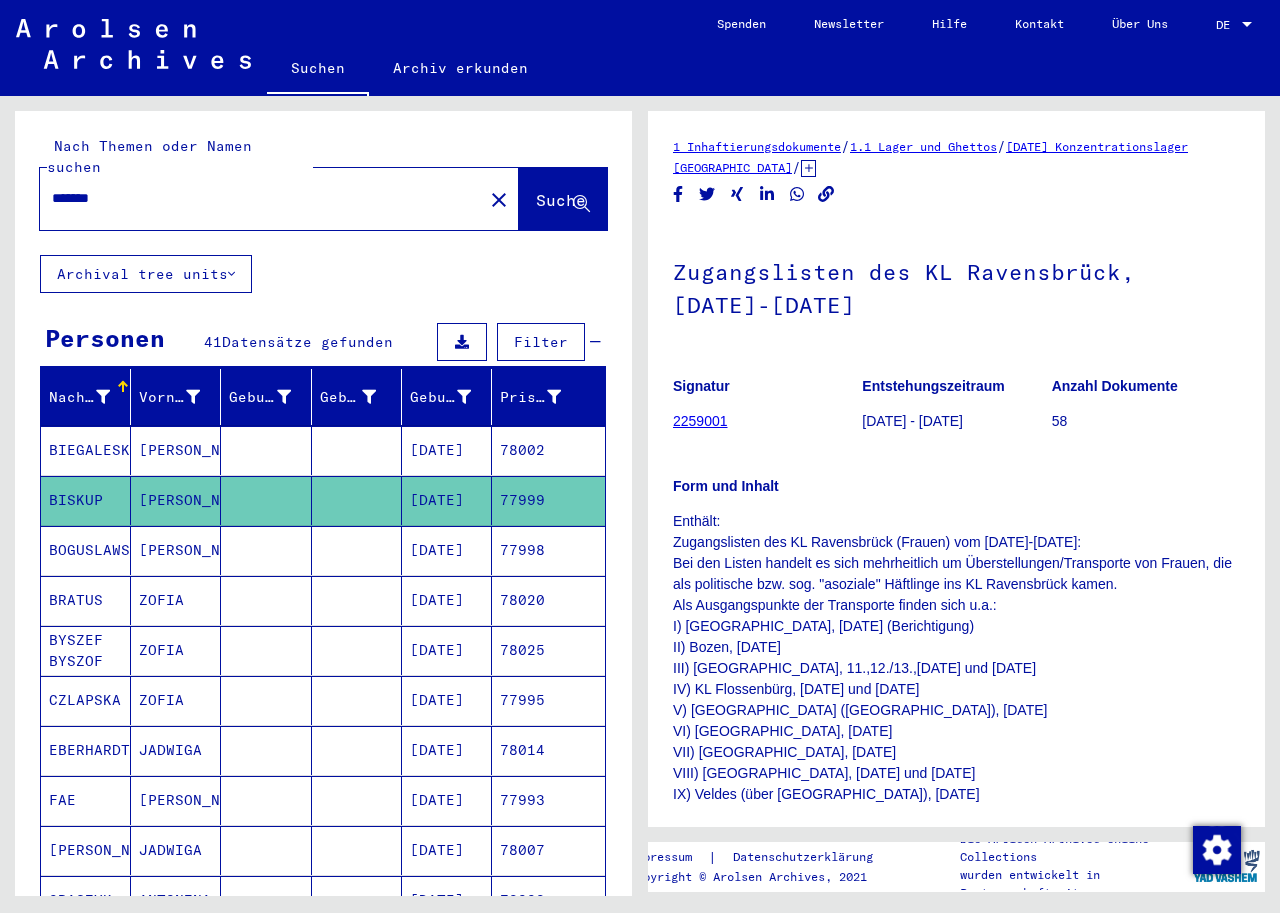 click on "77993" at bounding box center [548, 850] 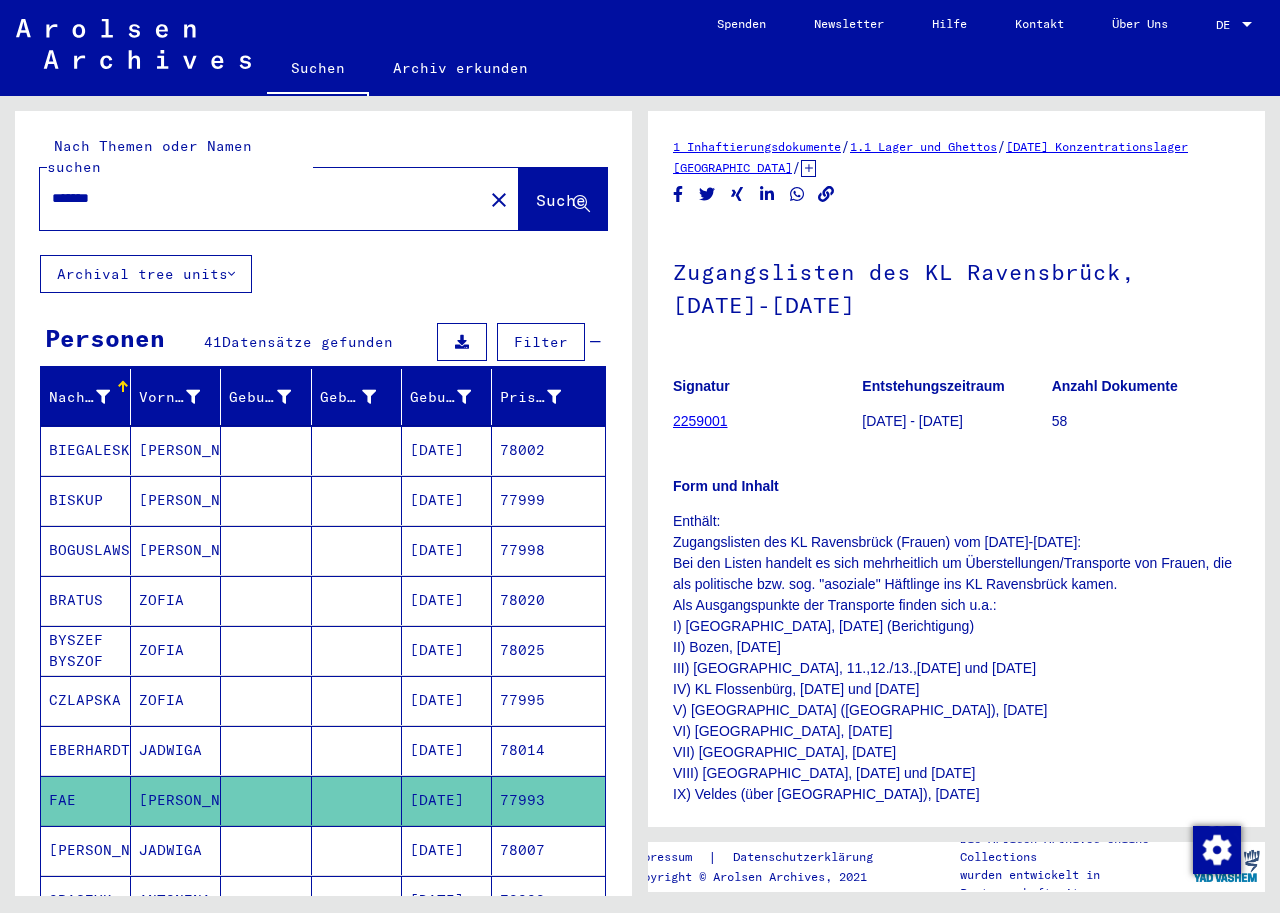 click on "77993" 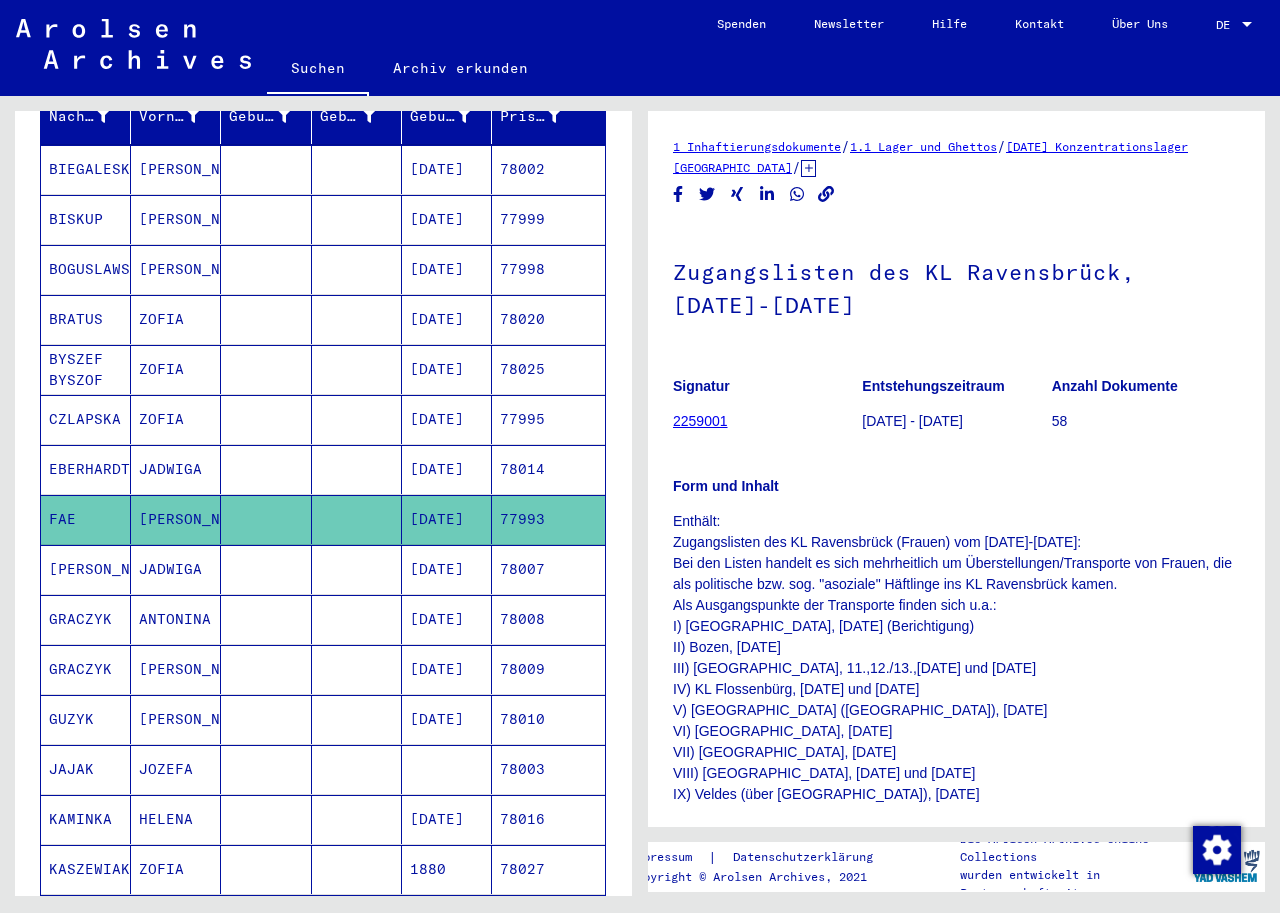 scroll, scrollTop: 300, scrollLeft: 0, axis: vertical 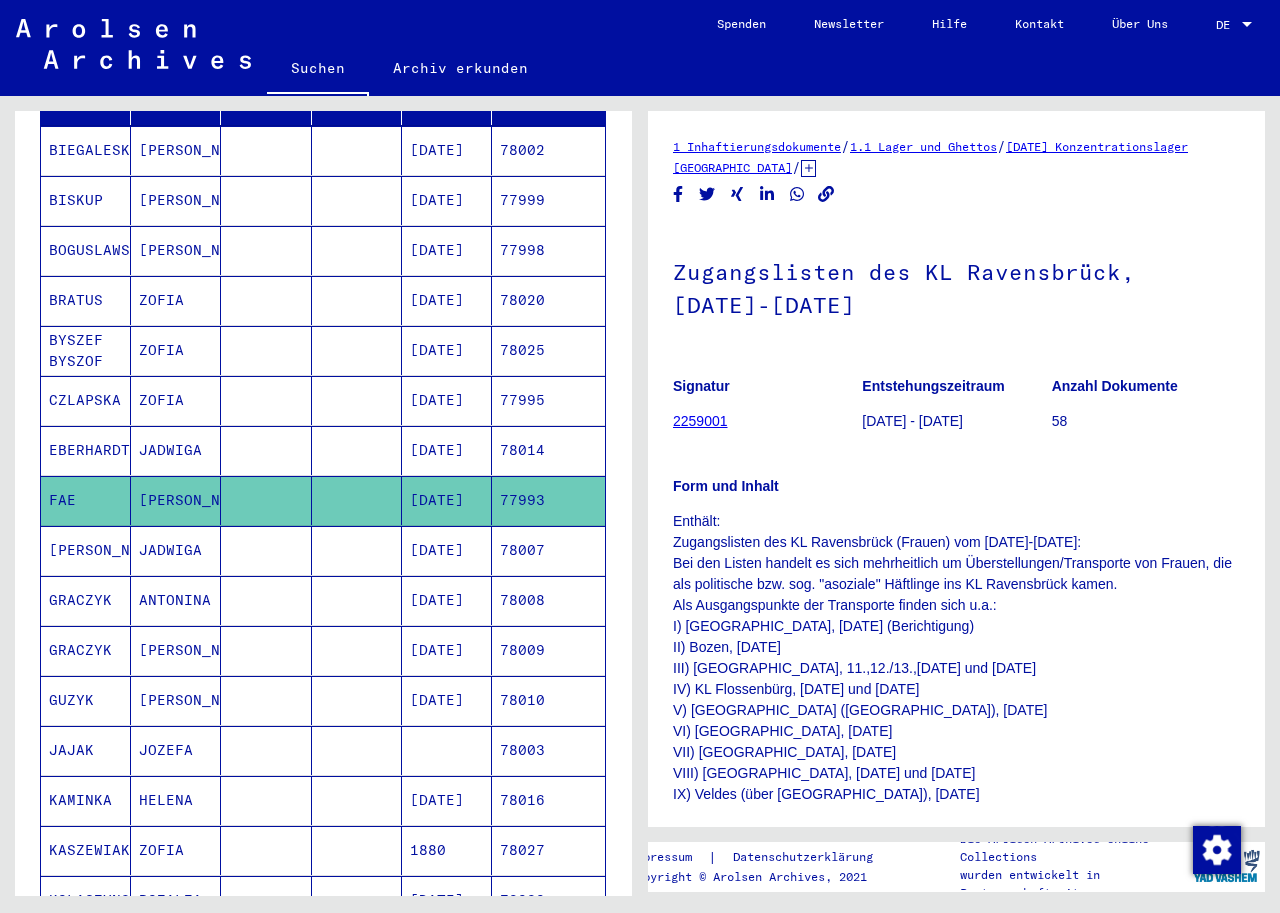 click on "[DATE]" 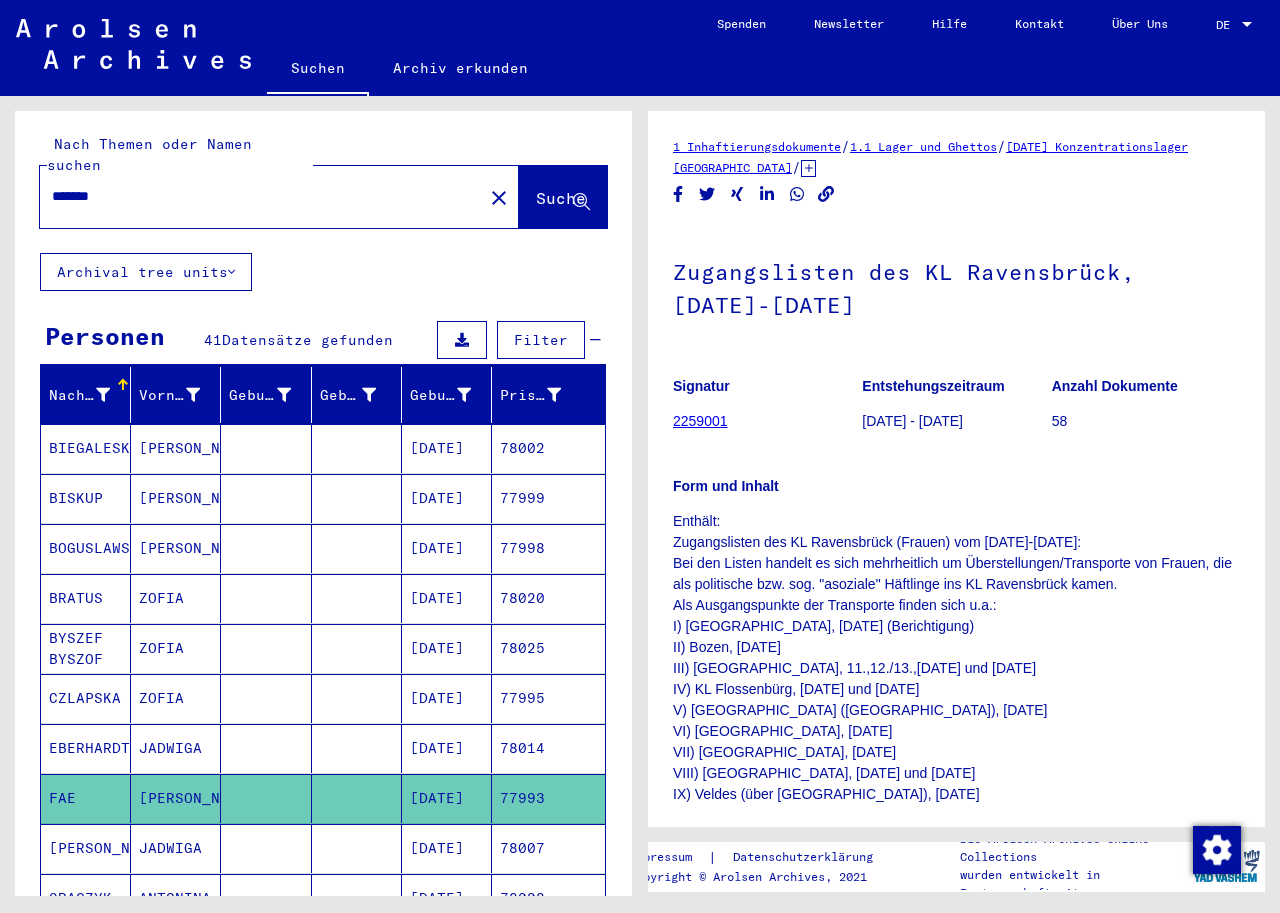 scroll, scrollTop: 0, scrollLeft: 0, axis: both 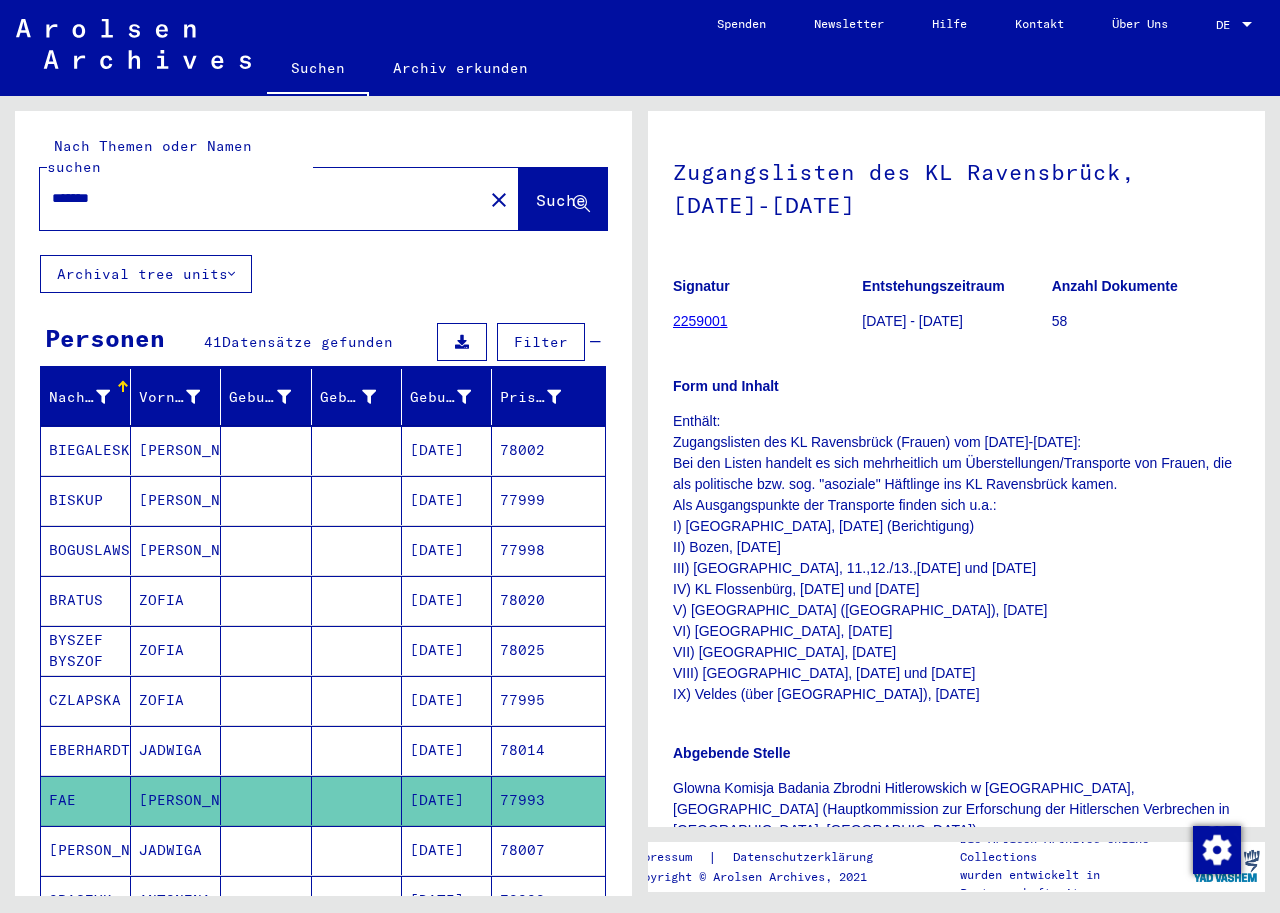 click on "2259001" 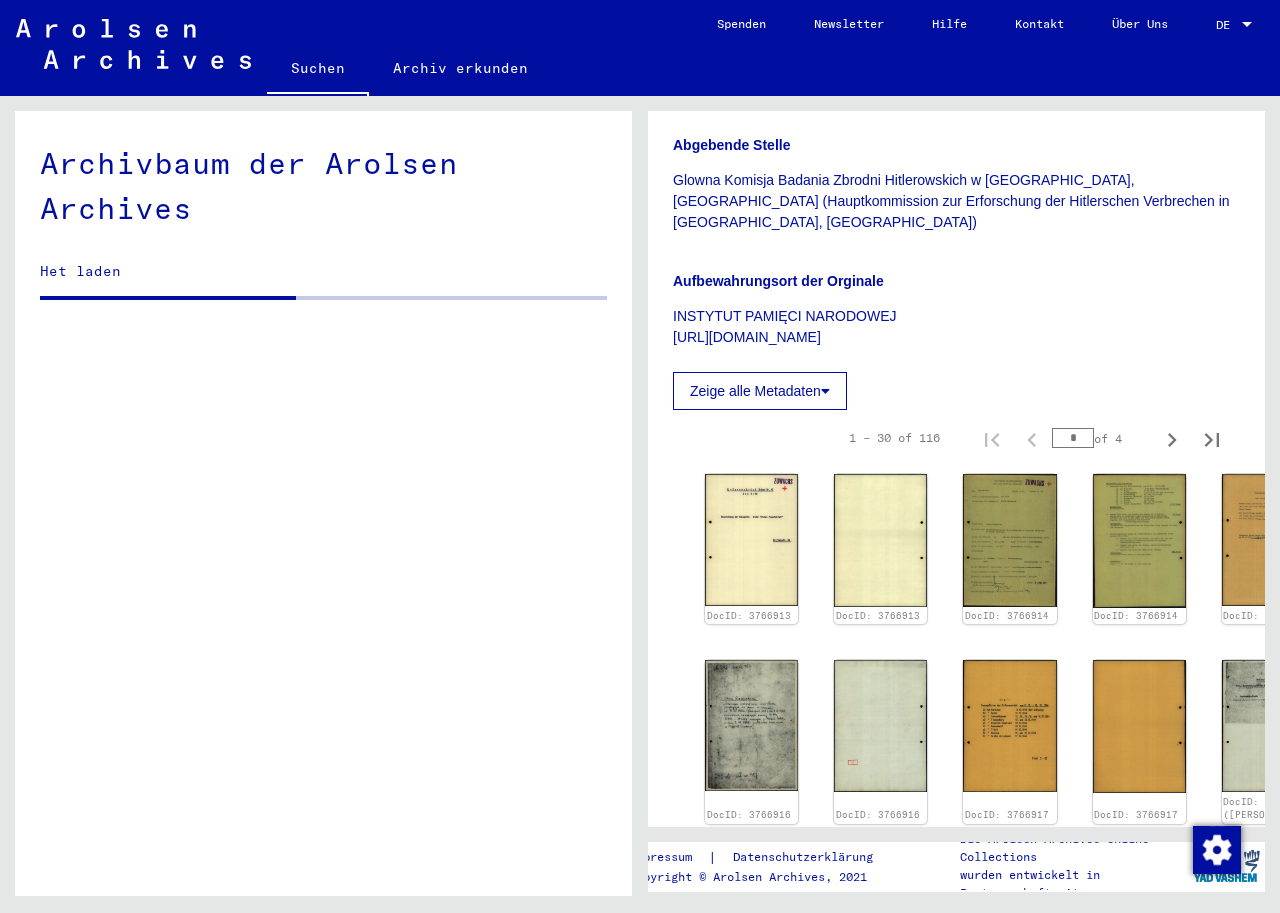 scroll, scrollTop: 800, scrollLeft: 0, axis: vertical 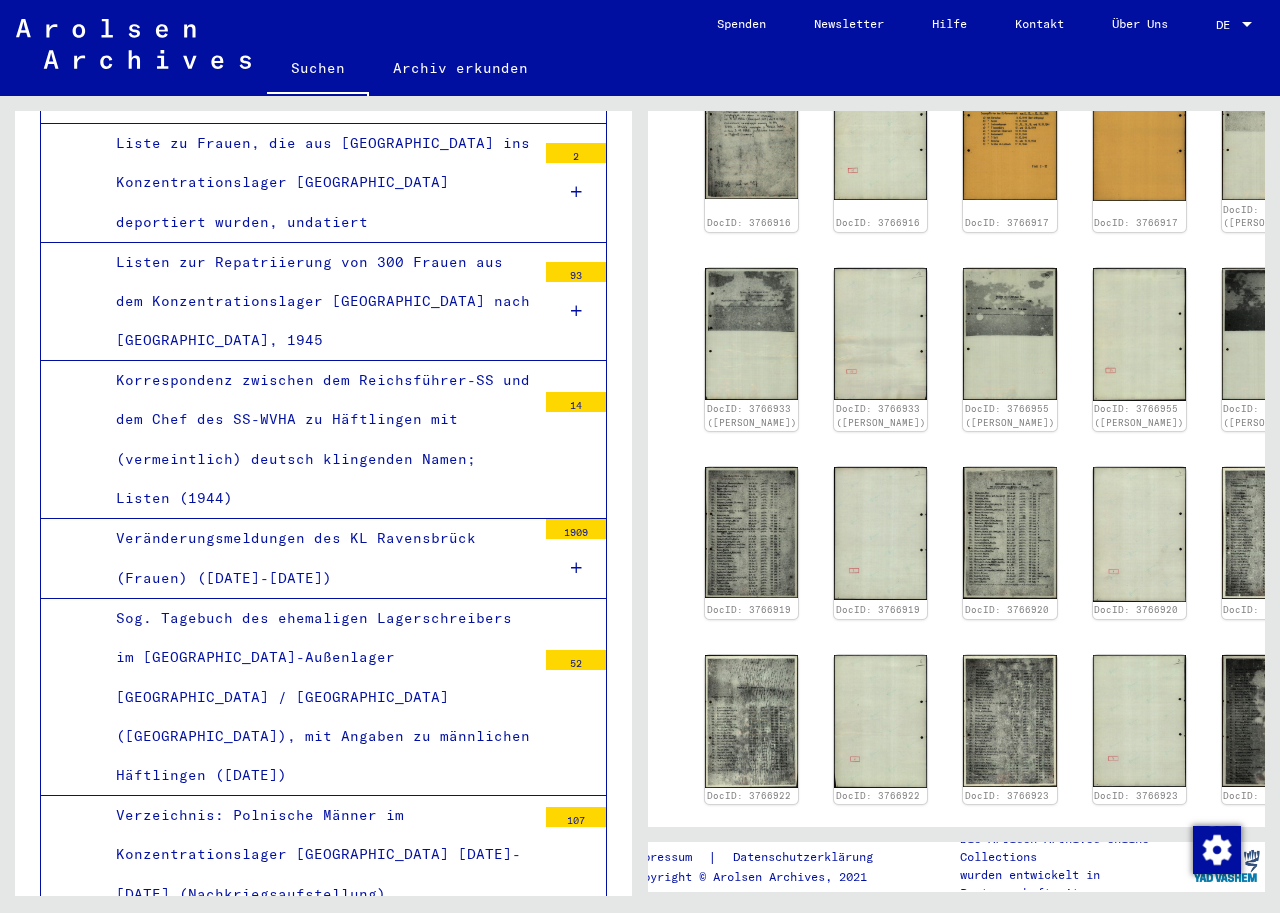 click on "Zugangslisten des KL Ravensbrück, [DATE]-[DATE]" at bounding box center [326, 1397] 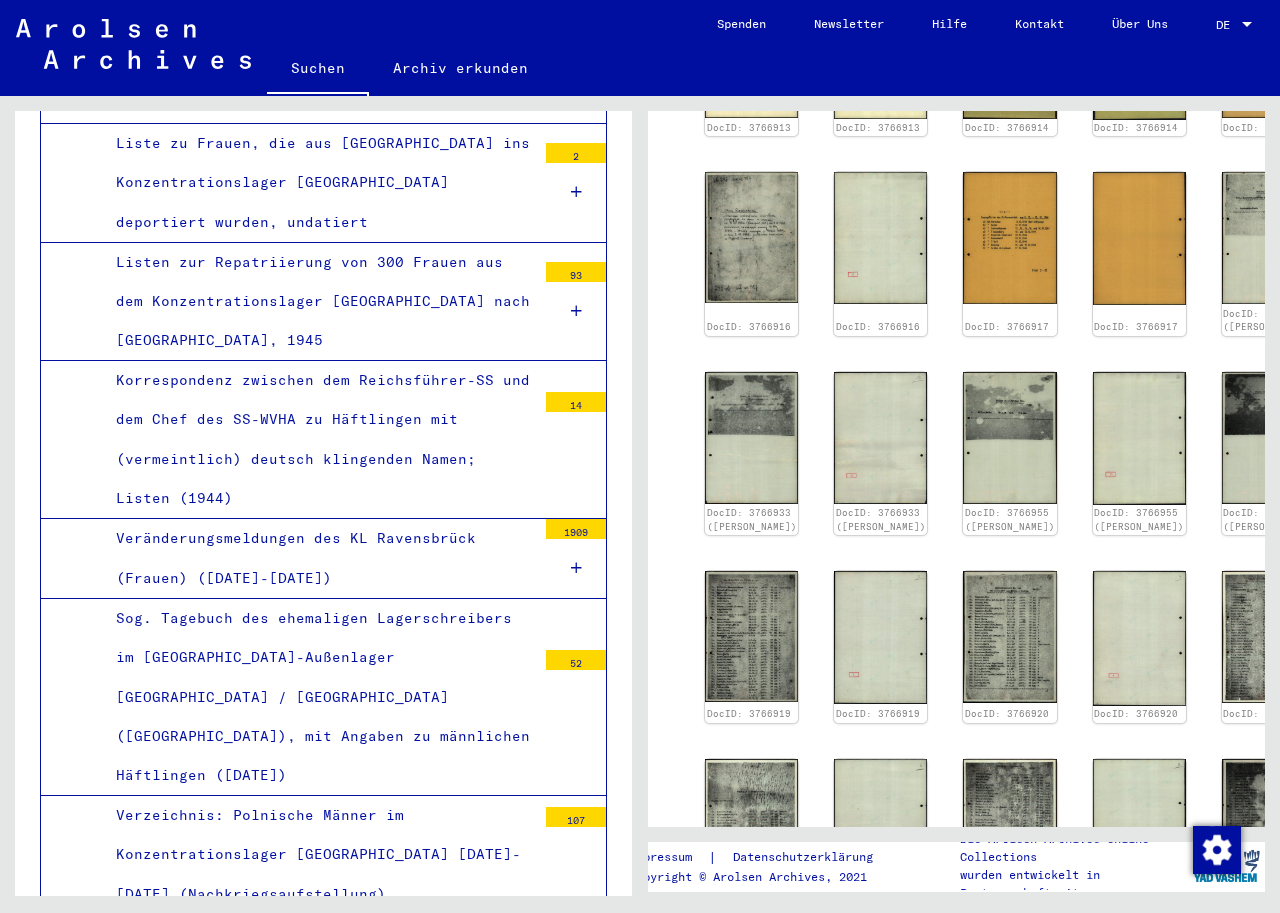 scroll, scrollTop: 1200, scrollLeft: 0, axis: vertical 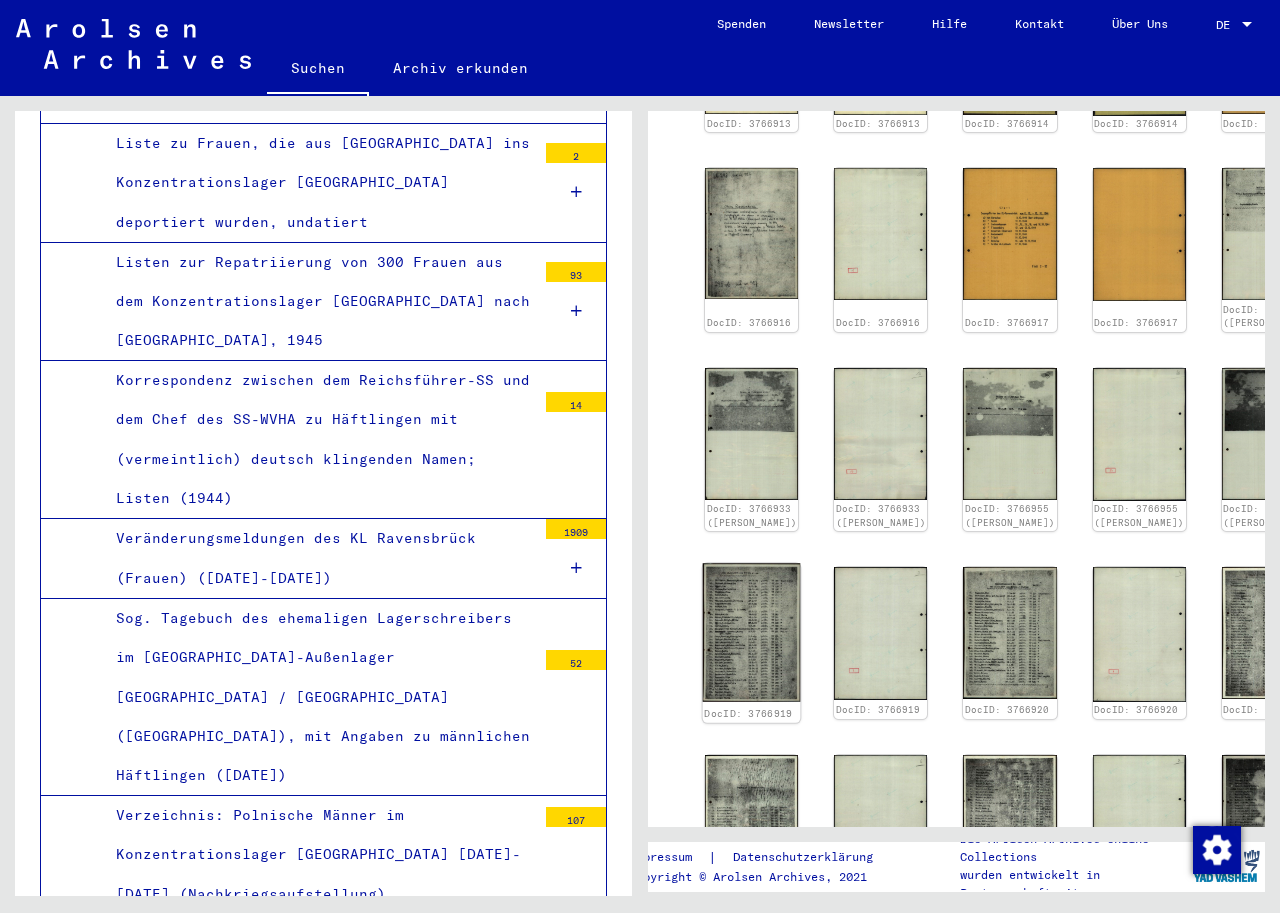 click 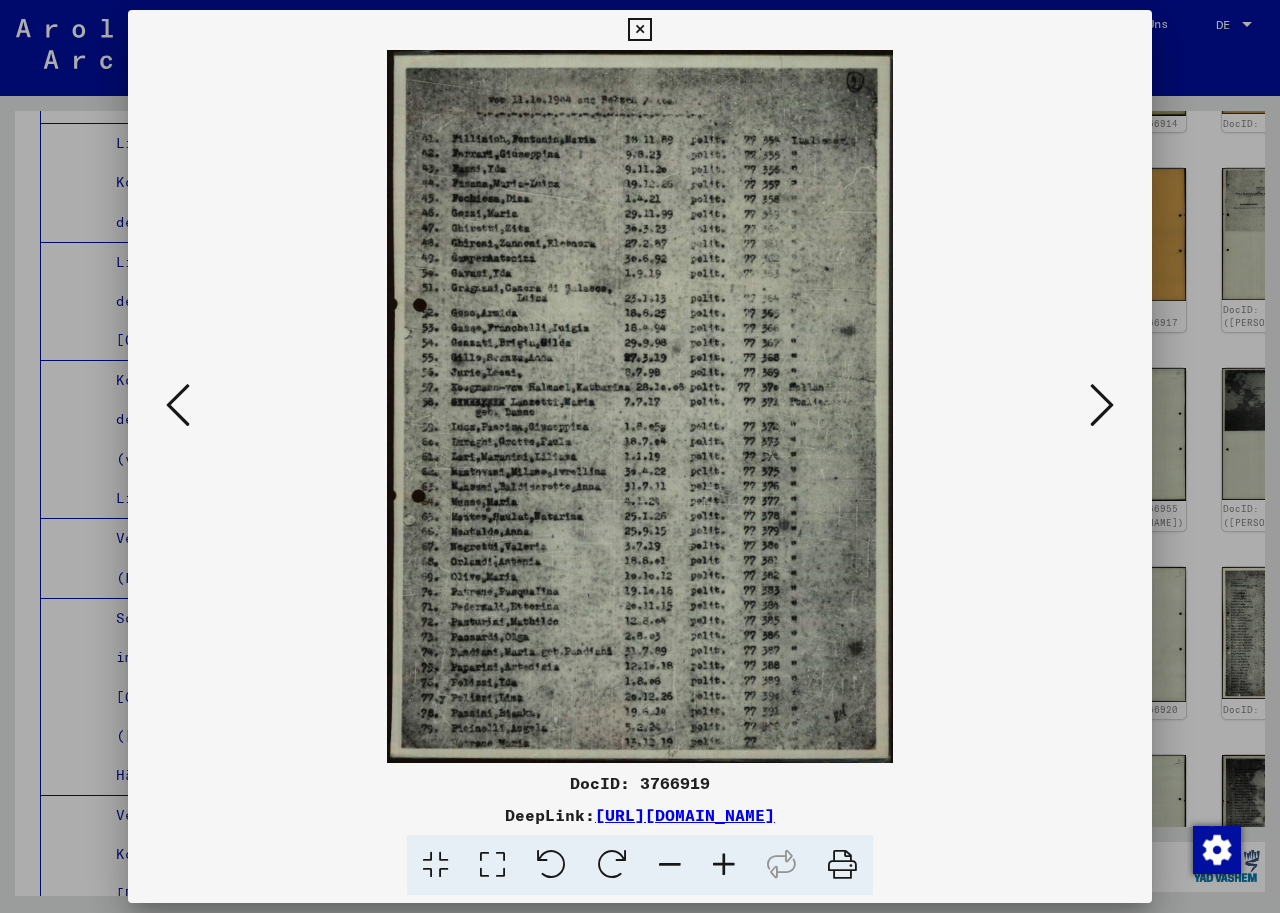 click at bounding box center [724, 865] 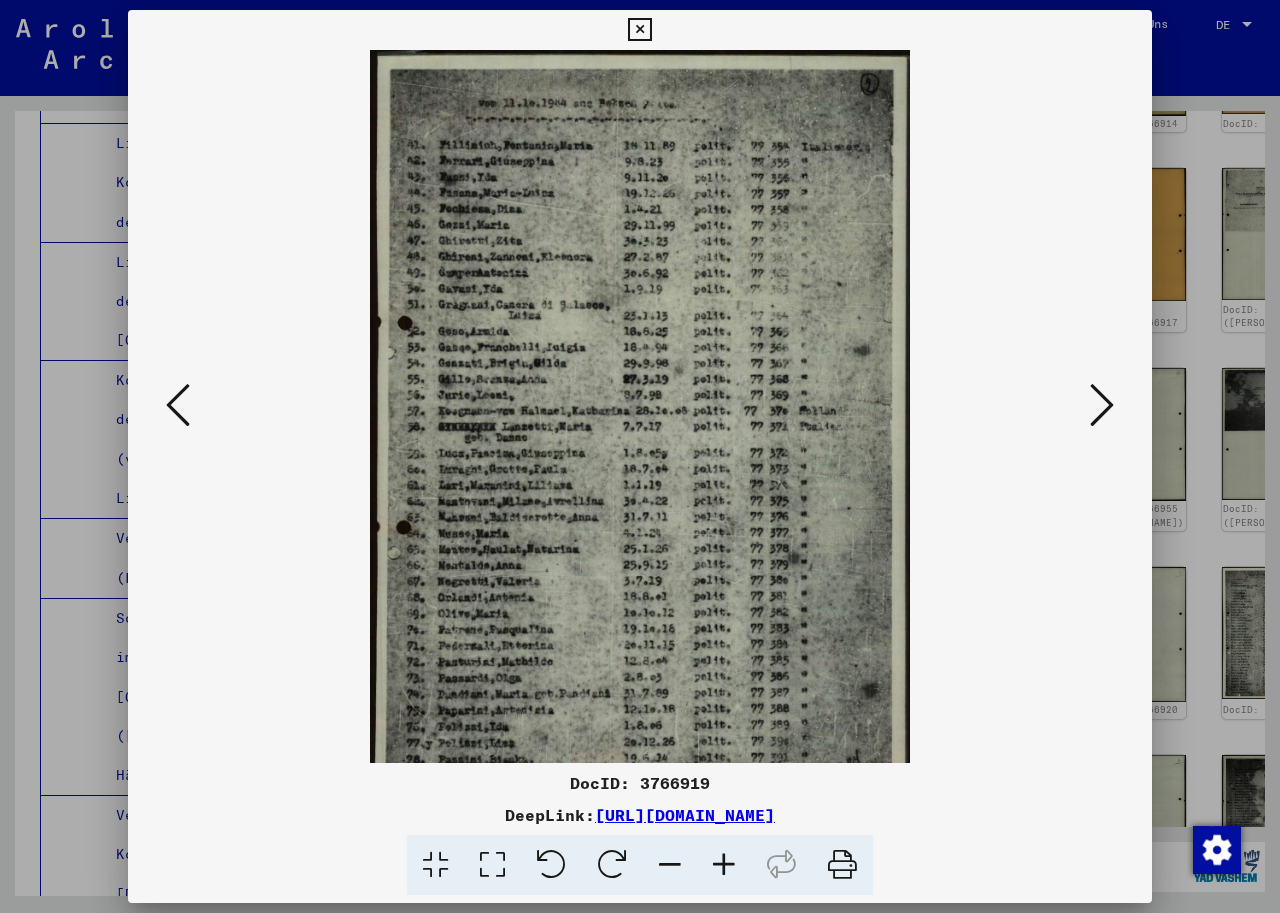 click at bounding box center [724, 865] 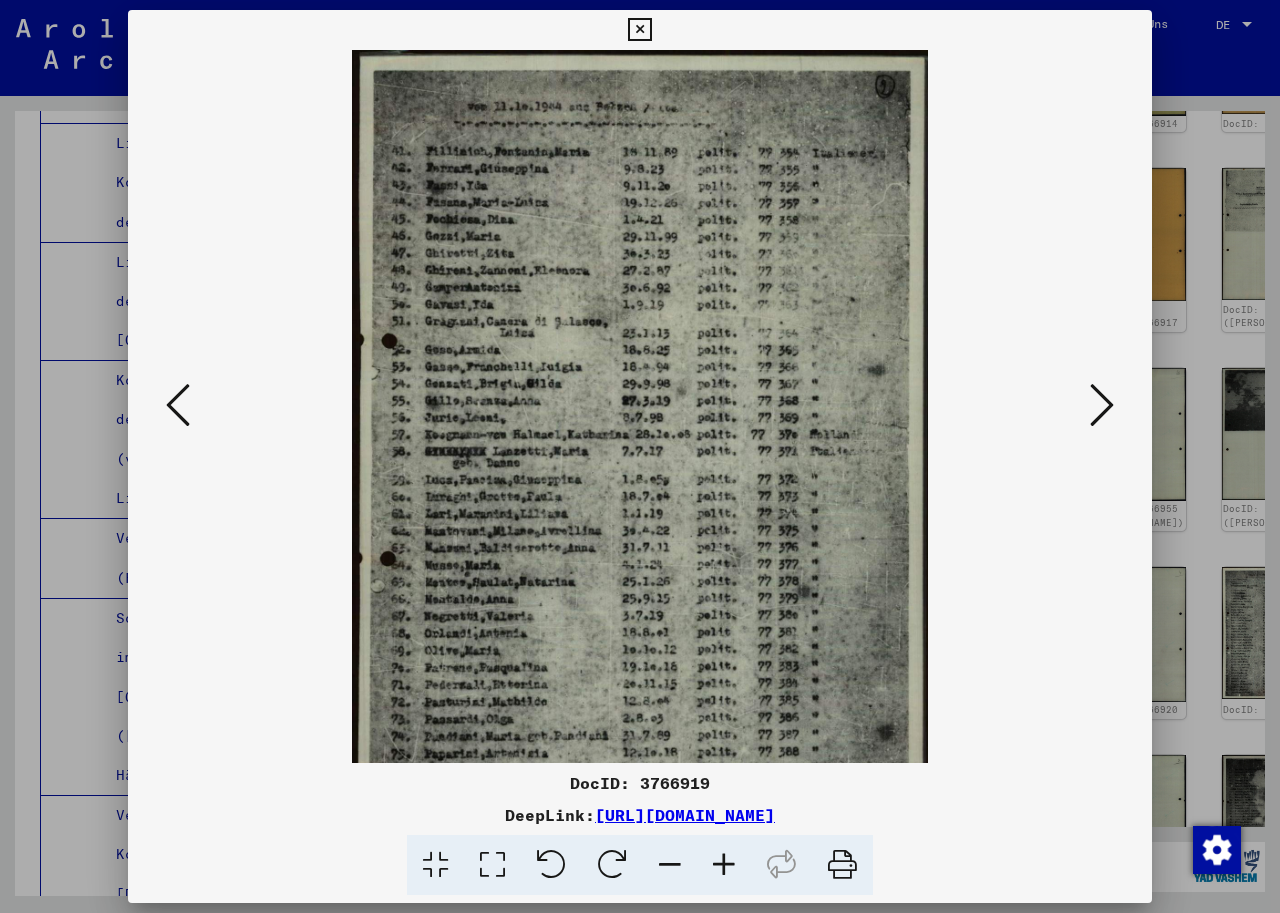 click at bounding box center (724, 865) 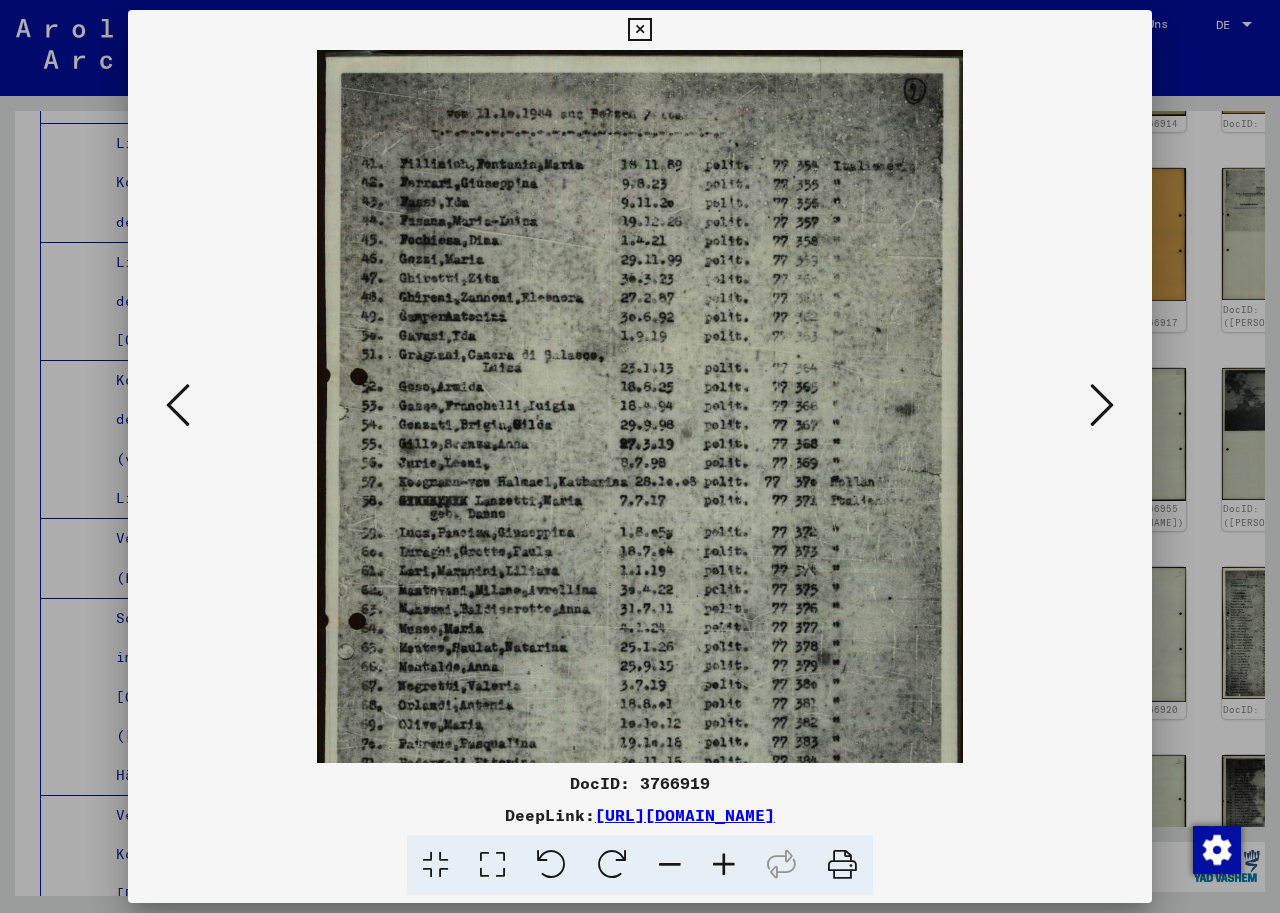 click at bounding box center (178, 405) 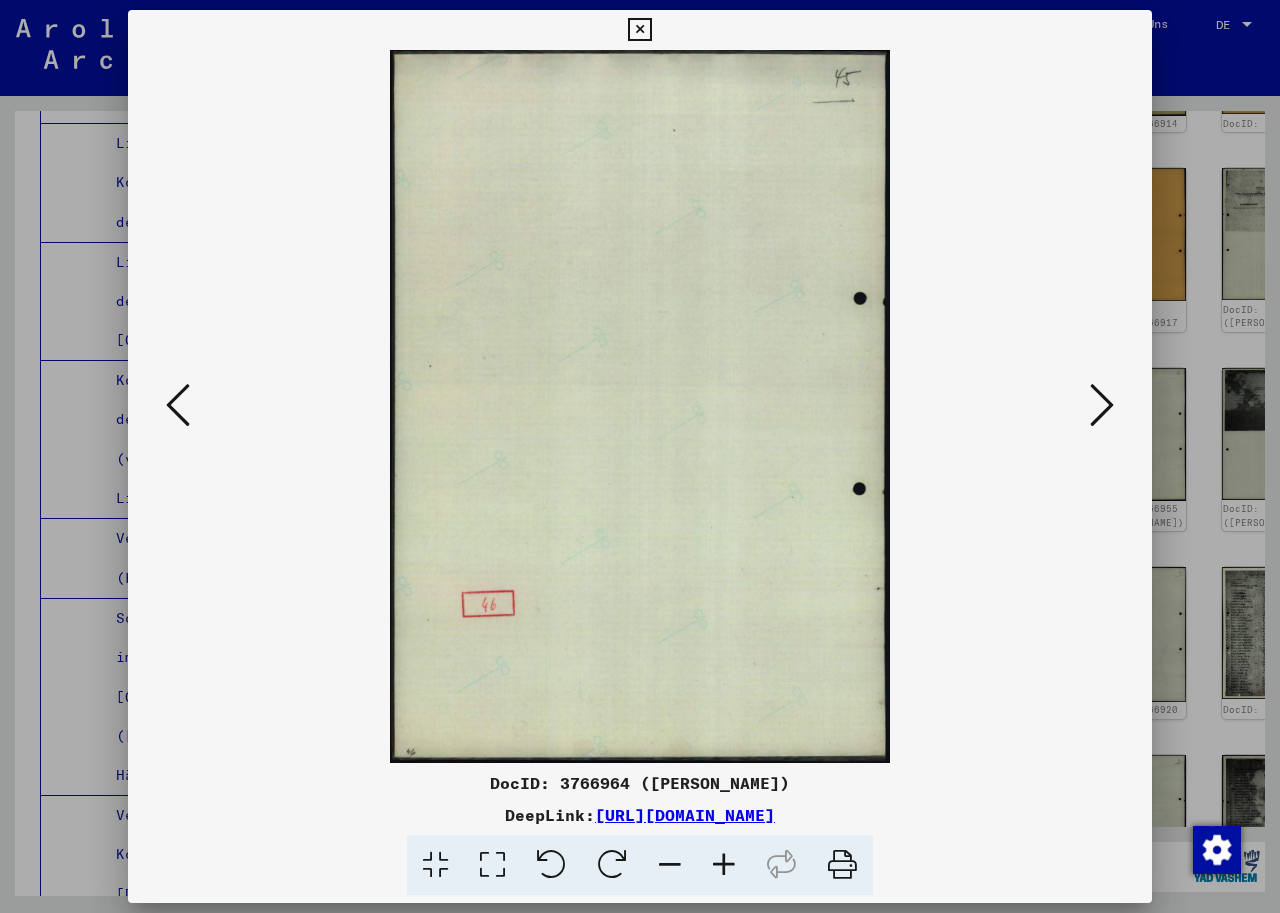 click at bounding box center (178, 405) 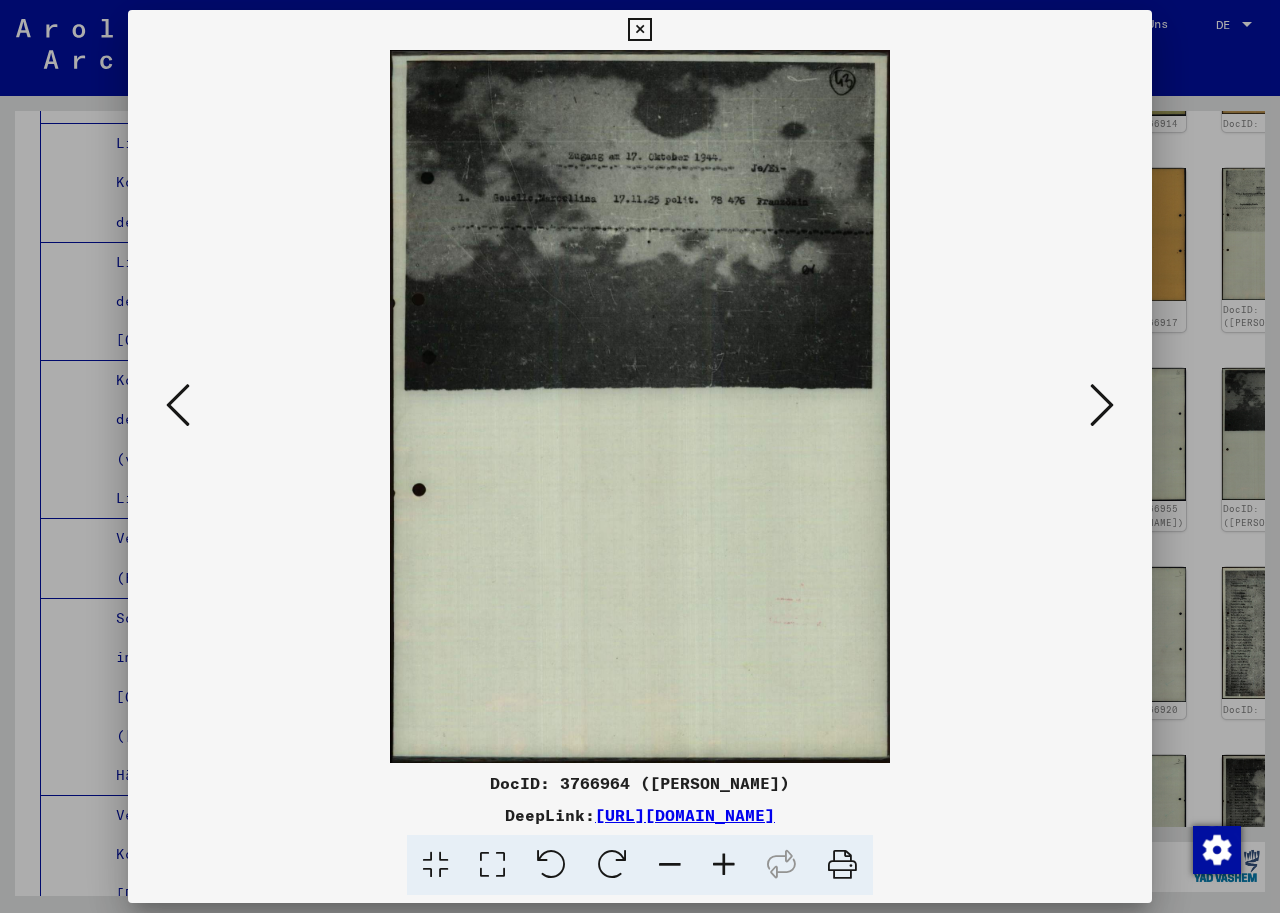 click at bounding box center [178, 405] 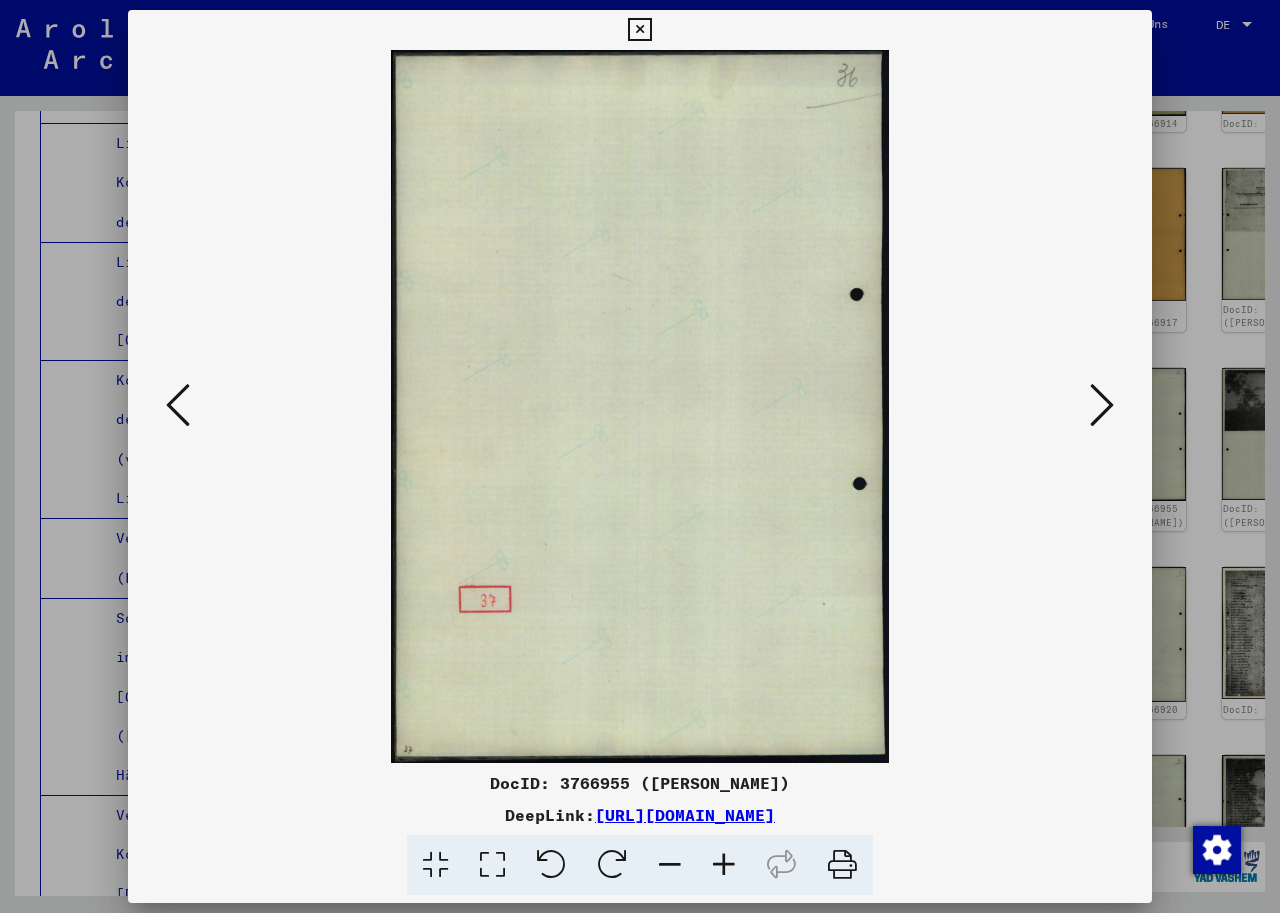 click at bounding box center [178, 405] 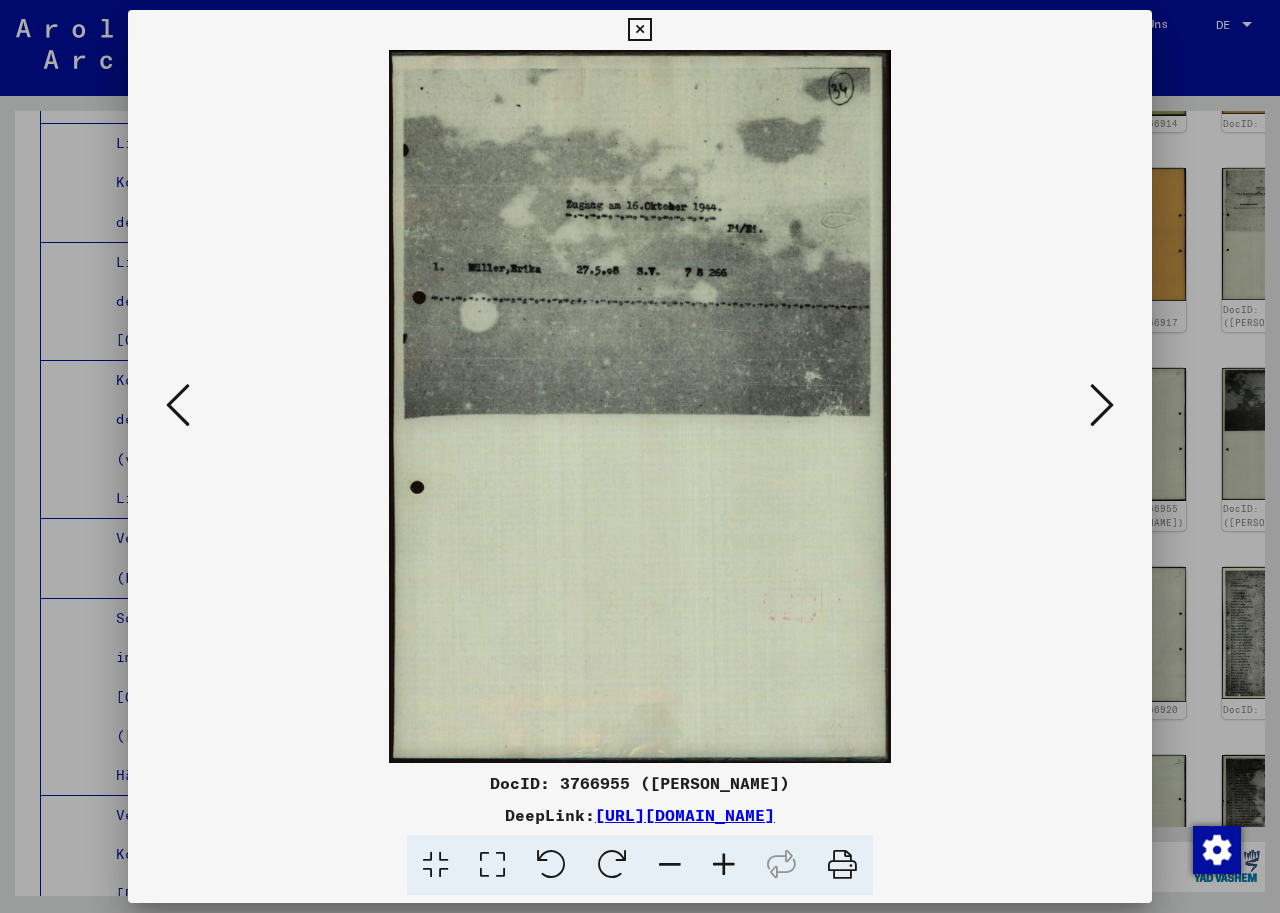 click at bounding box center [178, 405] 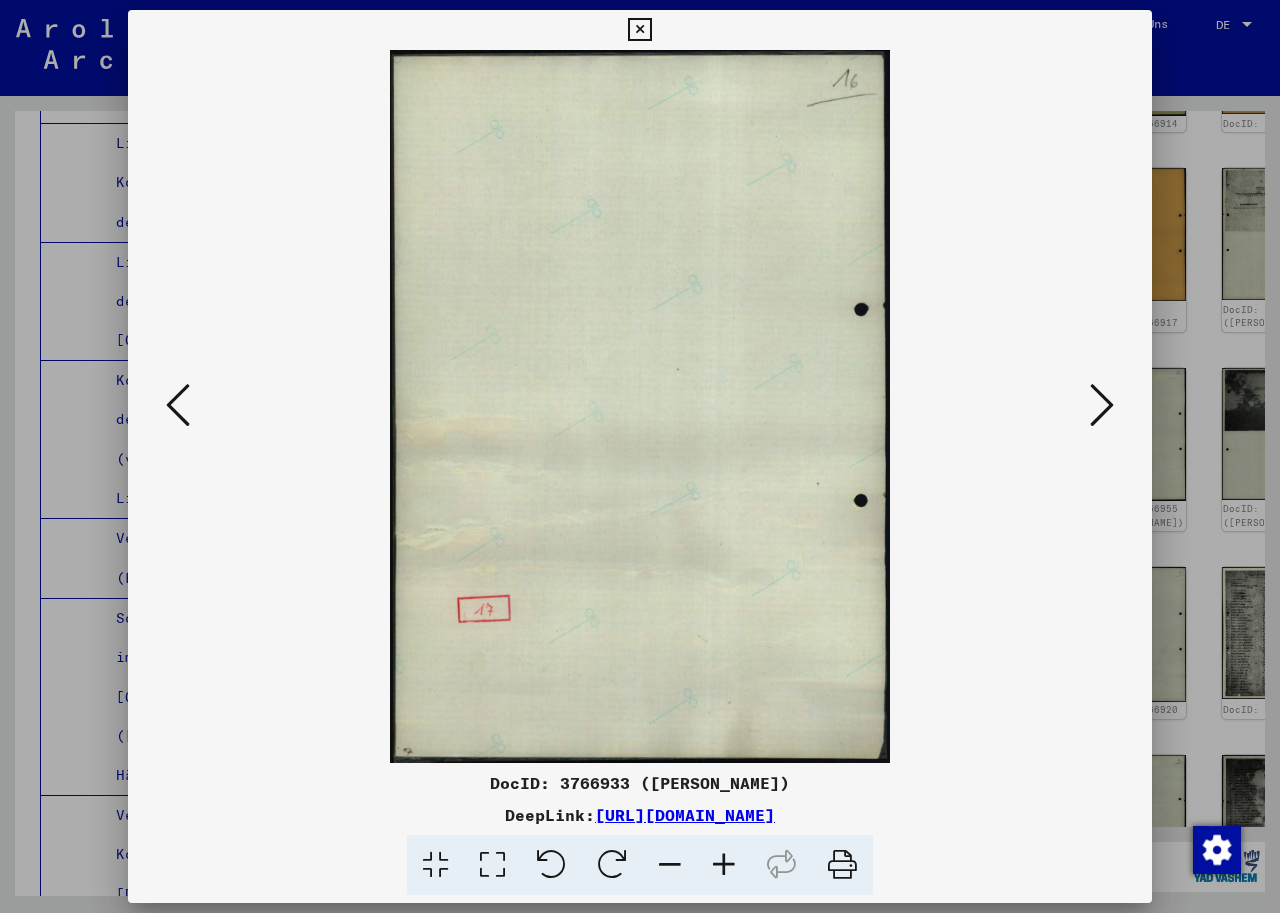 click at bounding box center (178, 405) 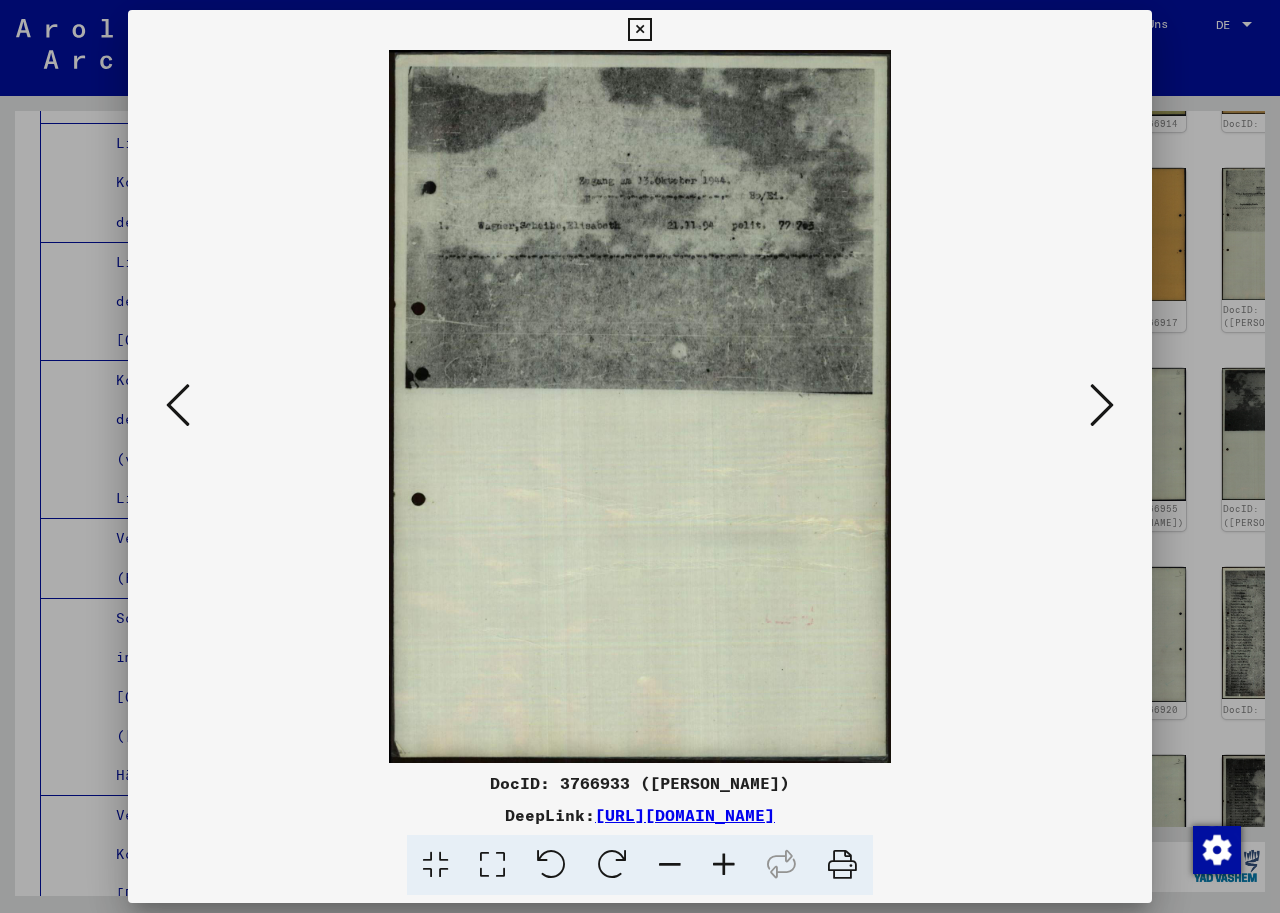 click at bounding box center (178, 405) 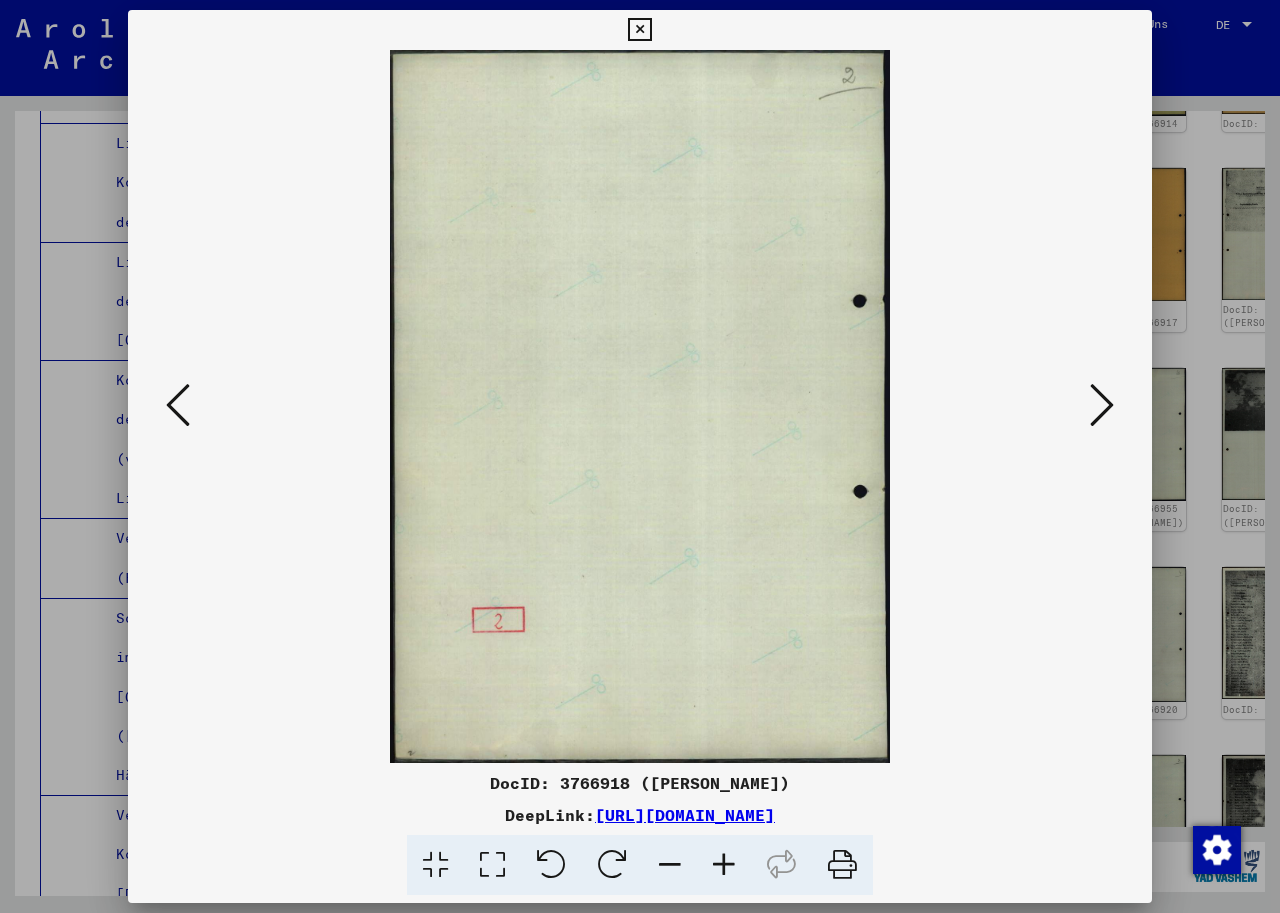 click at bounding box center [178, 405] 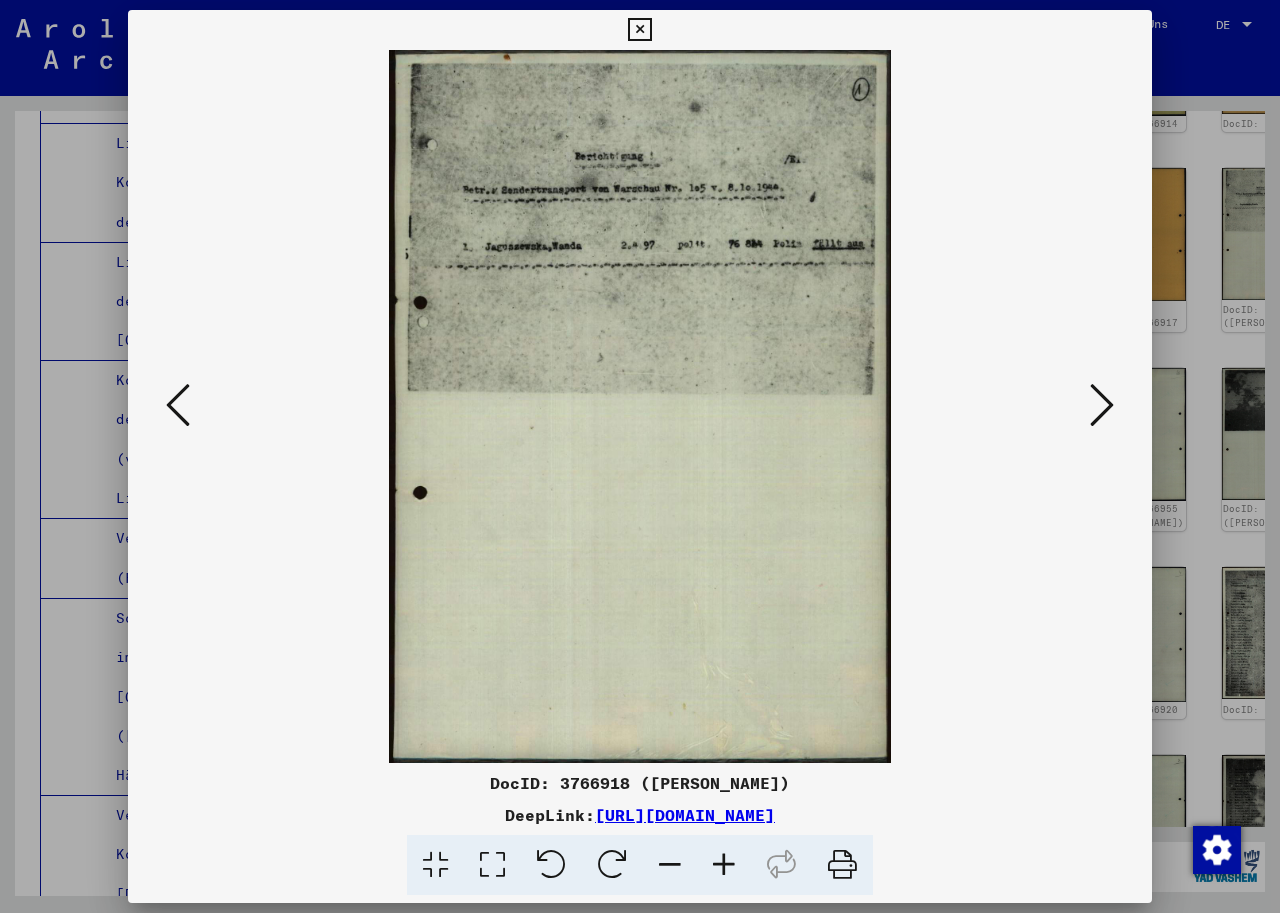 click at bounding box center [178, 405] 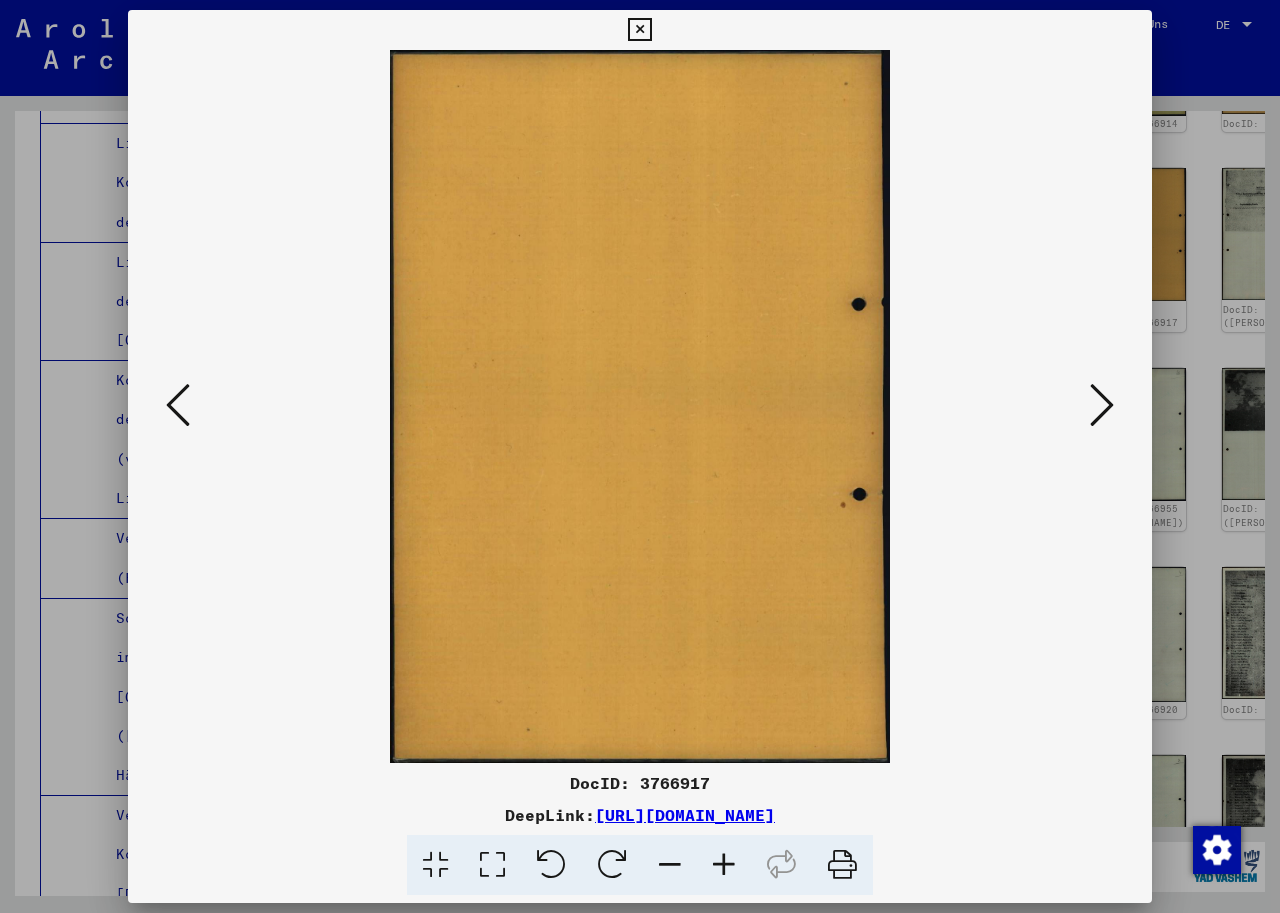 click at bounding box center (178, 405) 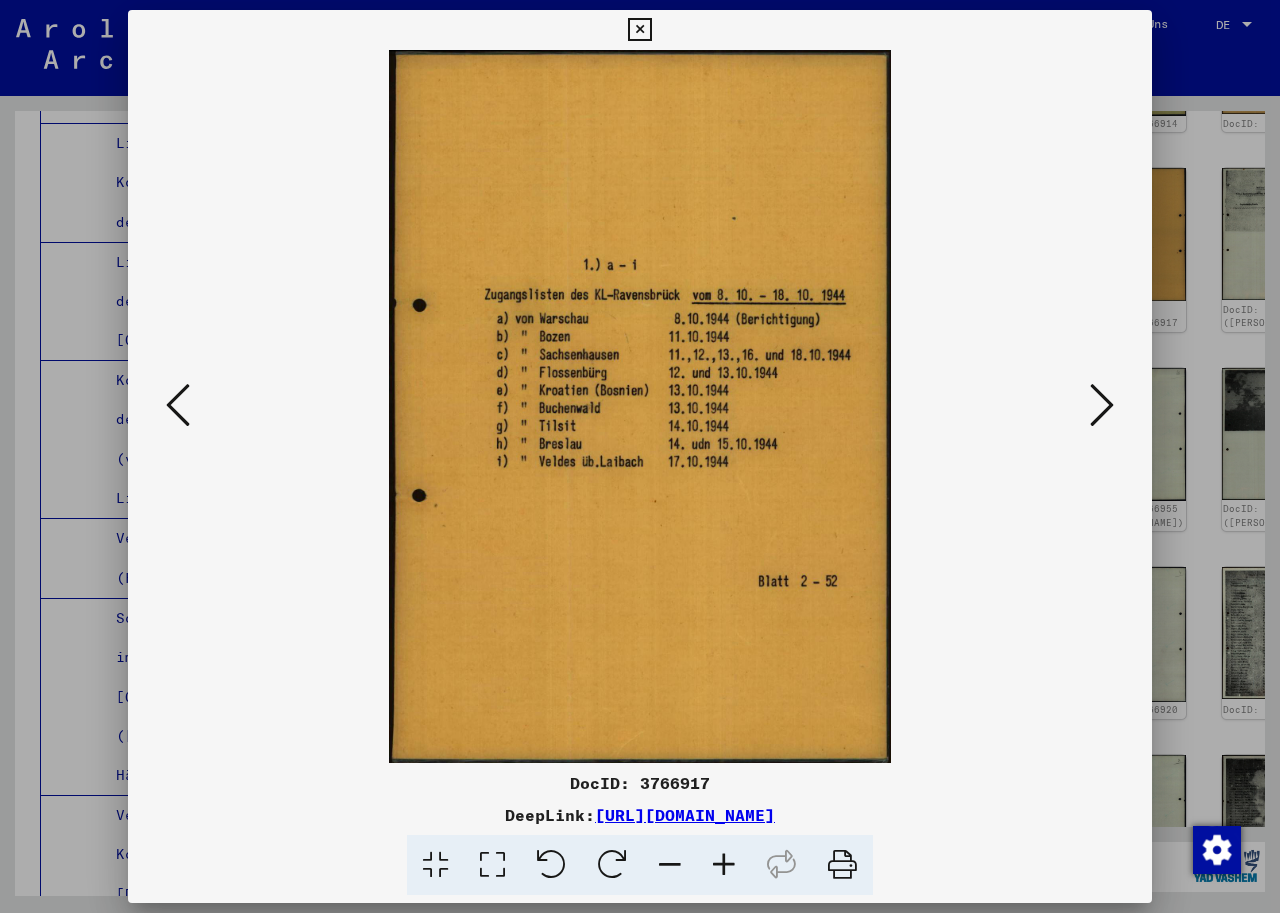 click at bounding box center (178, 405) 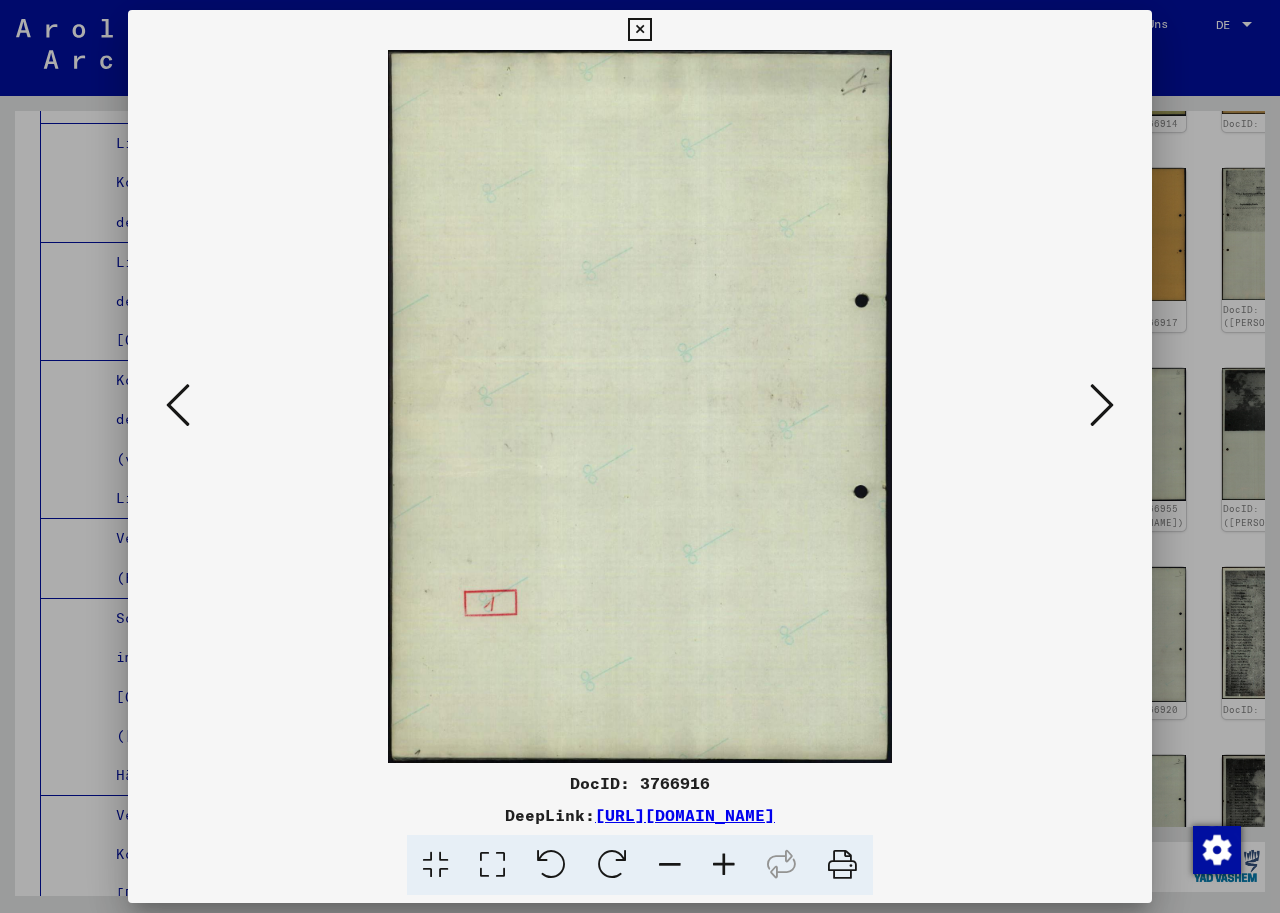 click at bounding box center [178, 405] 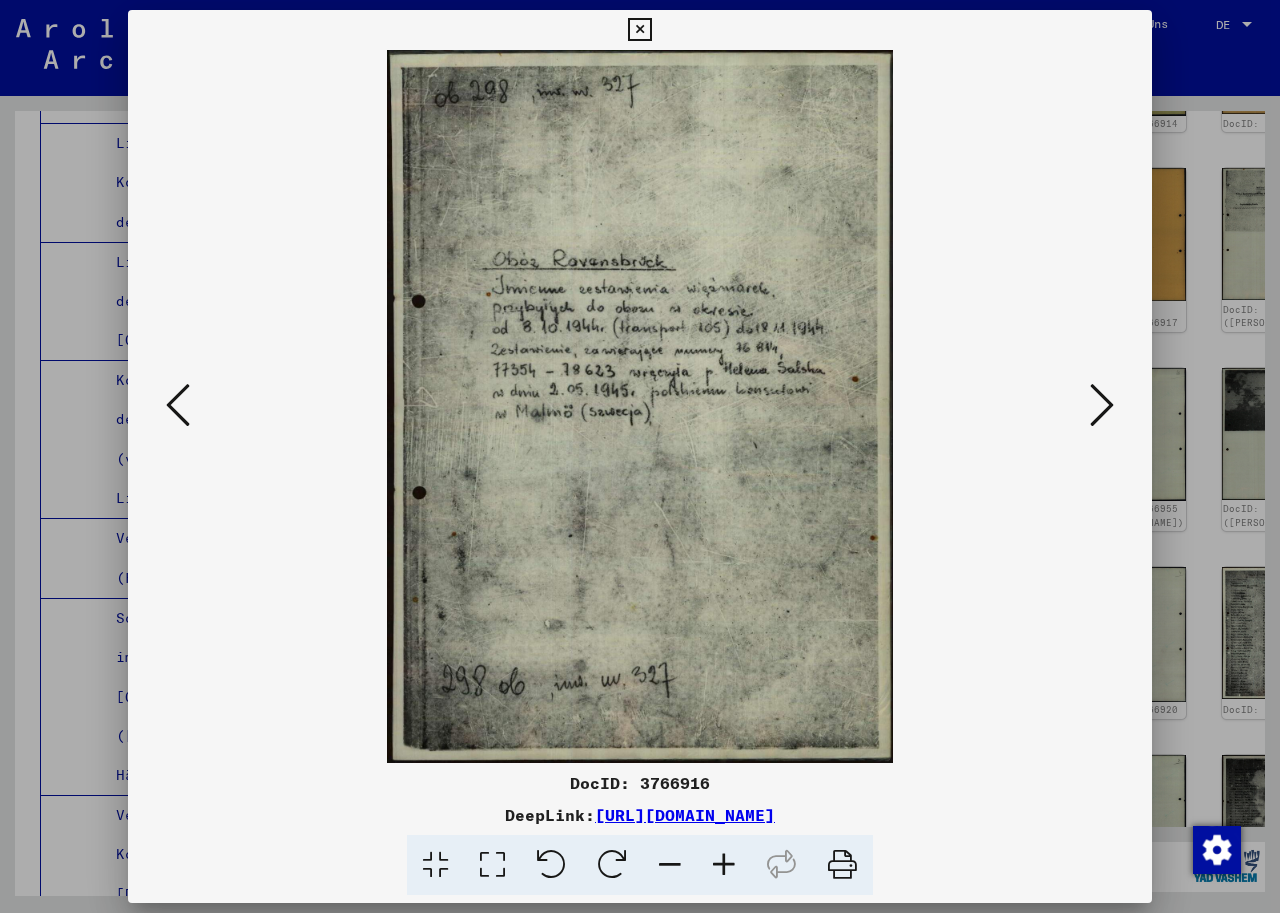 click at bounding box center [178, 405] 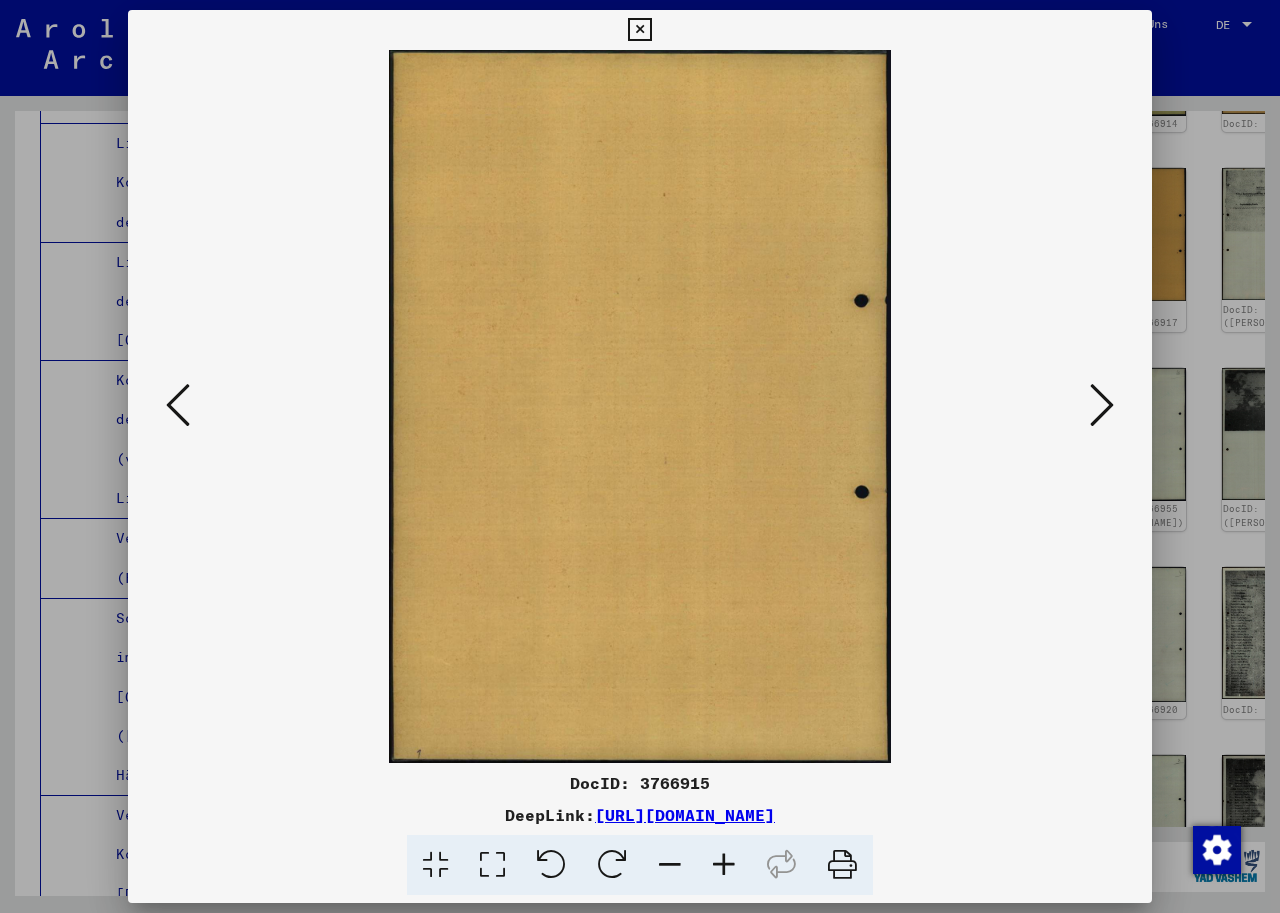 click at bounding box center (178, 405) 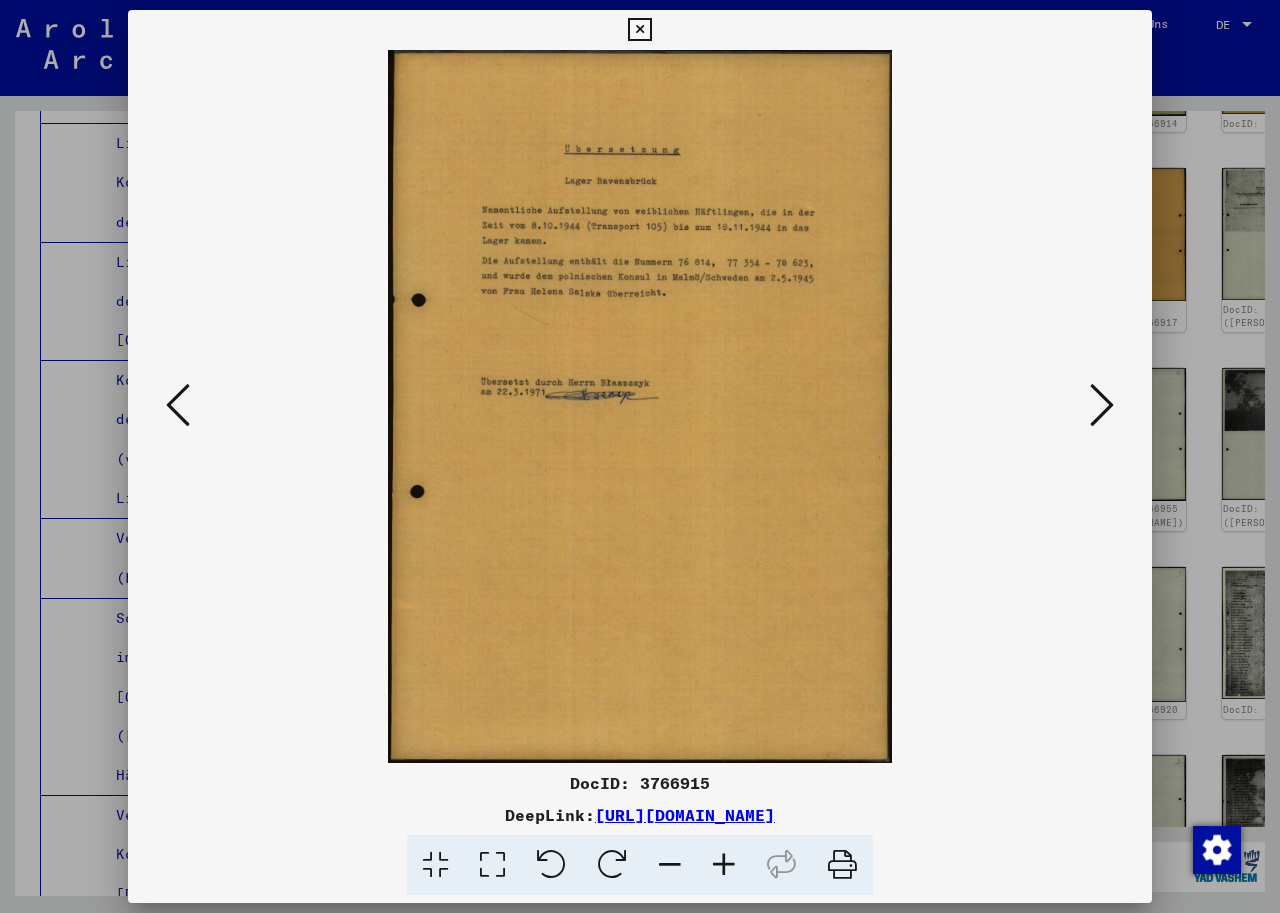 click at bounding box center (178, 405) 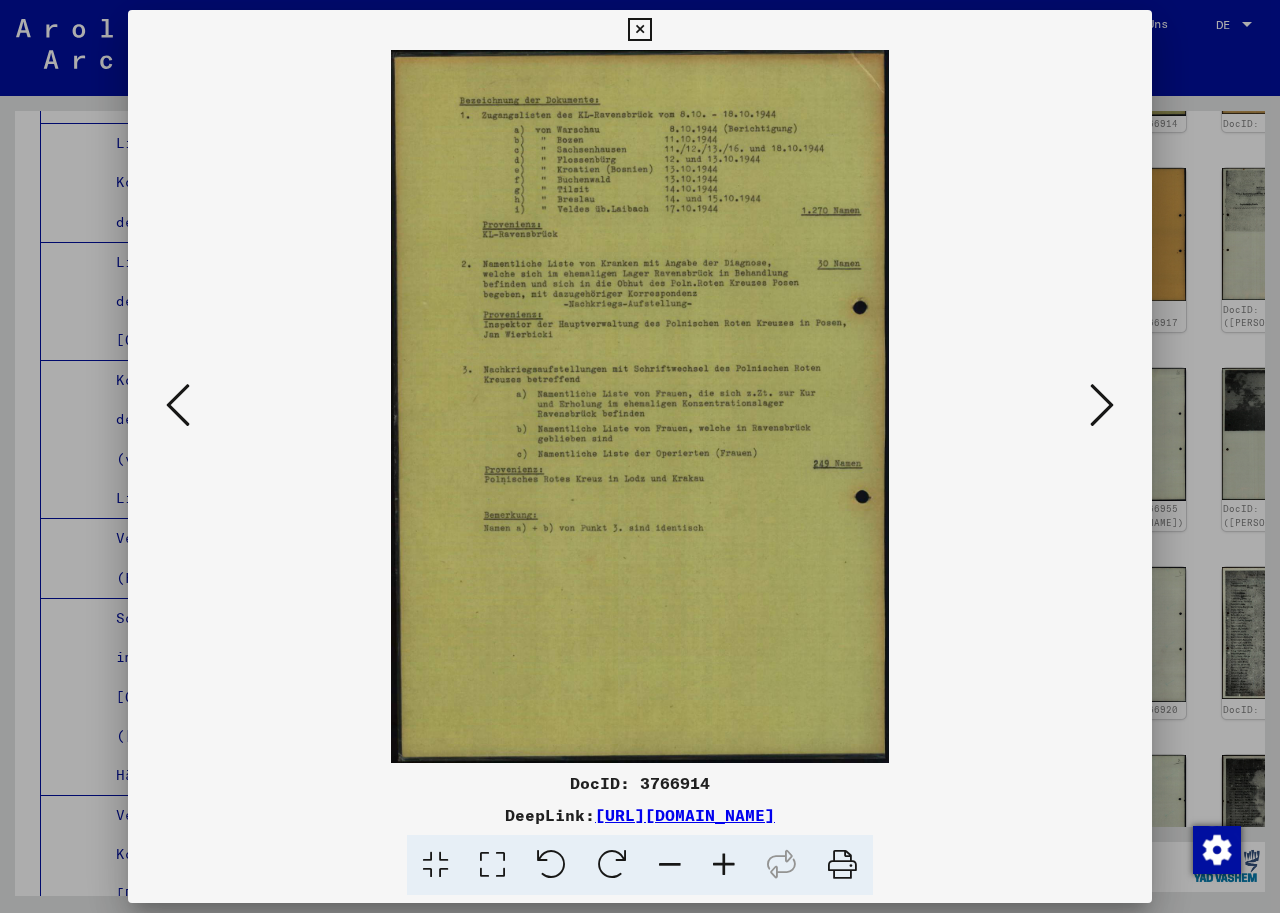 click at bounding box center (178, 405) 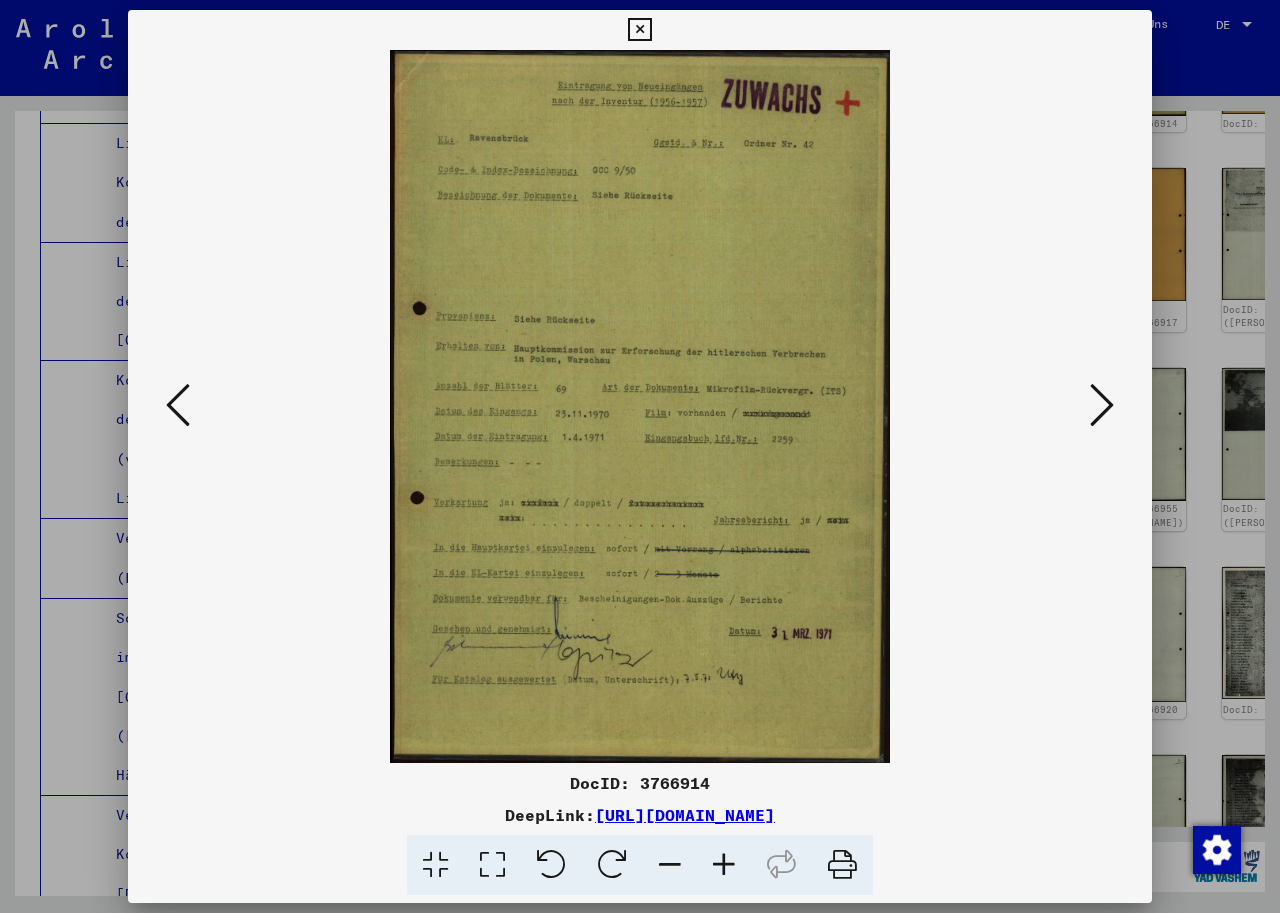 click at bounding box center [1102, 405] 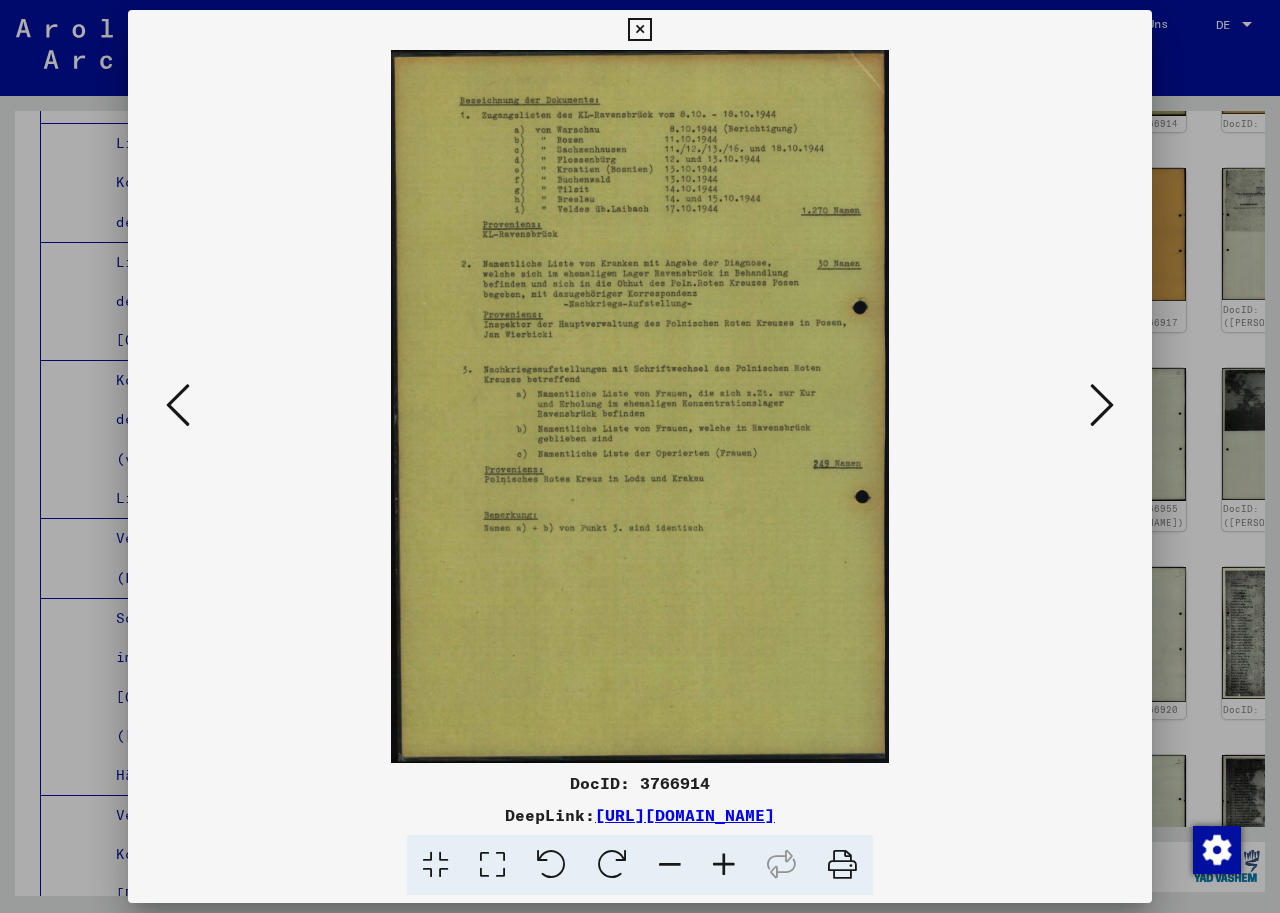 click at bounding box center [1102, 405] 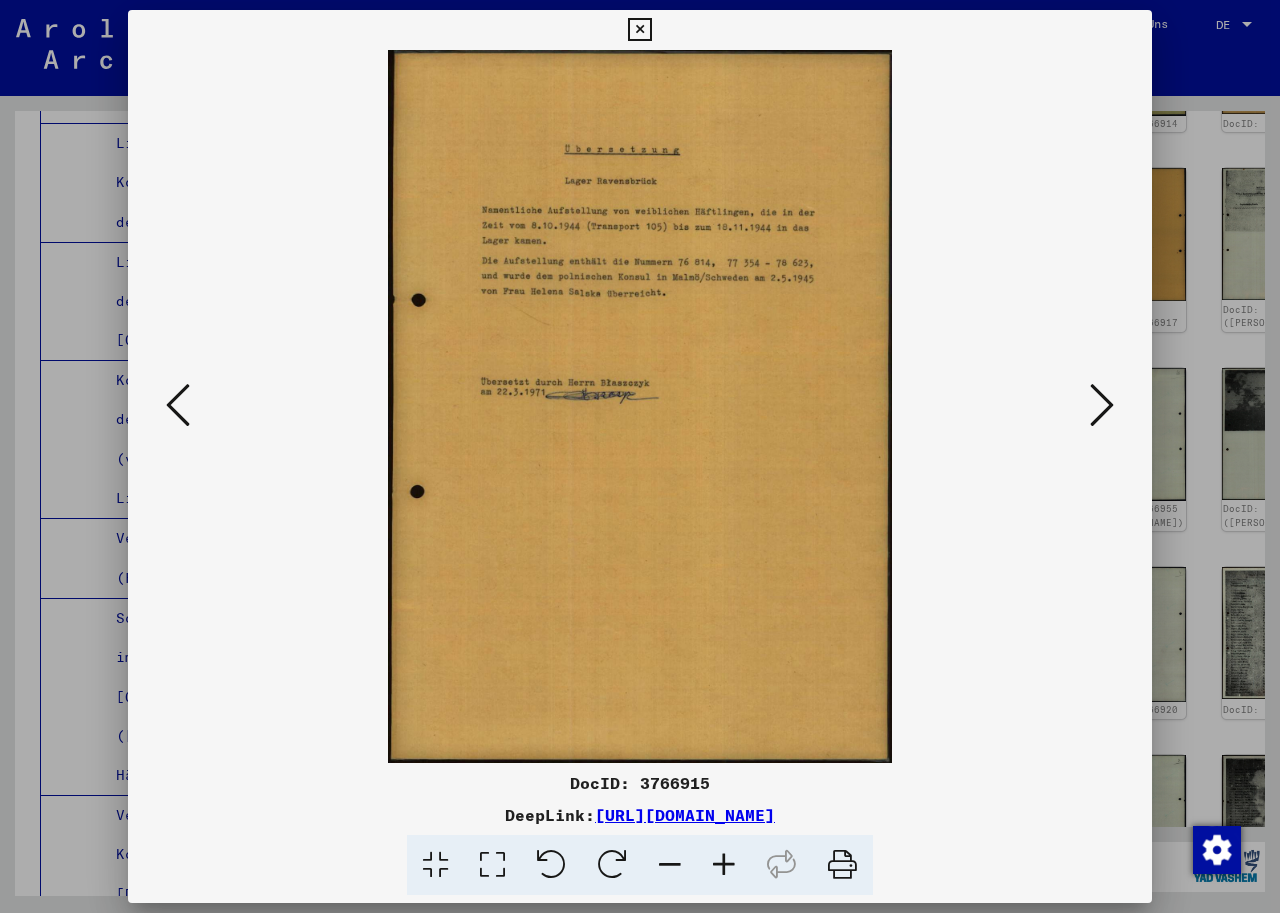 click at bounding box center (1102, 405) 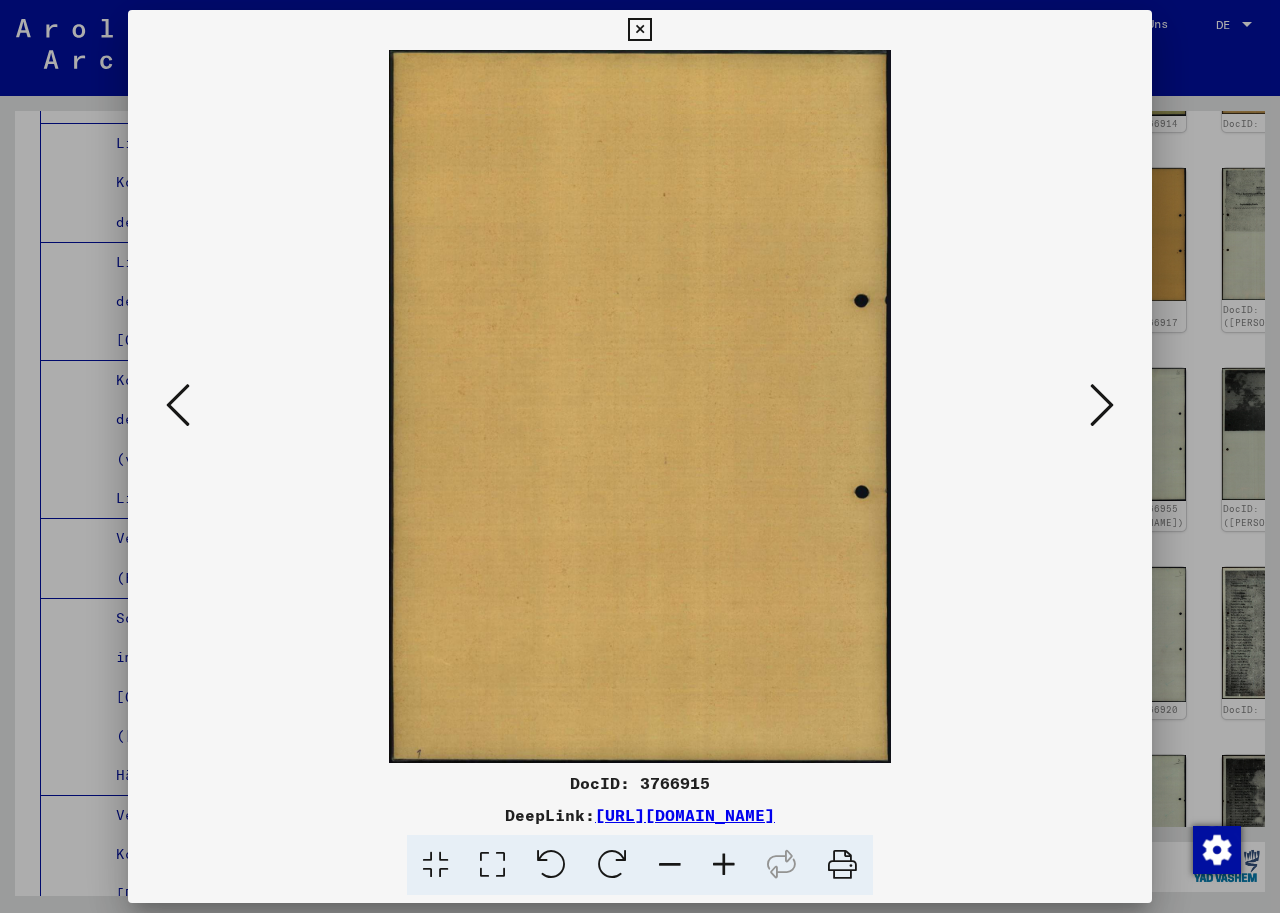click at bounding box center [1102, 405] 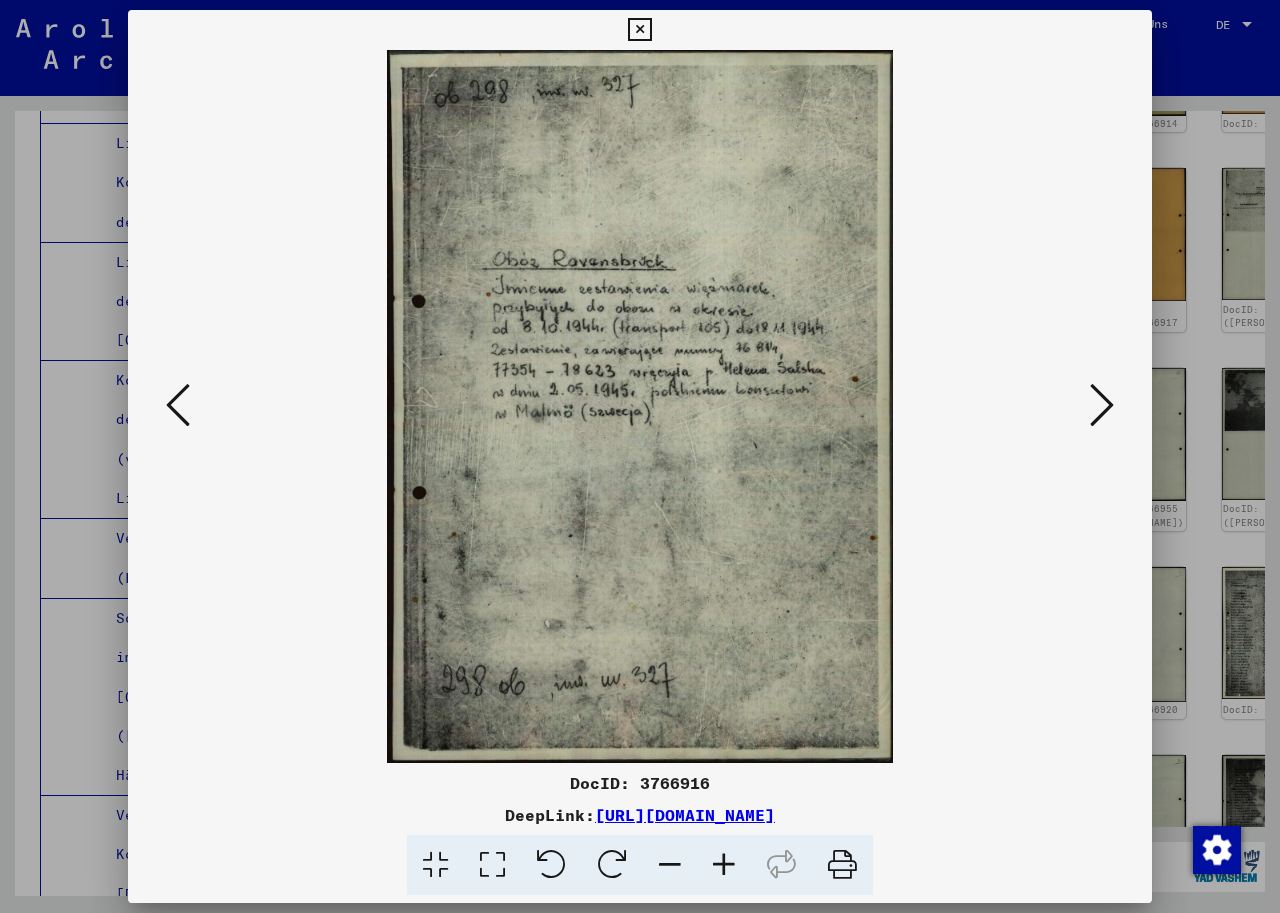click at bounding box center [1102, 405] 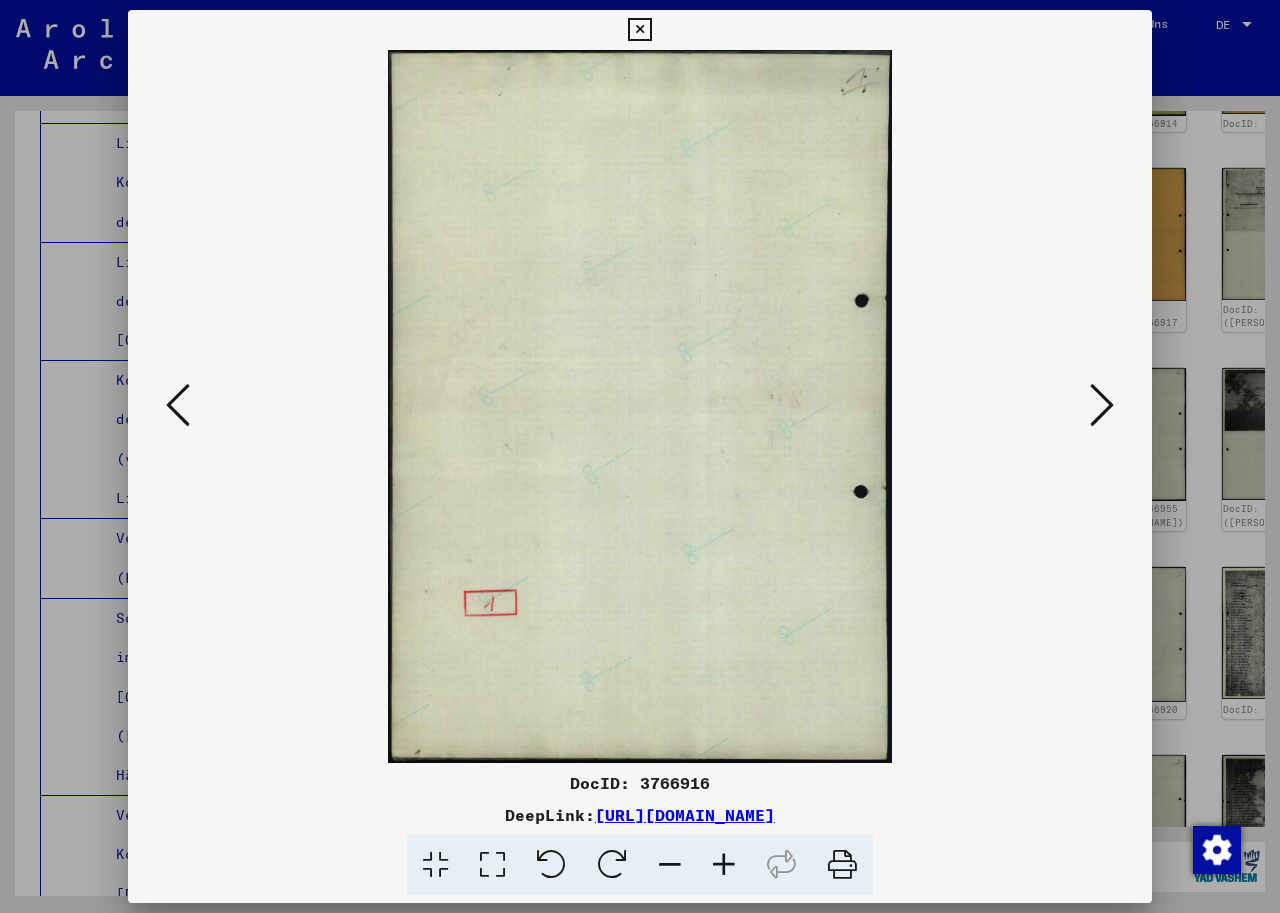 click at bounding box center [1102, 405] 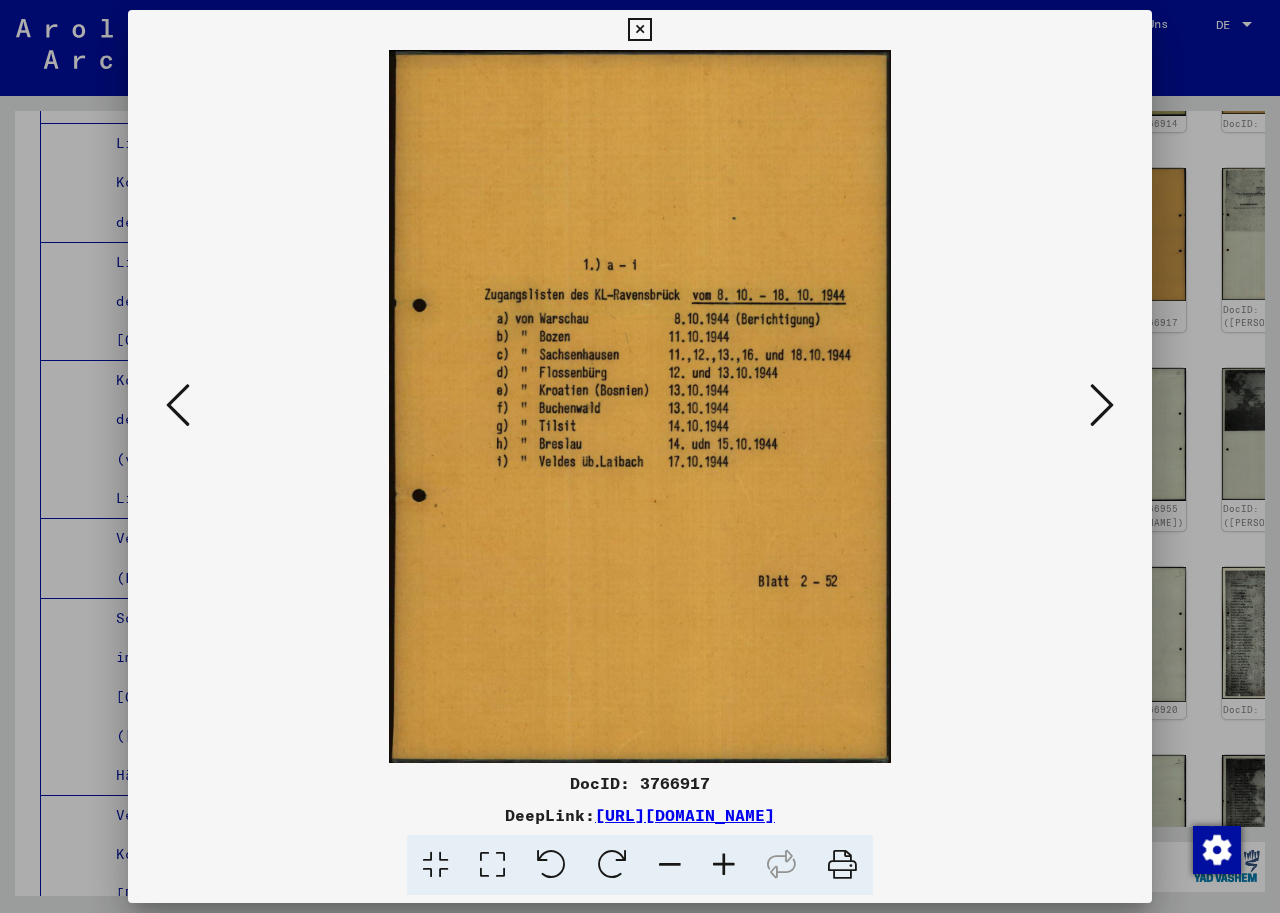 click at bounding box center (1102, 405) 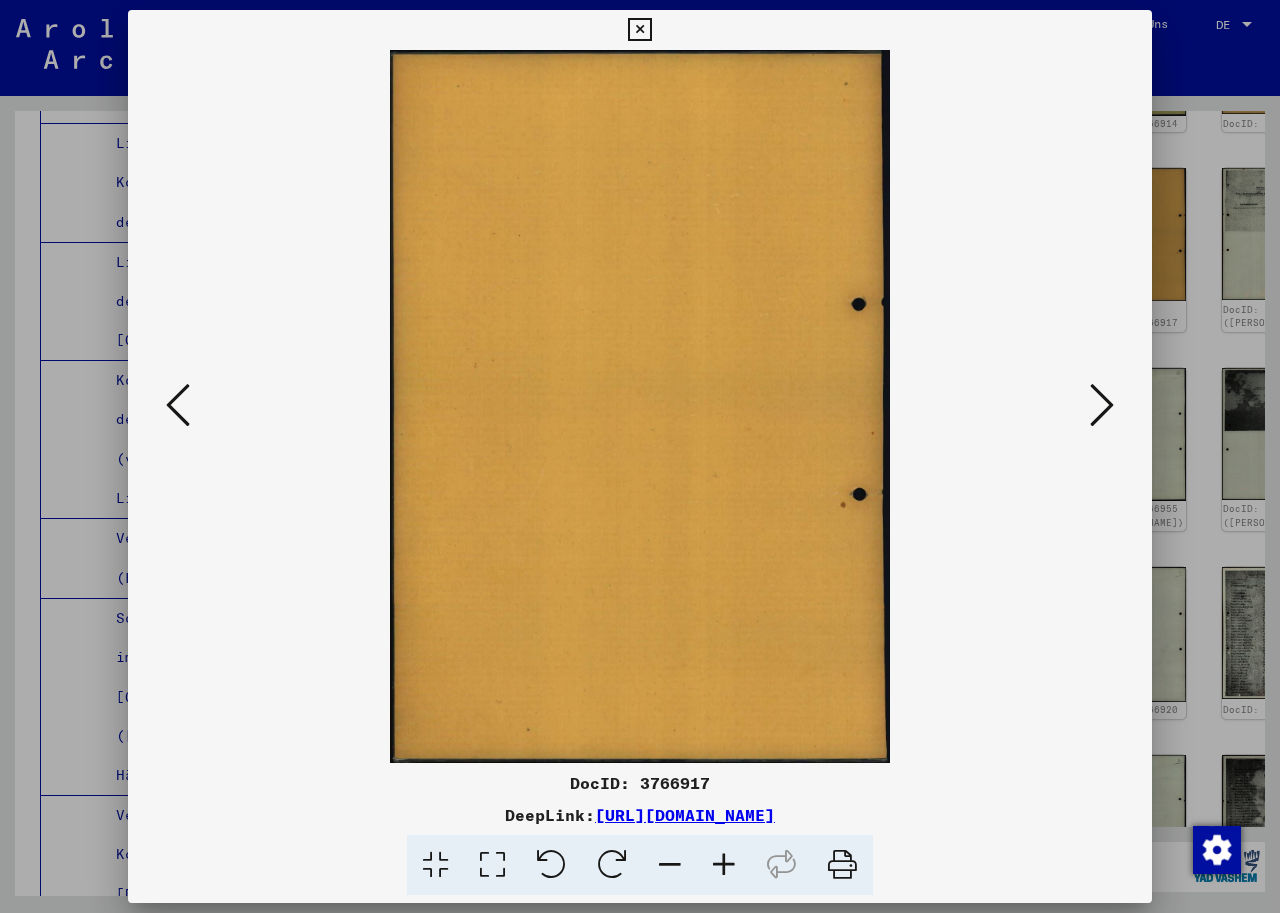 click at bounding box center (1102, 405) 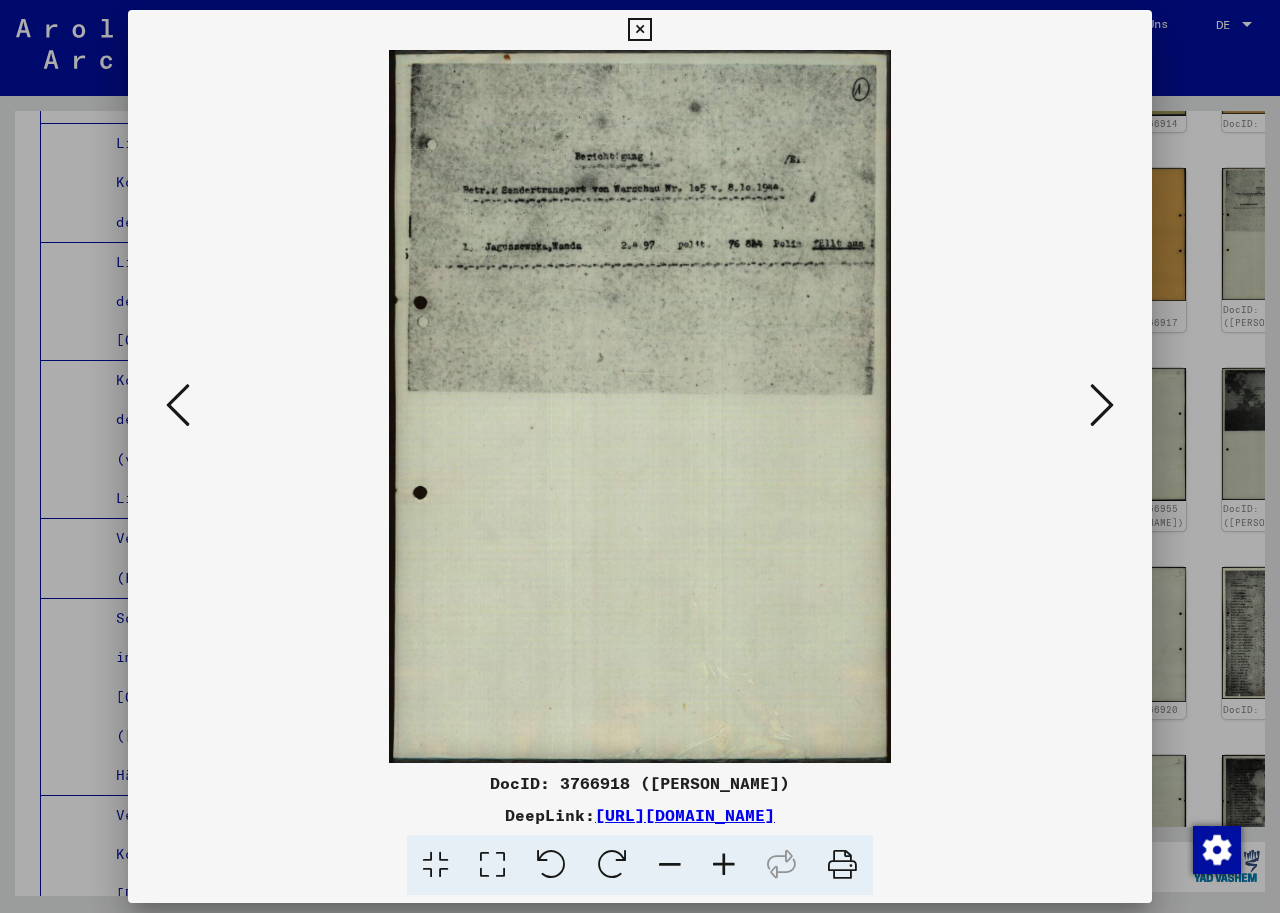 click at bounding box center [1102, 405] 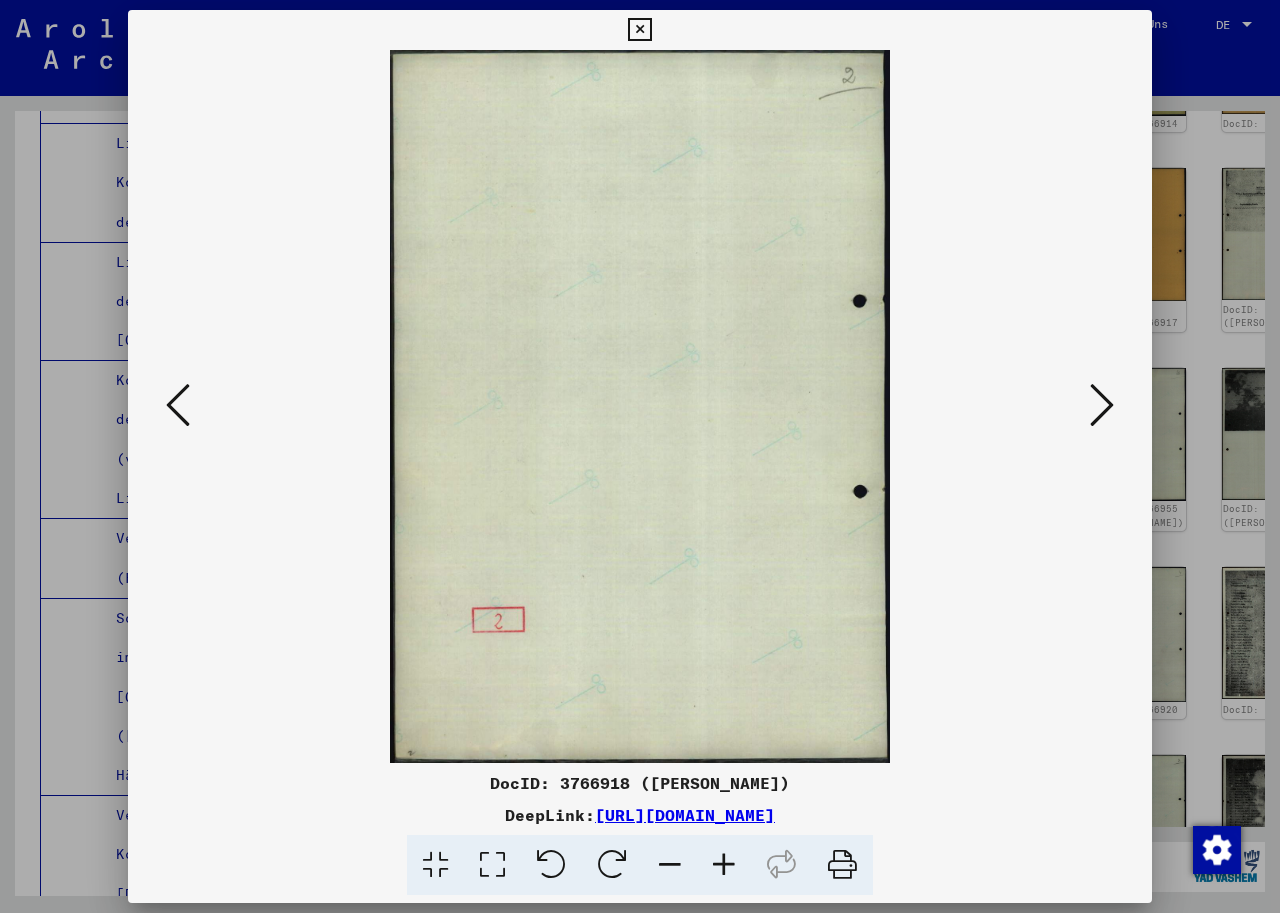 click at bounding box center [1102, 405] 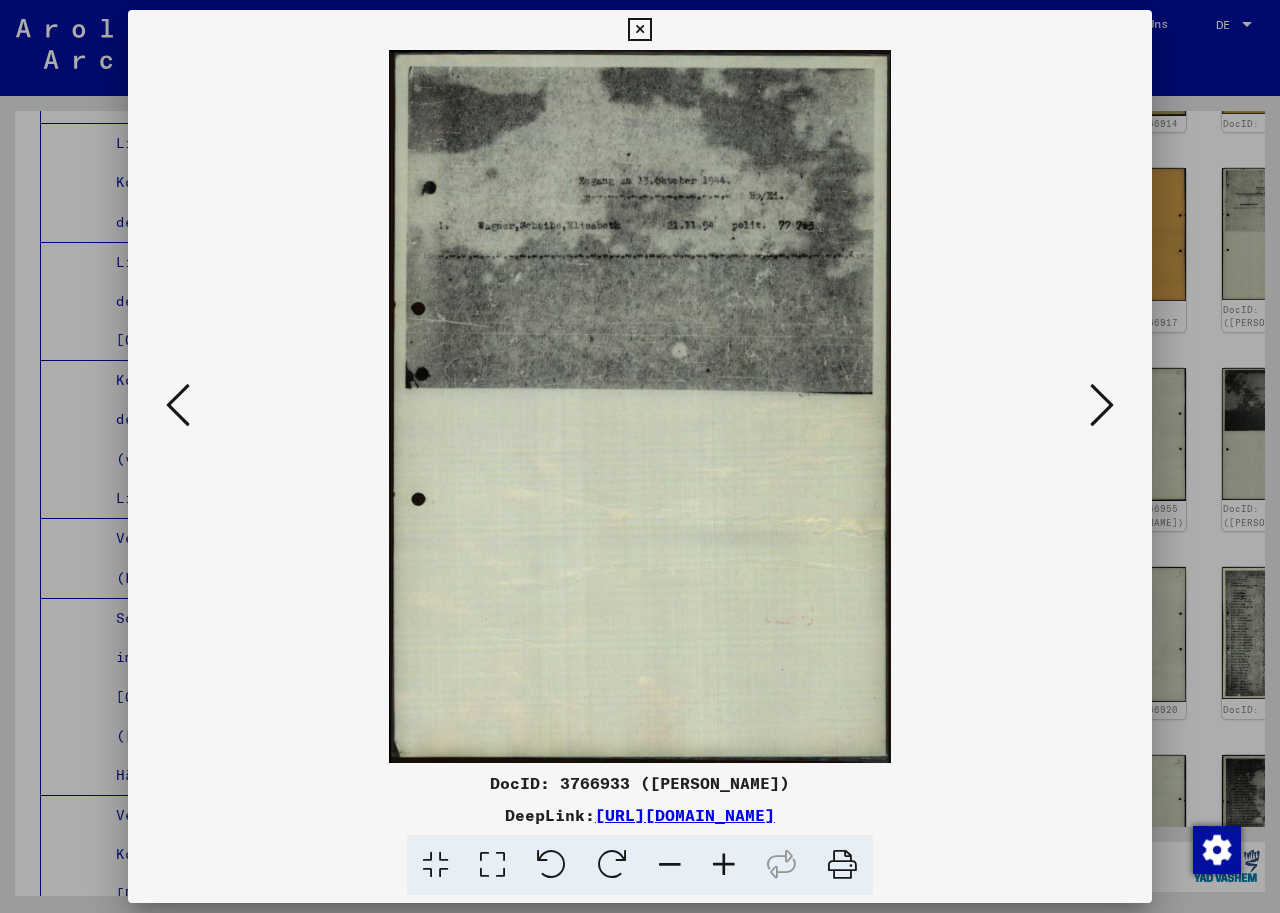 click at bounding box center (1102, 405) 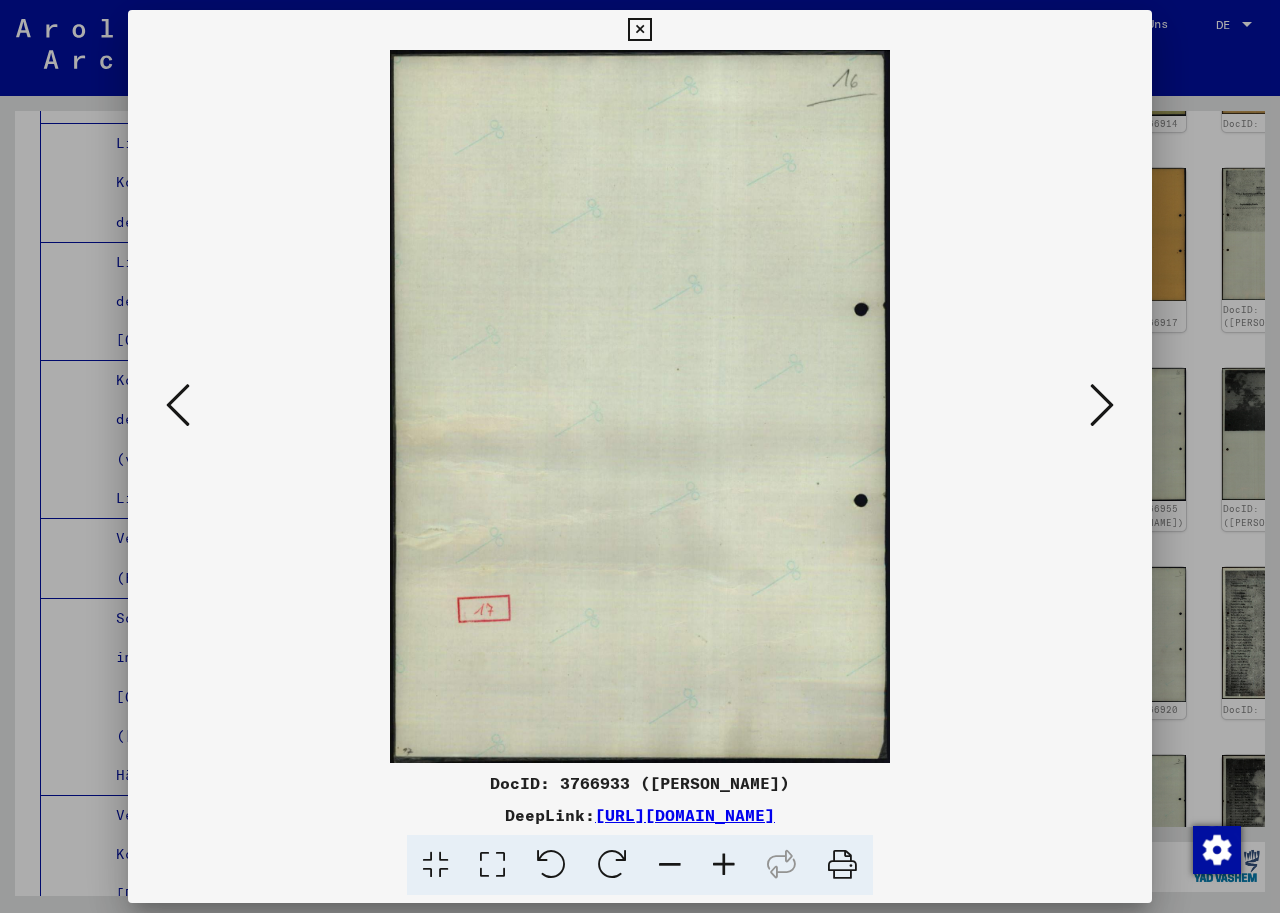 click at bounding box center [1102, 405] 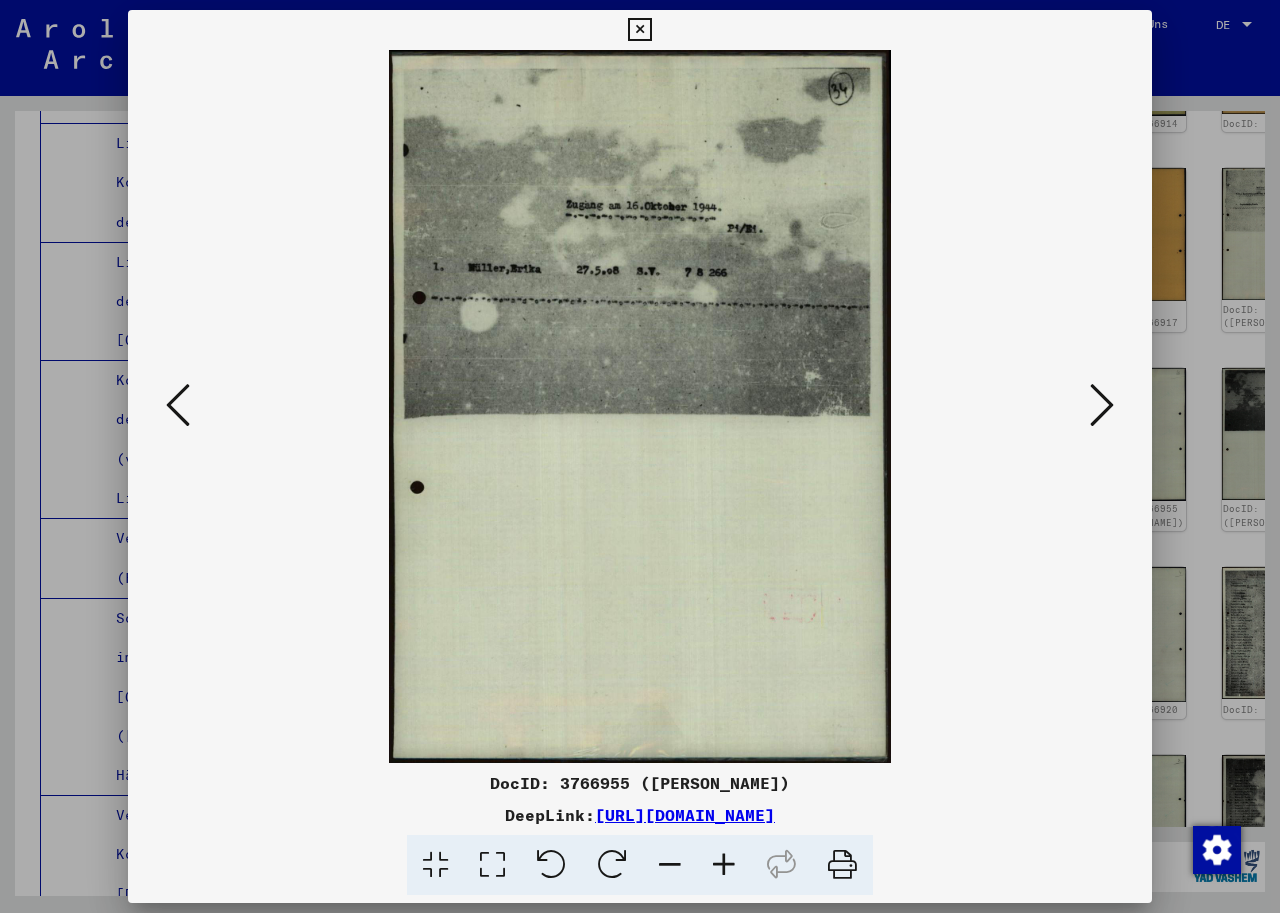 click at bounding box center [1102, 405] 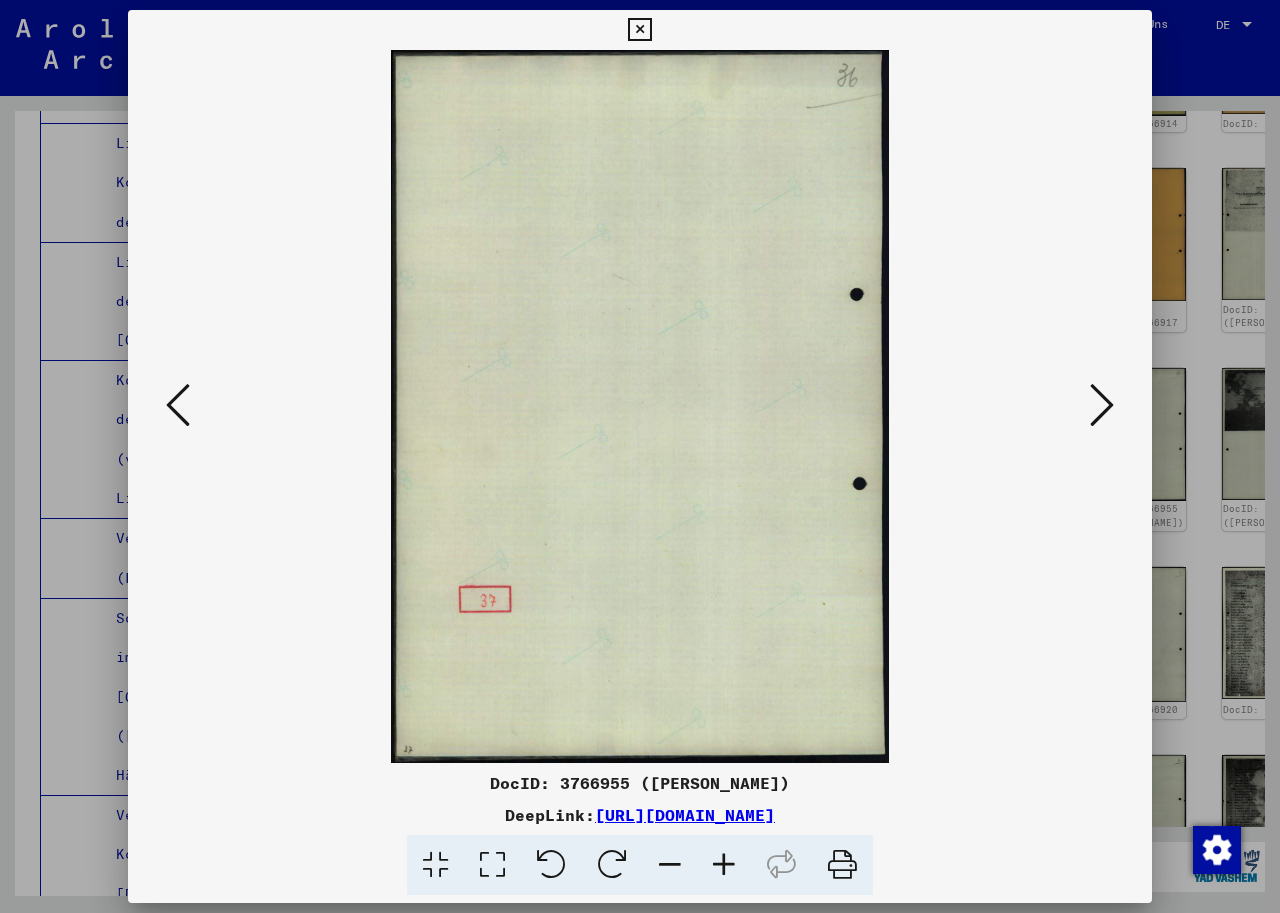 click at bounding box center [1102, 405] 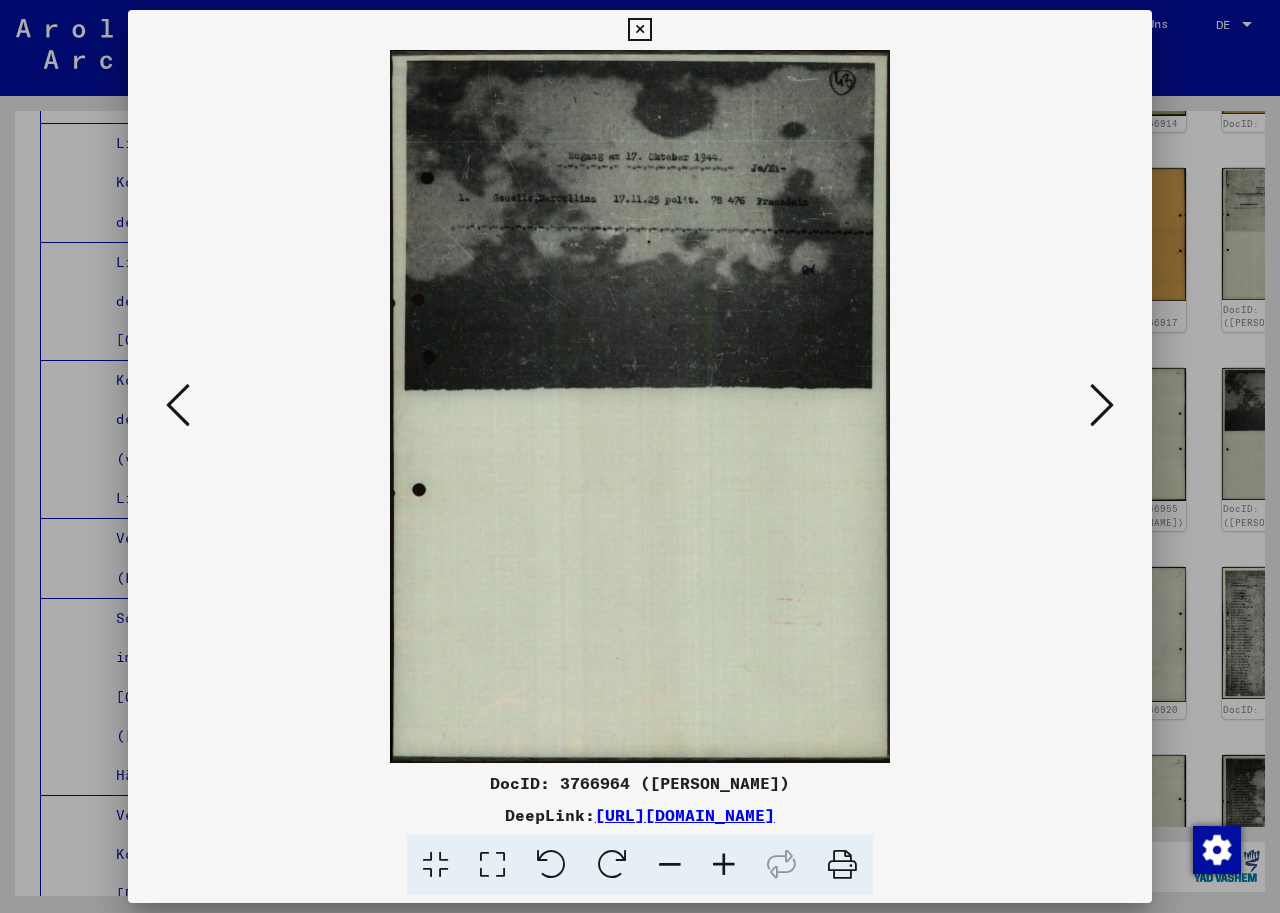 click at bounding box center [1102, 405] 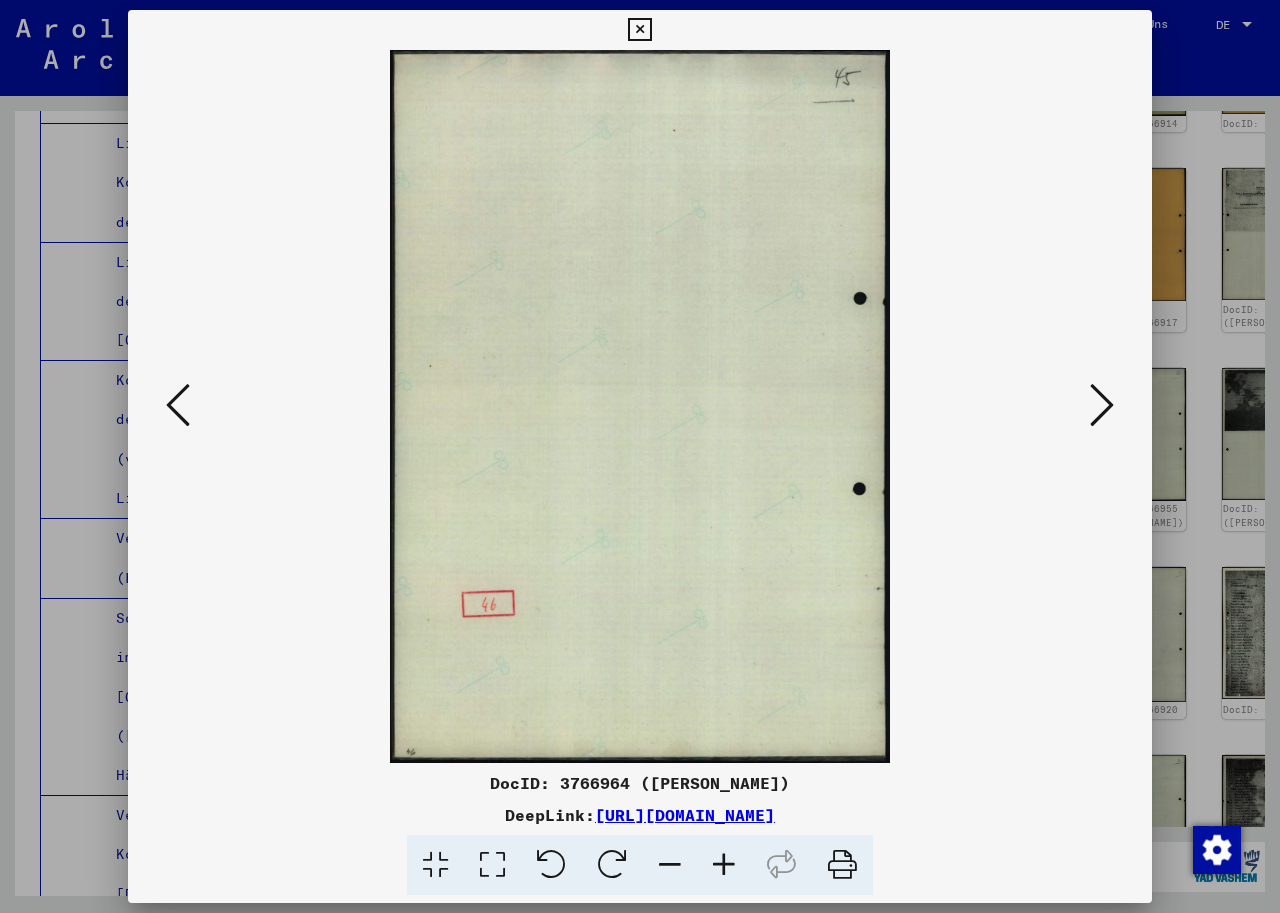 click at bounding box center (1102, 405) 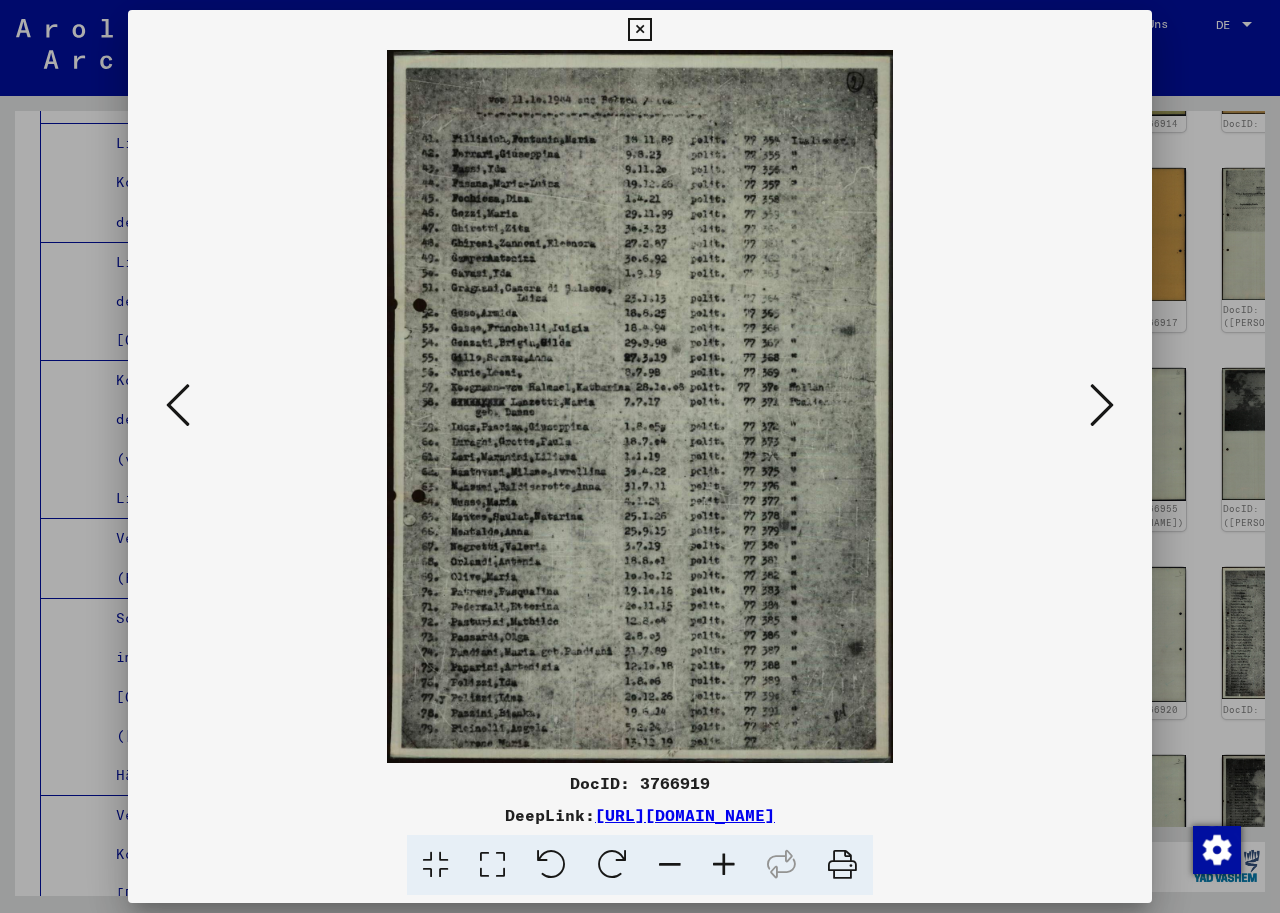 click at bounding box center (1102, 405) 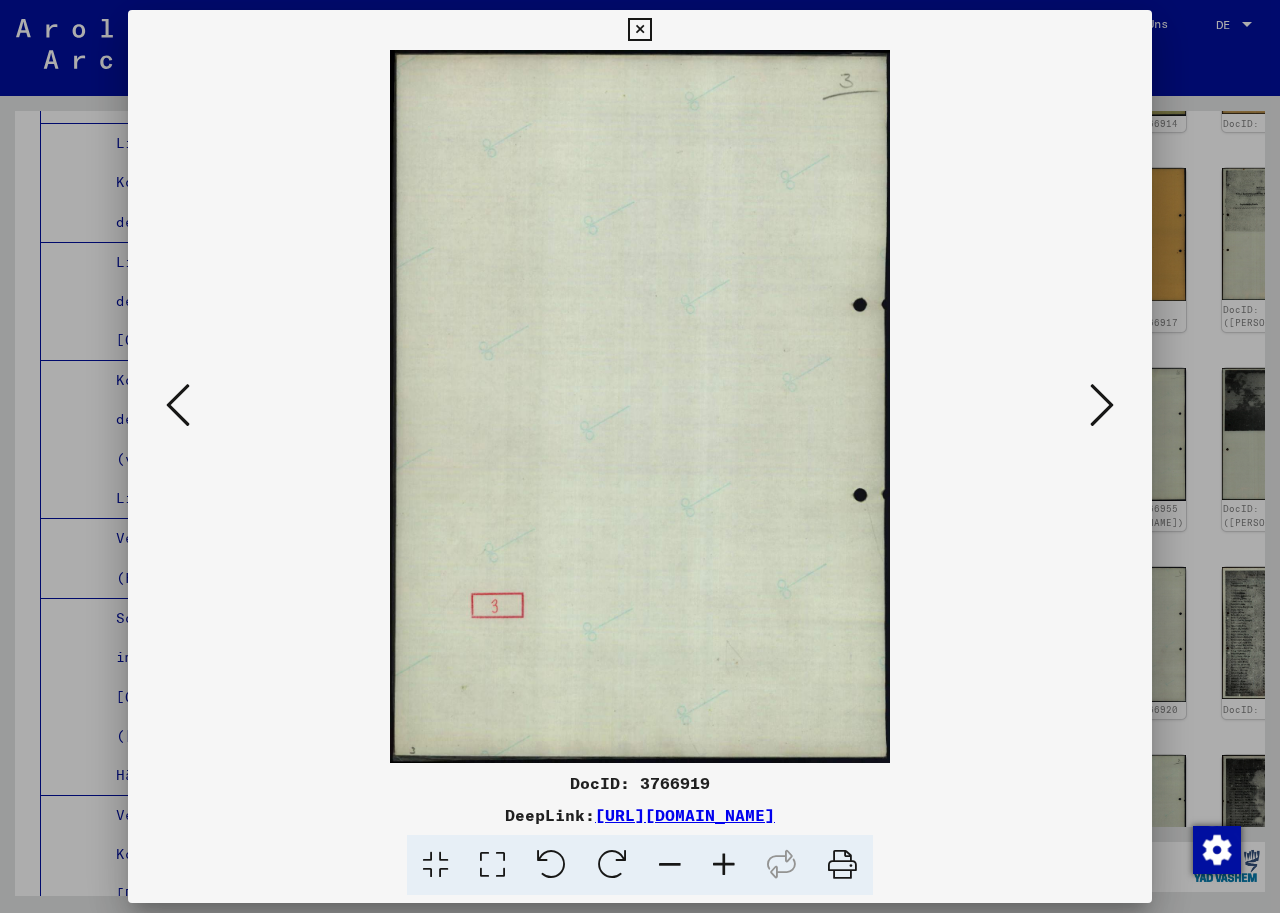 click at bounding box center (1102, 405) 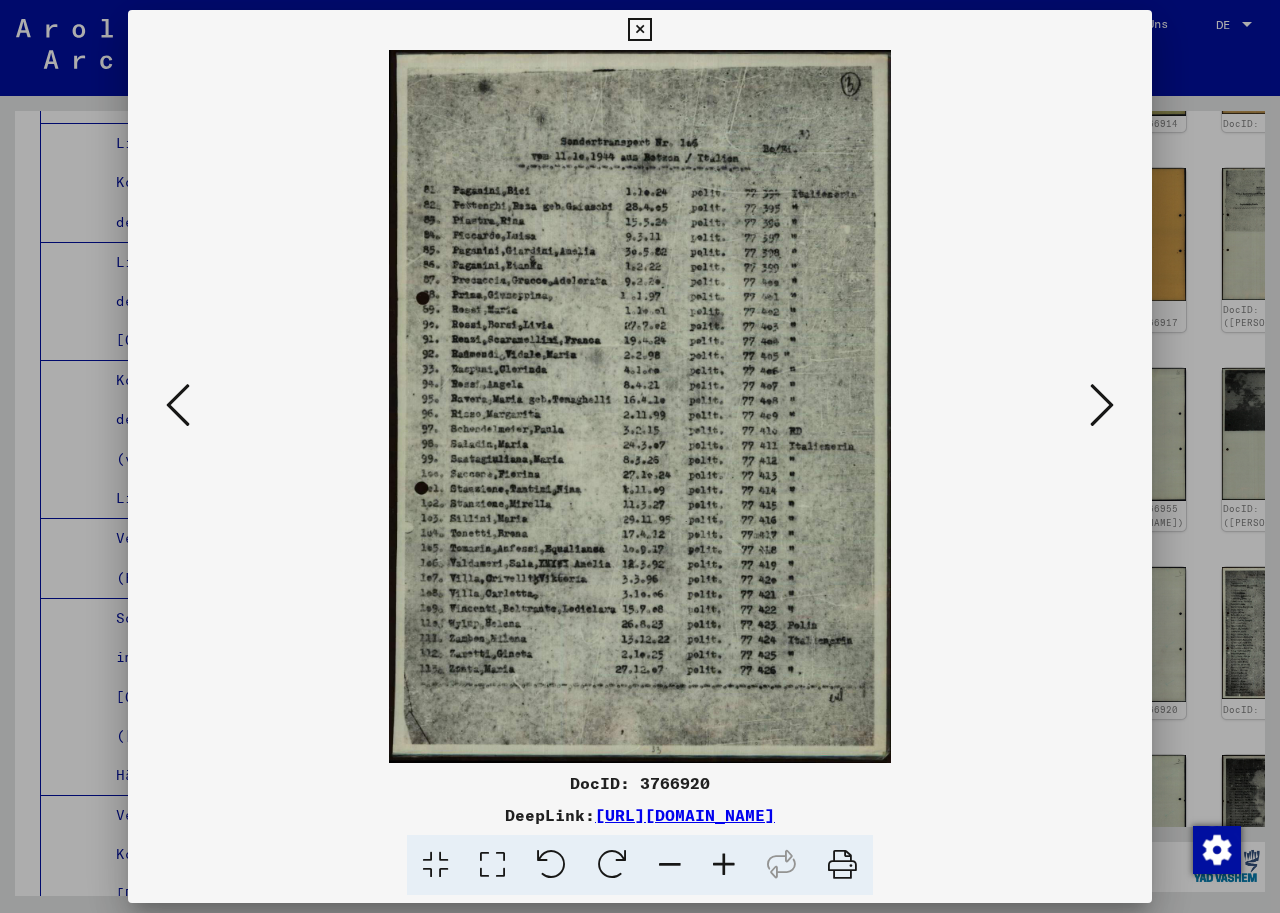 click at bounding box center [724, 865] 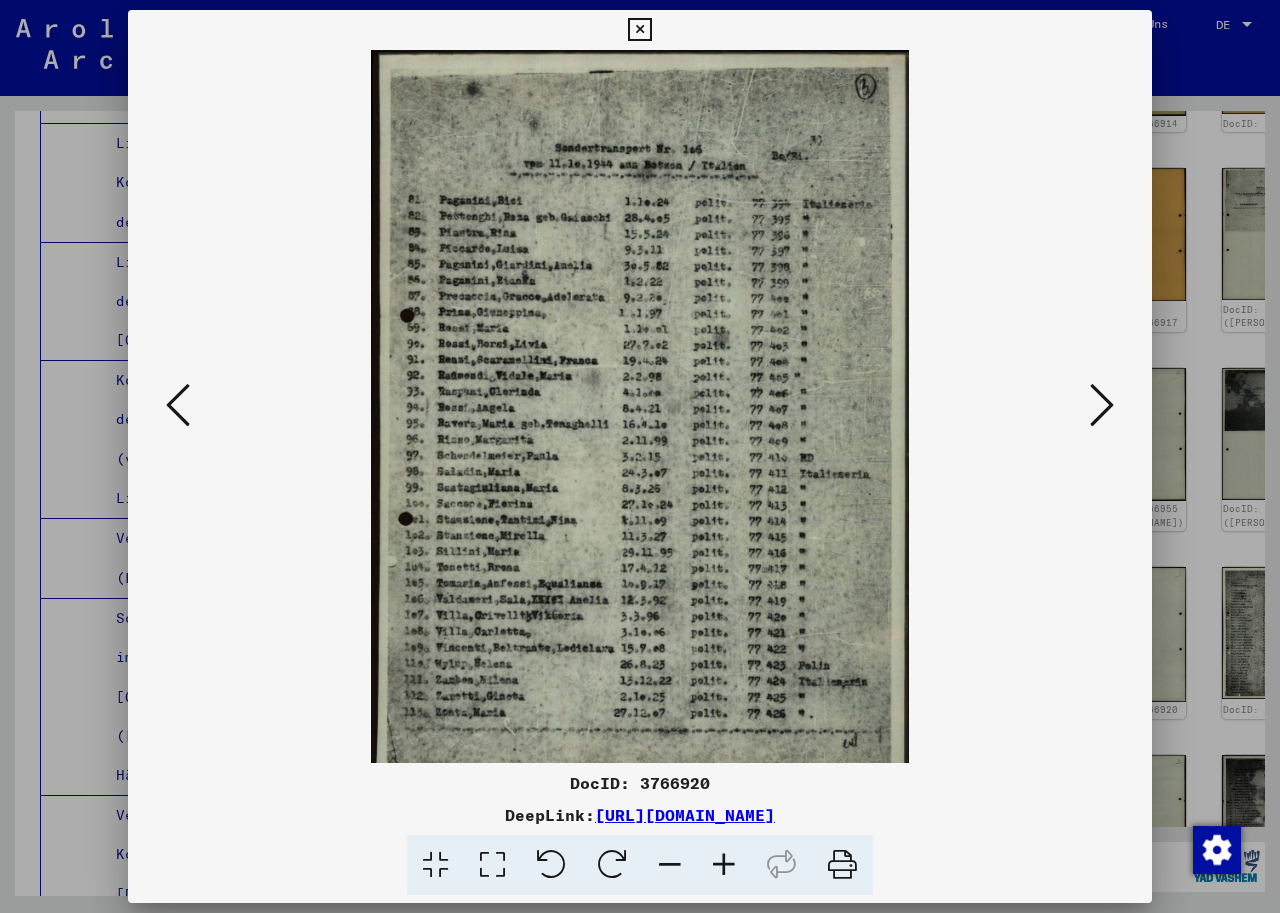 click at bounding box center (724, 865) 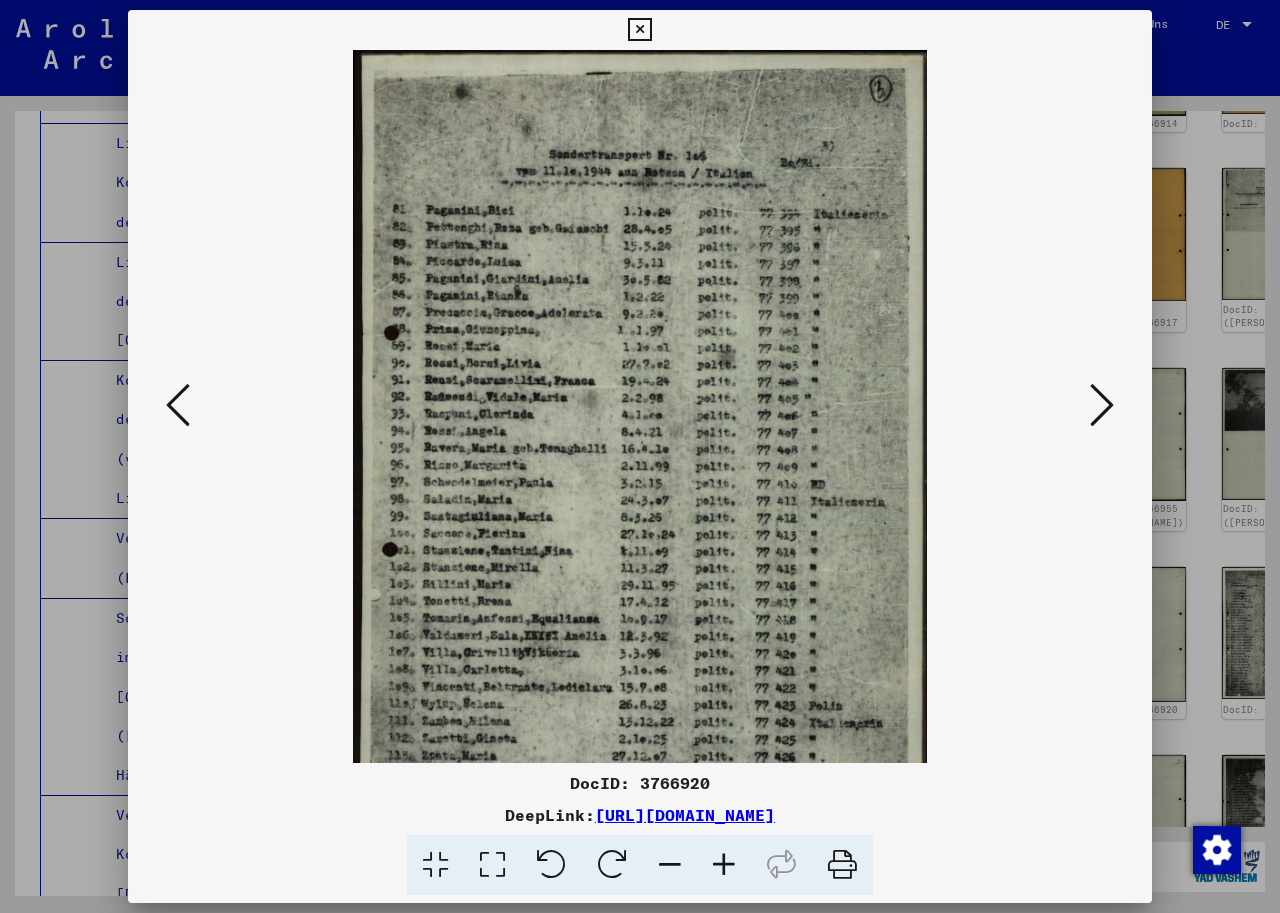 click at bounding box center [724, 865] 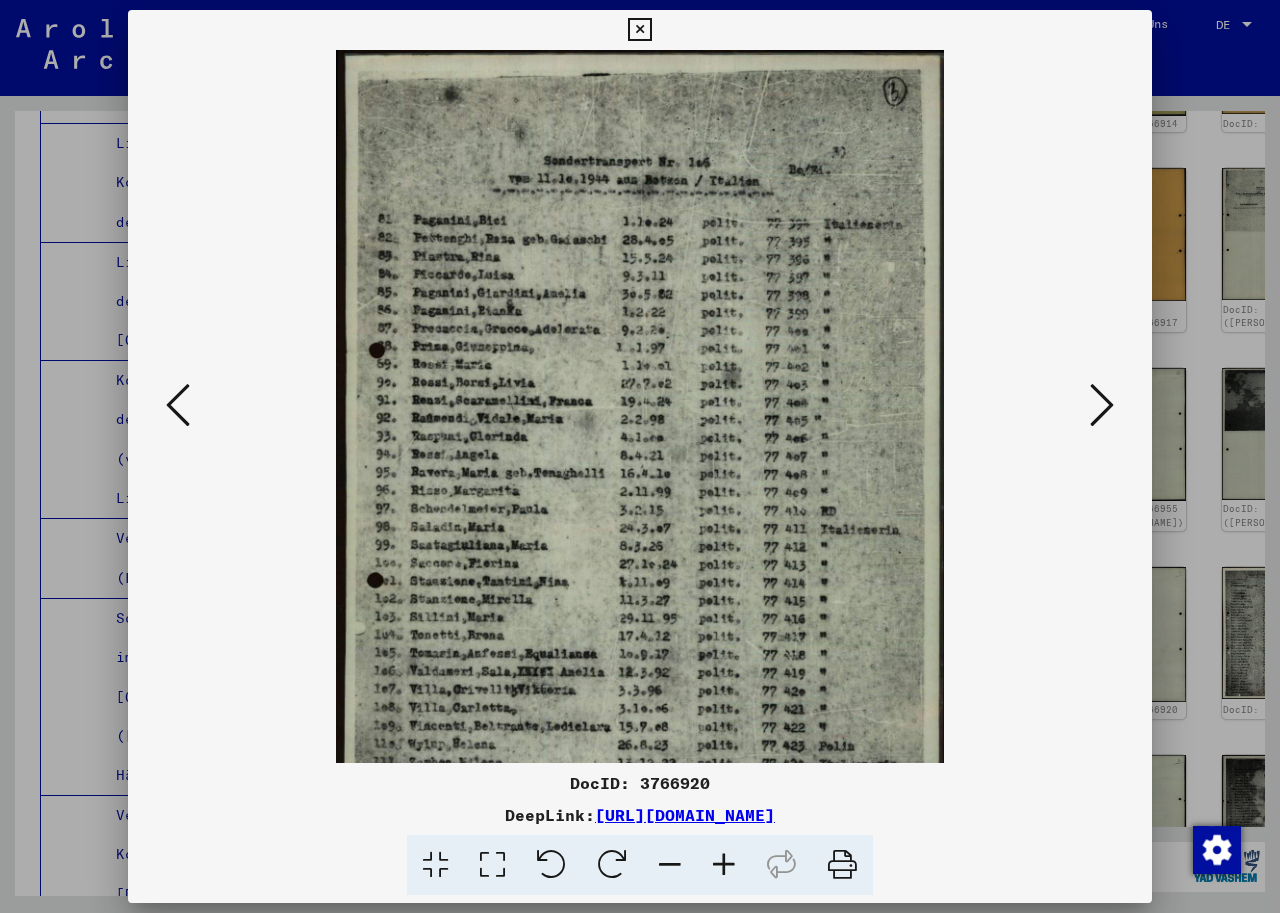 click at bounding box center (724, 865) 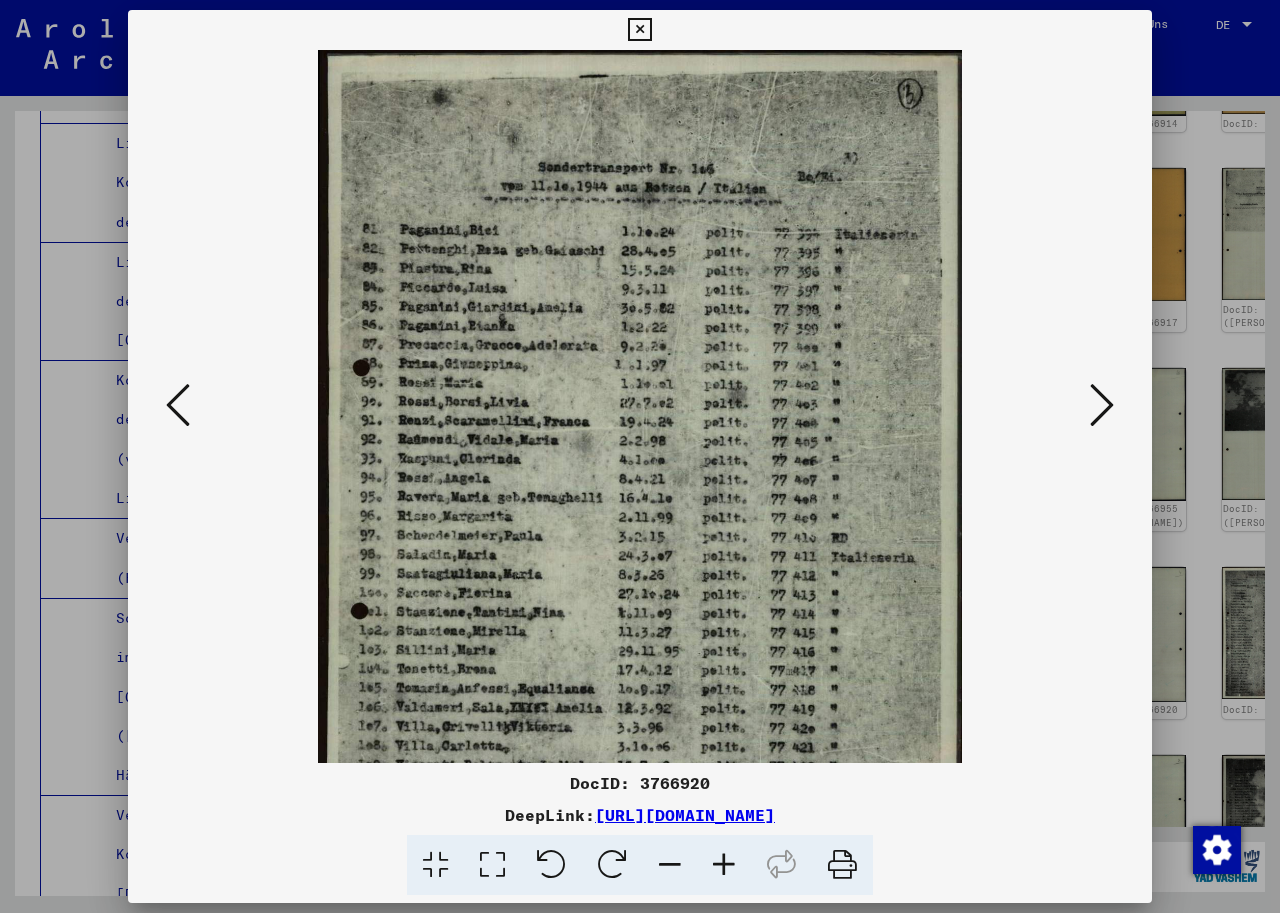 click at bounding box center (1102, 405) 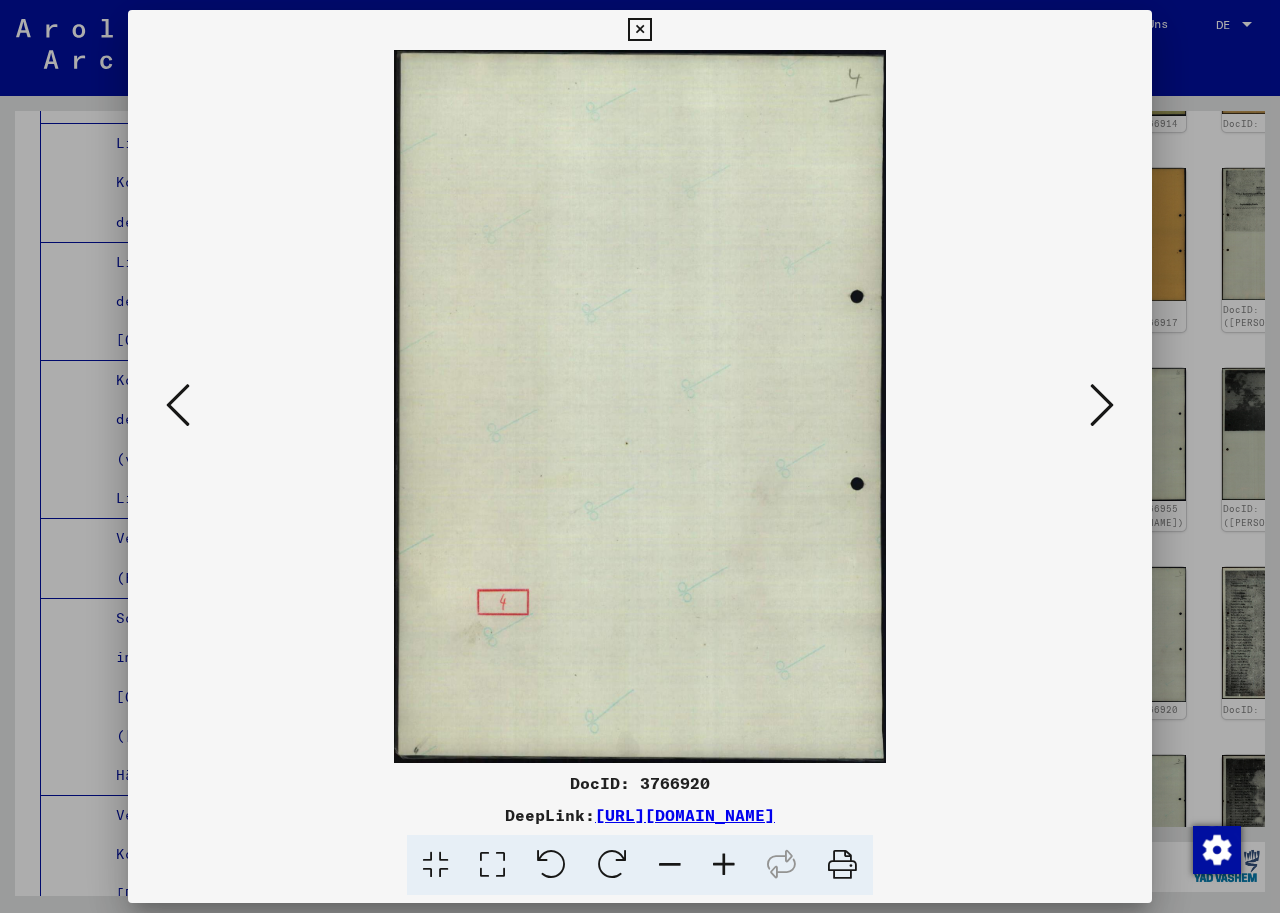 click at bounding box center [1102, 405] 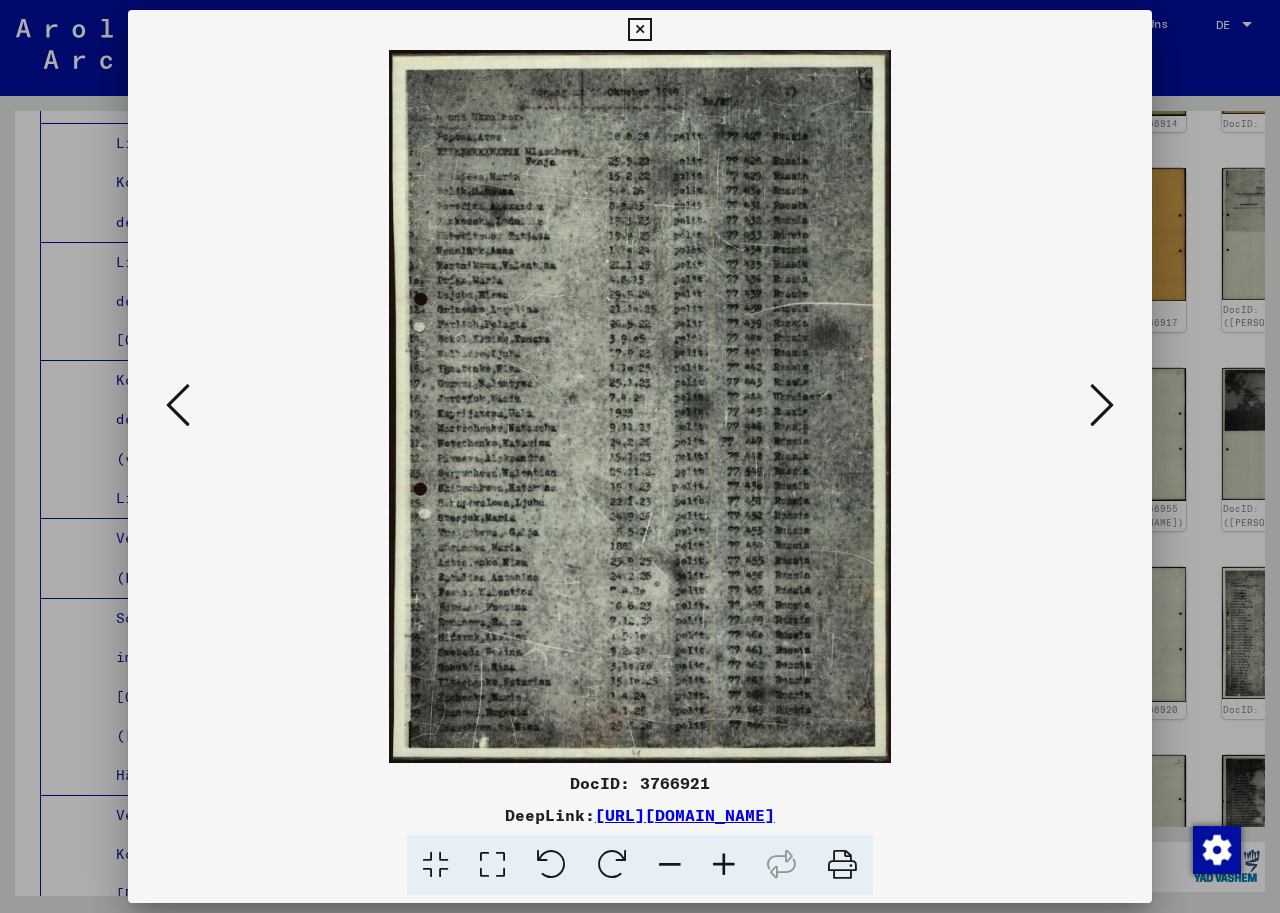 click at bounding box center (724, 865) 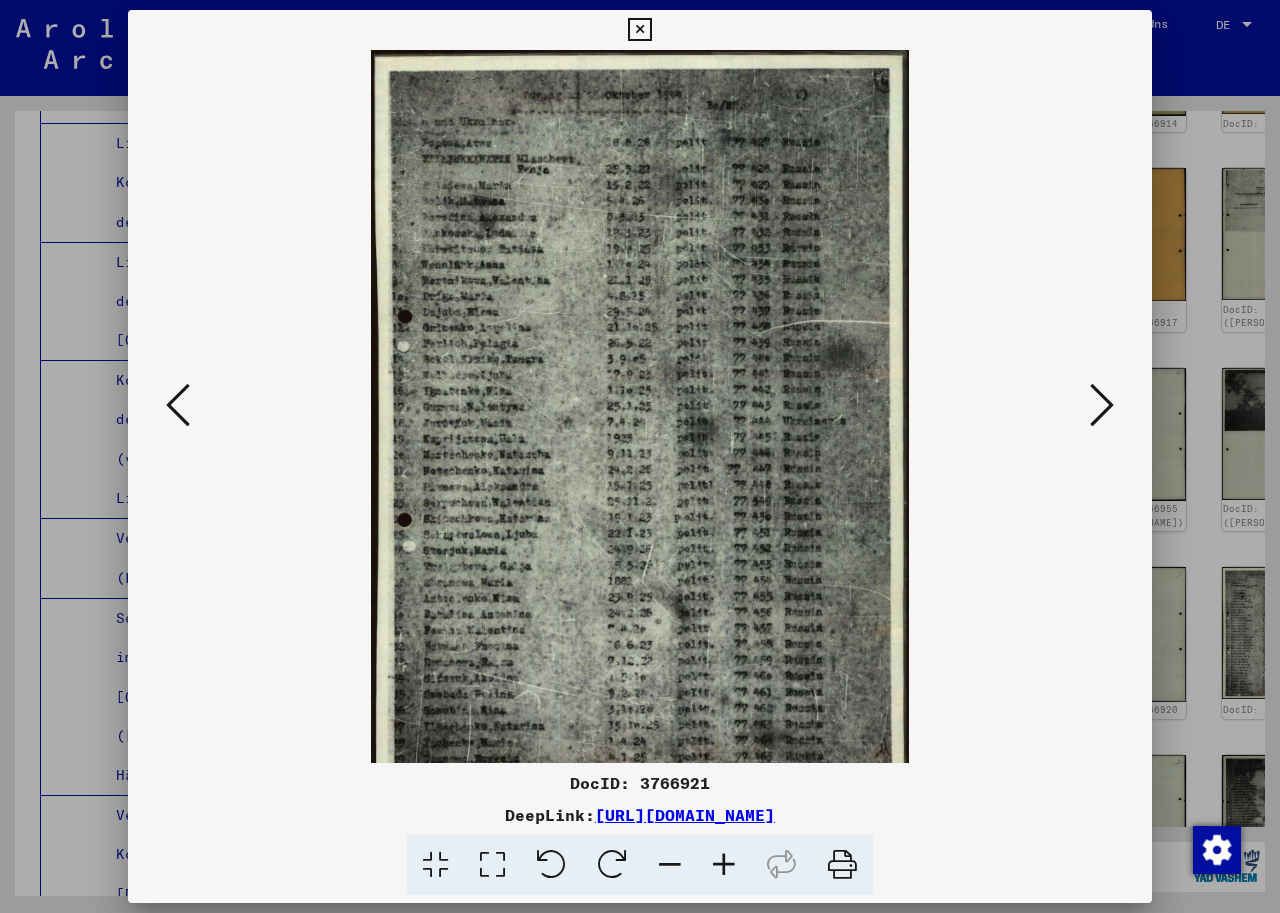click at bounding box center (724, 865) 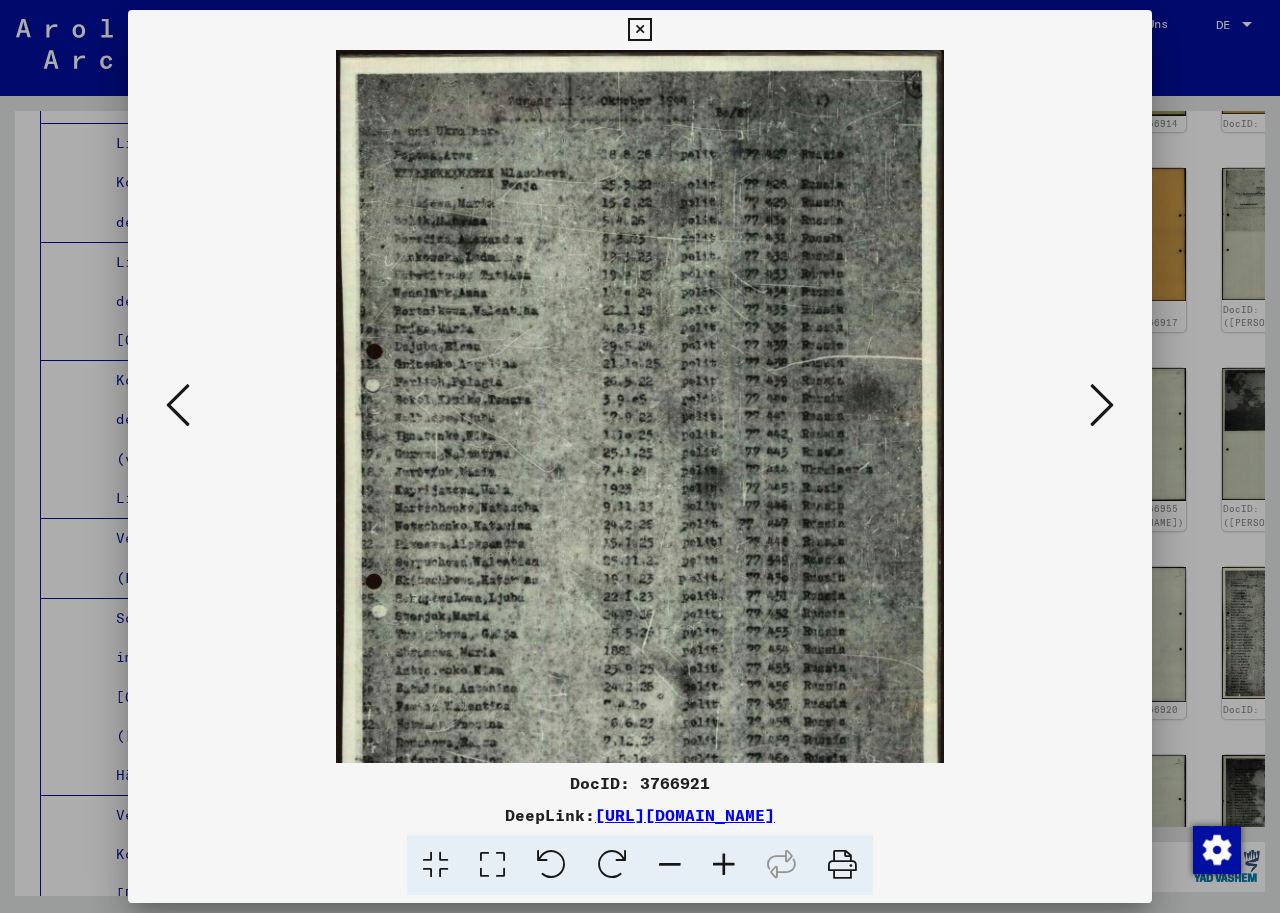 click at bounding box center (724, 865) 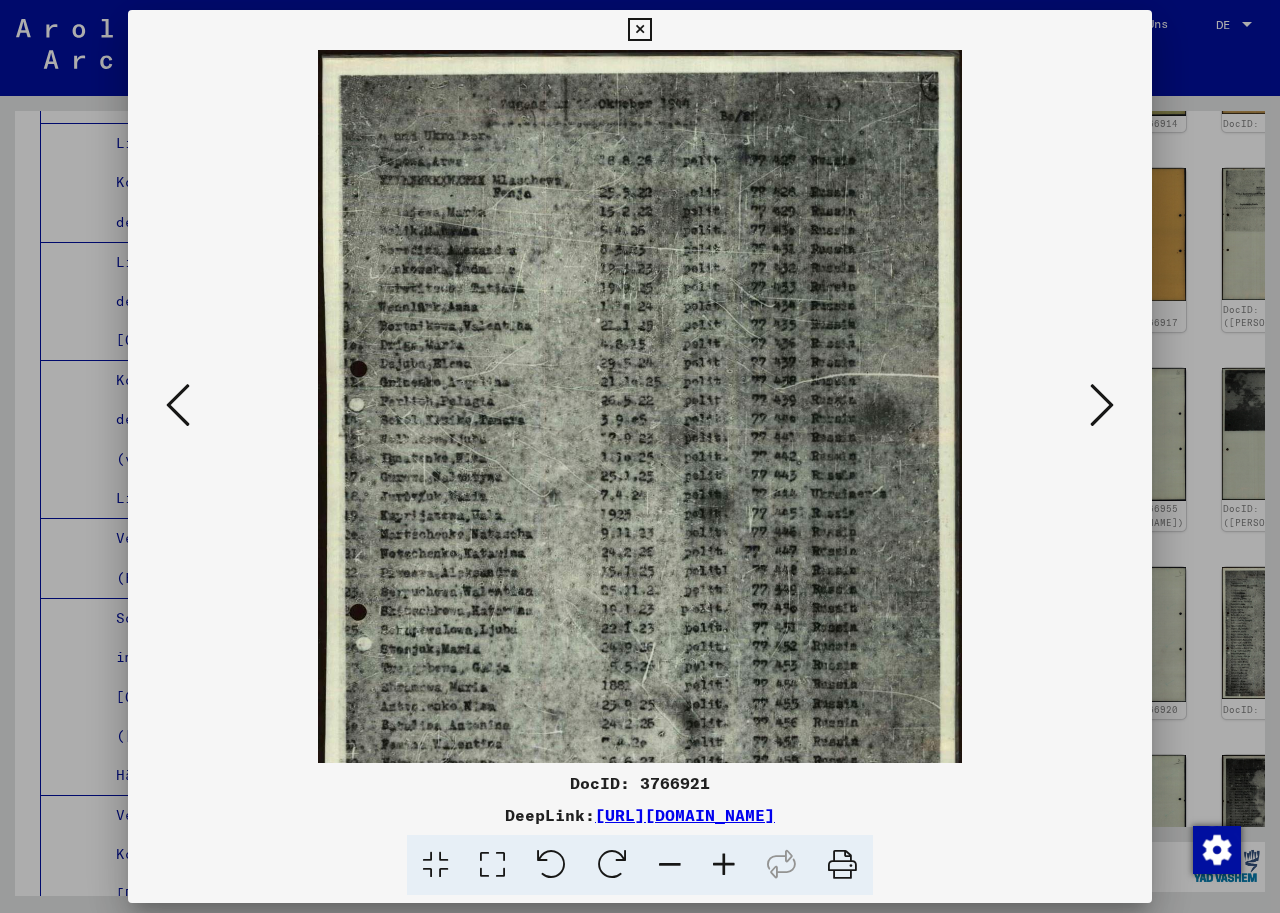 click at bounding box center [724, 865] 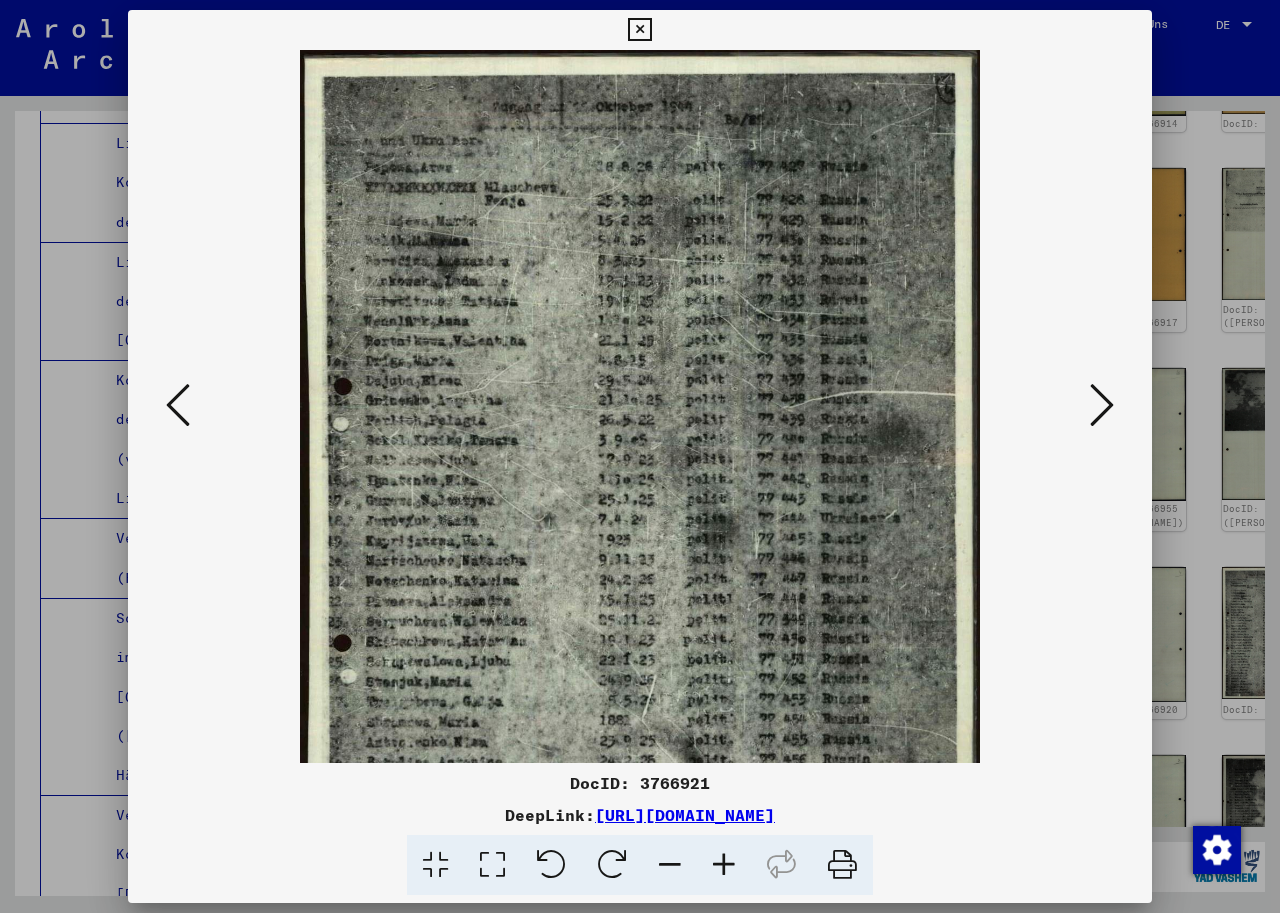 click at bounding box center (1102, 405) 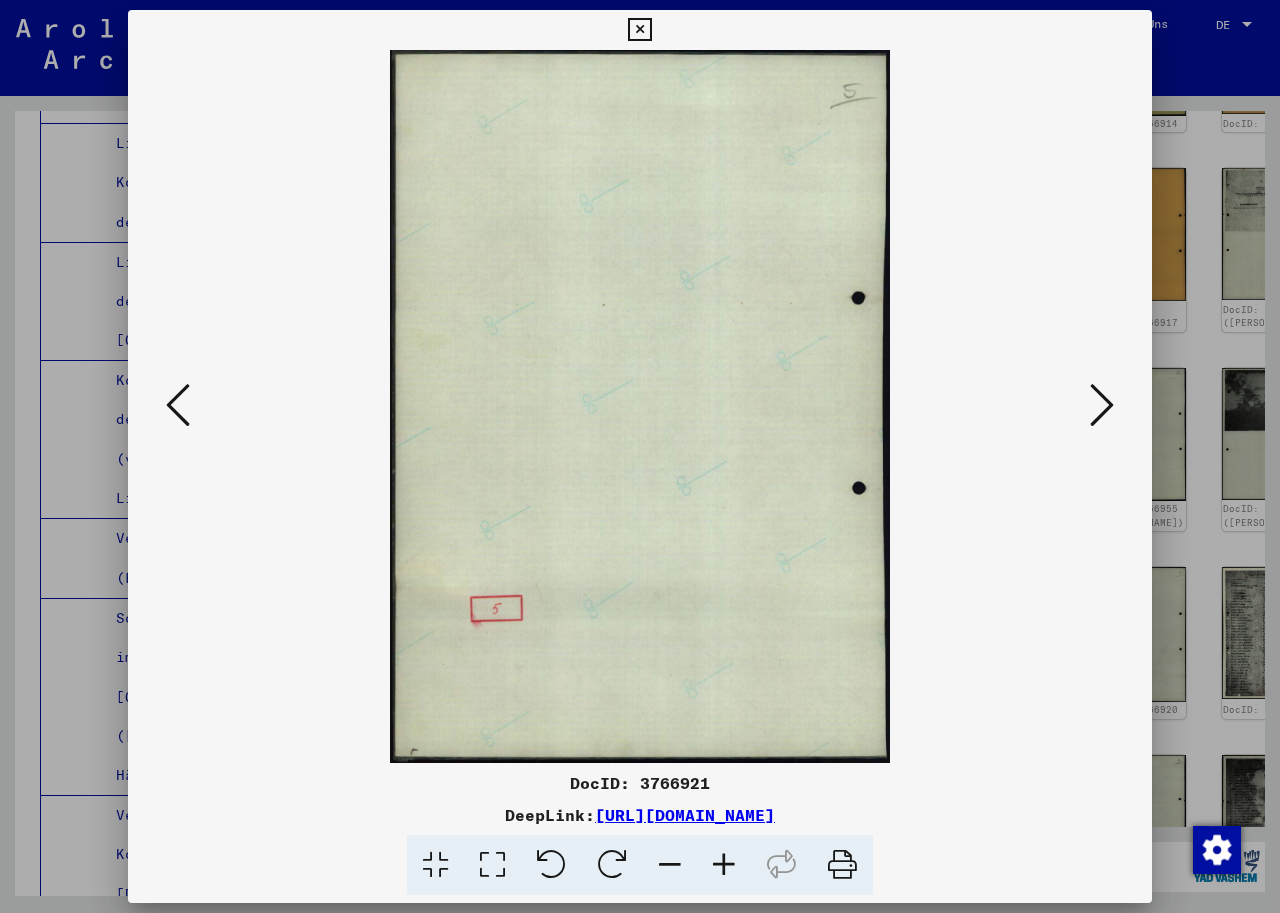 click at bounding box center (1102, 405) 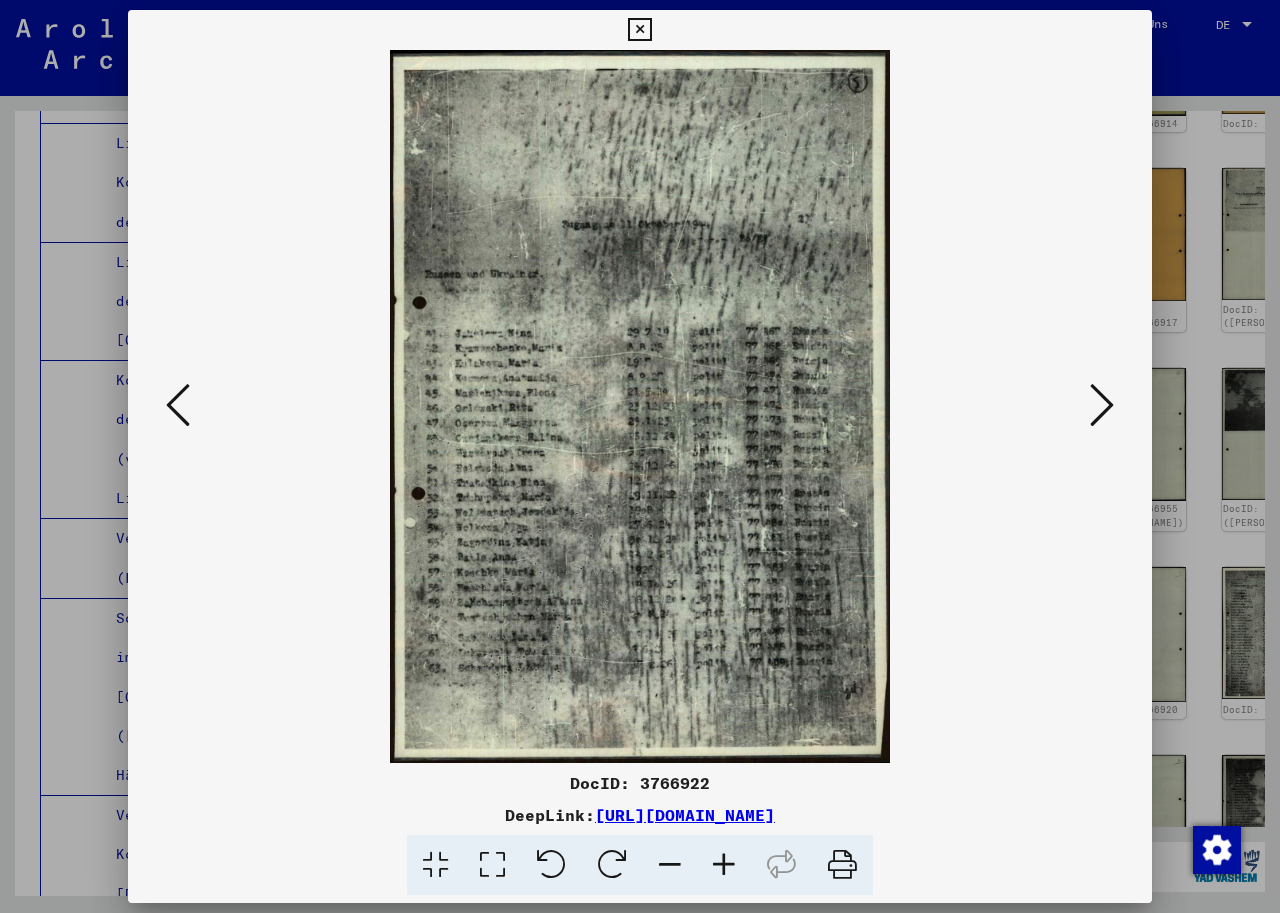 click at bounding box center [1102, 405] 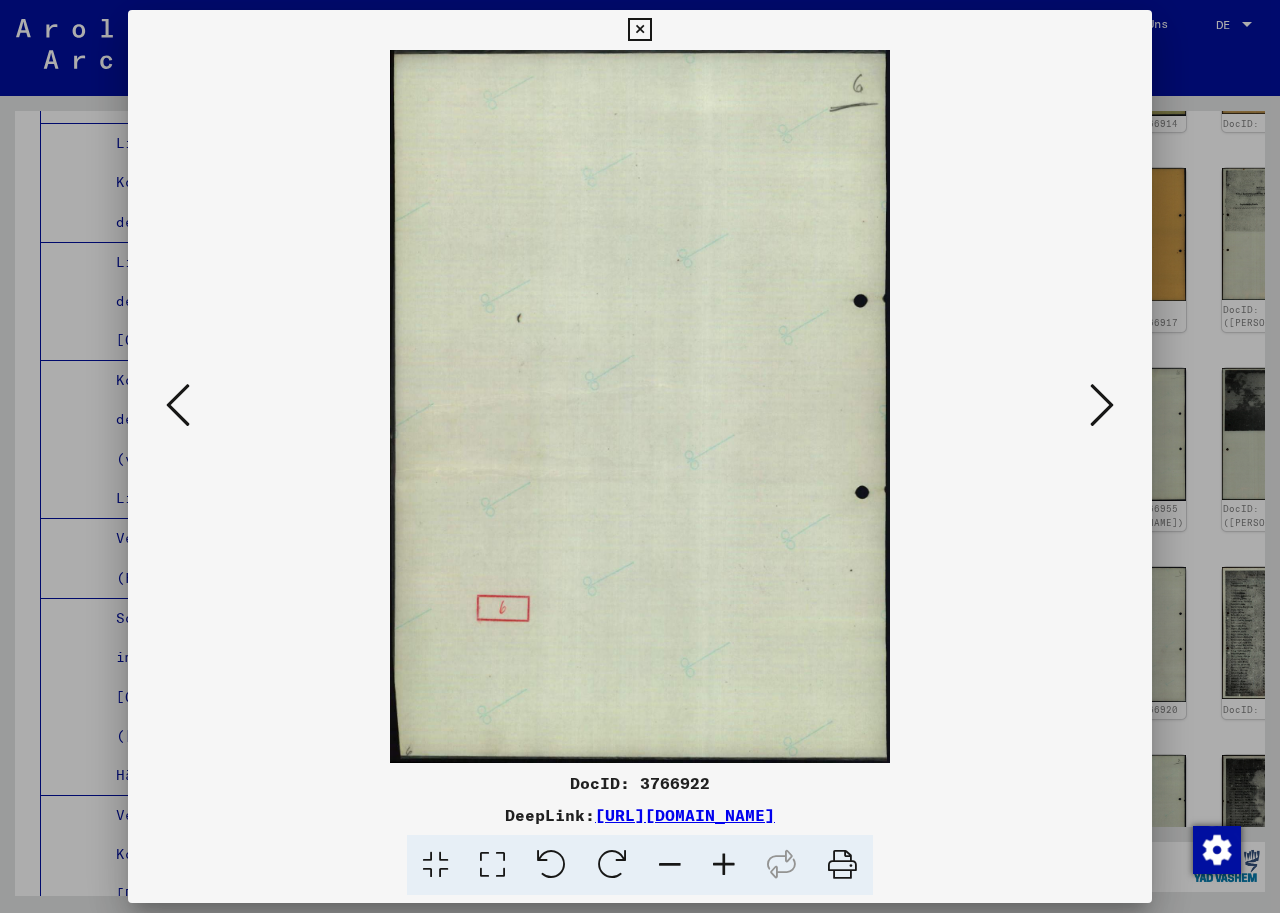 click at bounding box center [1102, 405] 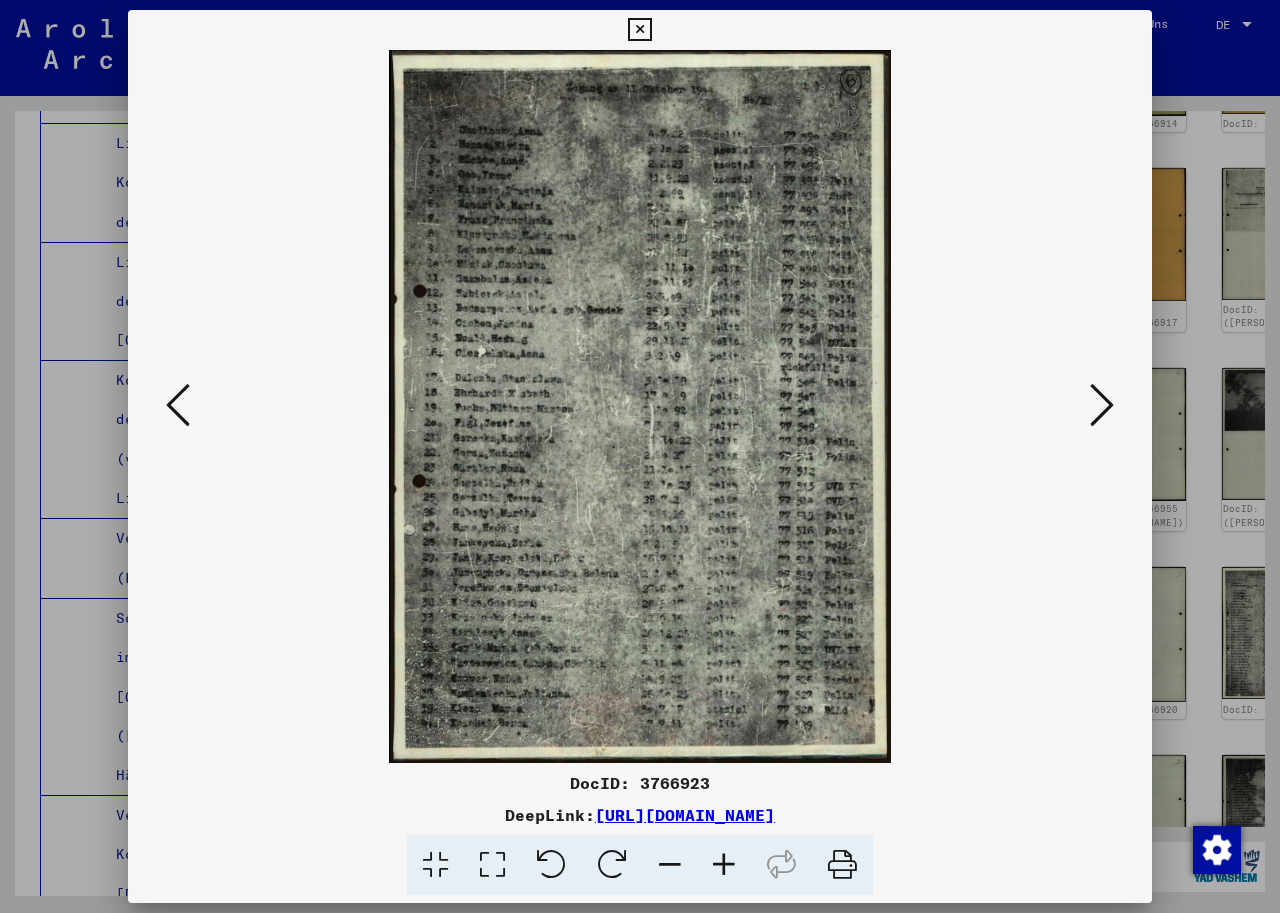 click at bounding box center [1102, 405] 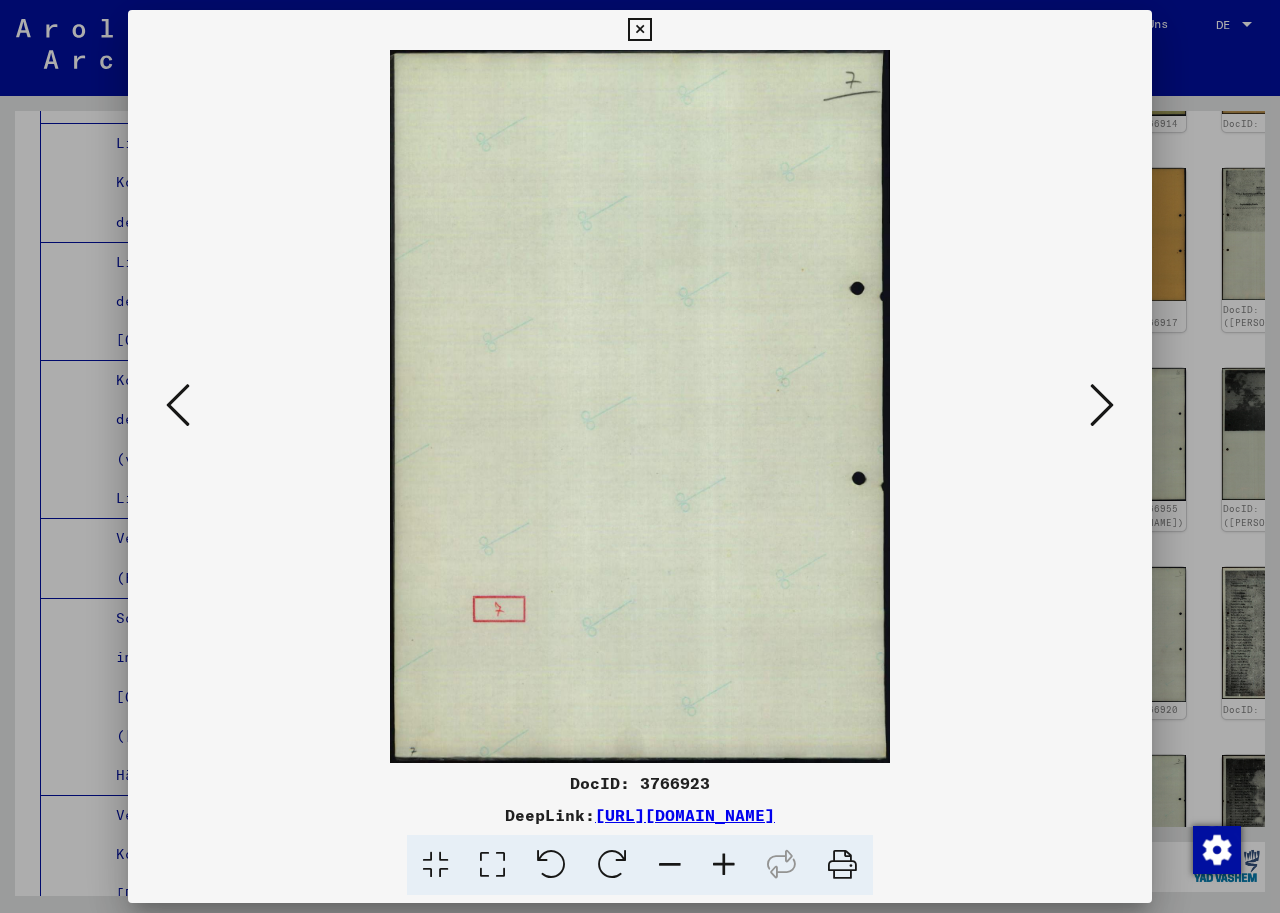 click at bounding box center (1102, 405) 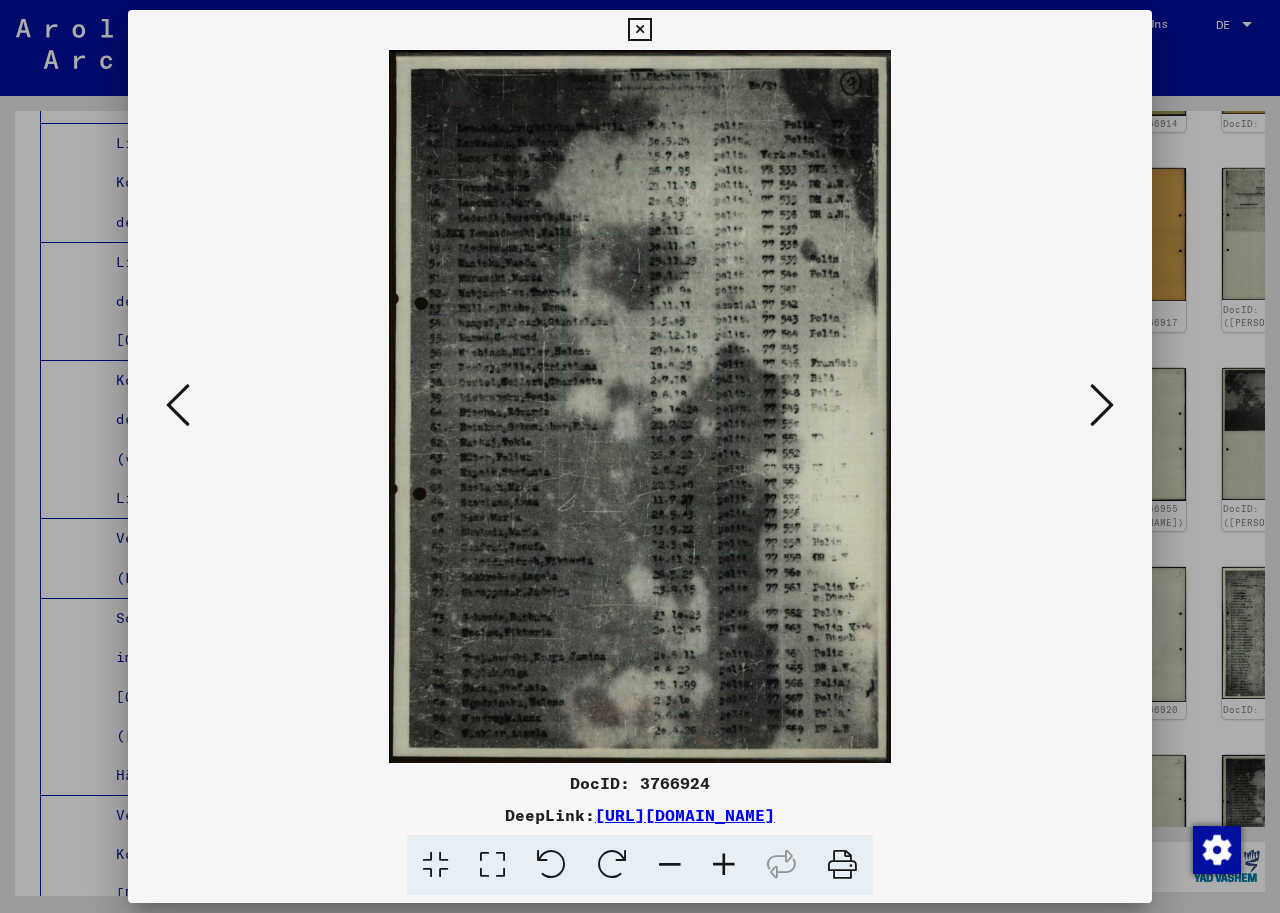 click at bounding box center [1102, 405] 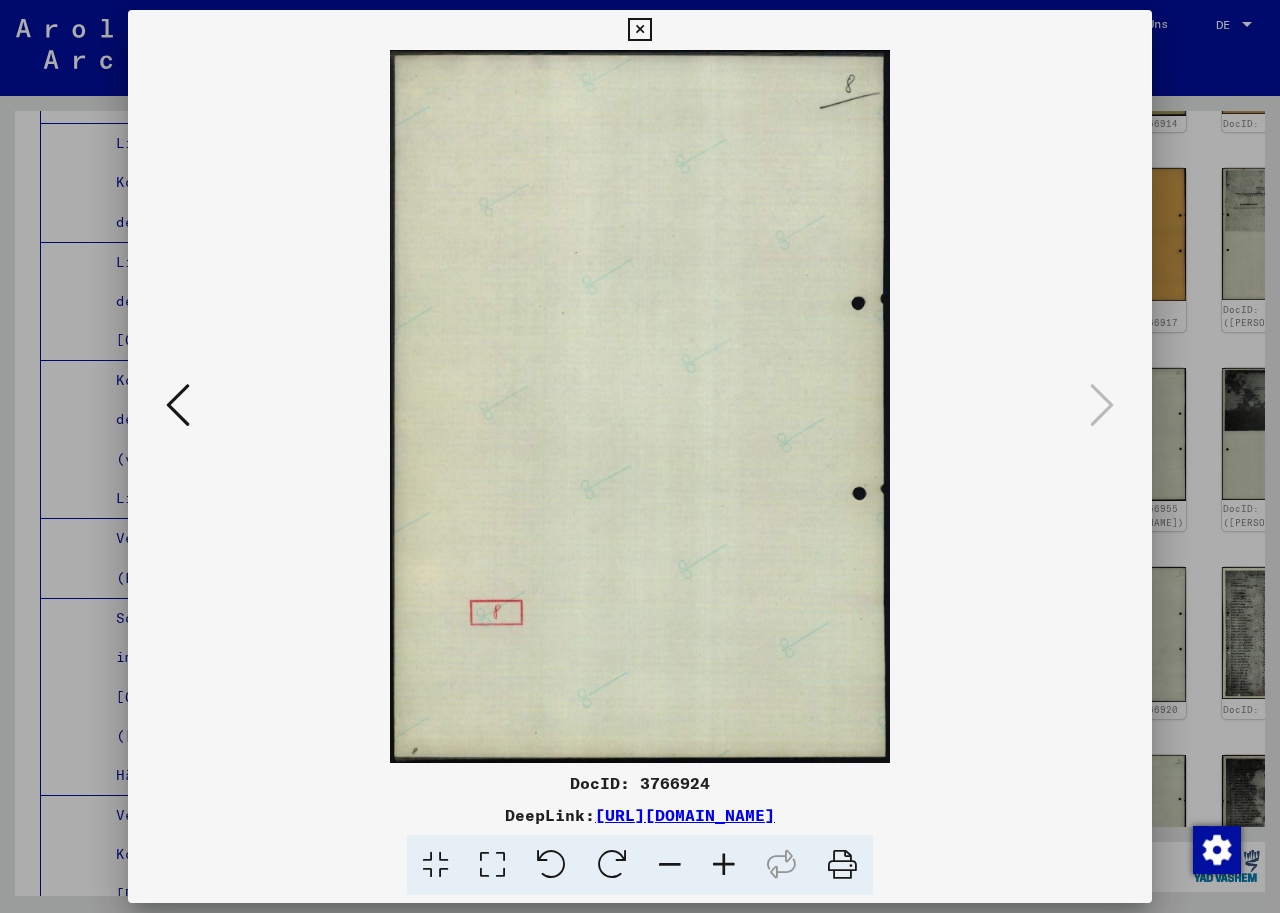 click at bounding box center [1102, 405] 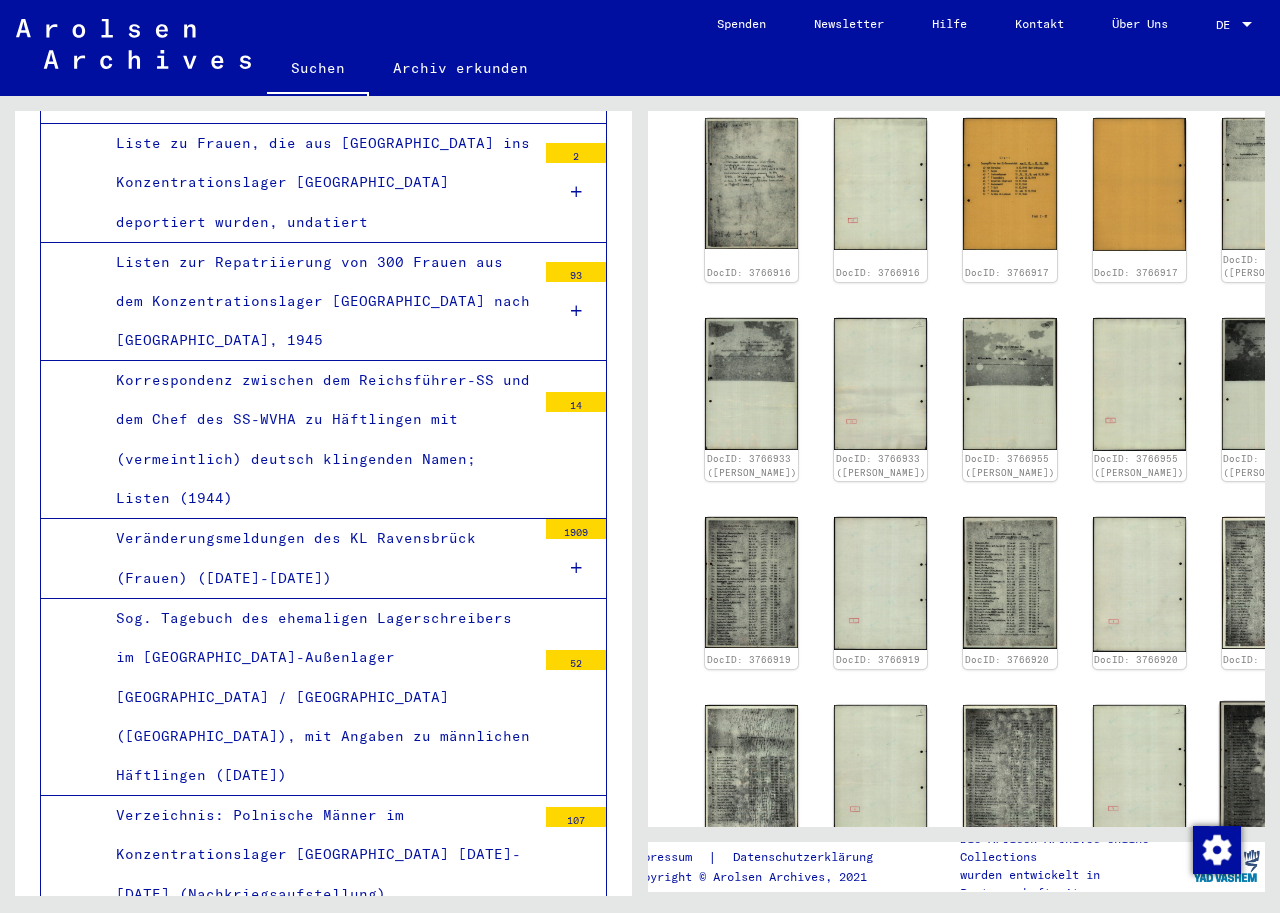scroll, scrollTop: 1300, scrollLeft: 0, axis: vertical 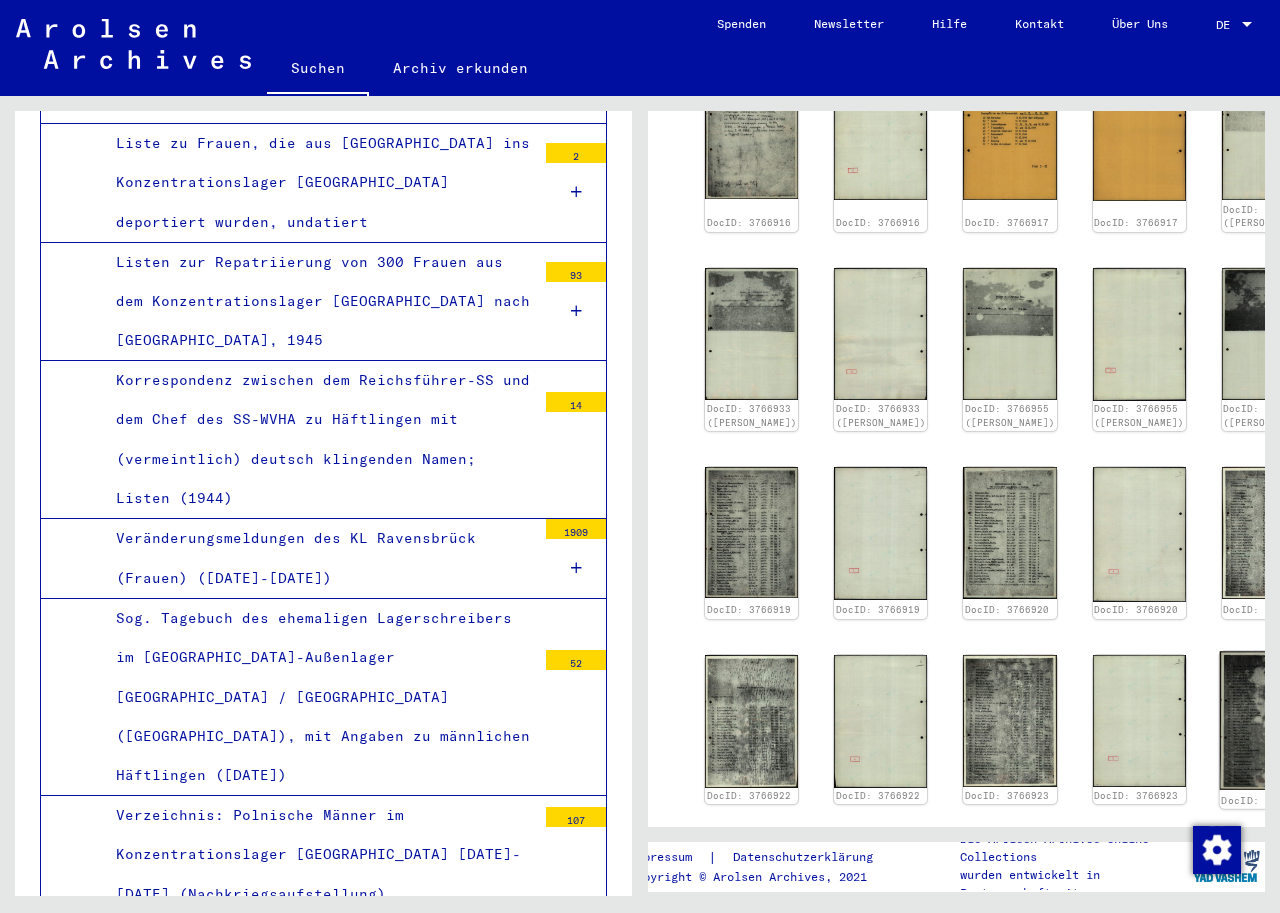 click 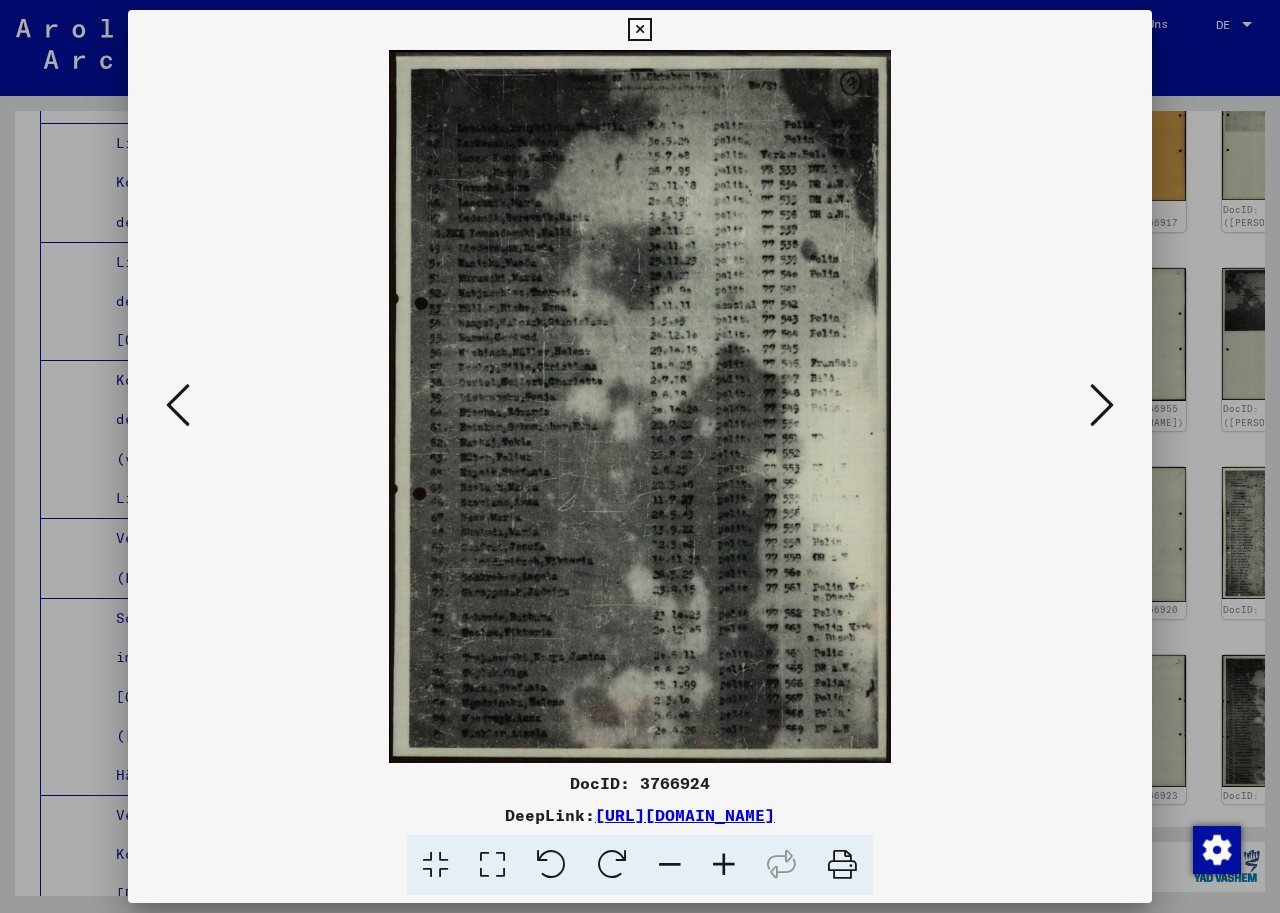 click at bounding box center (1102, 405) 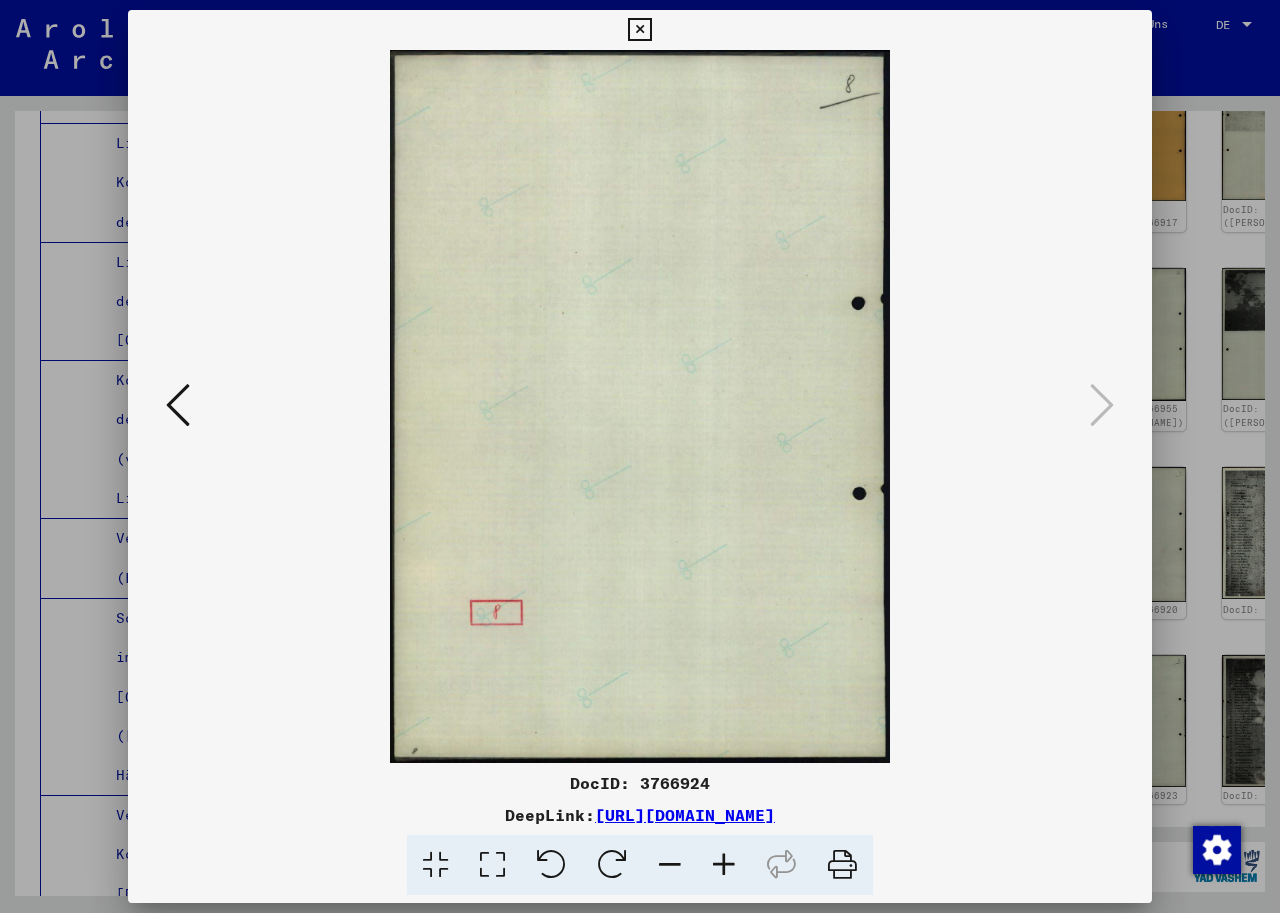 click at bounding box center [1102, 405] 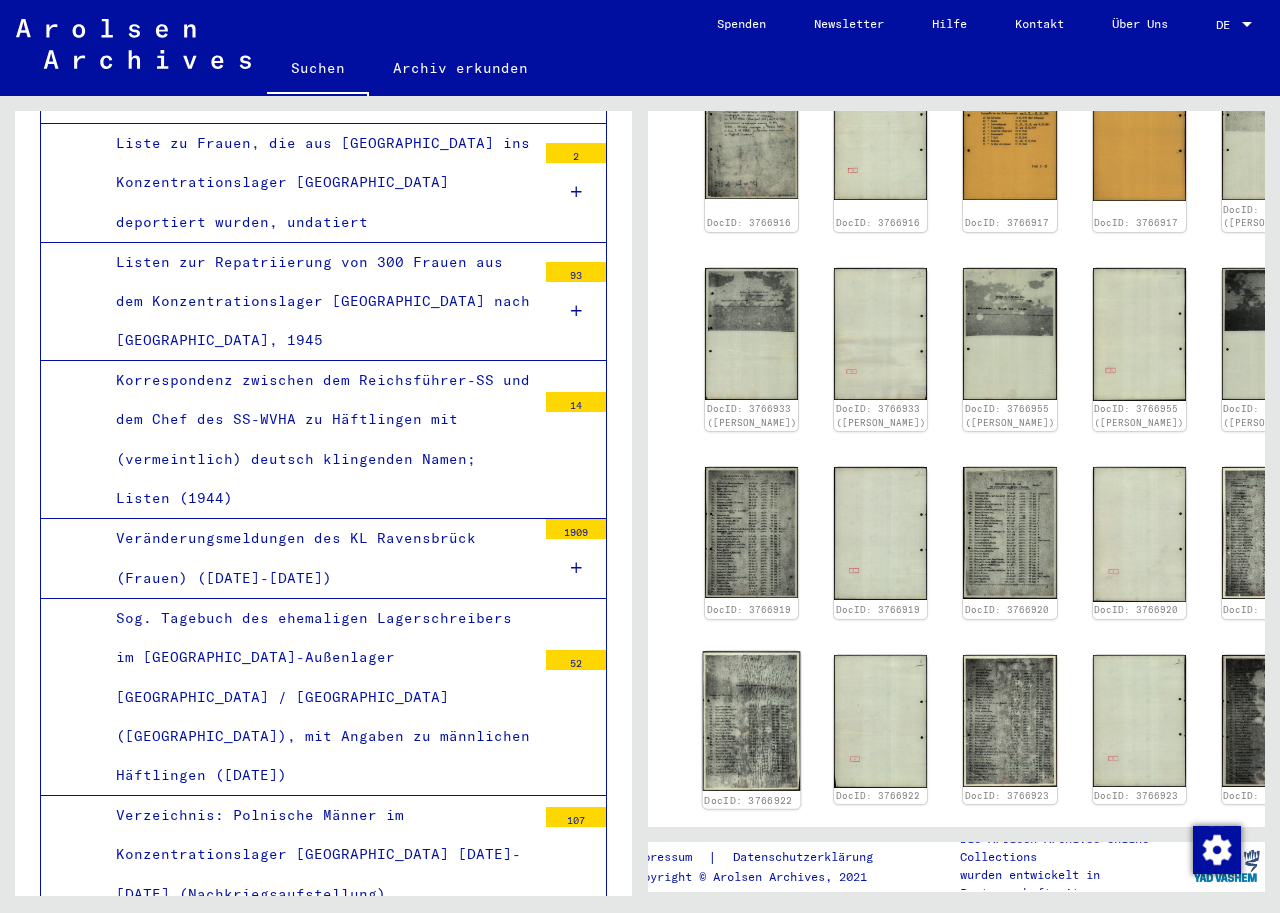 click 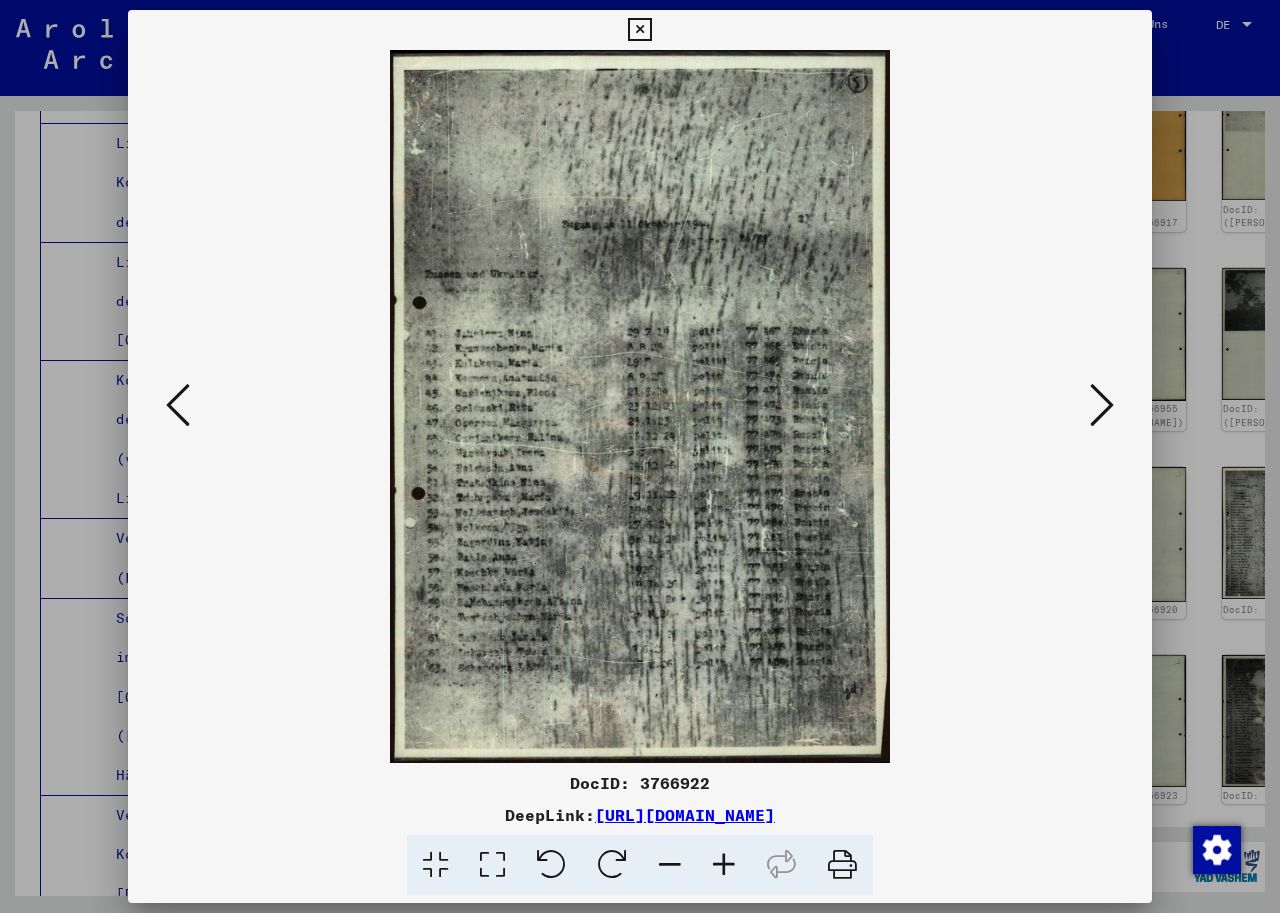 click at bounding box center [640, 406] 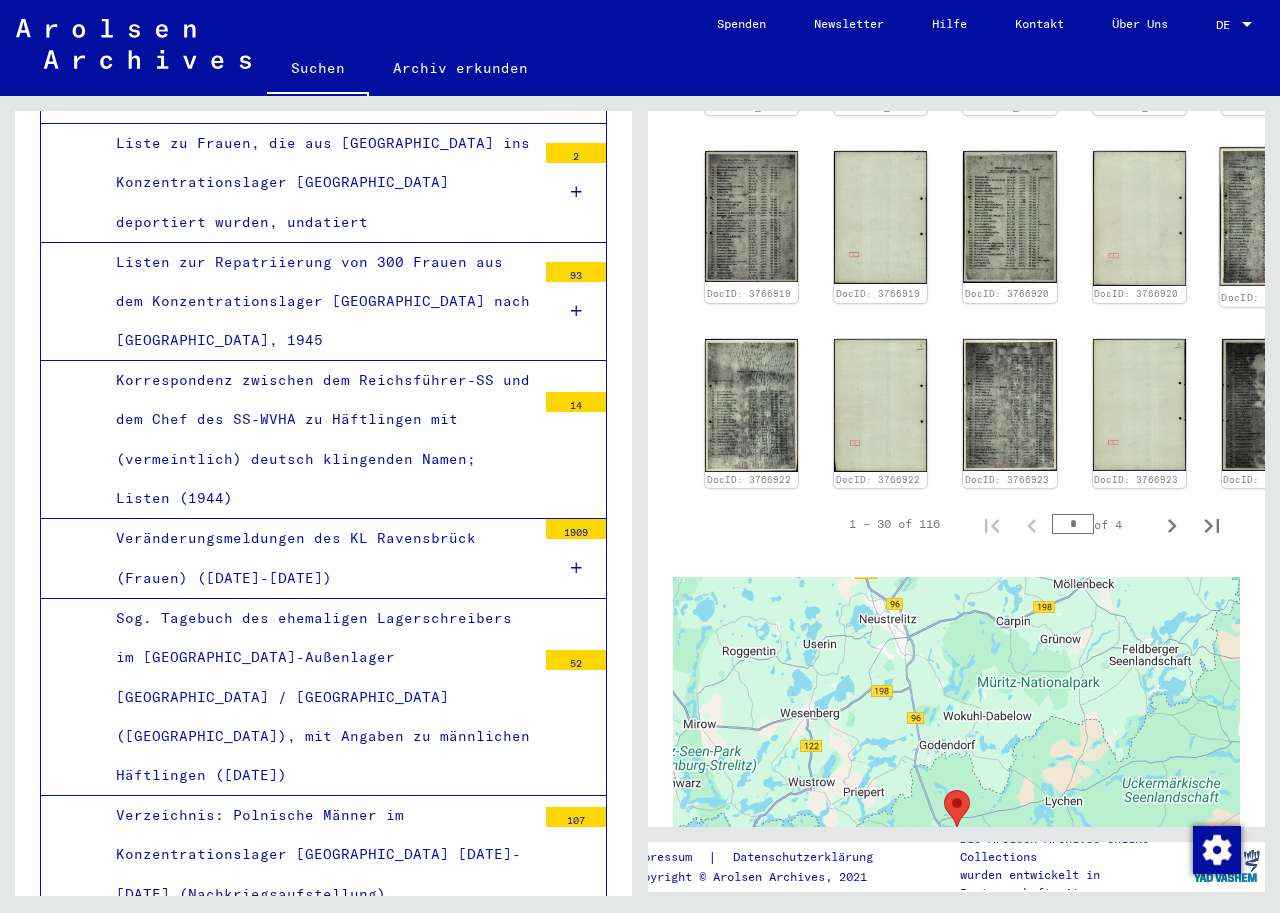 scroll, scrollTop: 1700, scrollLeft: 0, axis: vertical 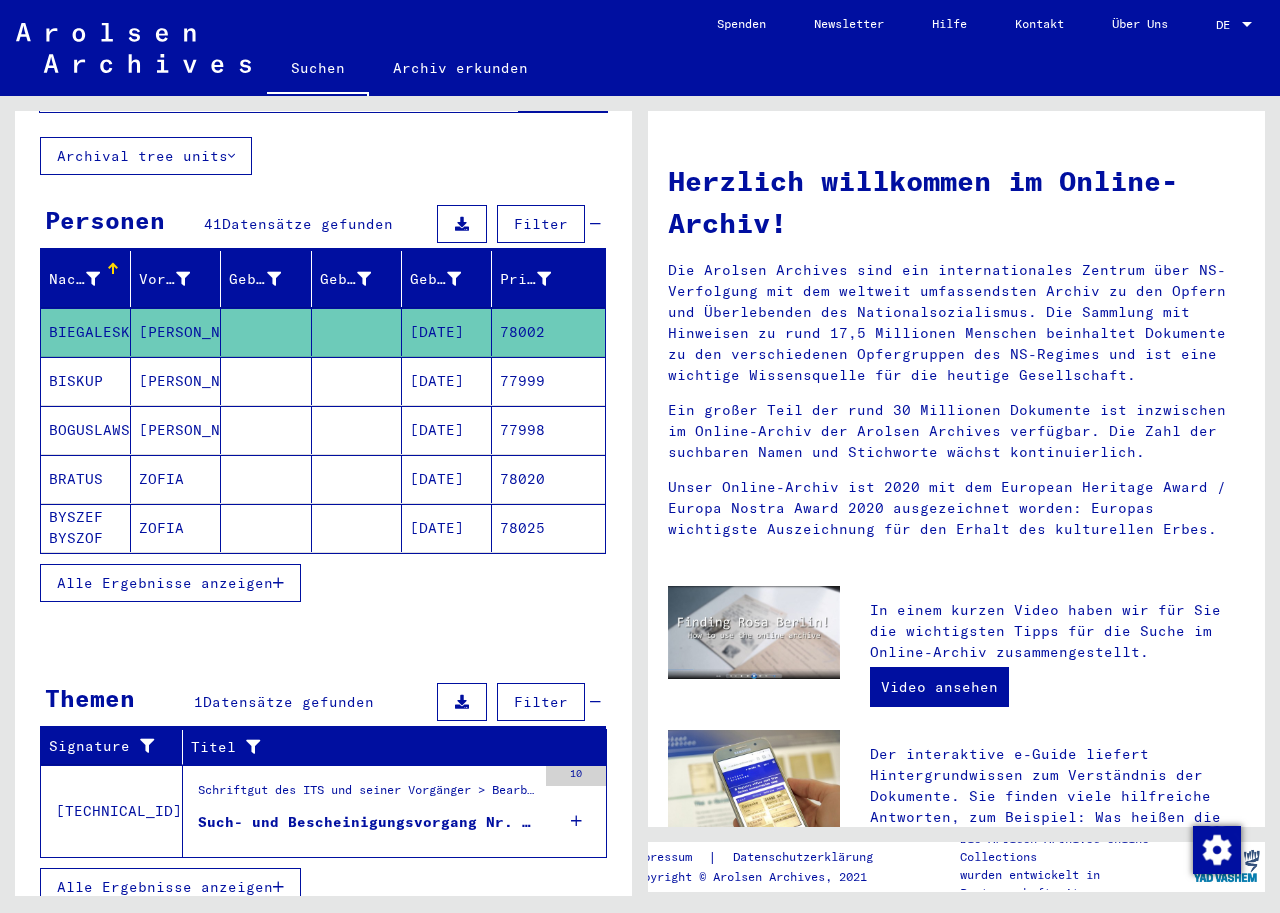 click at bounding box center [278, 583] 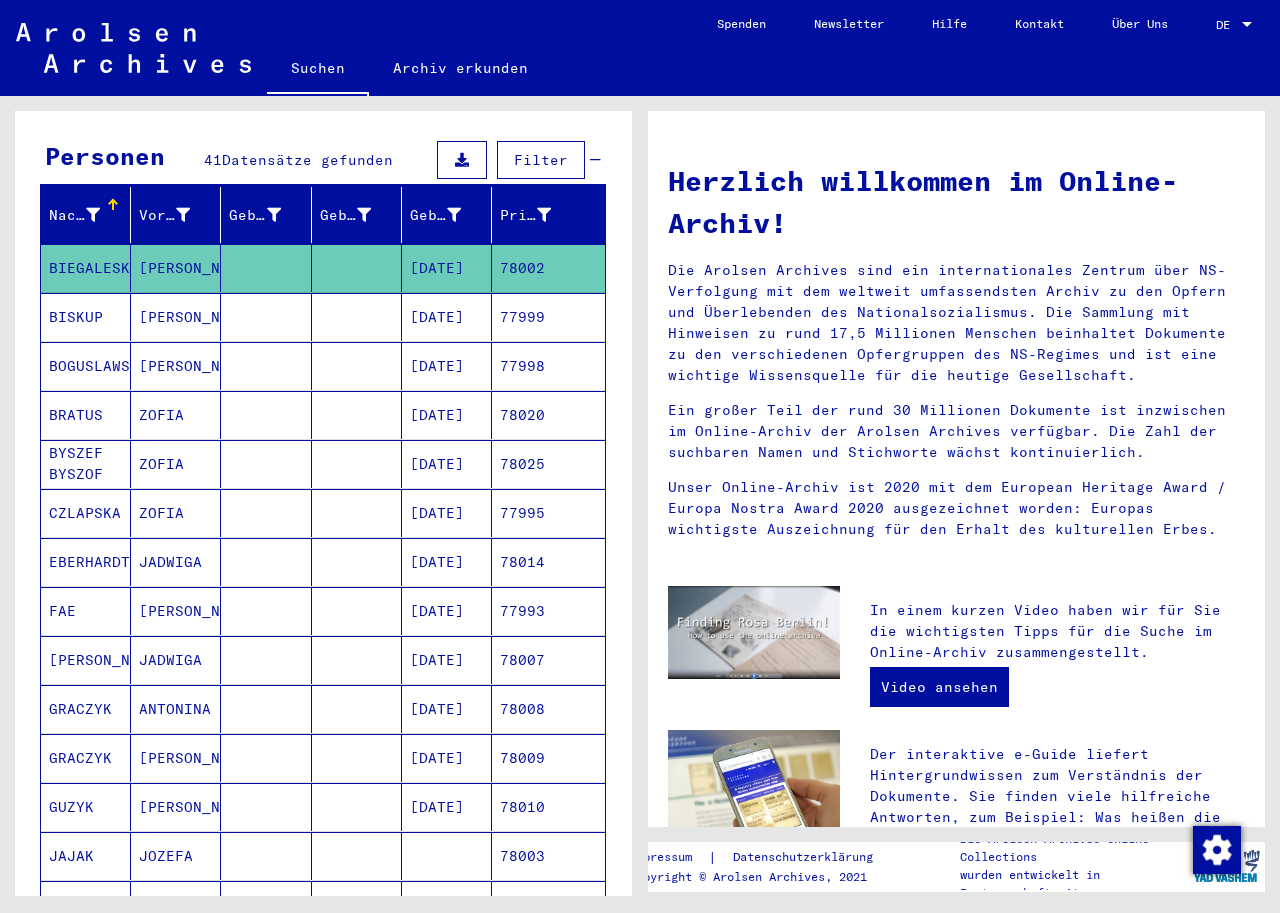scroll, scrollTop: 218, scrollLeft: 0, axis: vertical 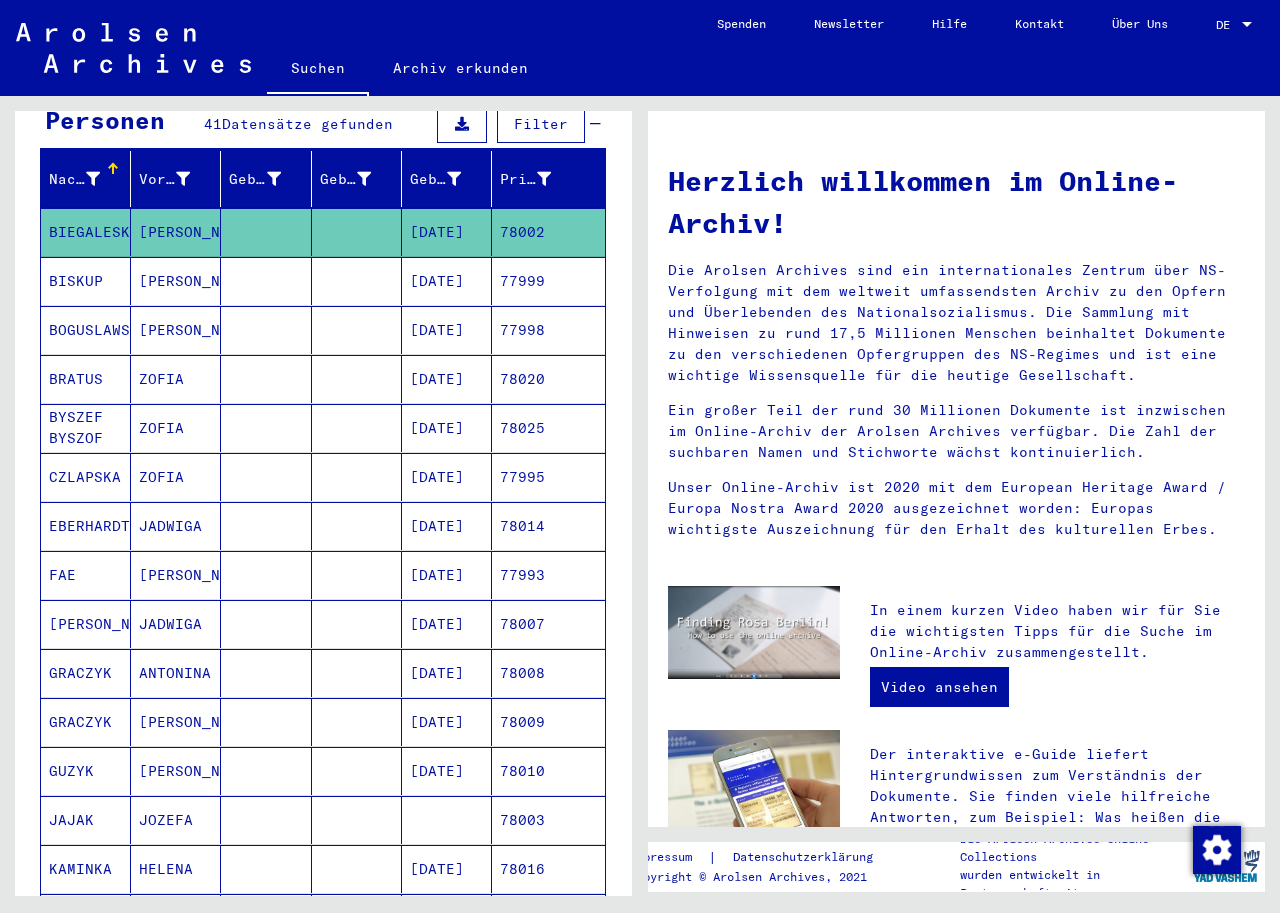 click on "77993" at bounding box center (548, 624) 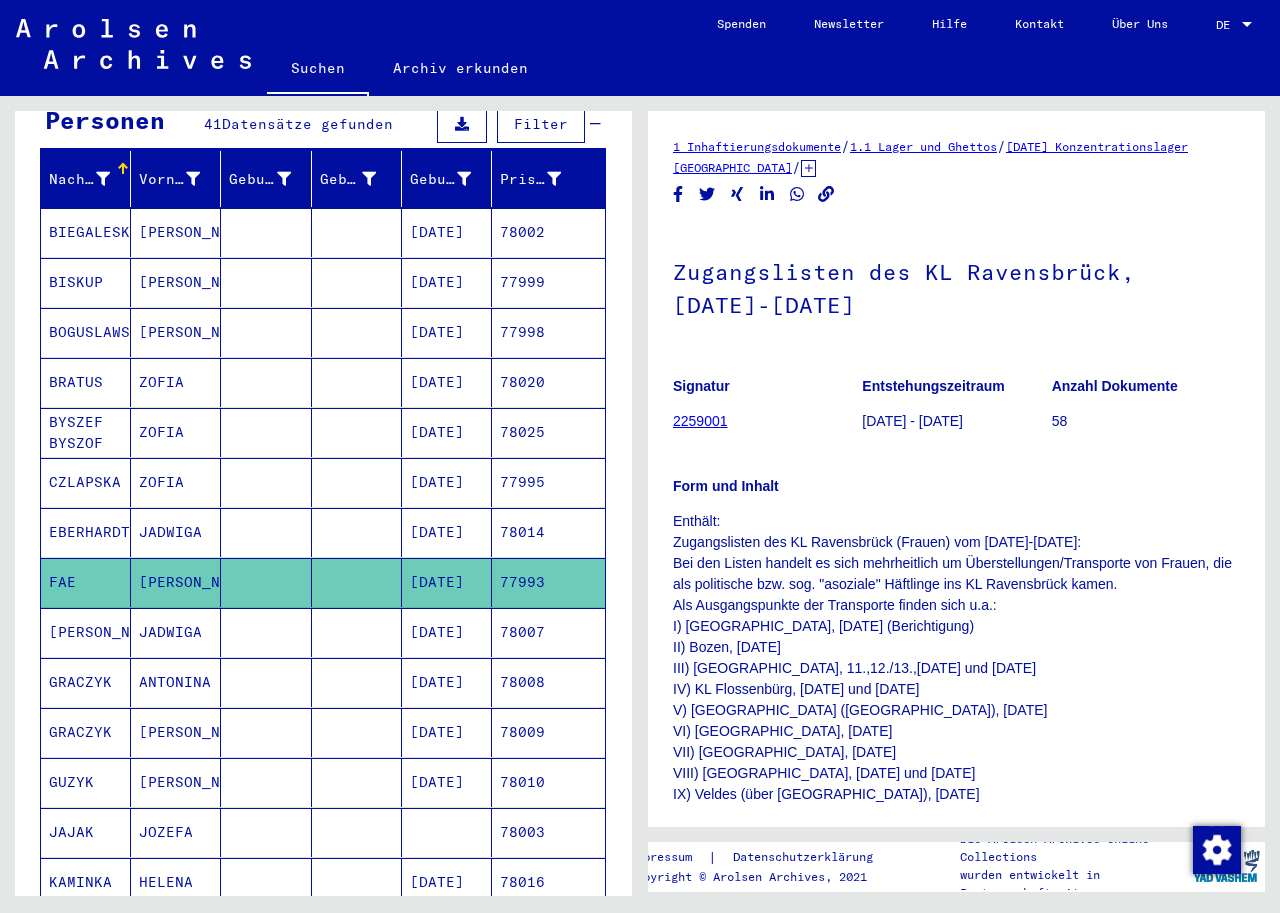 scroll, scrollTop: 0, scrollLeft: 0, axis: both 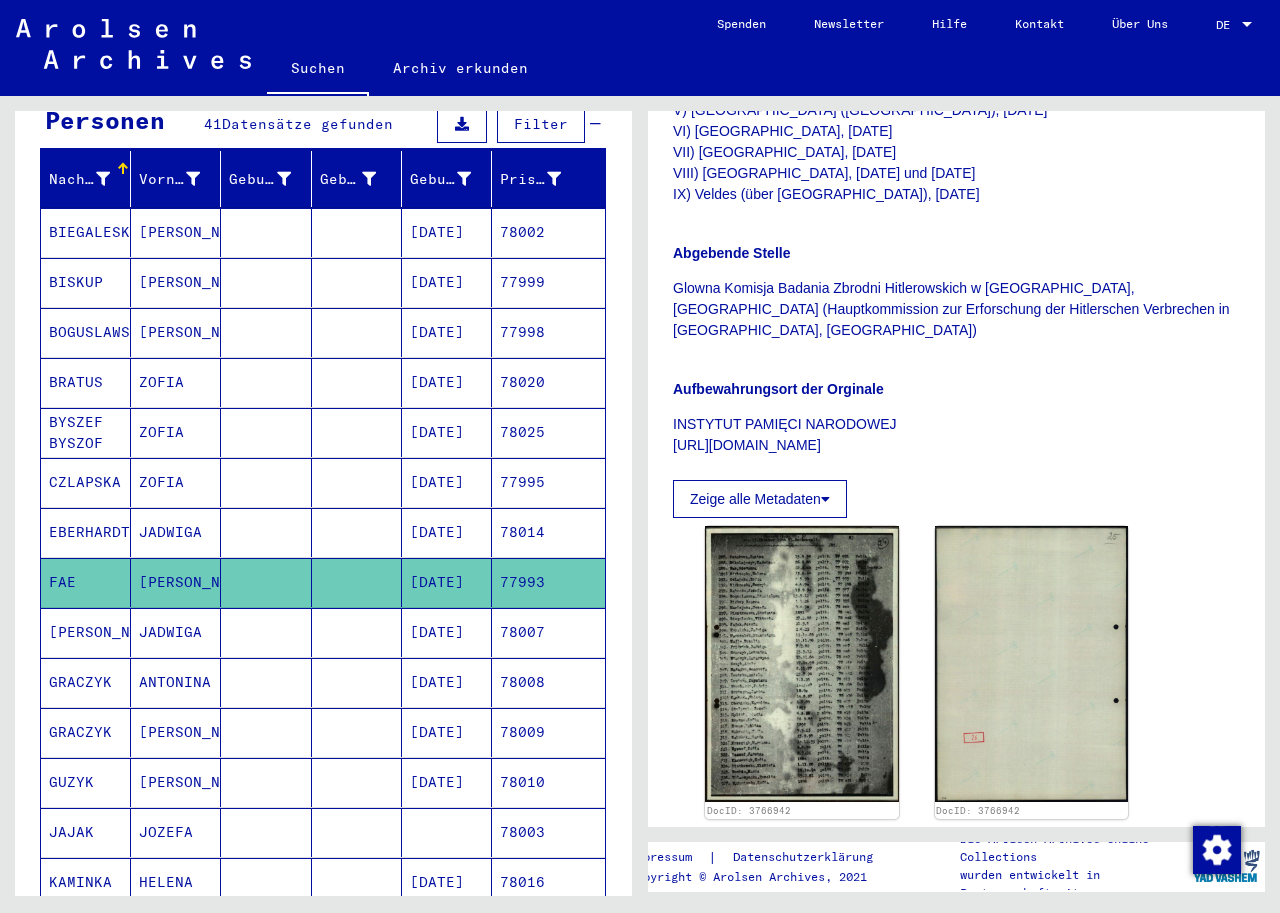 click 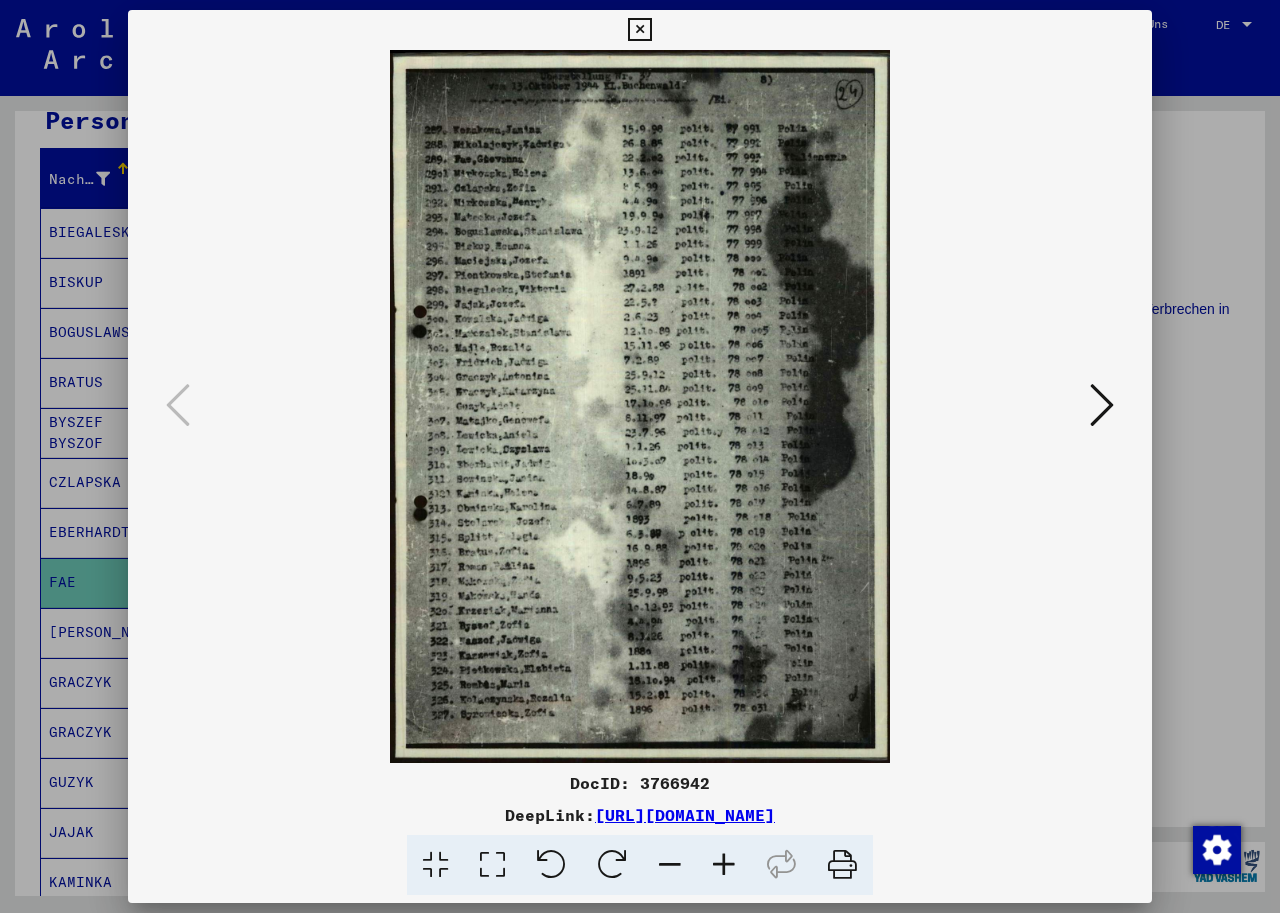 click at bounding box center (640, 406) 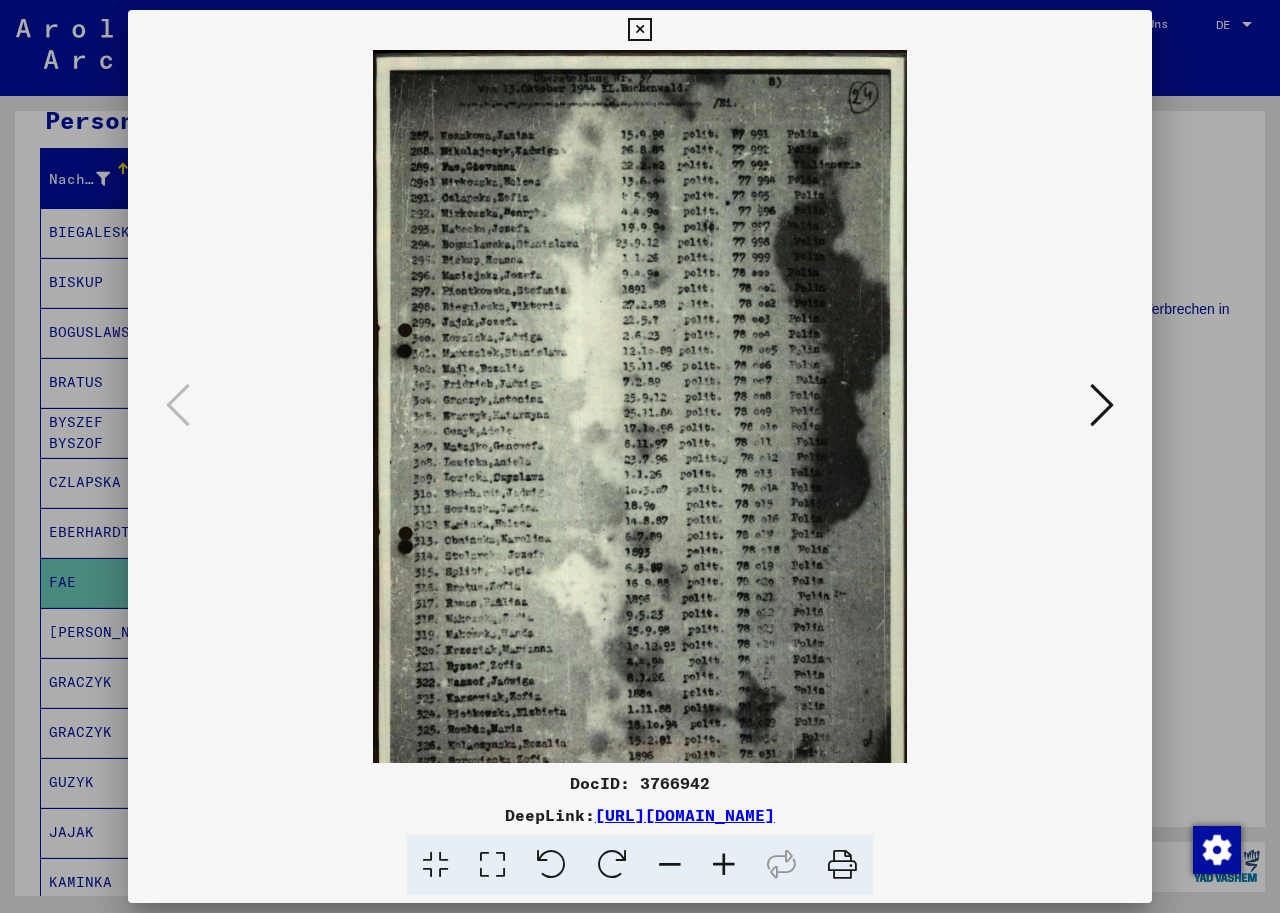 click at bounding box center (724, 865) 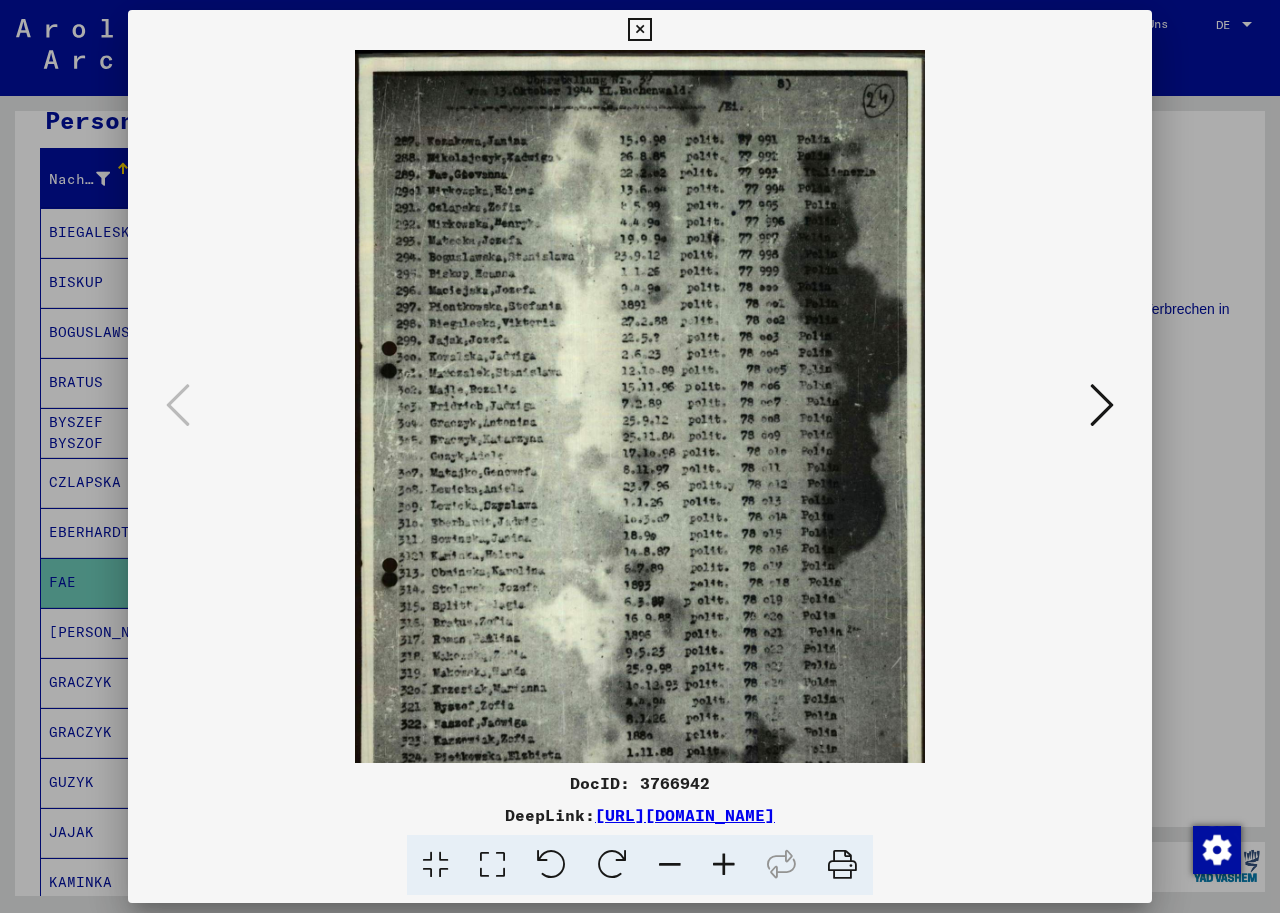 drag, startPoint x: 913, startPoint y: 389, endPoint x: 912, endPoint y: 586, distance: 197.00253 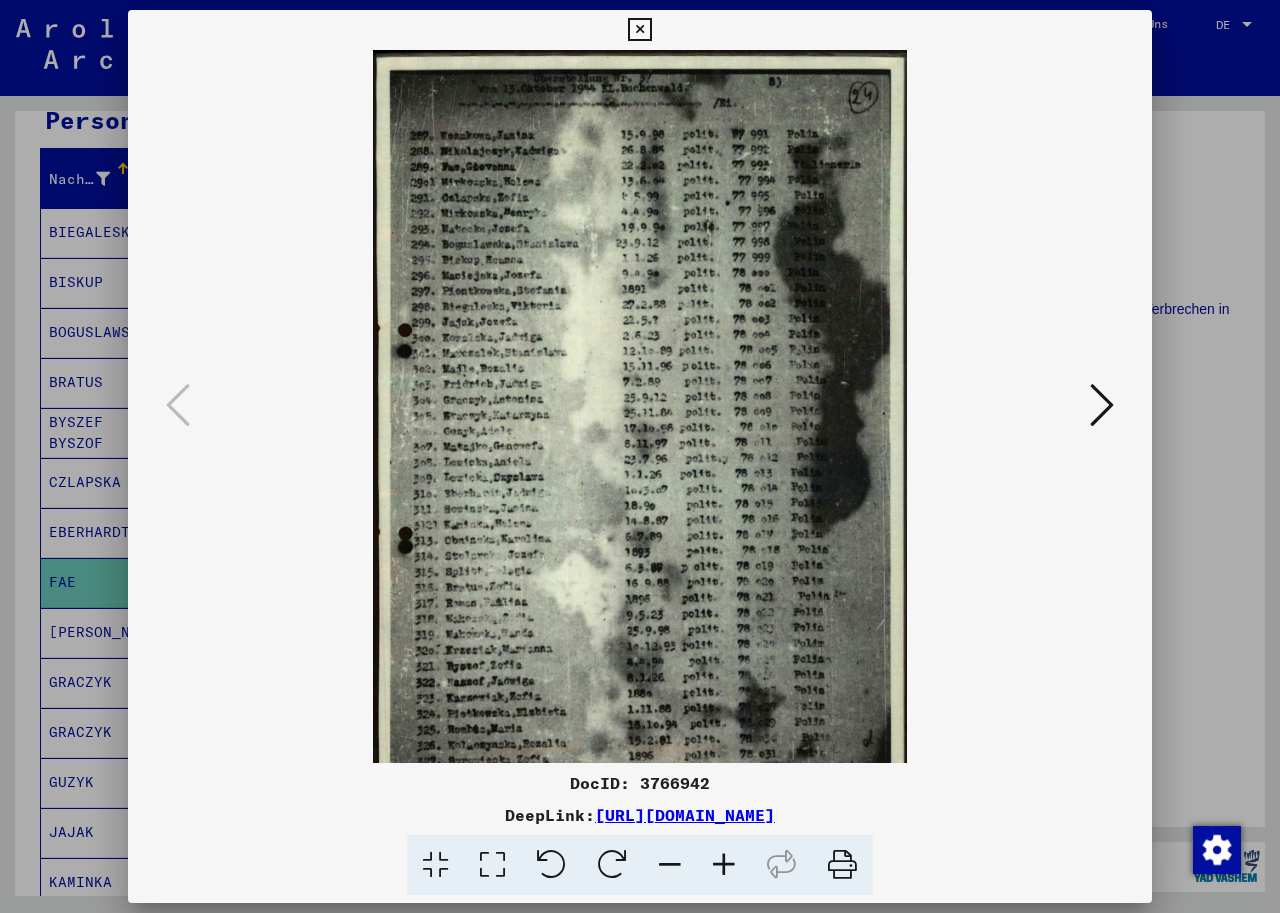 click at bounding box center (670, 865) 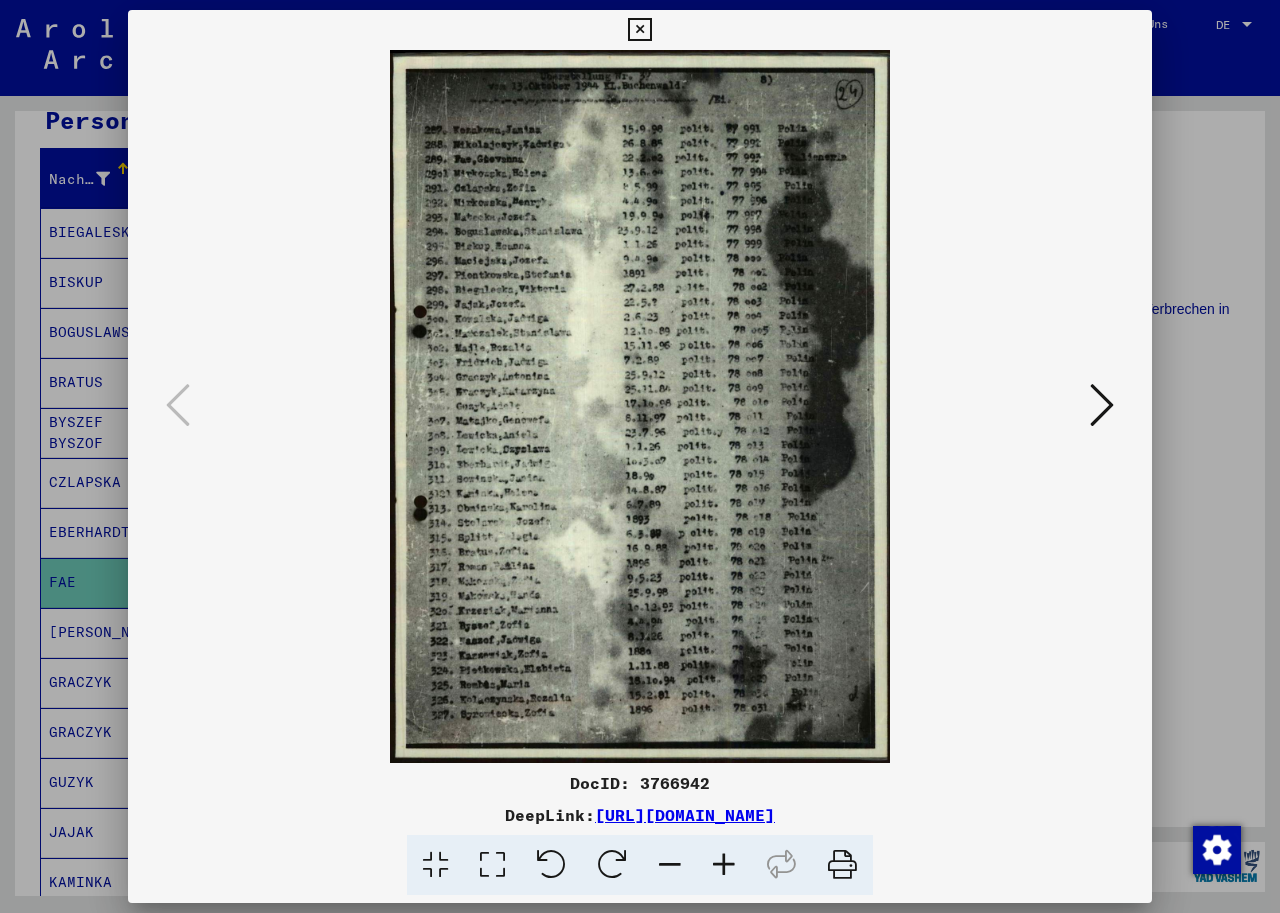 click at bounding box center (670, 865) 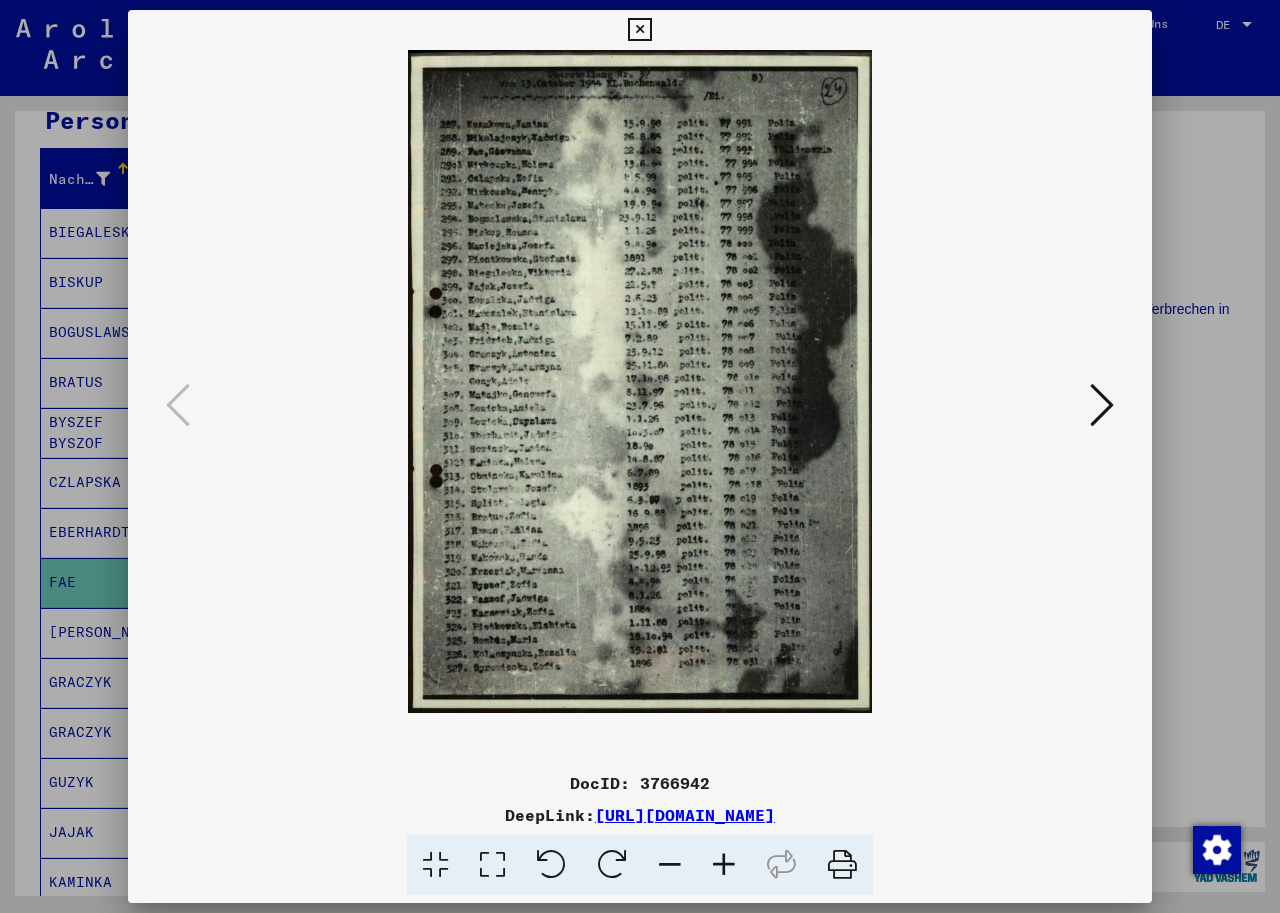 click at bounding box center [724, 865] 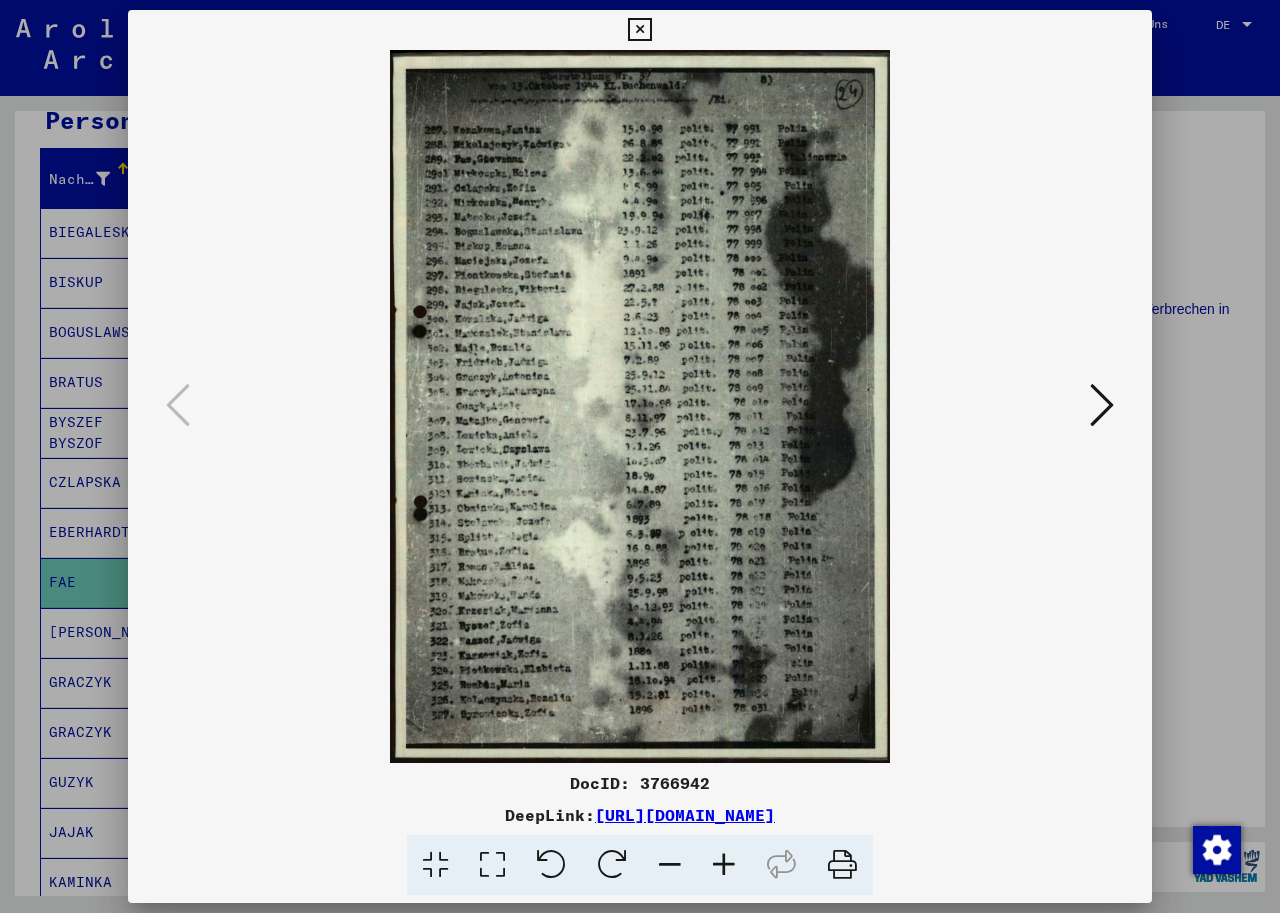 click at bounding box center [724, 865] 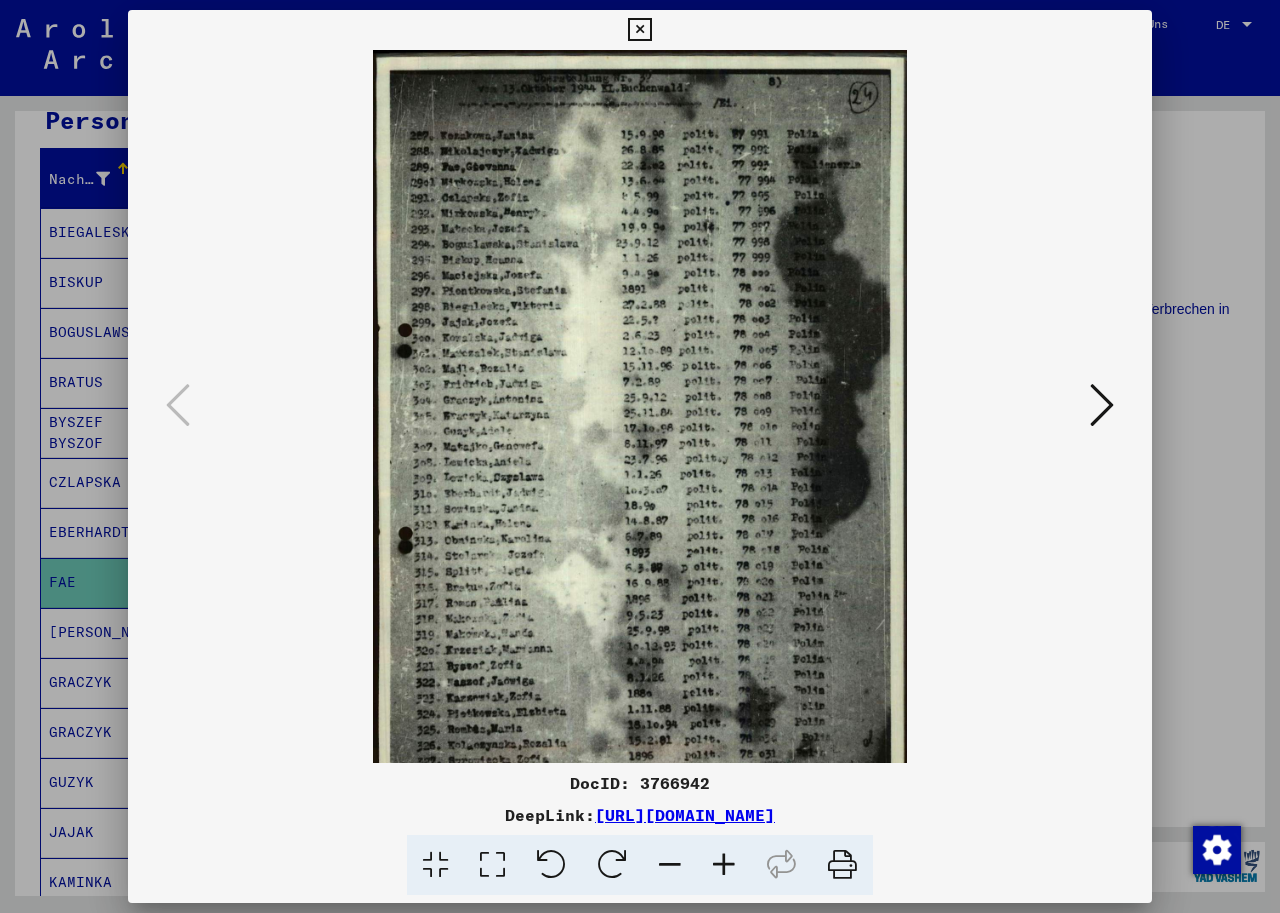 click at bounding box center [724, 865] 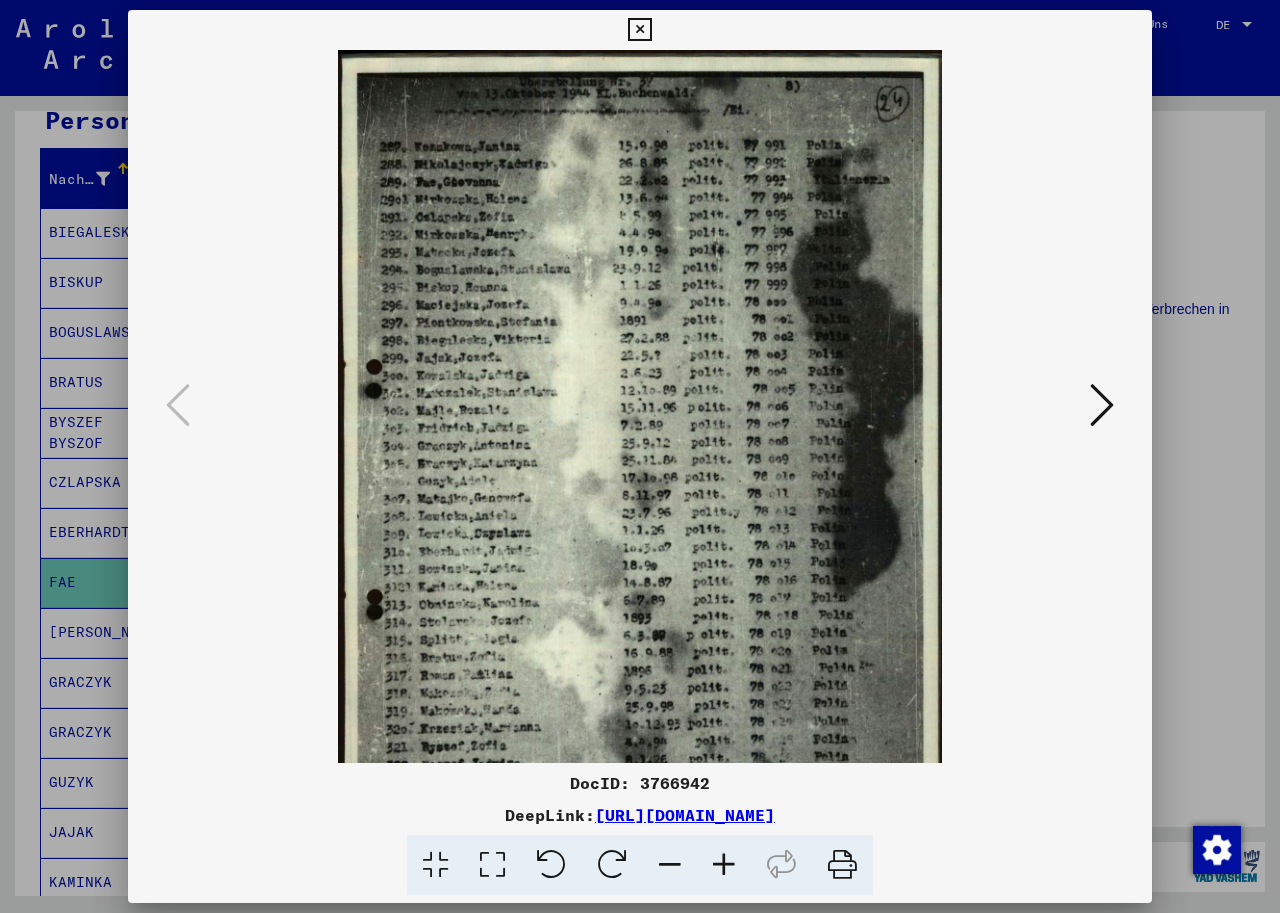 click at bounding box center (724, 865) 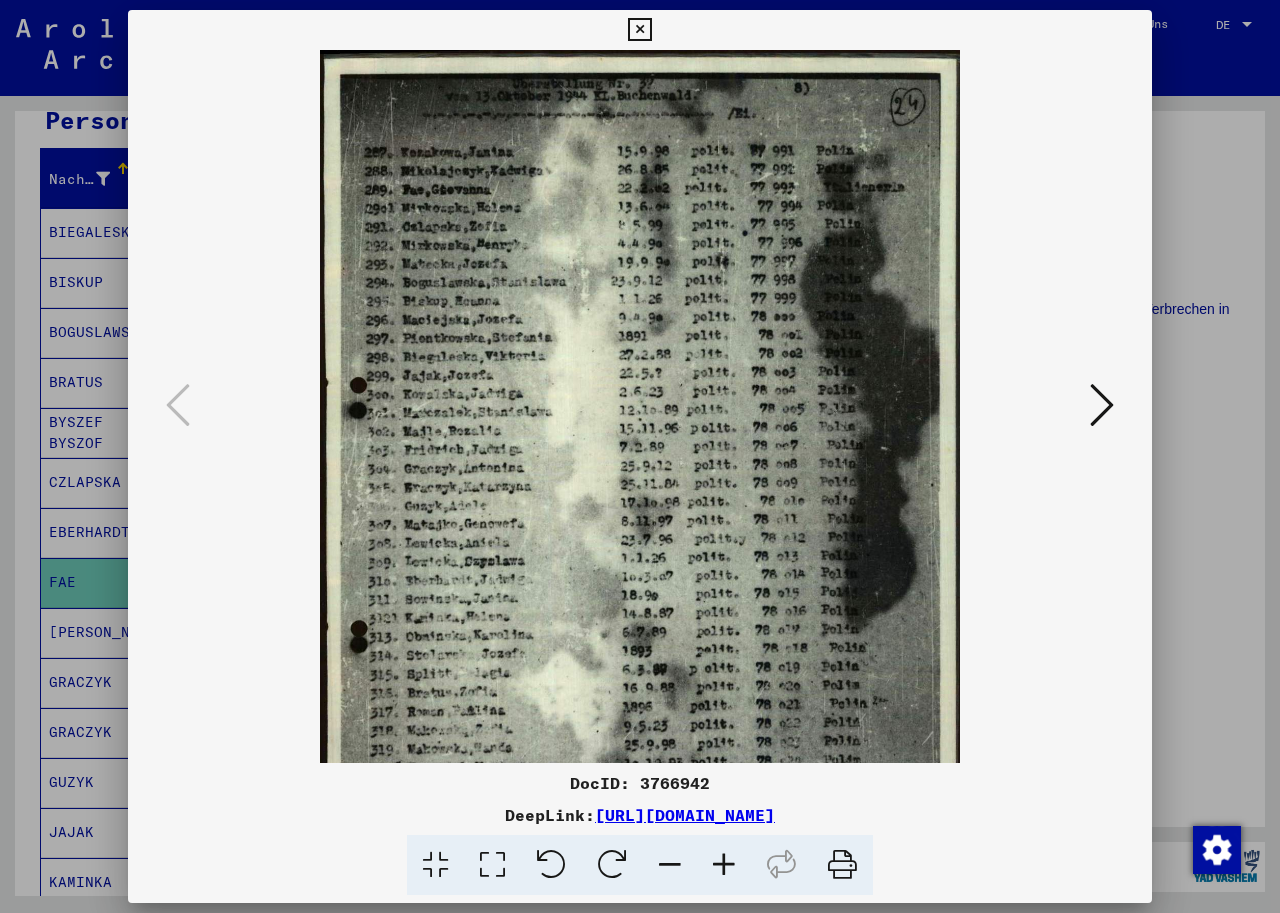 click at bounding box center (724, 865) 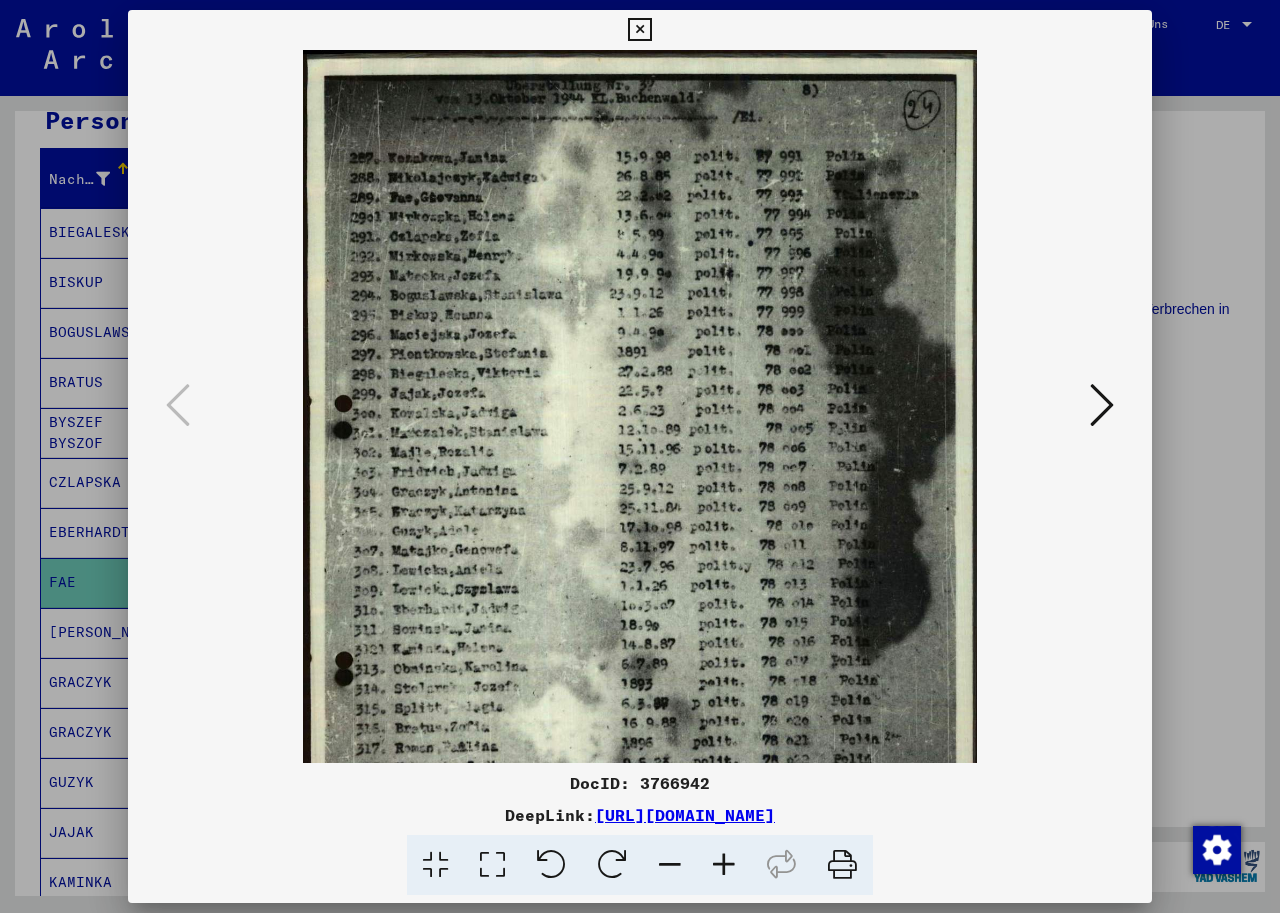 click at bounding box center [724, 865] 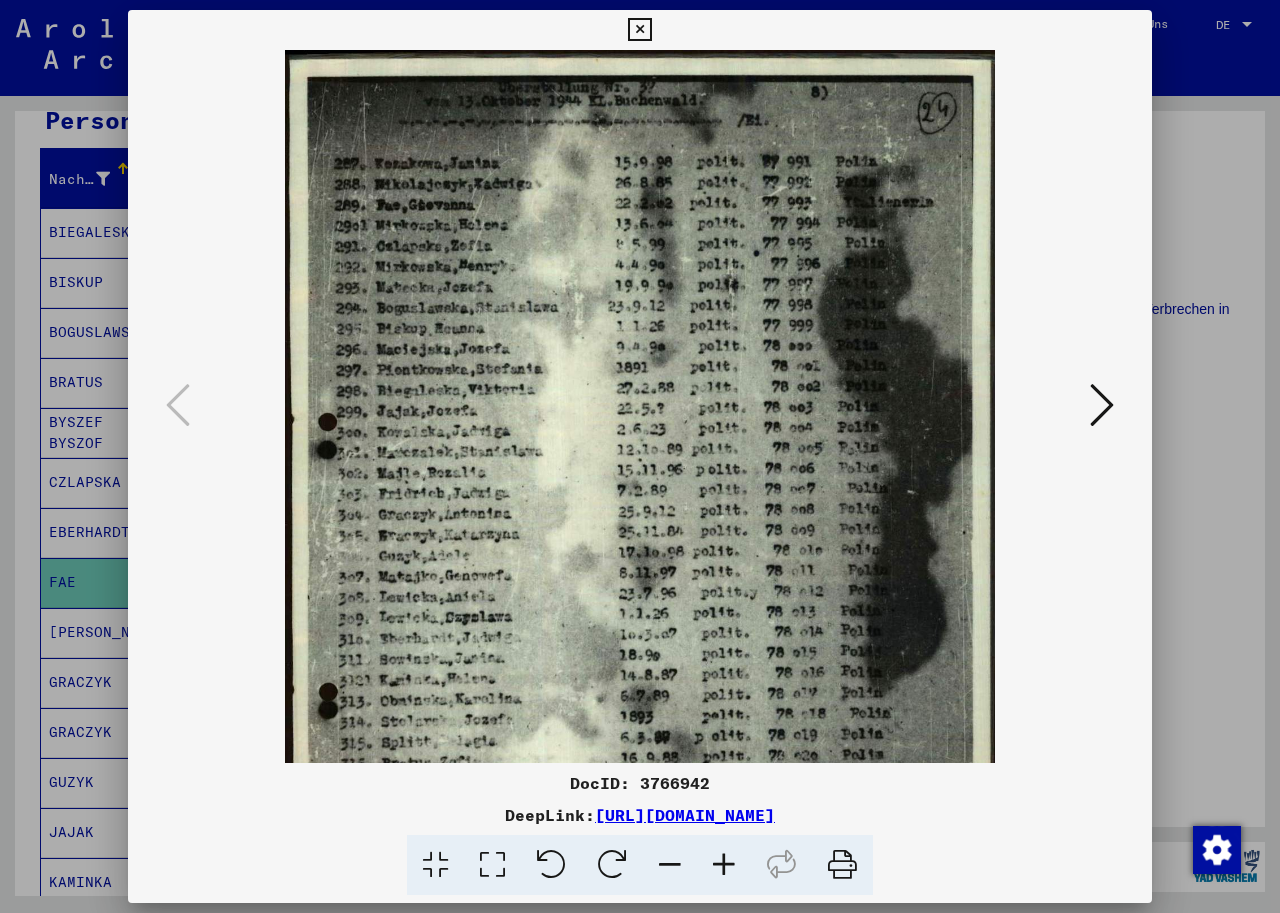 click at bounding box center [724, 865] 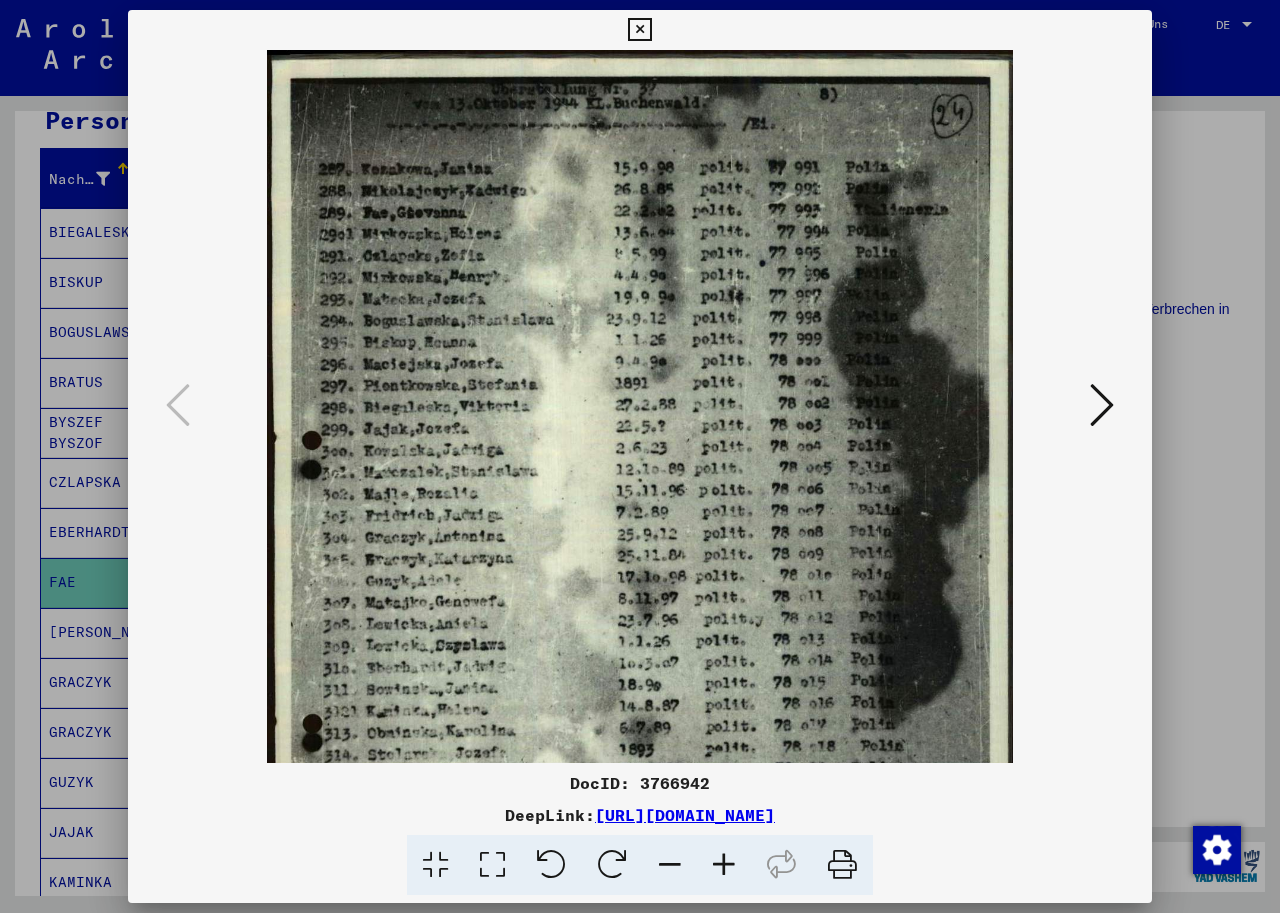 drag, startPoint x: 610, startPoint y: 484, endPoint x: 633, endPoint y: 589, distance: 107.48953 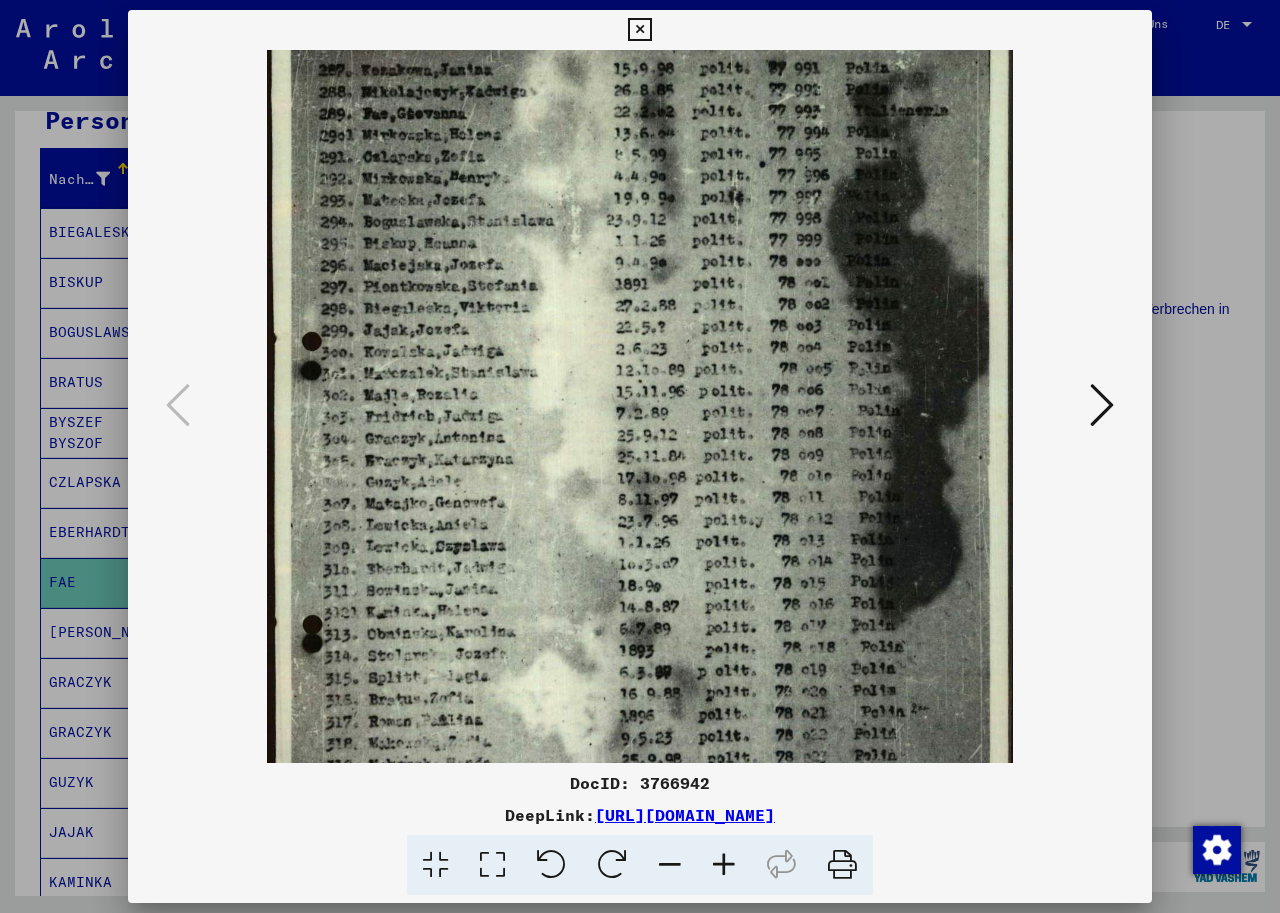 scroll, scrollTop: 101, scrollLeft: 0, axis: vertical 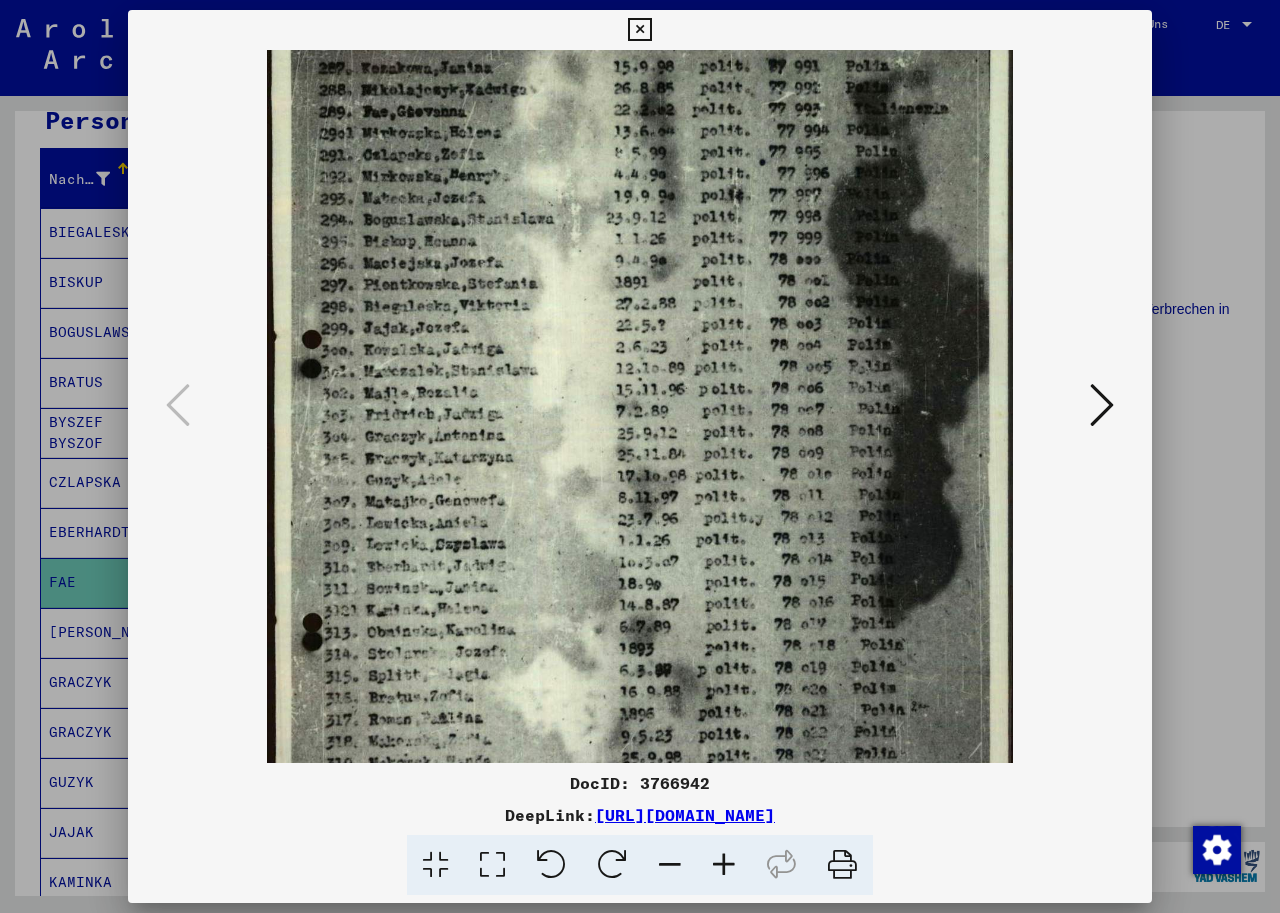 drag, startPoint x: 803, startPoint y: 606, endPoint x: 799, endPoint y: 505, distance: 101.07918 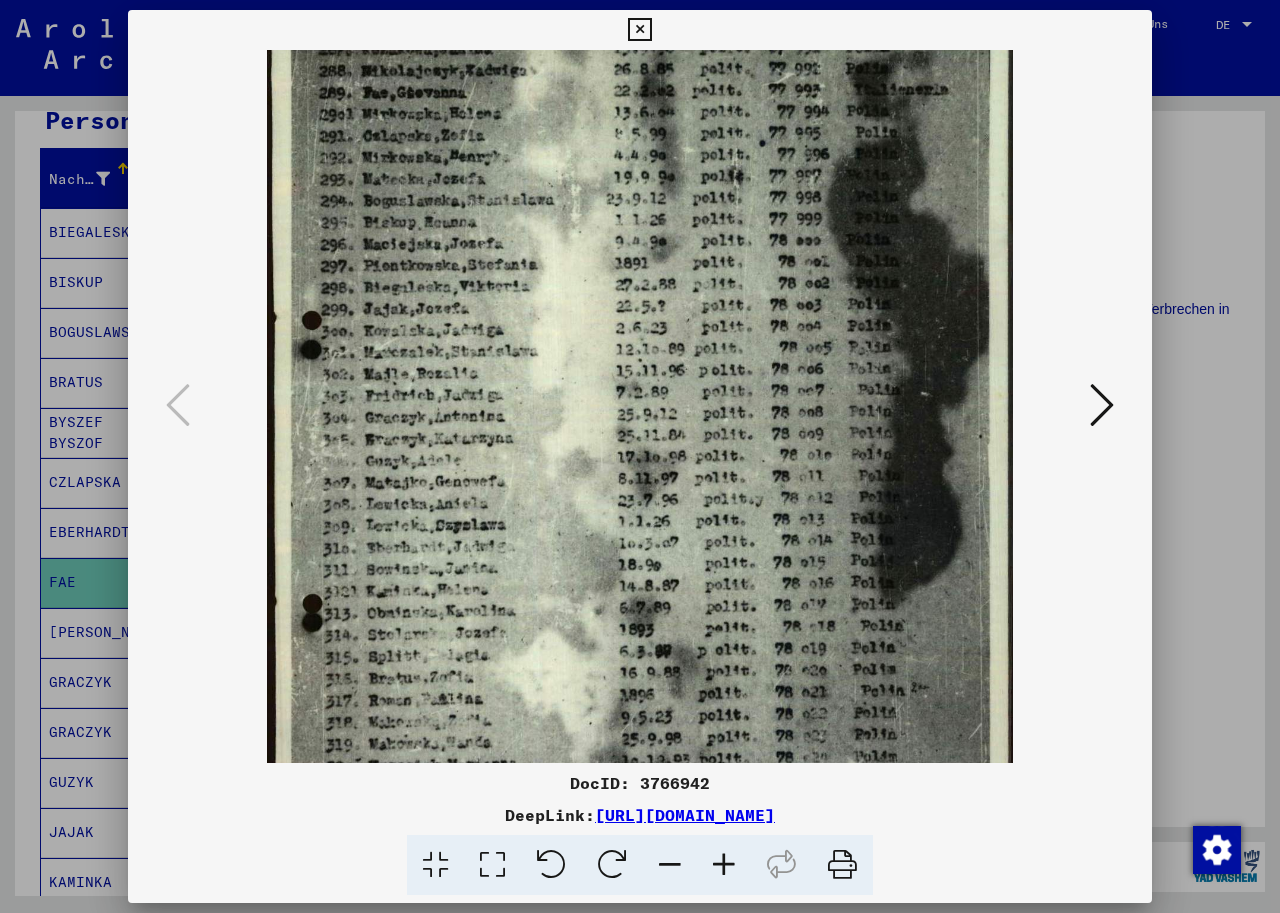 scroll, scrollTop: 124, scrollLeft: 0, axis: vertical 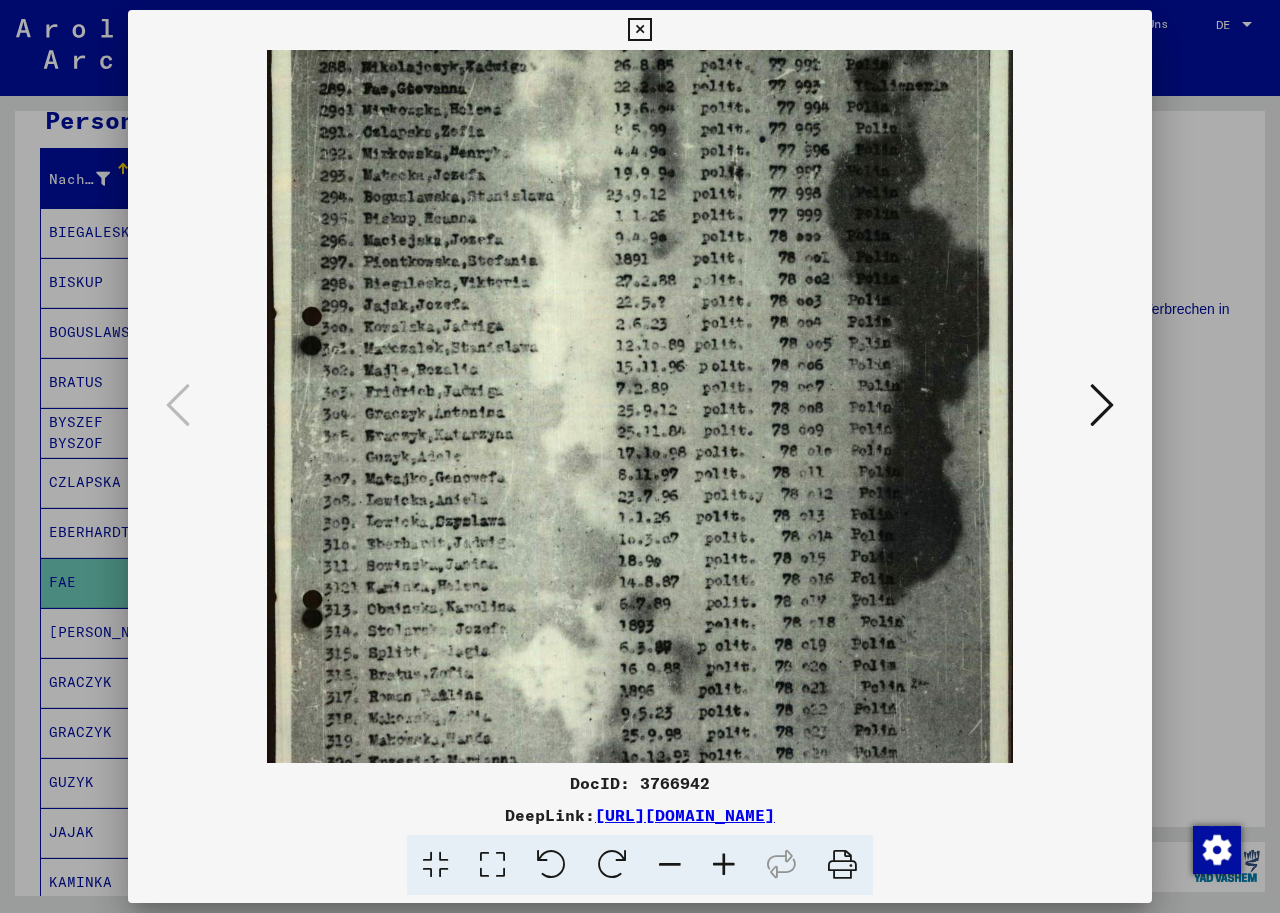 drag, startPoint x: 736, startPoint y: 628, endPoint x: 737, endPoint y: 605, distance: 23.021729 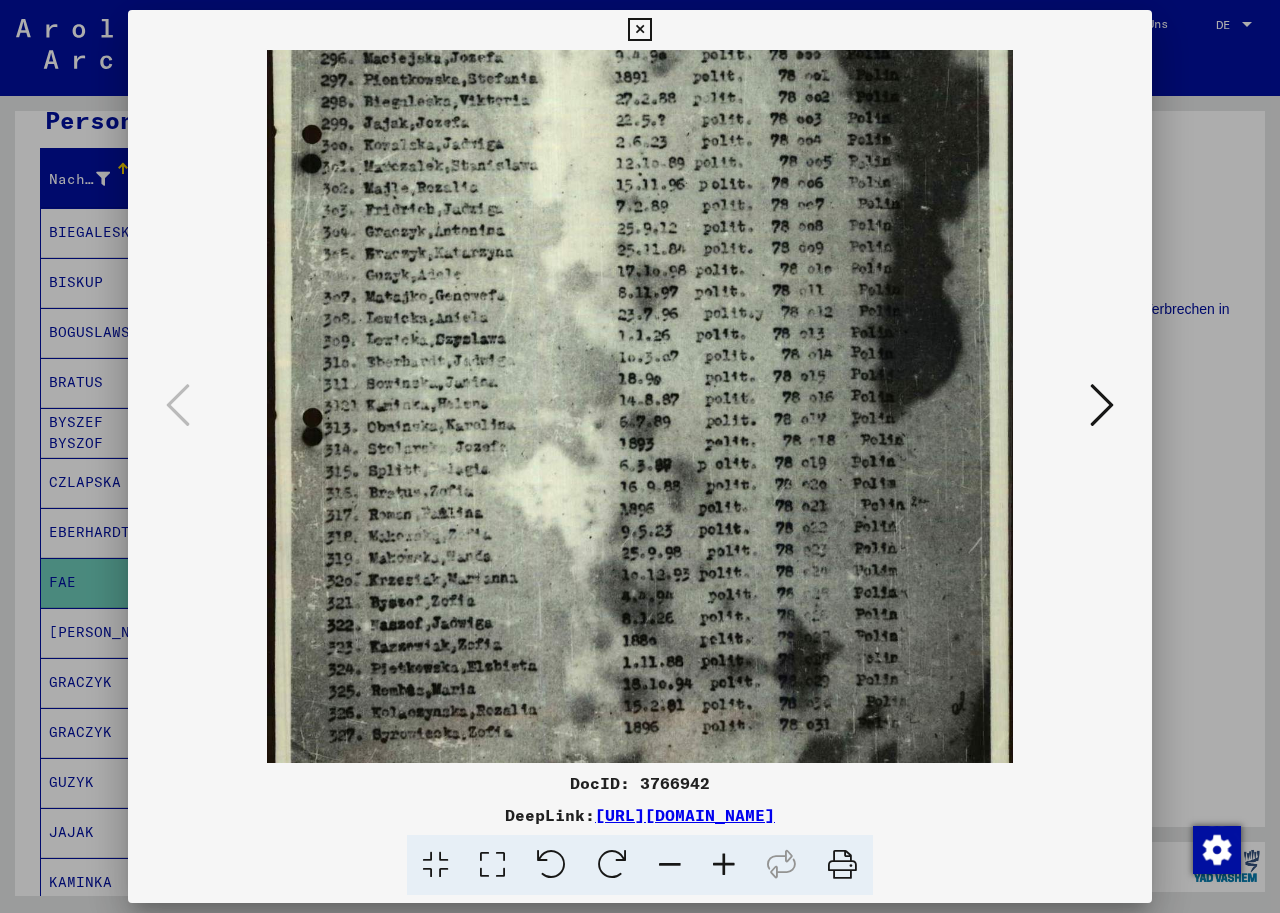 drag, startPoint x: 505, startPoint y: 702, endPoint x: 520, endPoint y: 520, distance: 182.61708 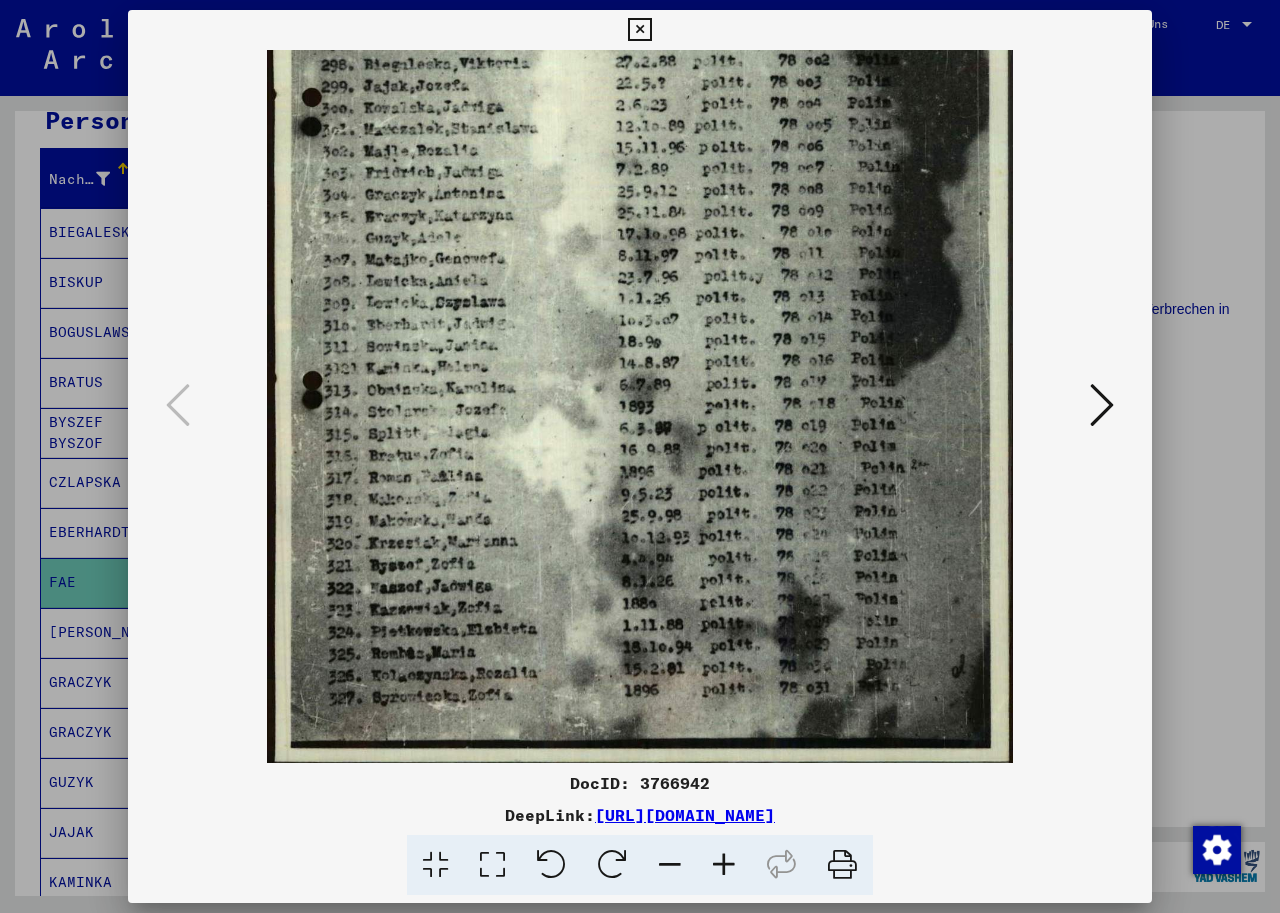 scroll, scrollTop: 350, scrollLeft: 0, axis: vertical 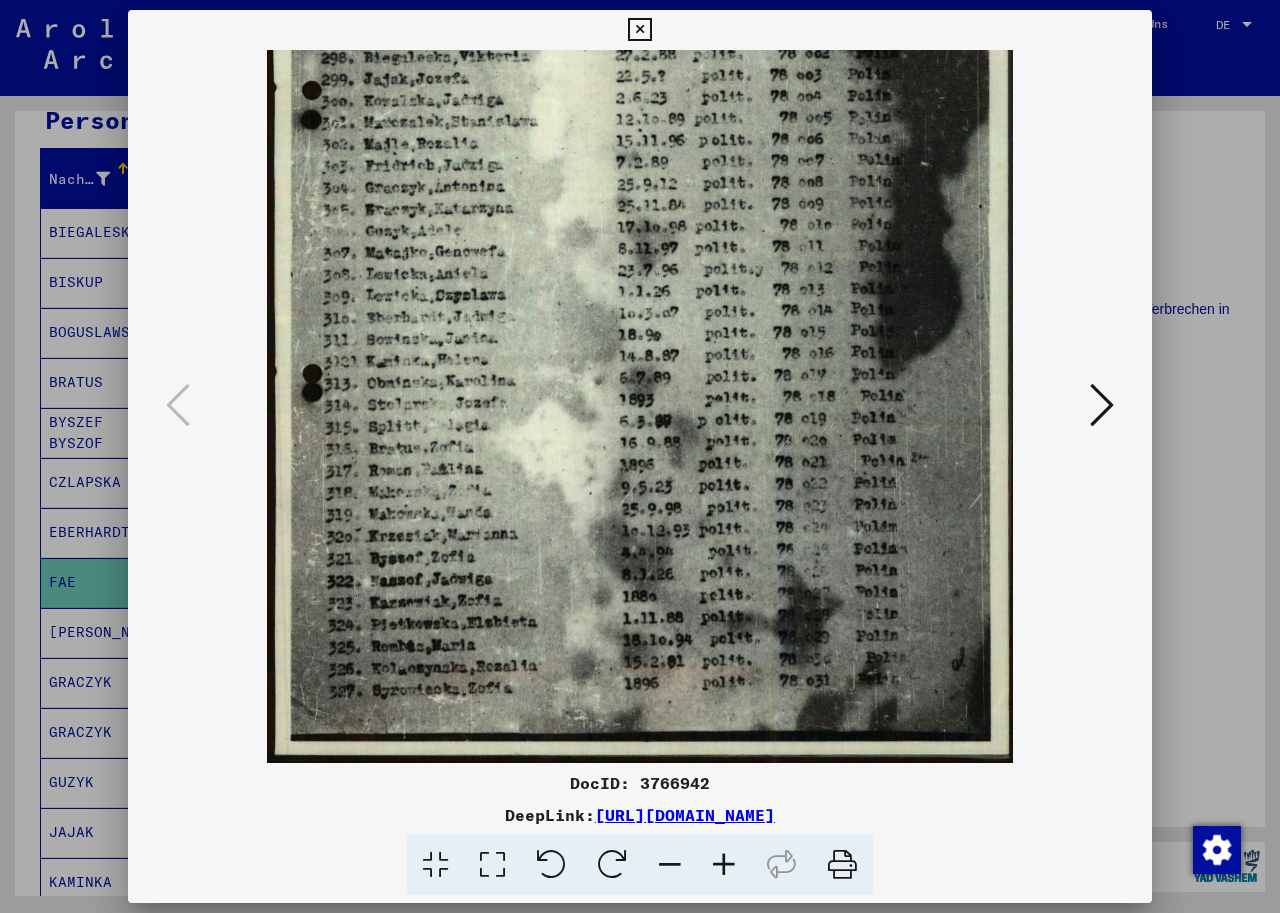 drag, startPoint x: 513, startPoint y: 623, endPoint x: 512, endPoint y: 552, distance: 71.00704 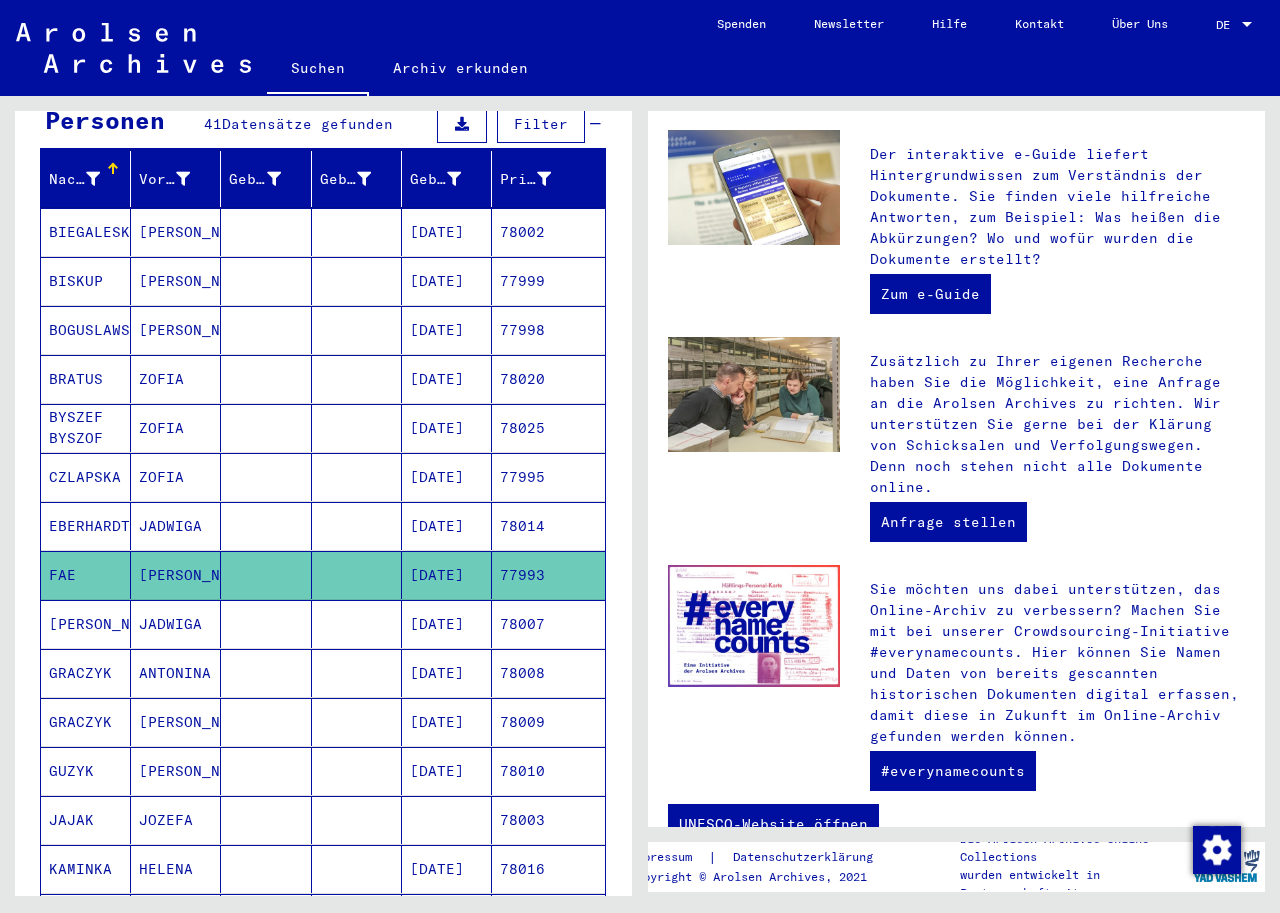 scroll, scrollTop: 0, scrollLeft: 0, axis: both 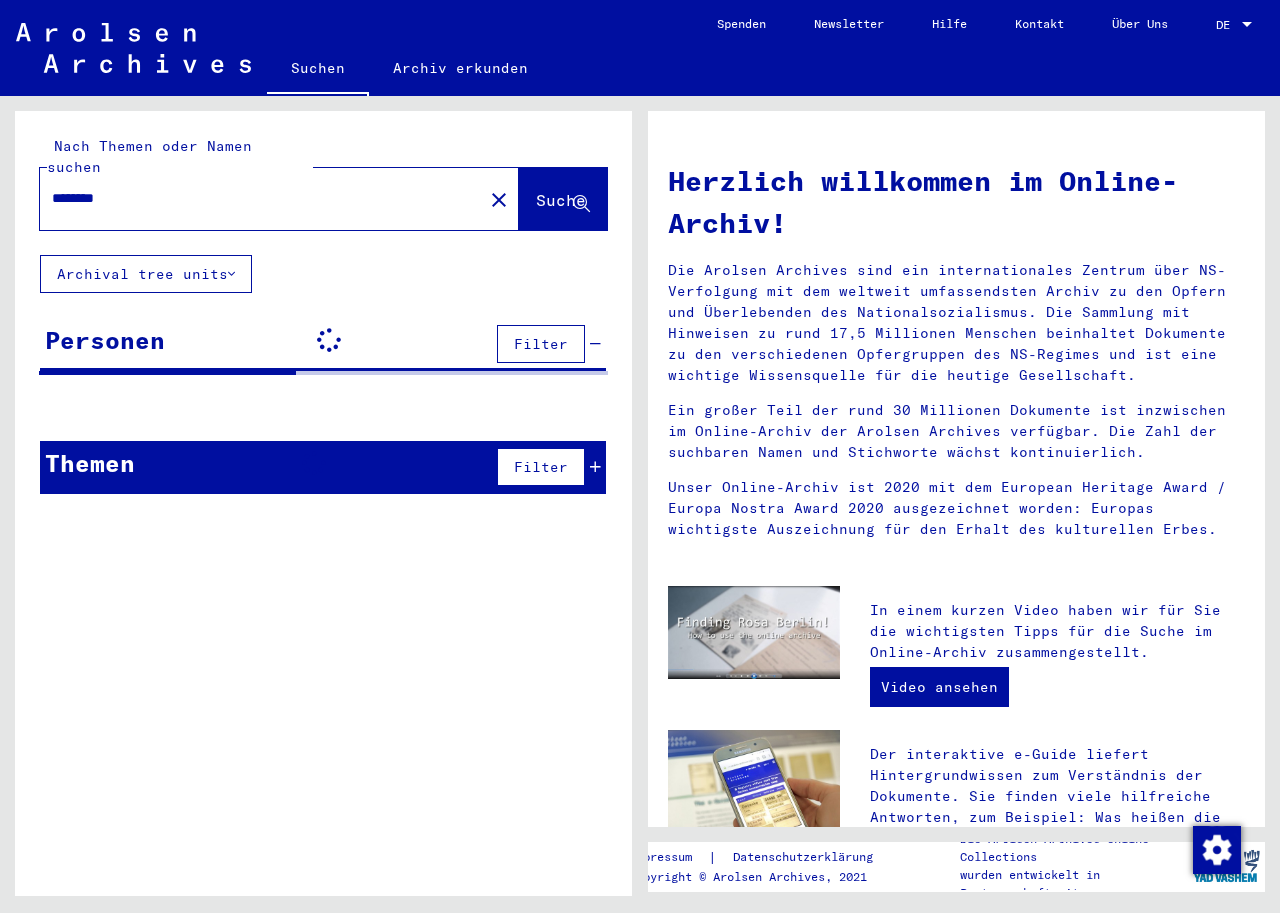 click on "********" 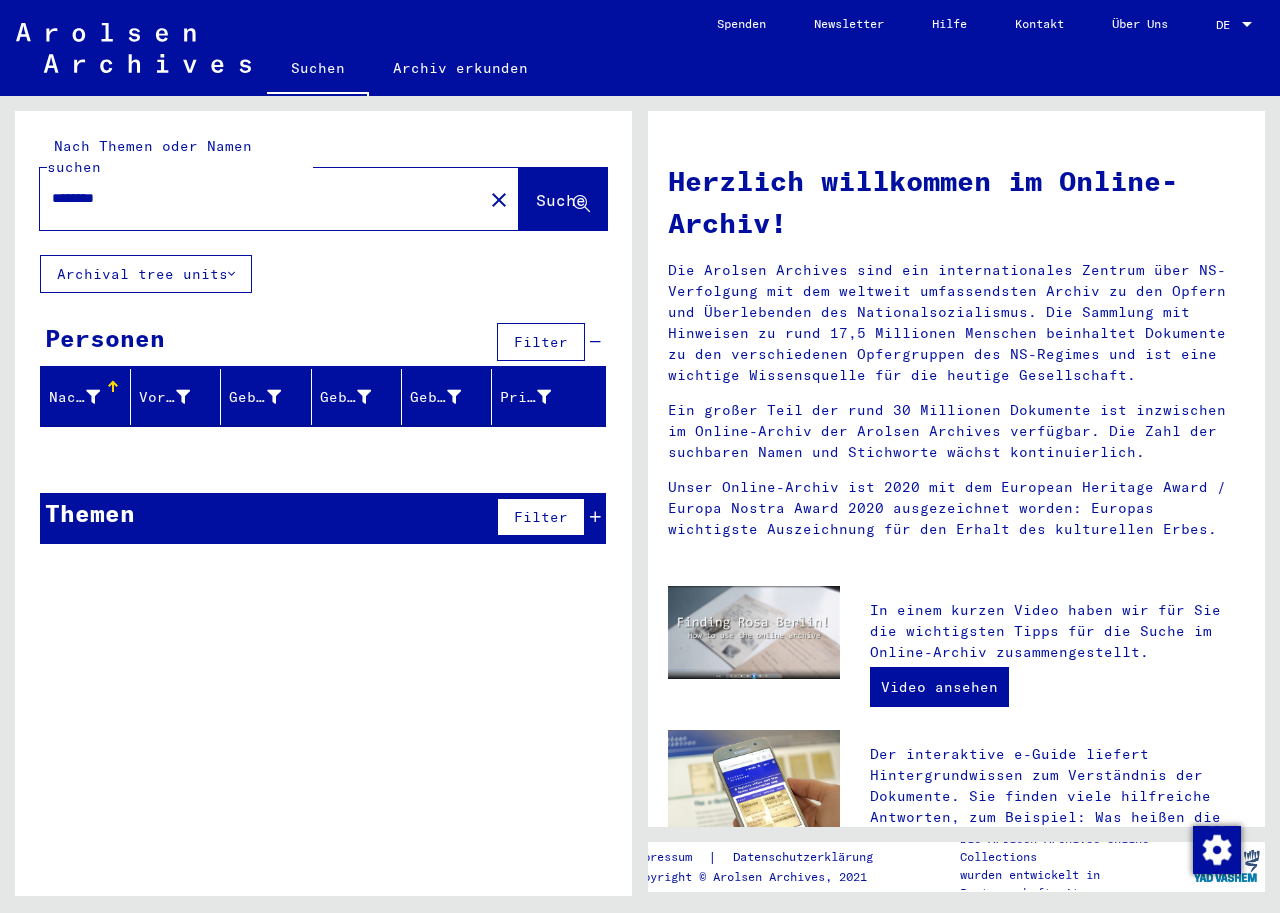 click on "********" at bounding box center (255, 198) 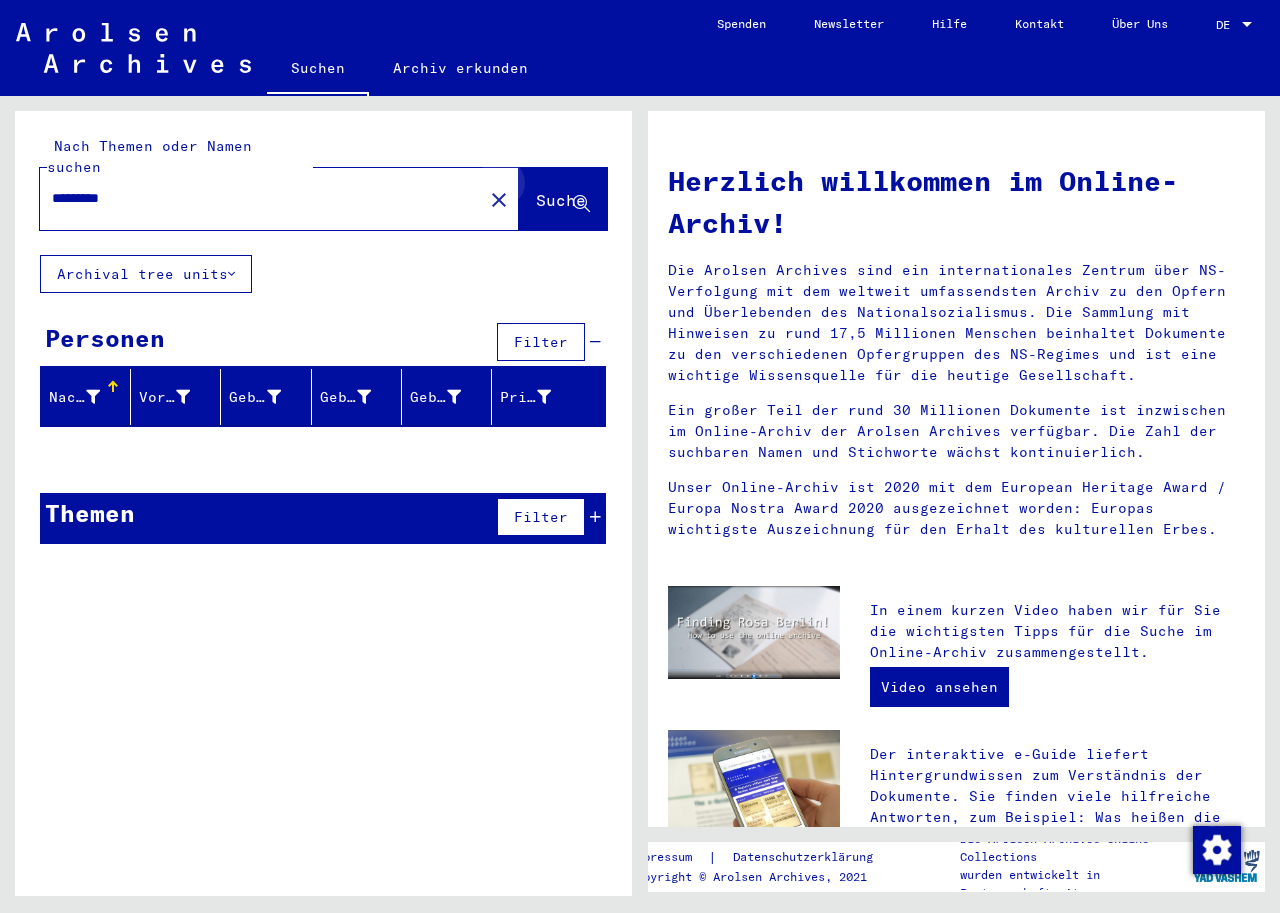 click on "Suche" 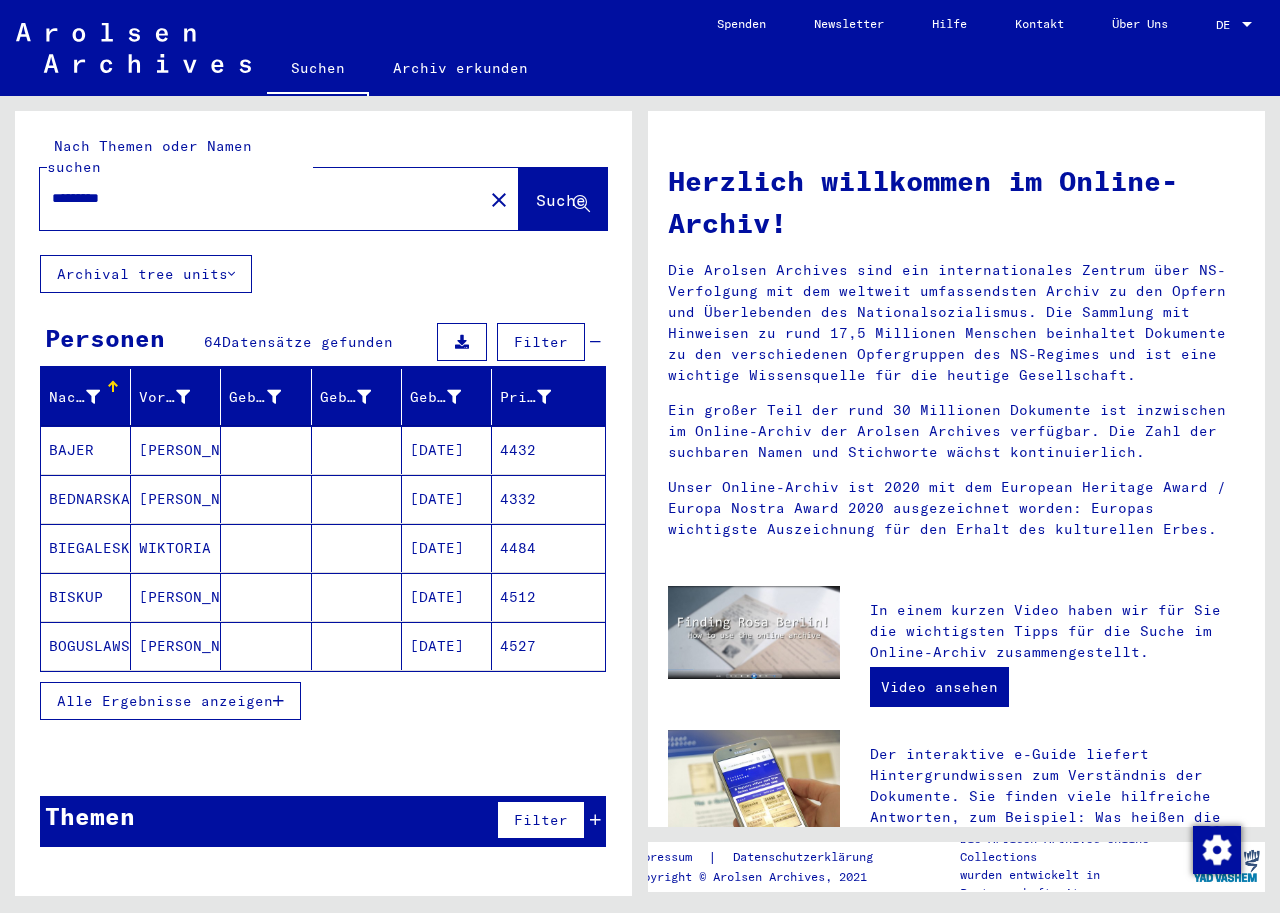 click on "Alle Ergebnisse anzeigen" at bounding box center (165, 701) 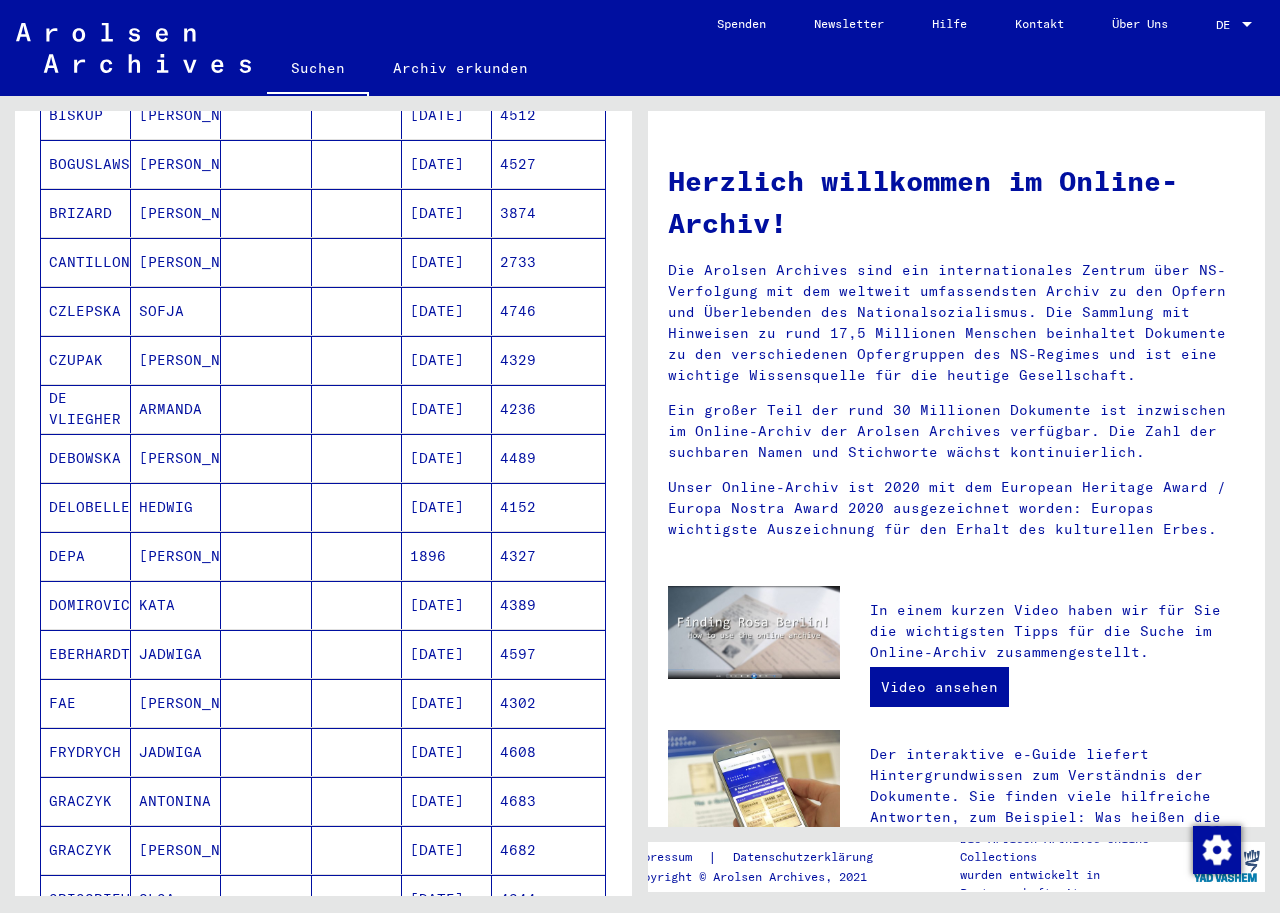 scroll, scrollTop: 500, scrollLeft: 0, axis: vertical 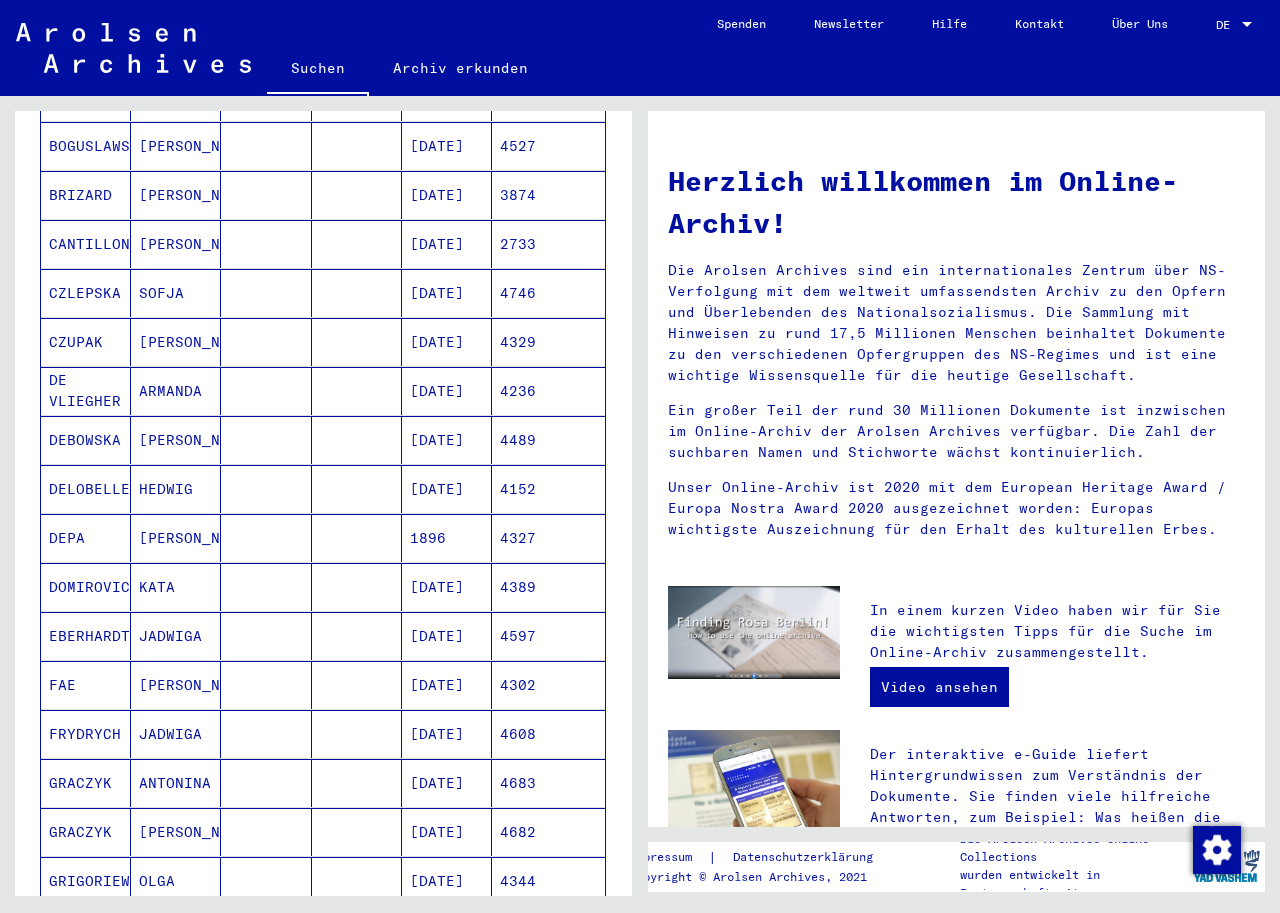 click on "4302" at bounding box center [548, 734] 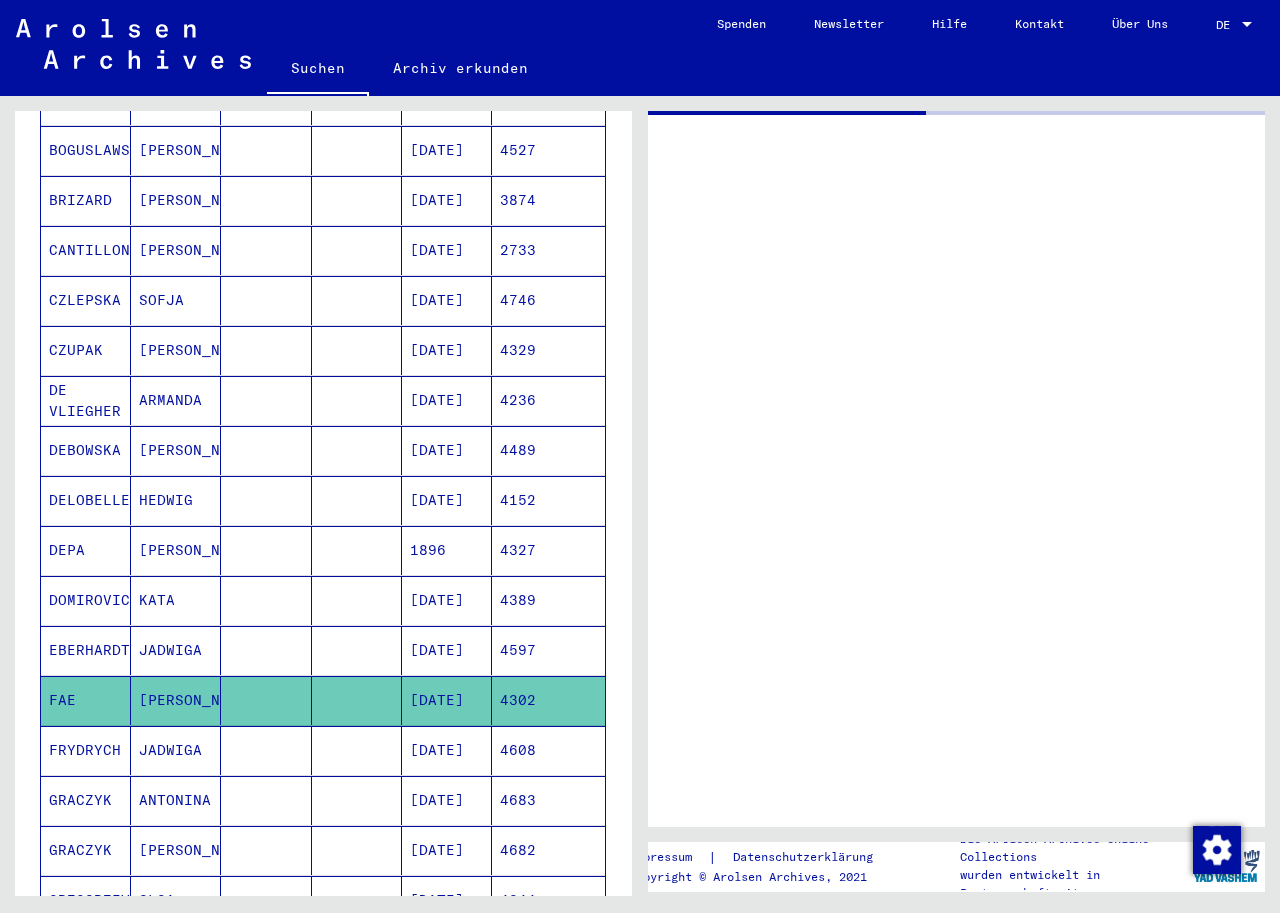 scroll, scrollTop: 504, scrollLeft: 0, axis: vertical 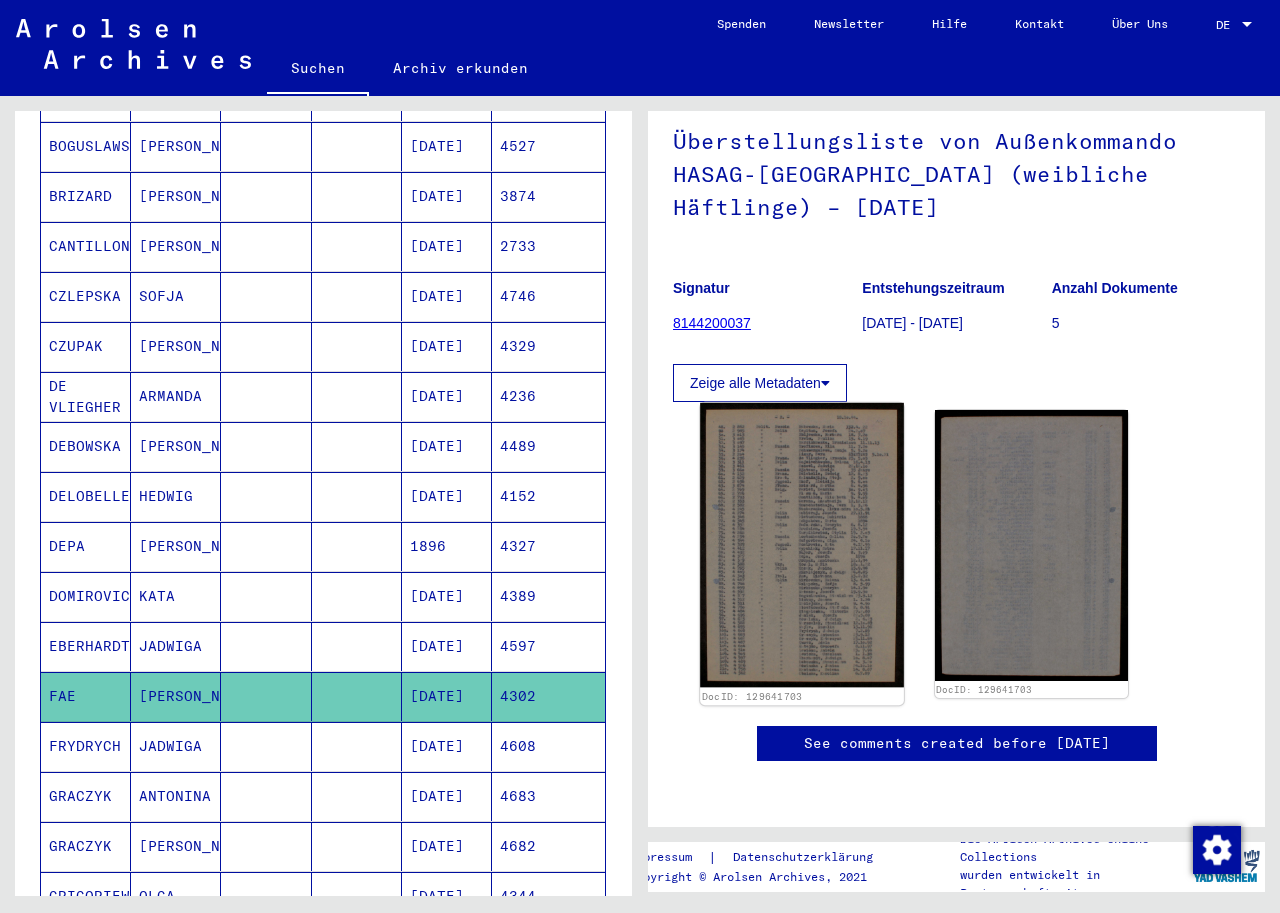 click 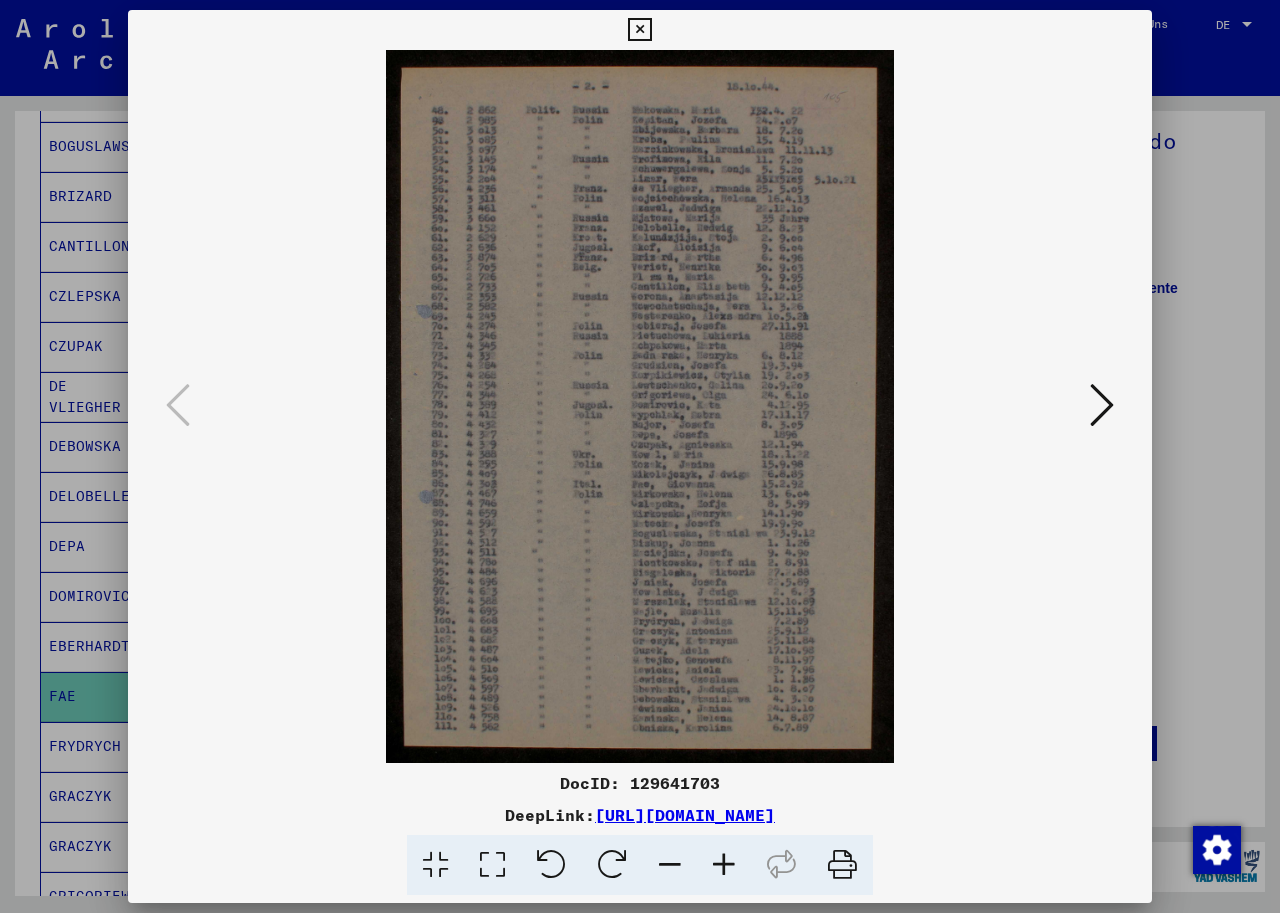click at bounding box center [724, 865] 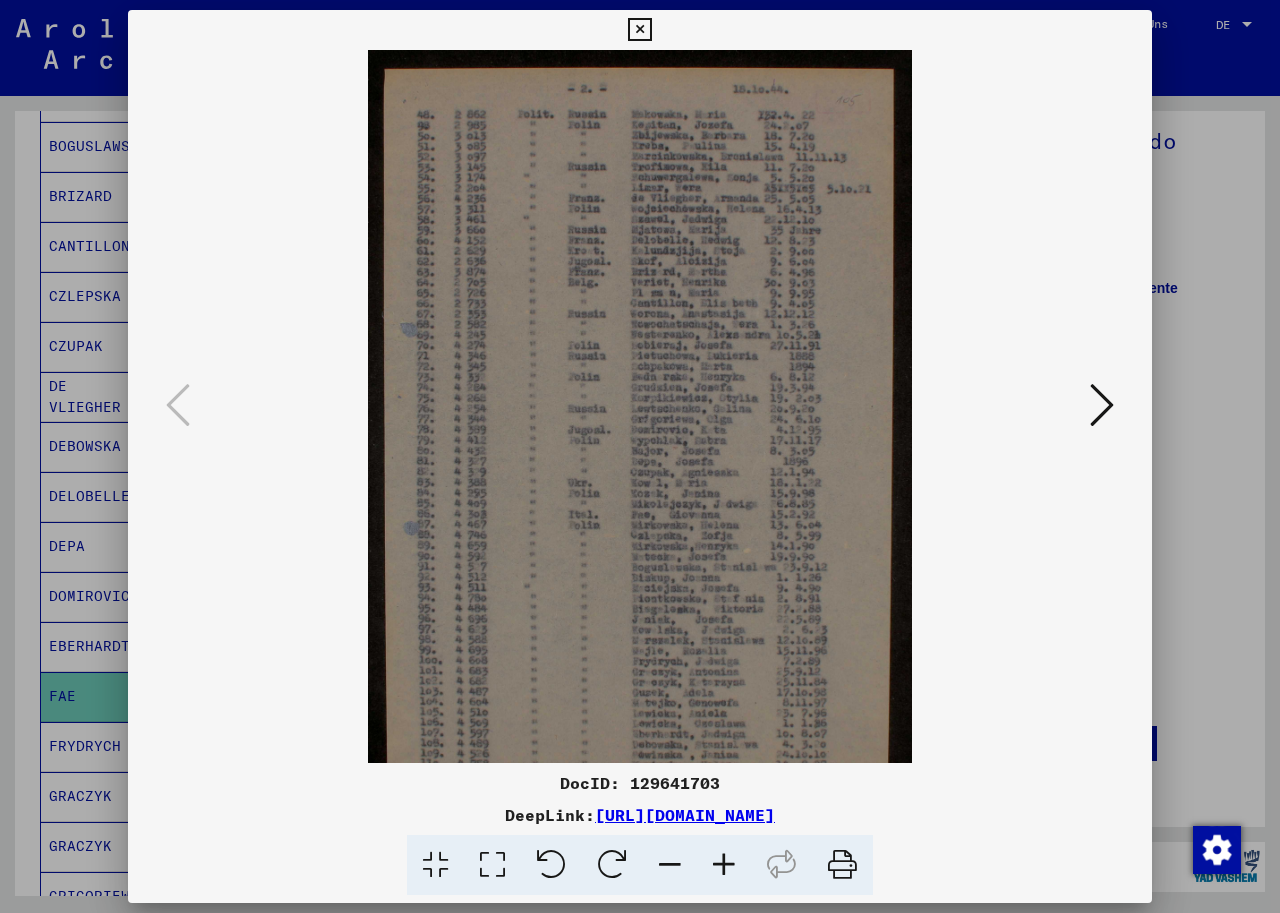 click at bounding box center [724, 865] 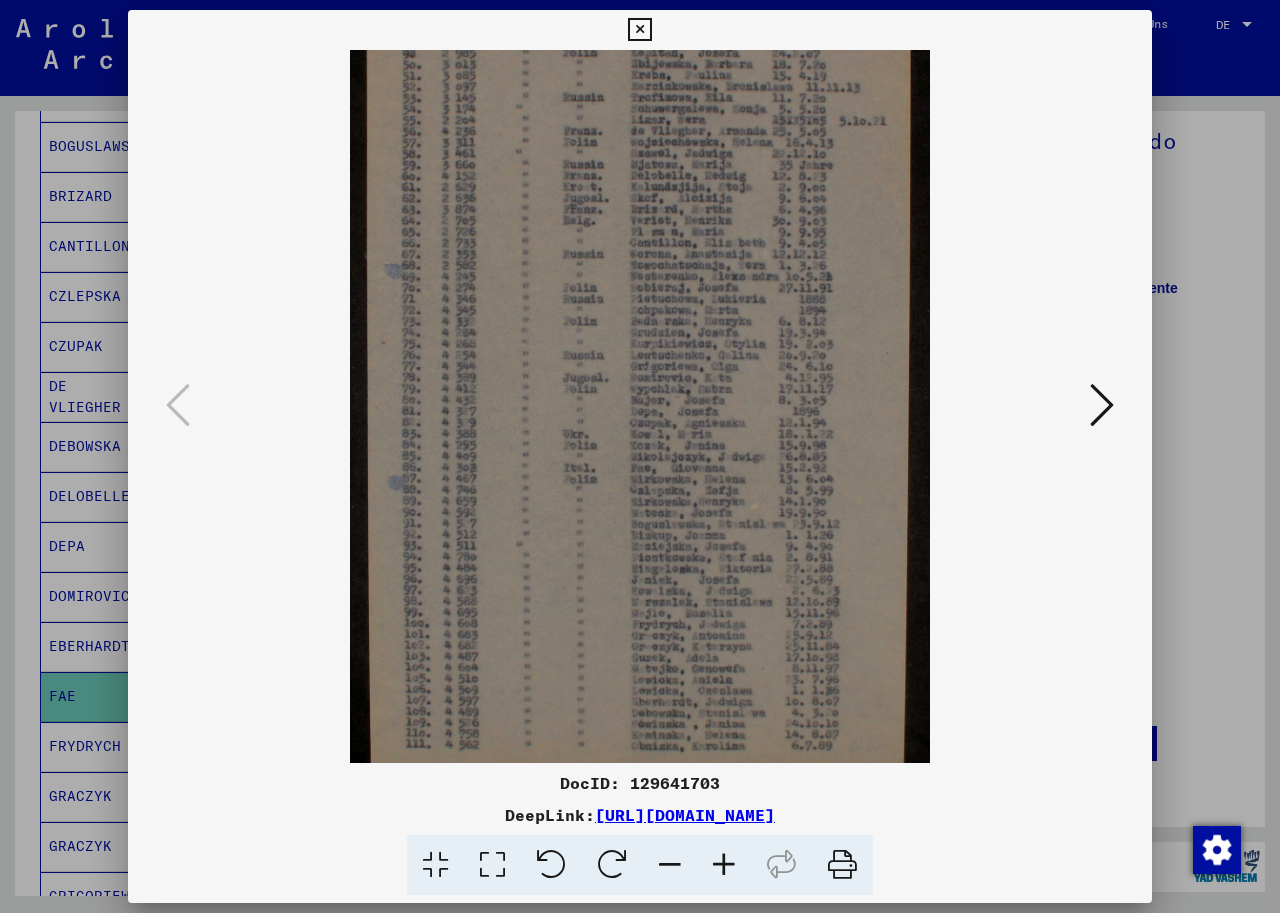 scroll, scrollTop: 100, scrollLeft: 0, axis: vertical 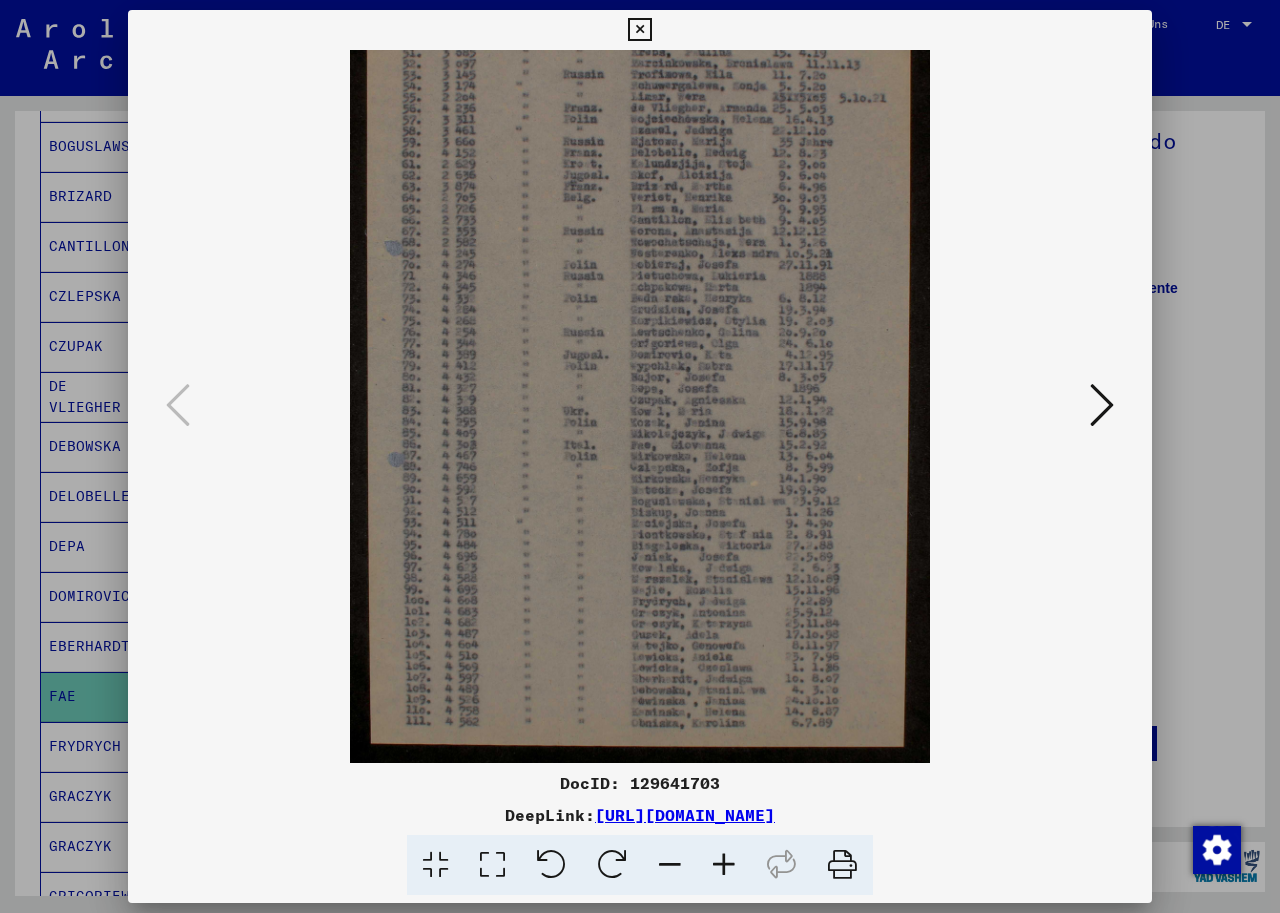 drag, startPoint x: 795, startPoint y: 566, endPoint x: 783, endPoint y: 334, distance: 232.31013 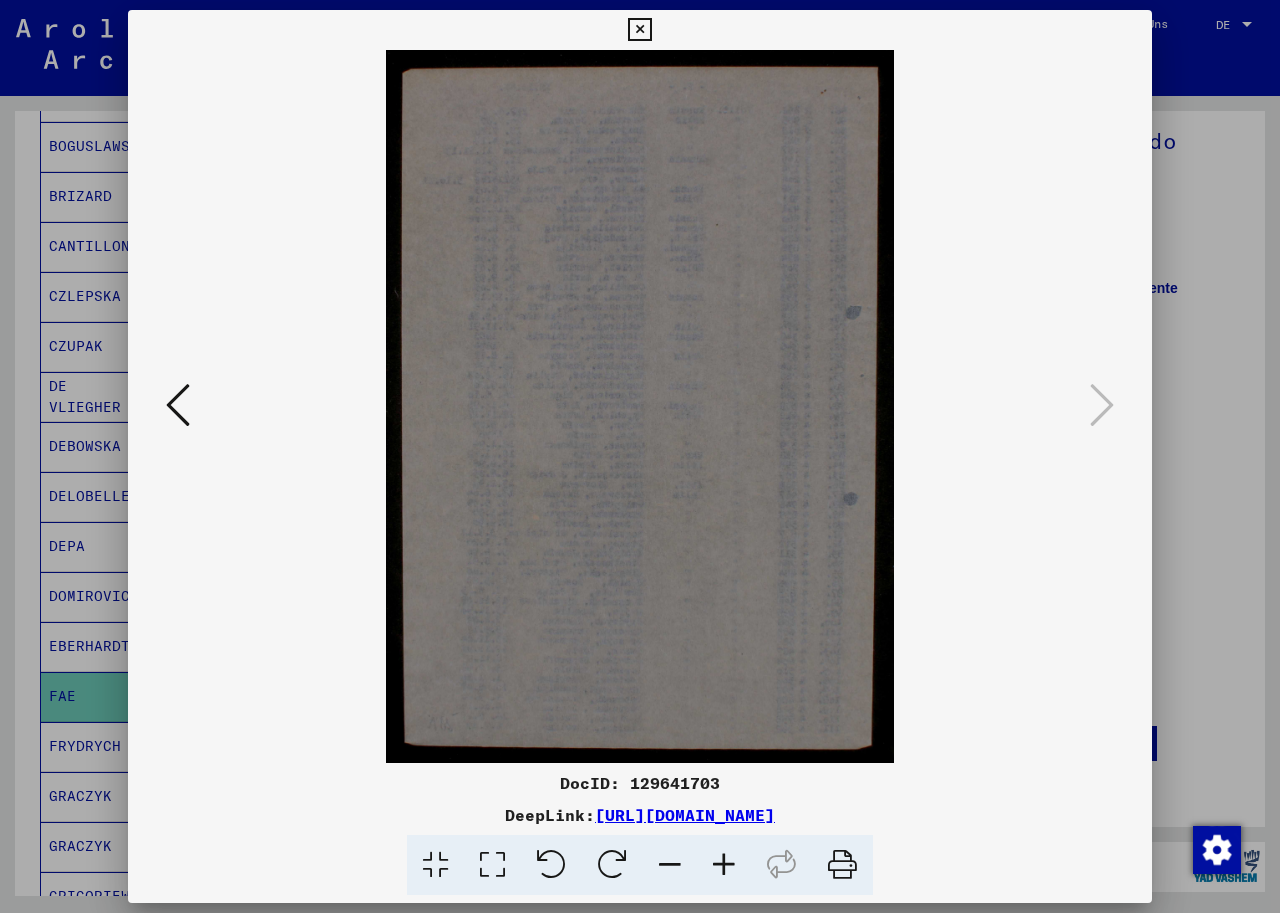 click at bounding box center [1102, 405] 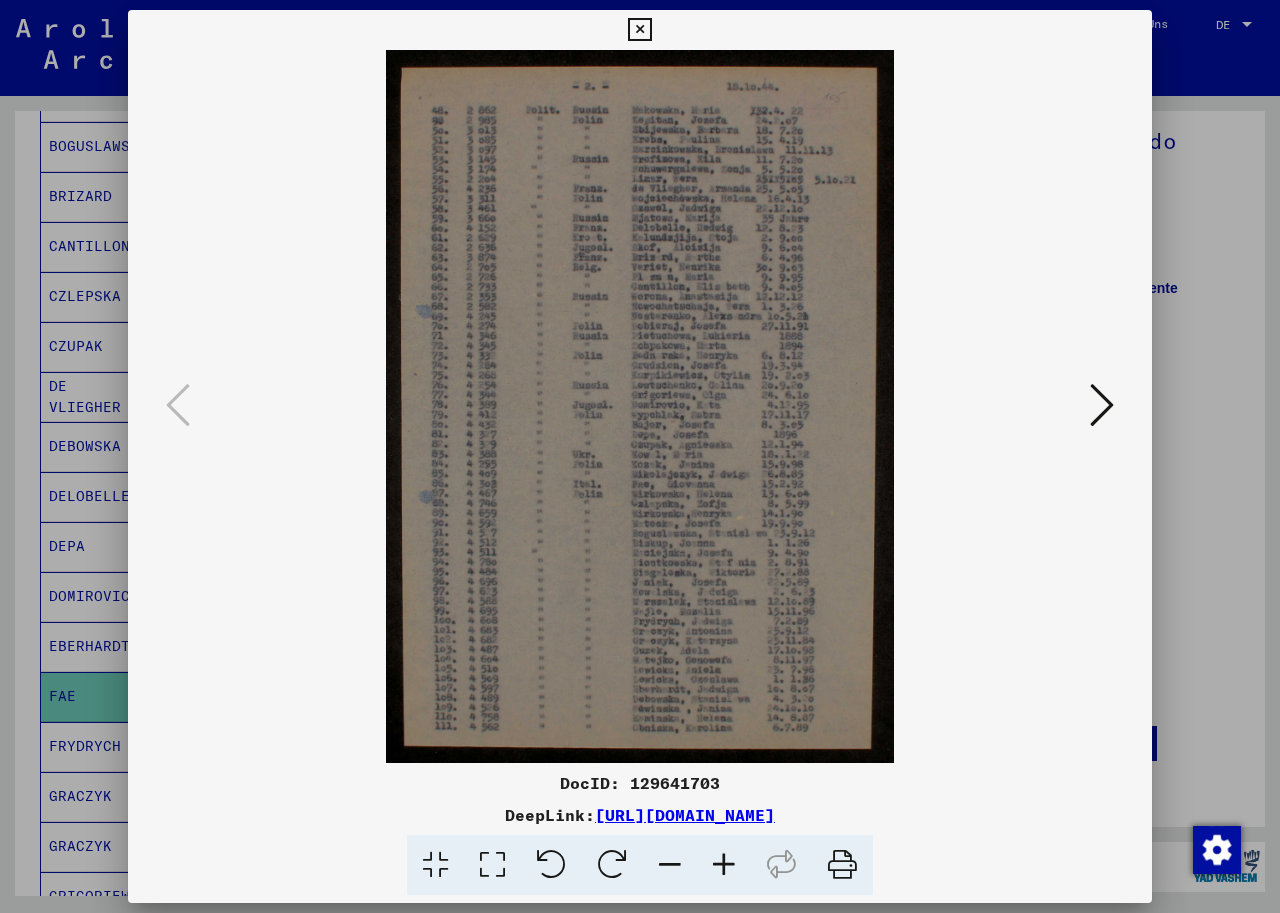 click at bounding box center (178, 405) 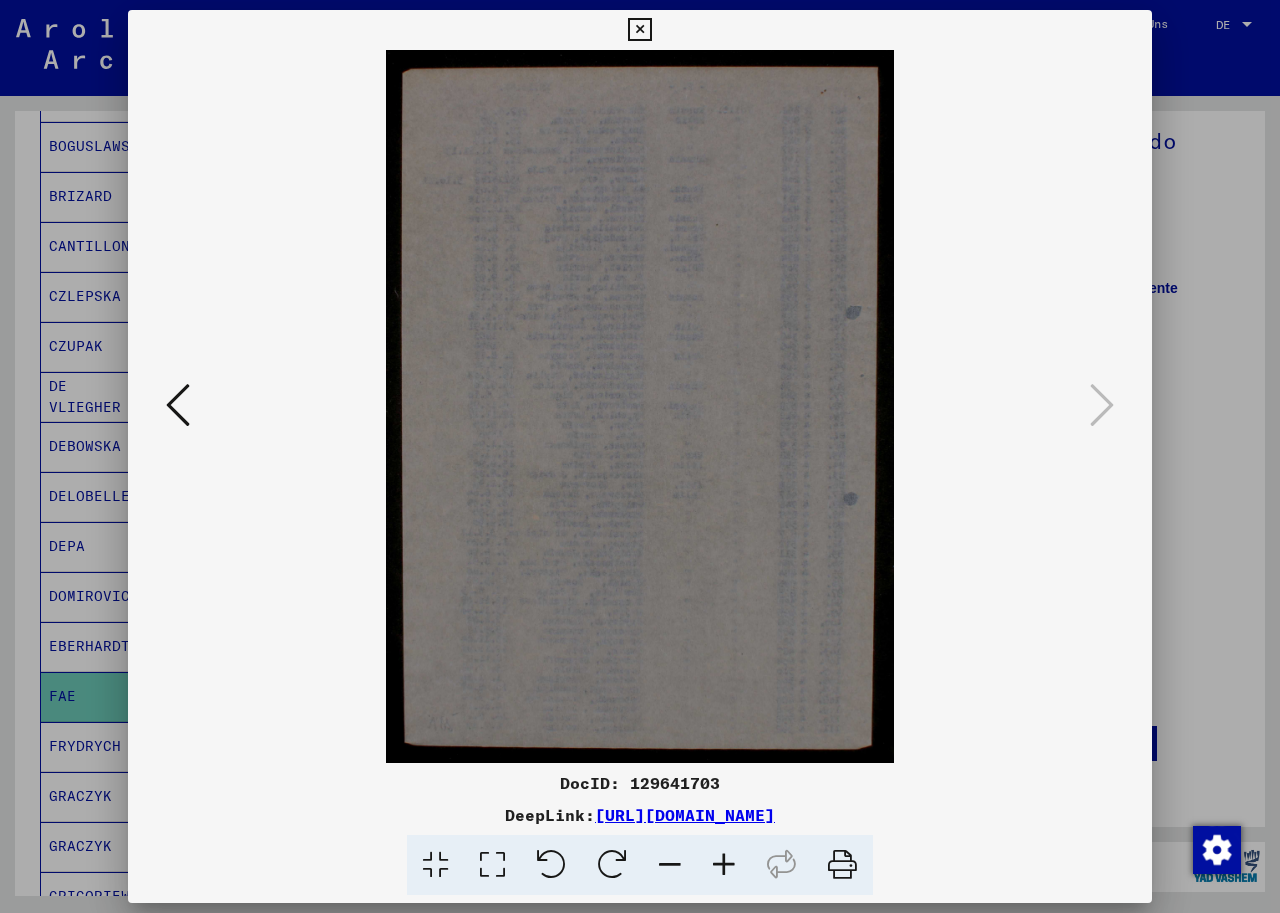 click at bounding box center (1102, 405) 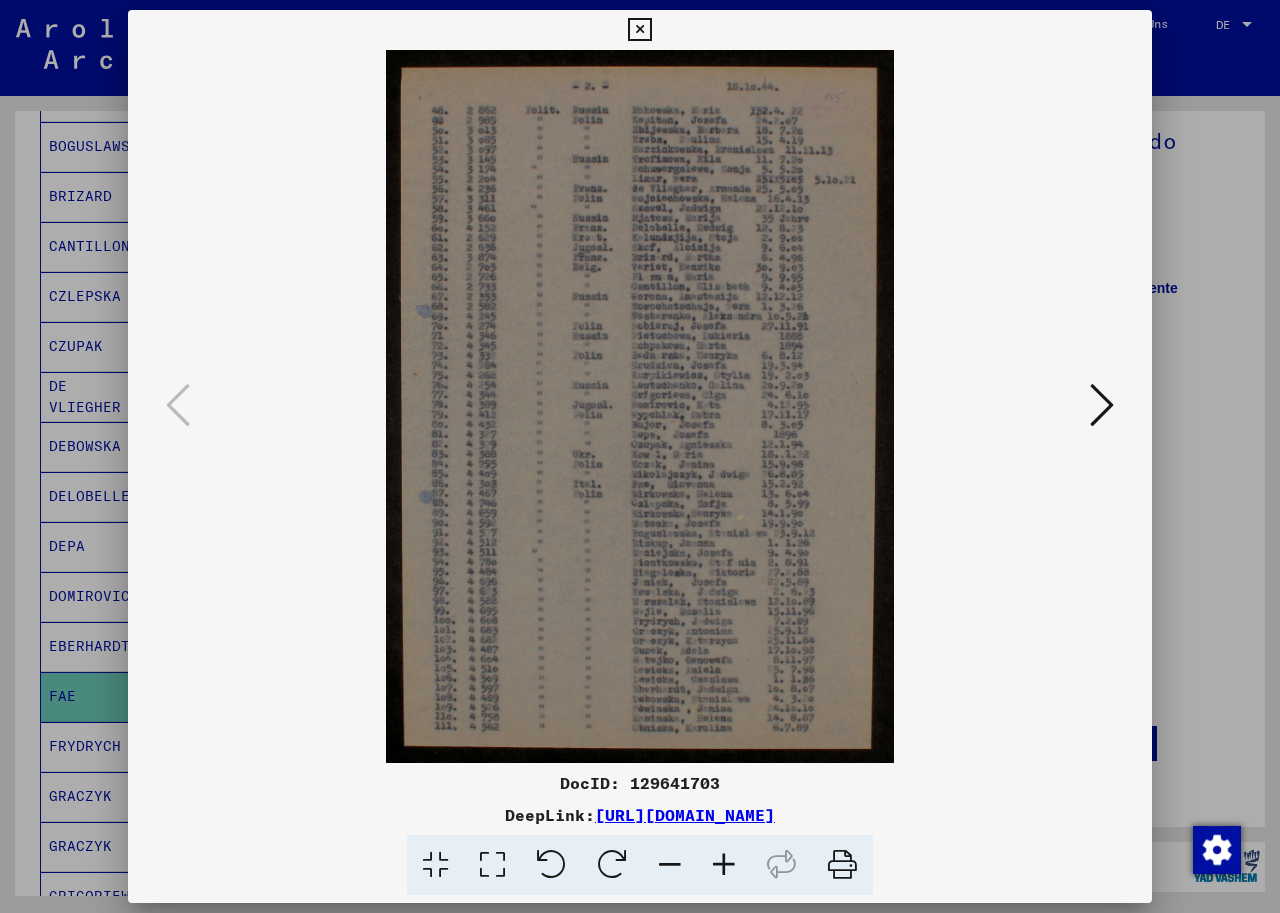 click at bounding box center [724, 865] 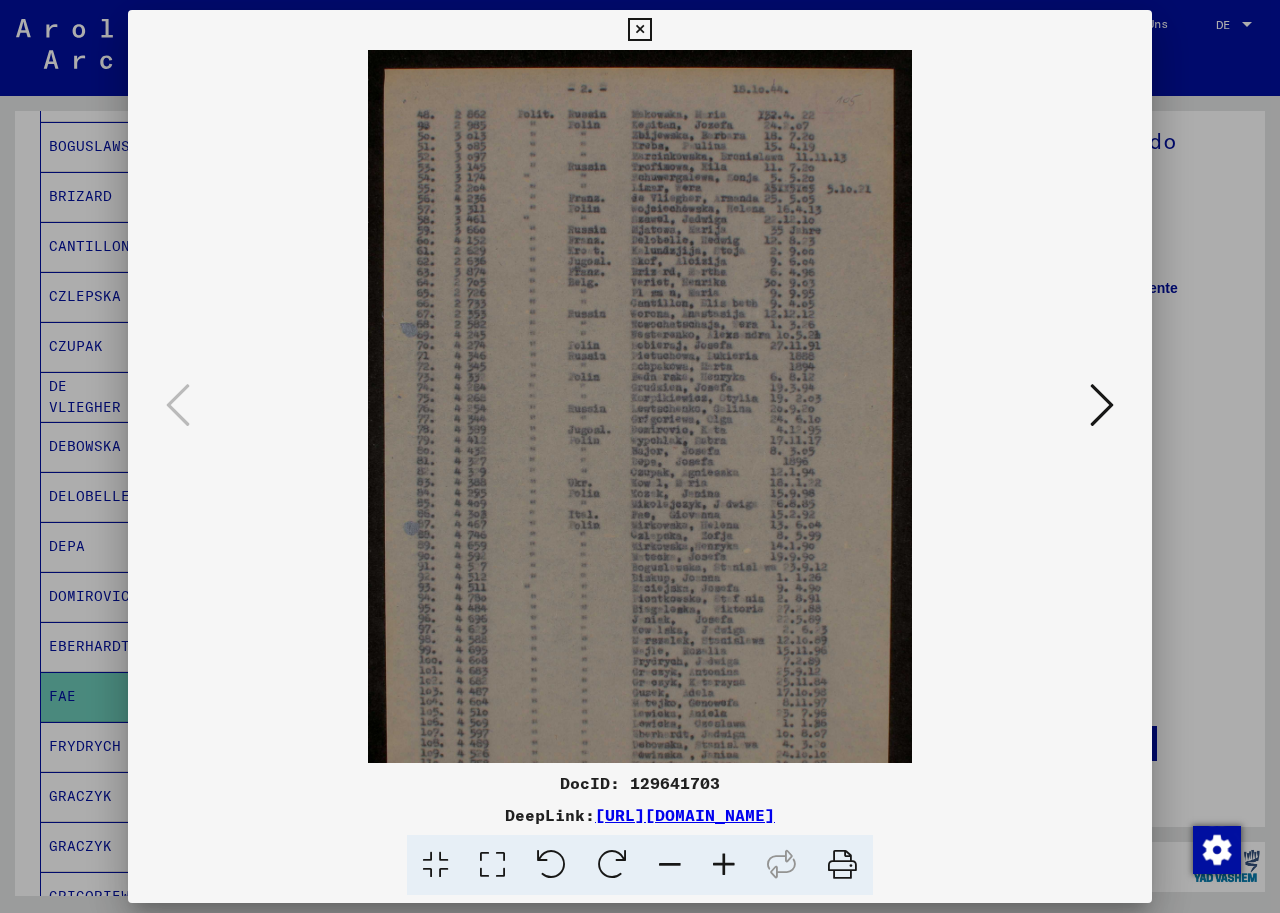 click at bounding box center [724, 865] 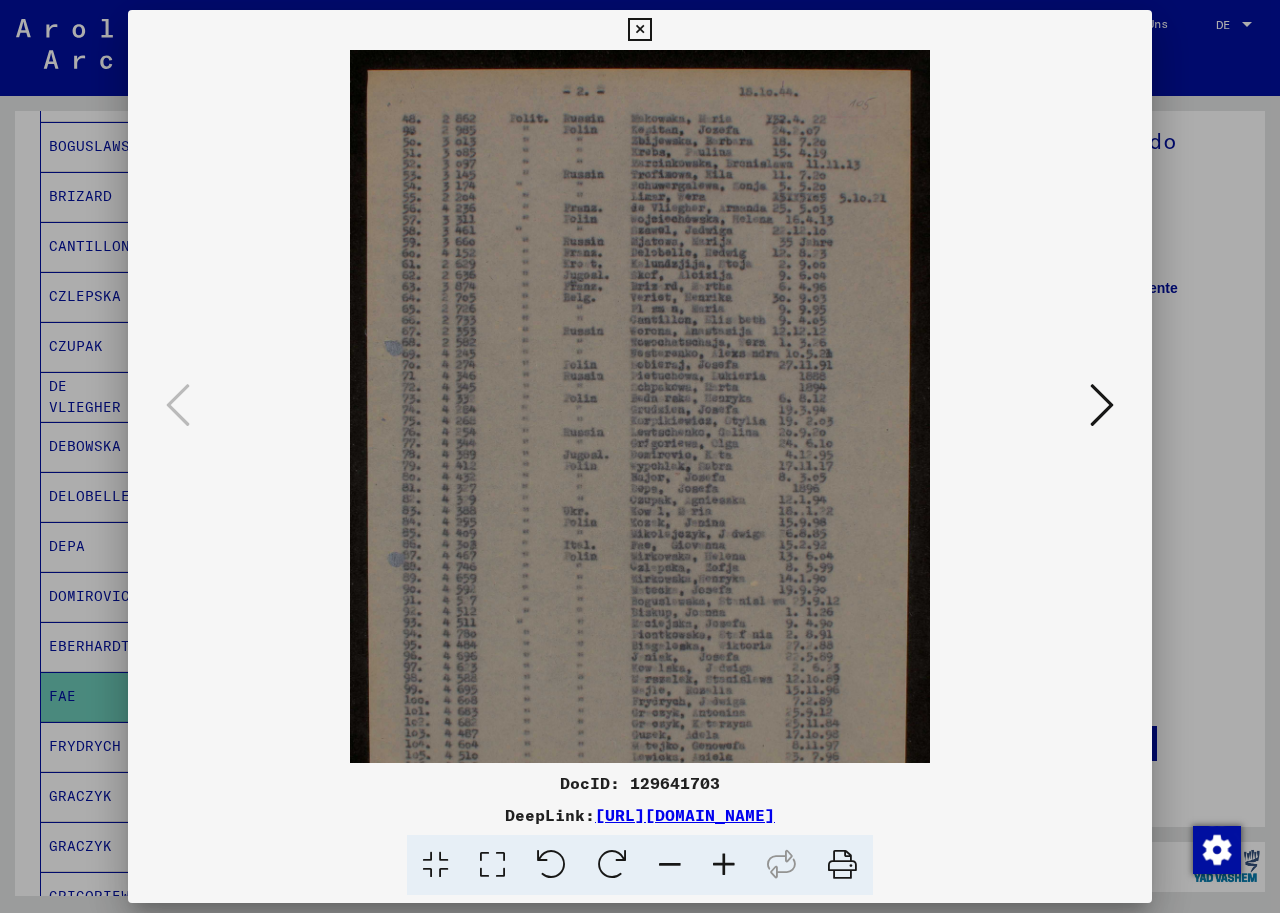 click at bounding box center (724, 865) 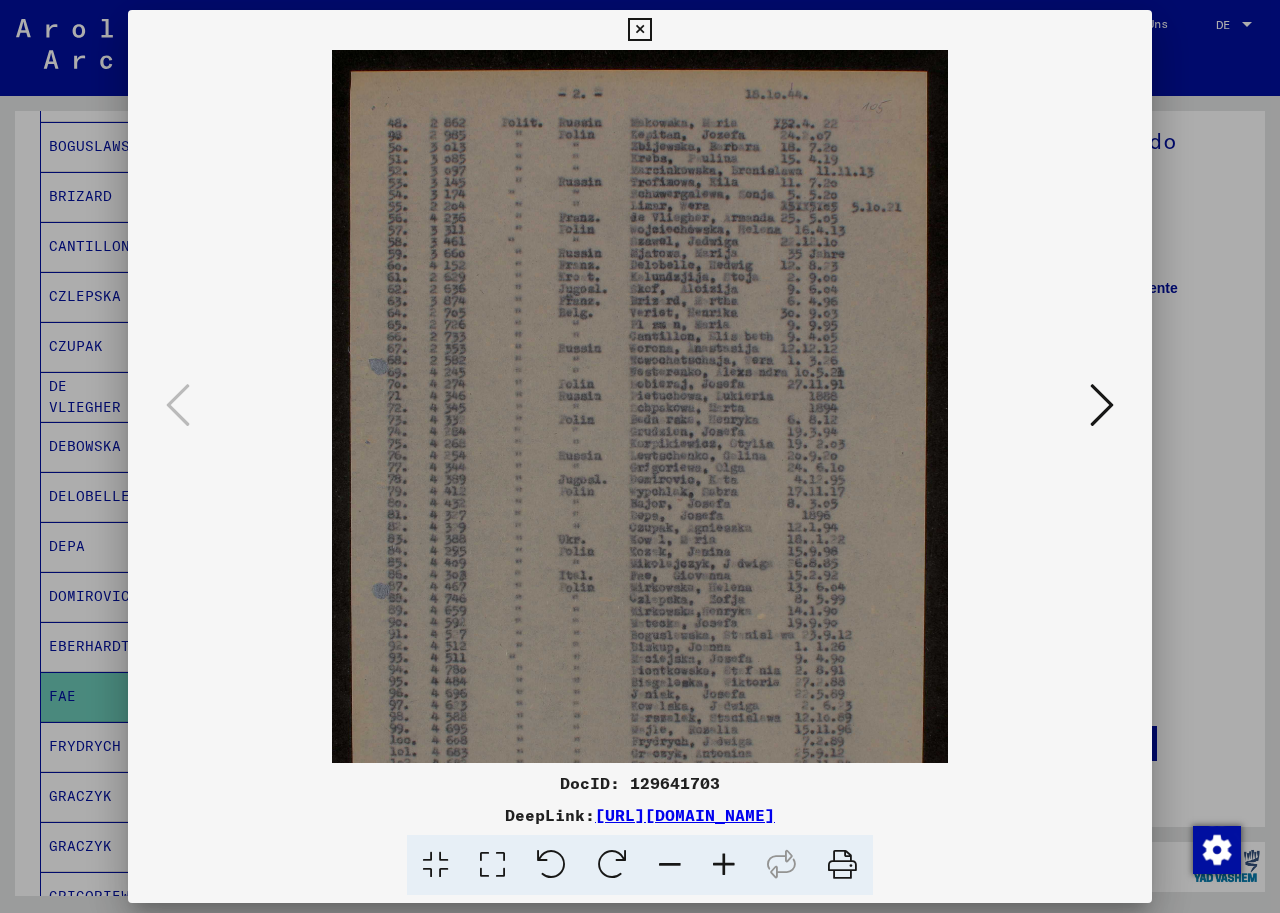 click at bounding box center (724, 865) 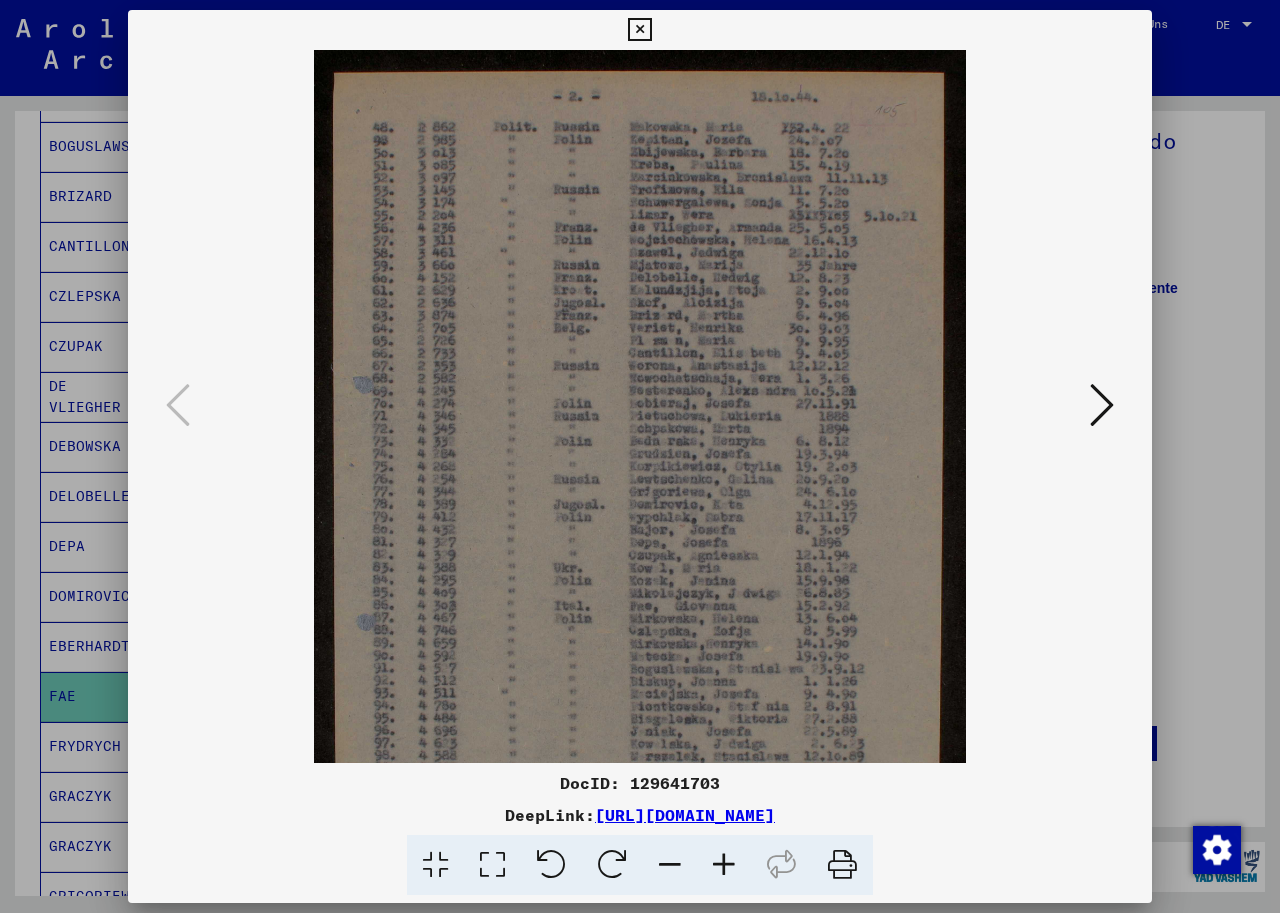 click at bounding box center [724, 865] 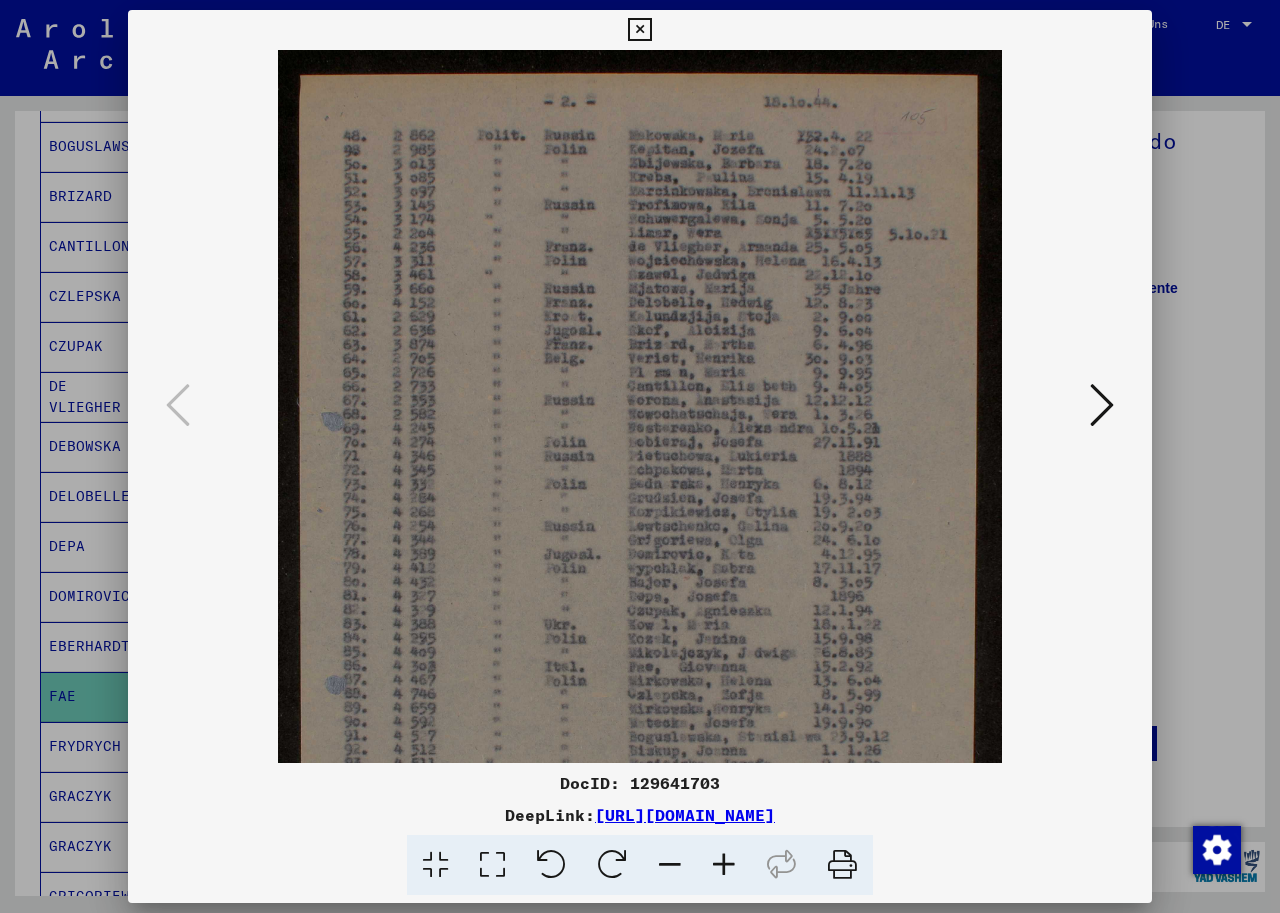 click at bounding box center [724, 865] 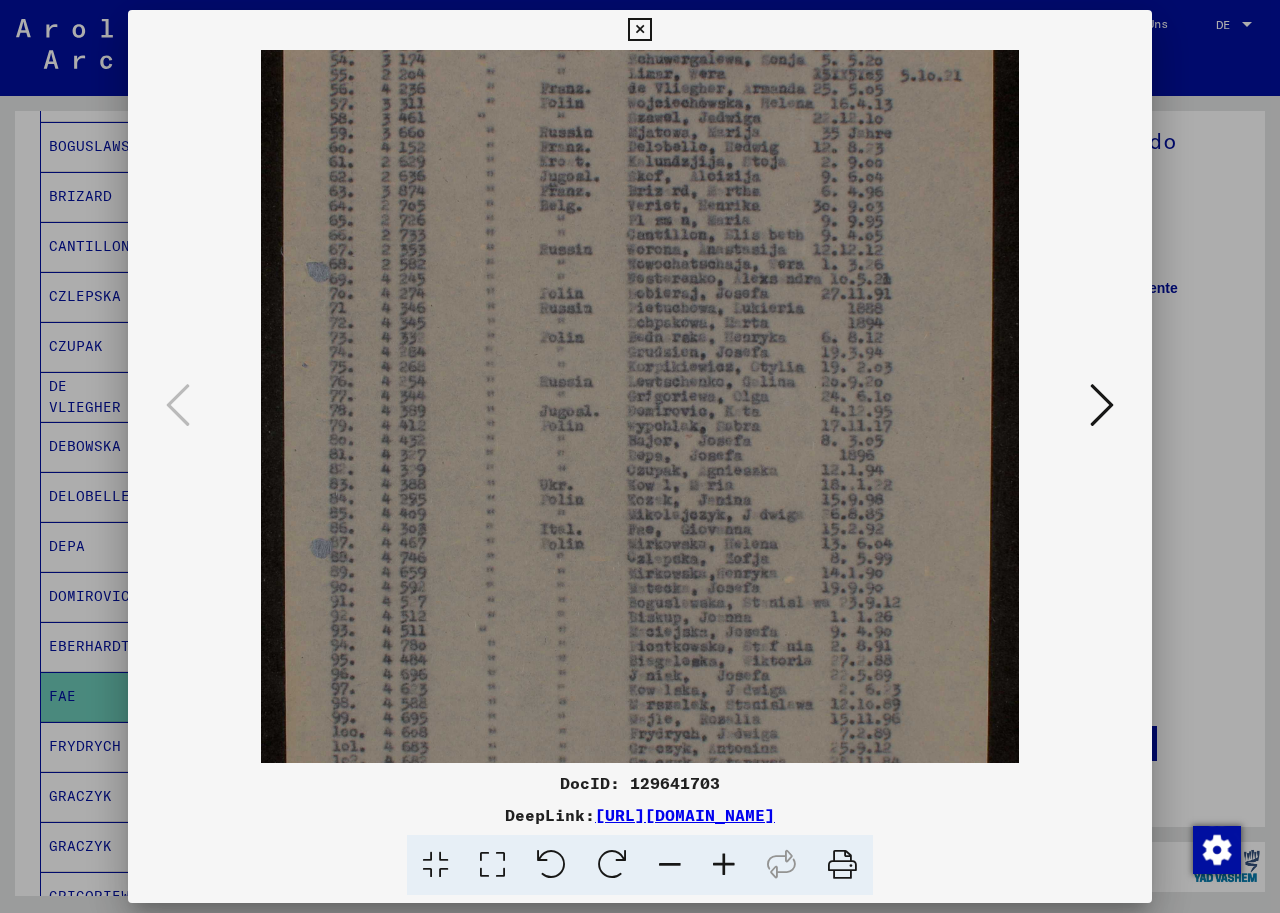 scroll, scrollTop: 171, scrollLeft: 0, axis: vertical 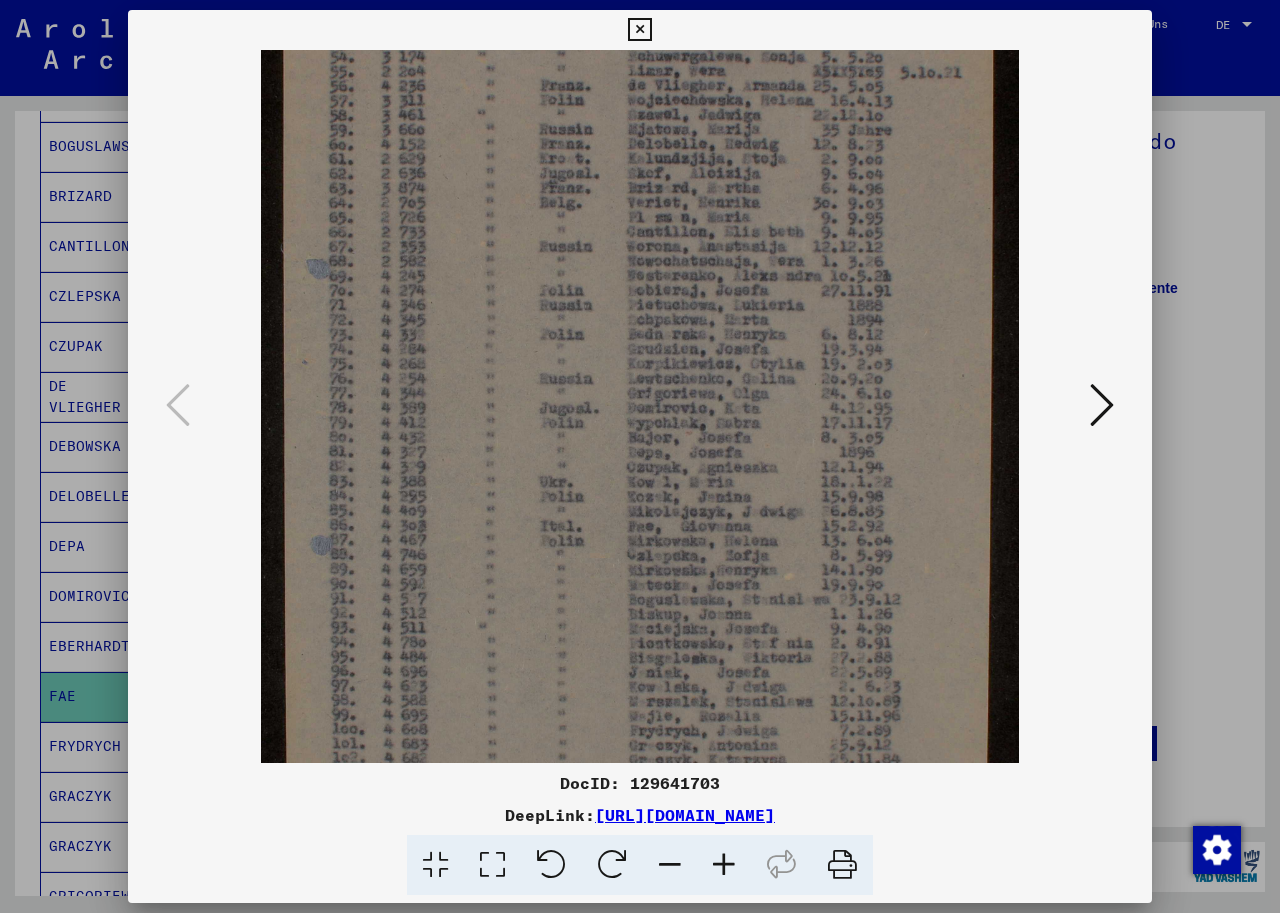 drag, startPoint x: 749, startPoint y: 656, endPoint x: 749, endPoint y: 485, distance: 171 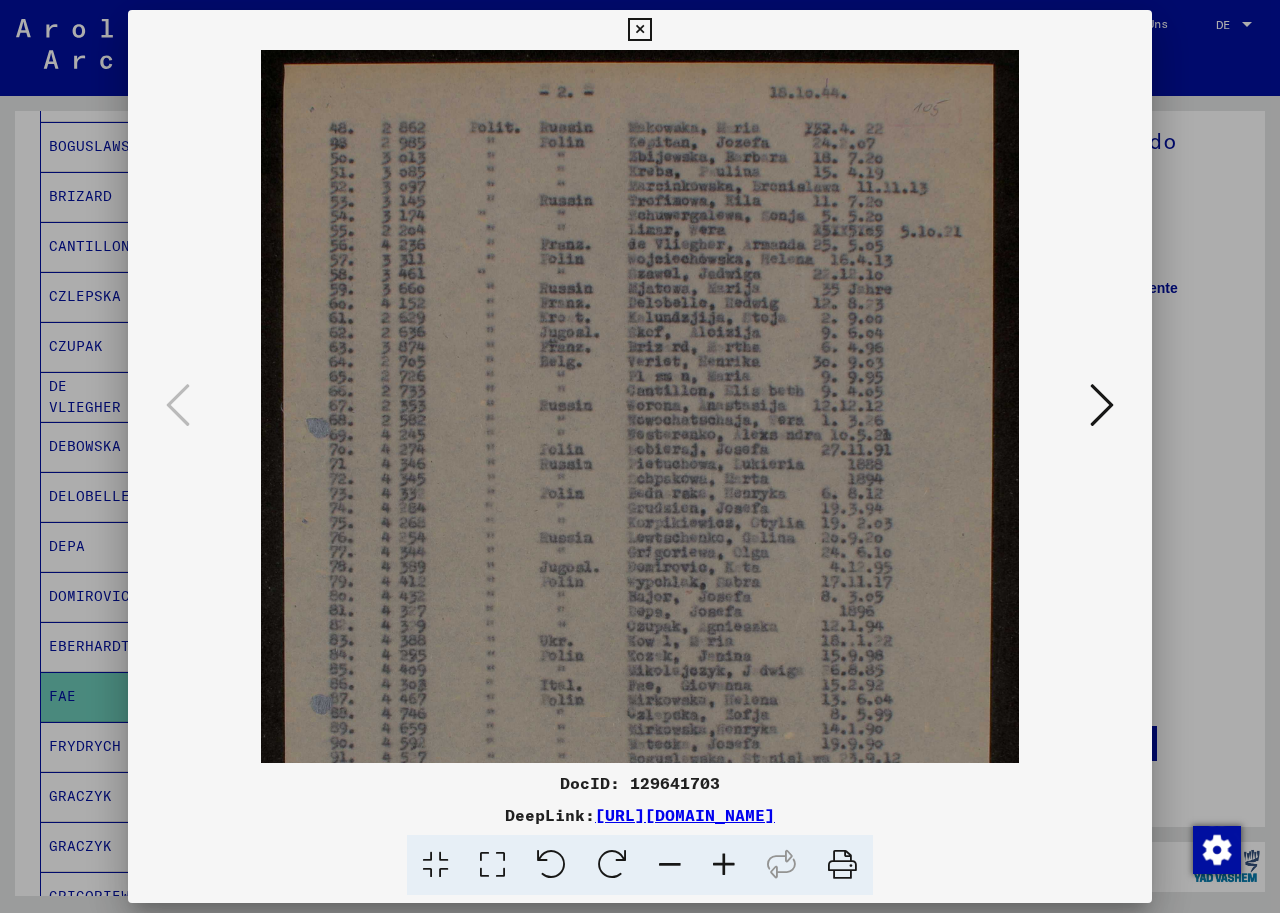 scroll, scrollTop: 0, scrollLeft: 0, axis: both 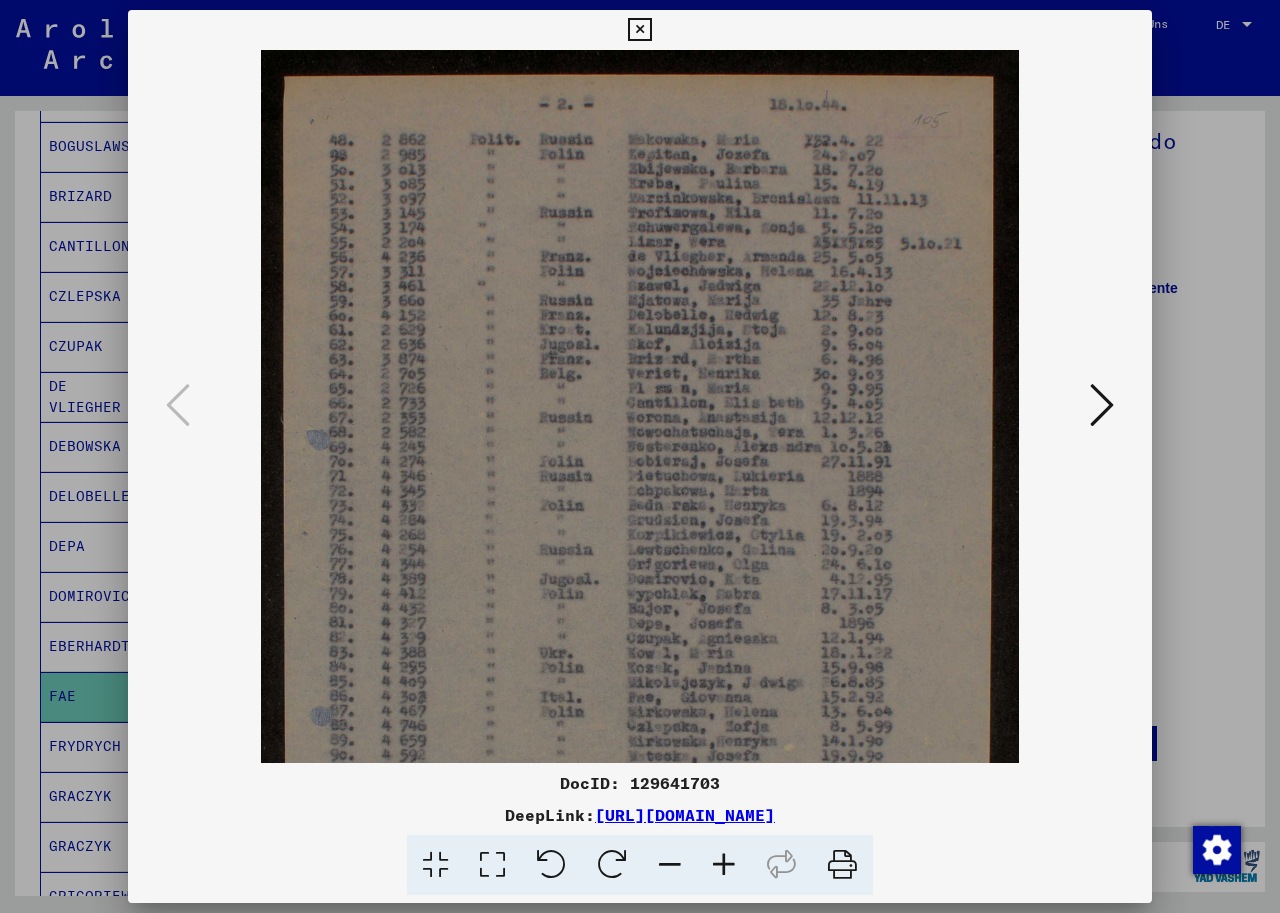 drag, startPoint x: 756, startPoint y: 387, endPoint x: 756, endPoint y: 565, distance: 178 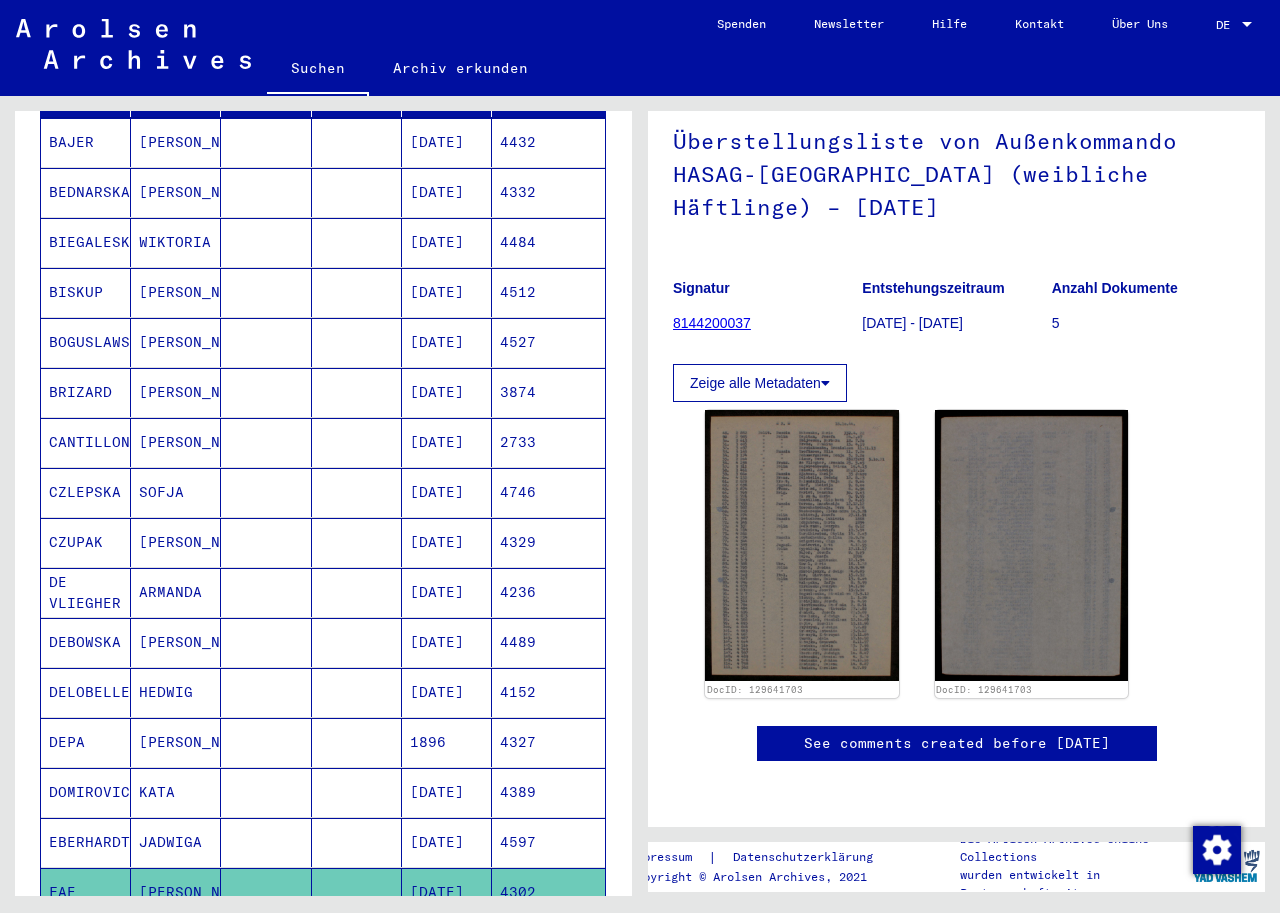 scroll, scrollTop: 304, scrollLeft: 0, axis: vertical 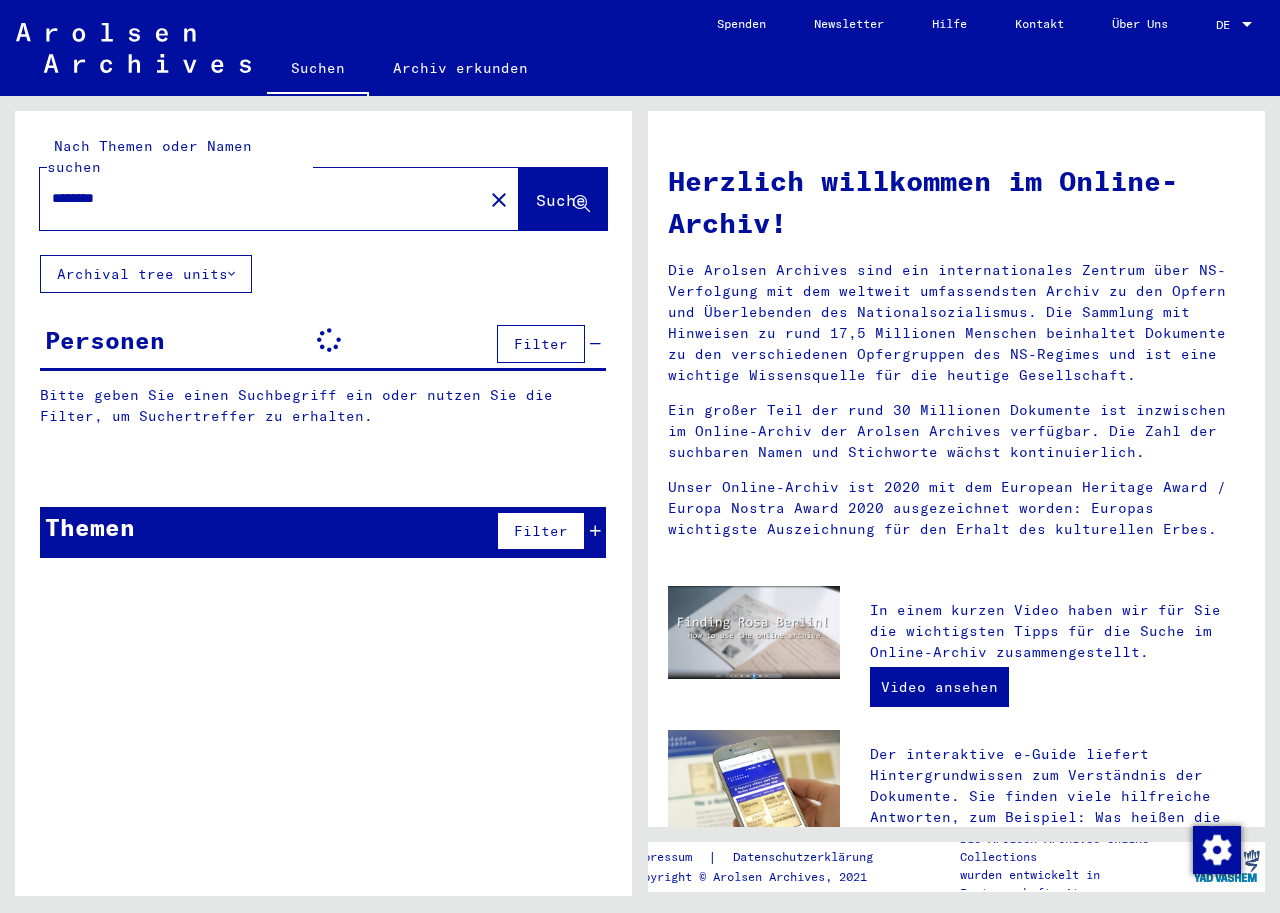 click on "********" at bounding box center (255, 198) 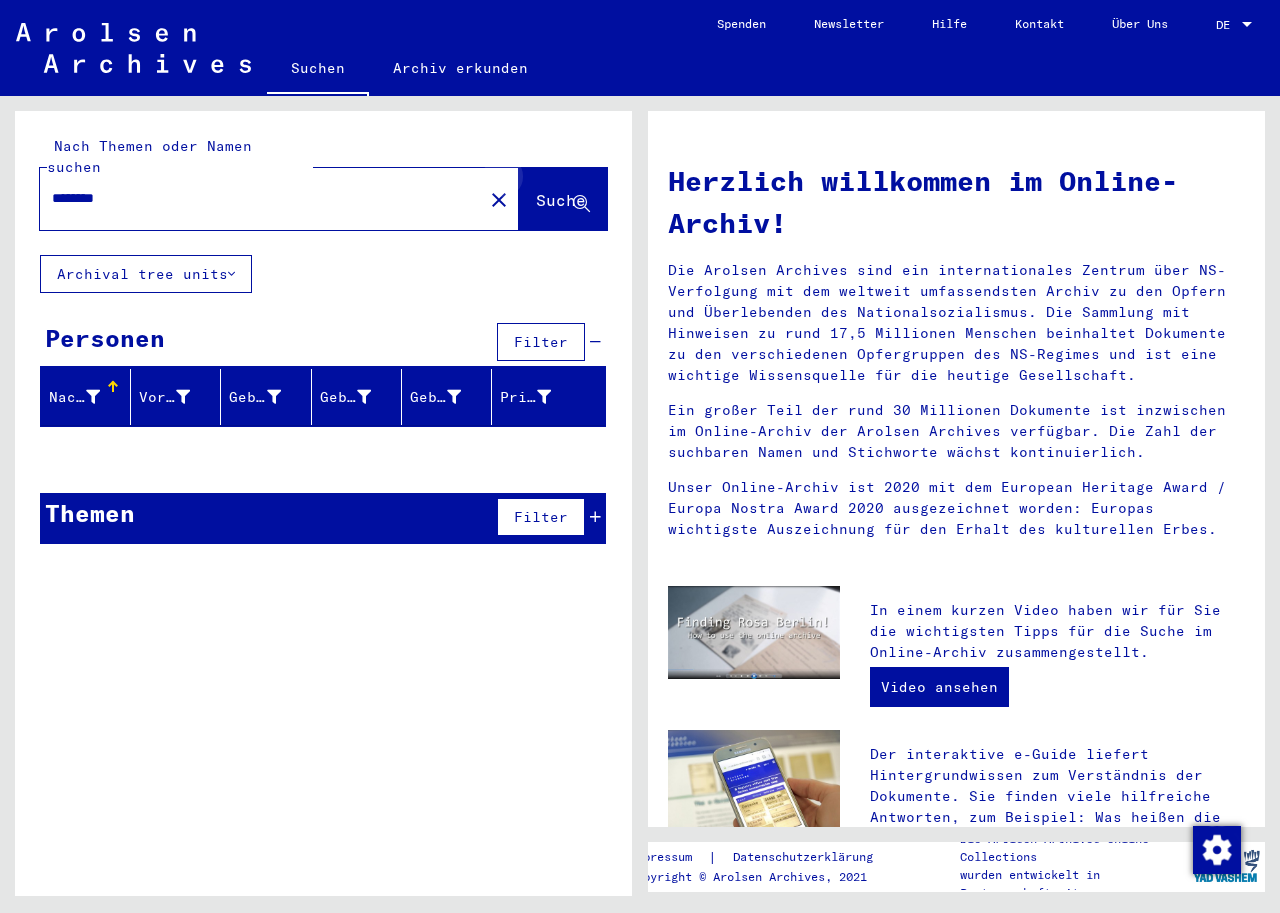 click 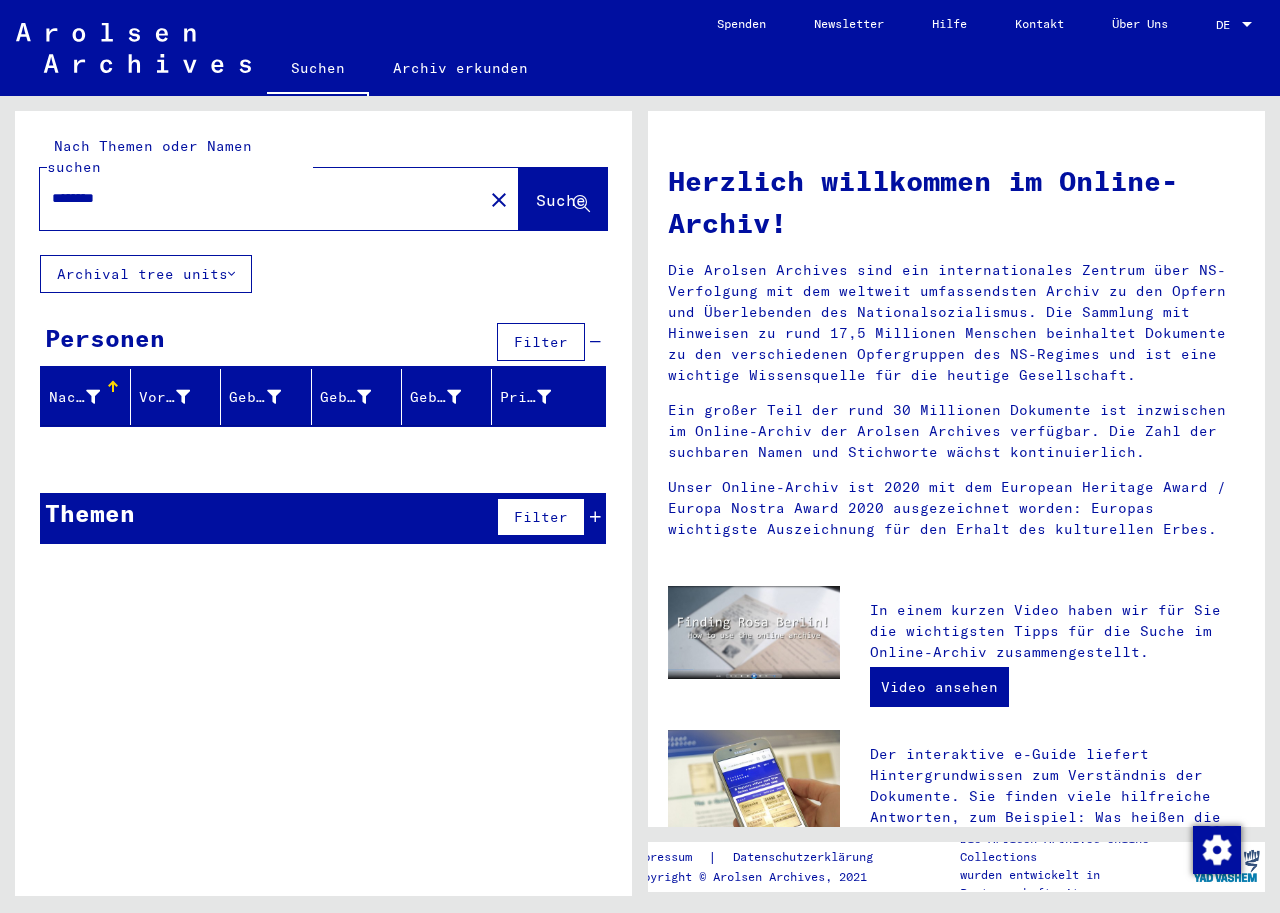 click on "Filter" at bounding box center [541, 342] 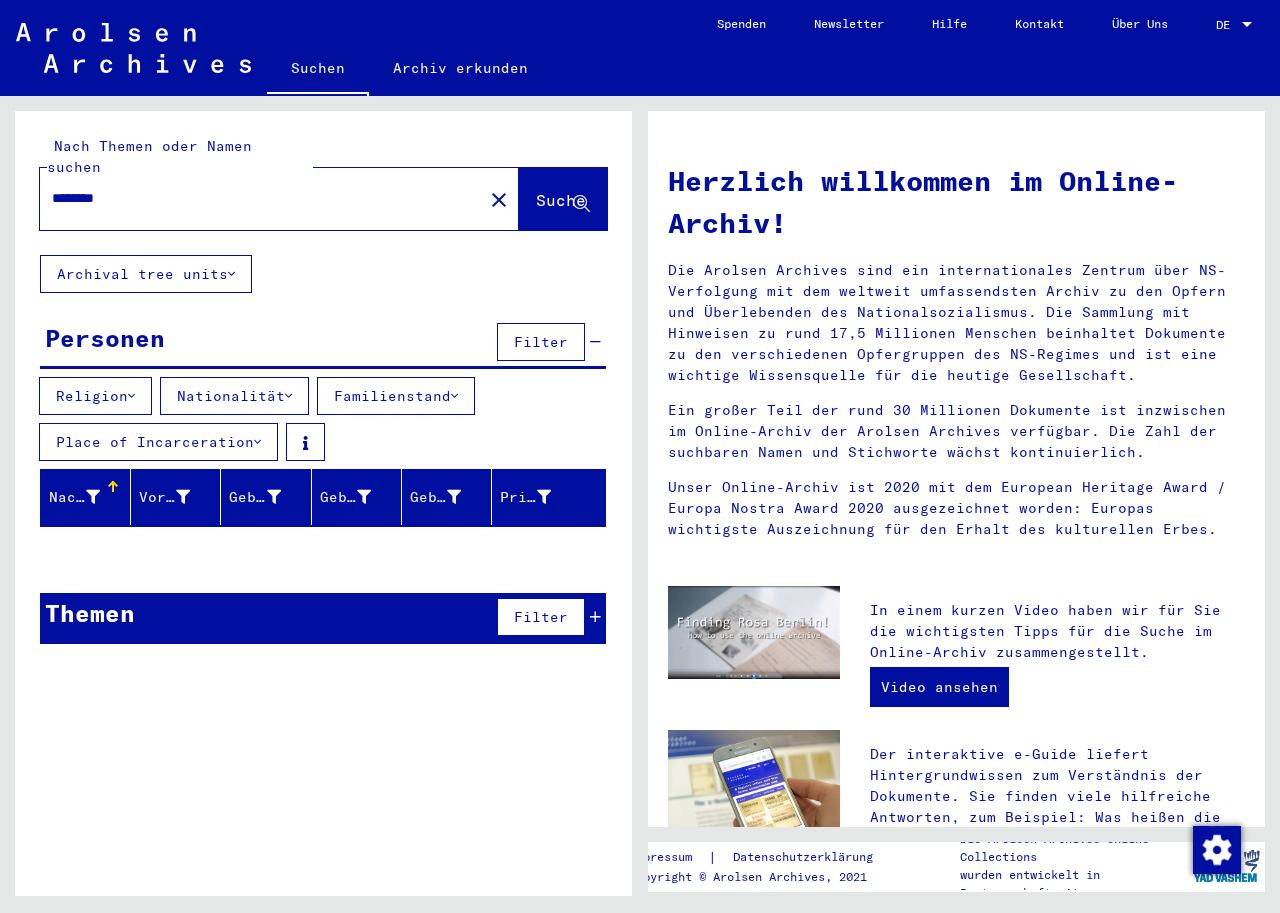 click on "********" at bounding box center [255, 198] 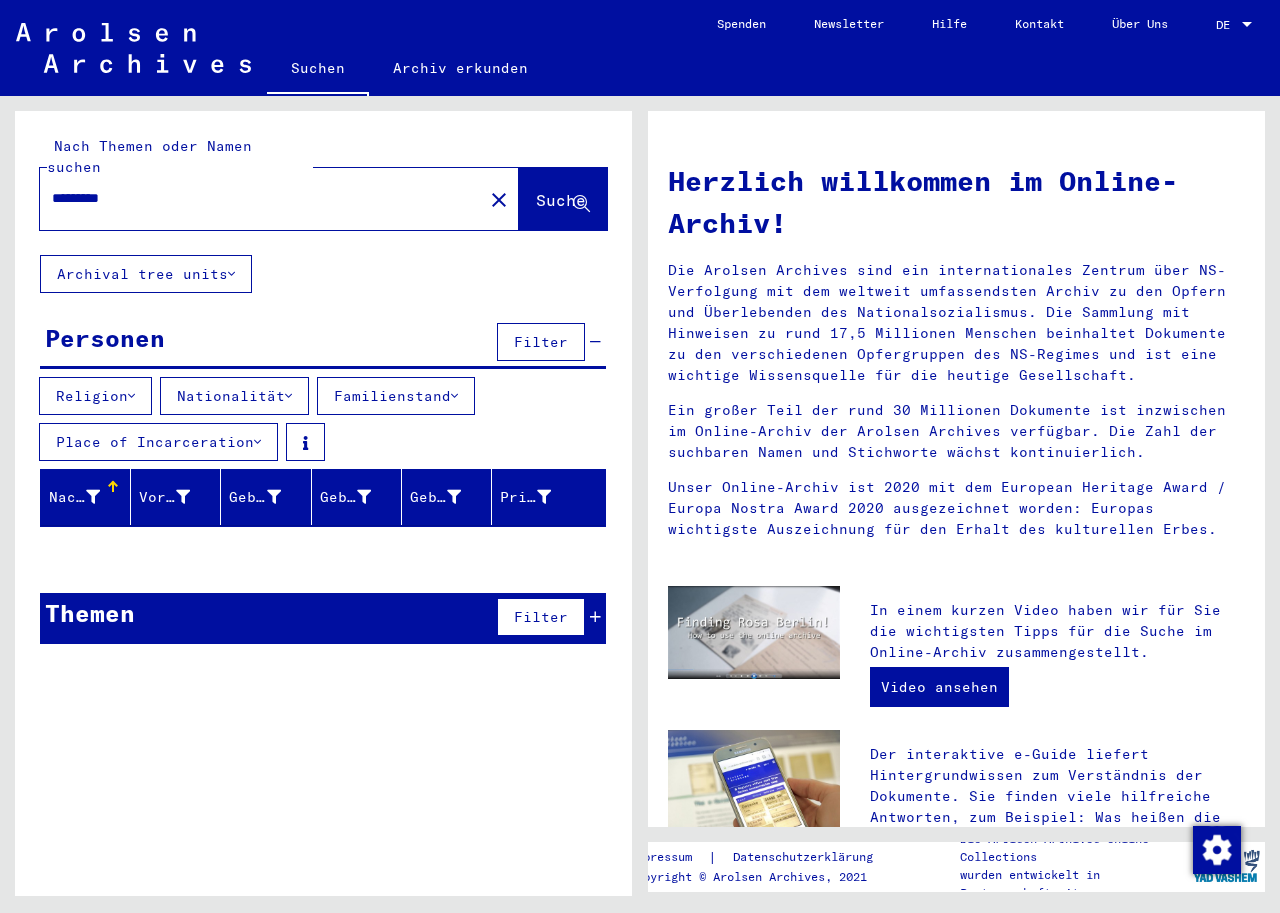 type on "*********" 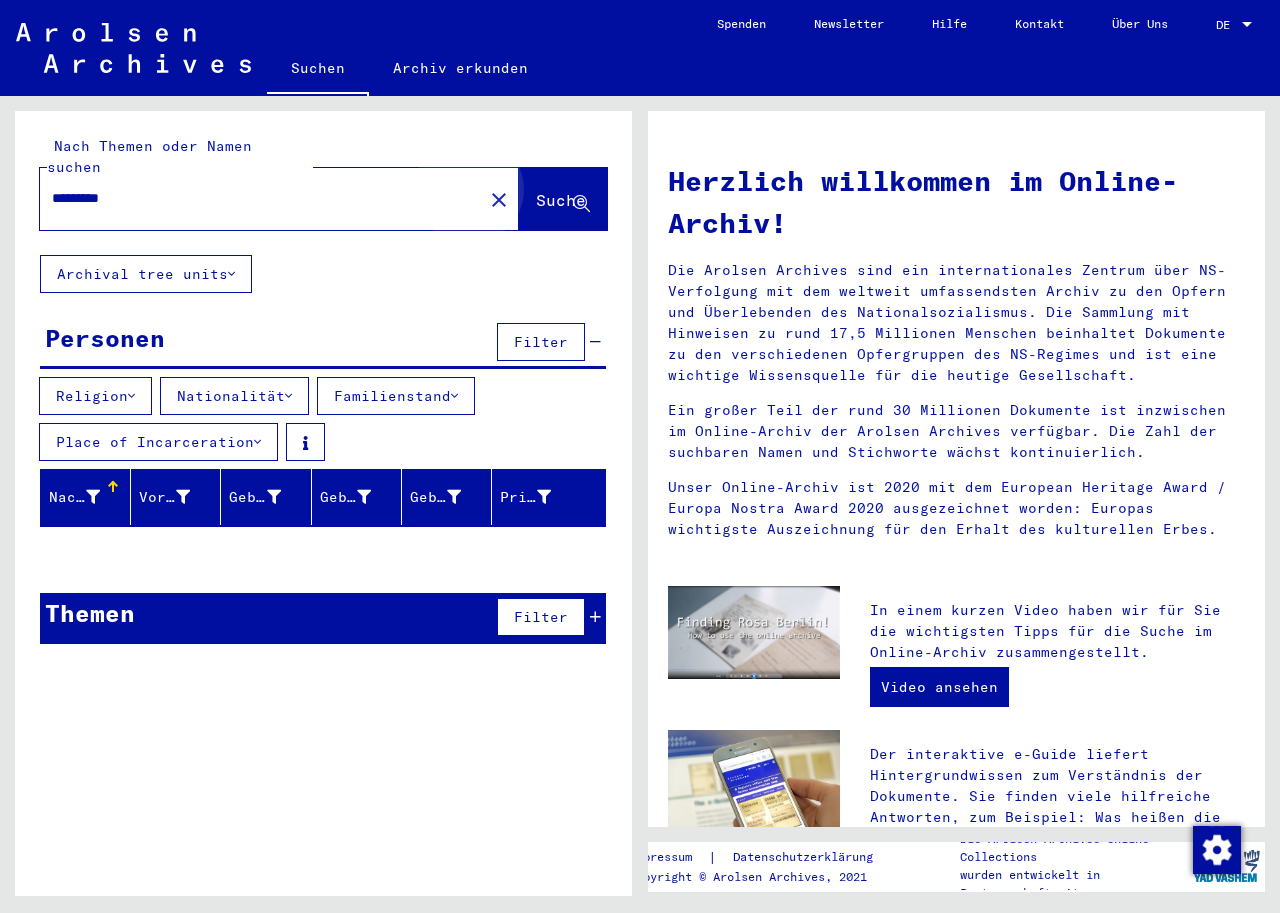 click on "Suche" 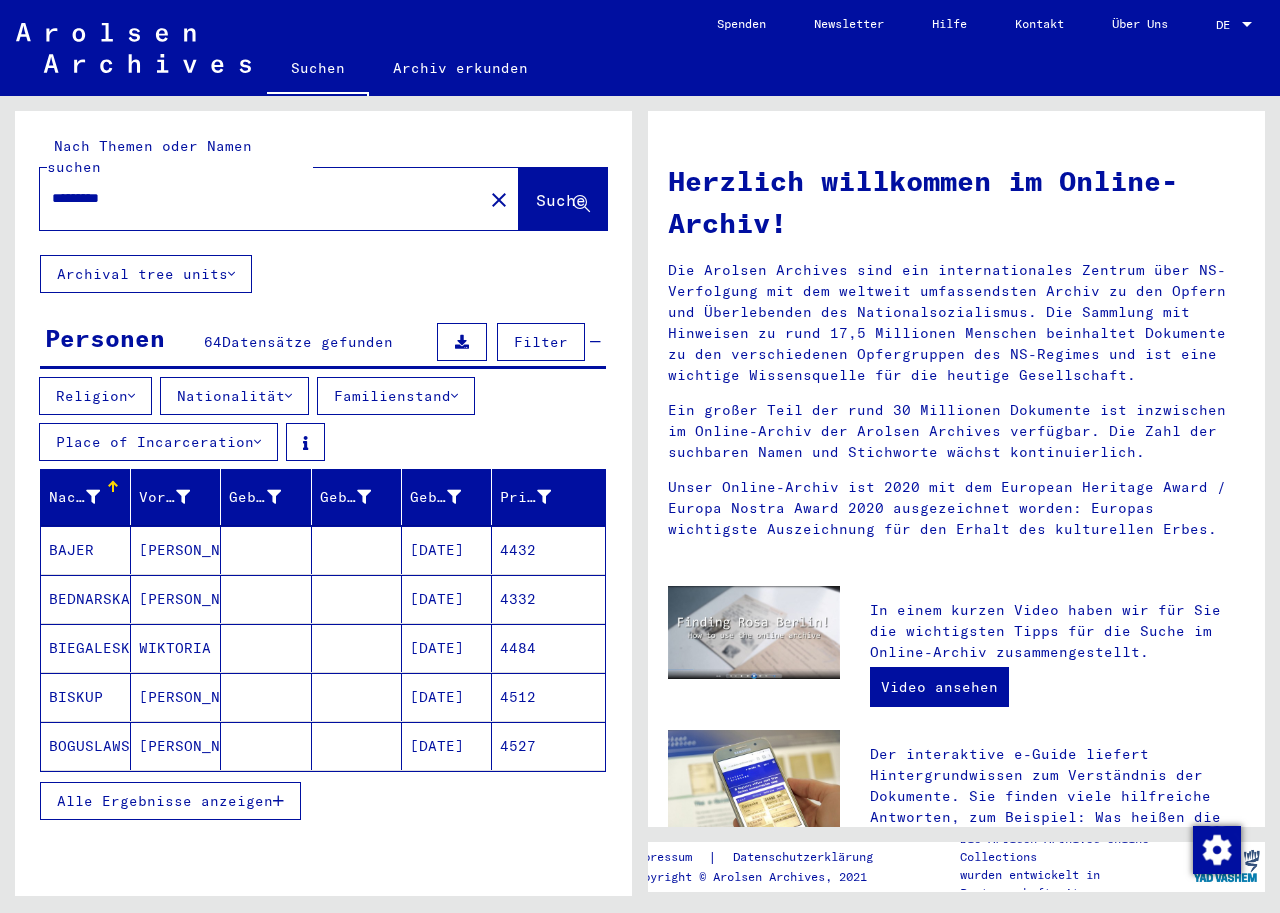 click on "Alle Ergebnisse anzeigen" at bounding box center [165, 801] 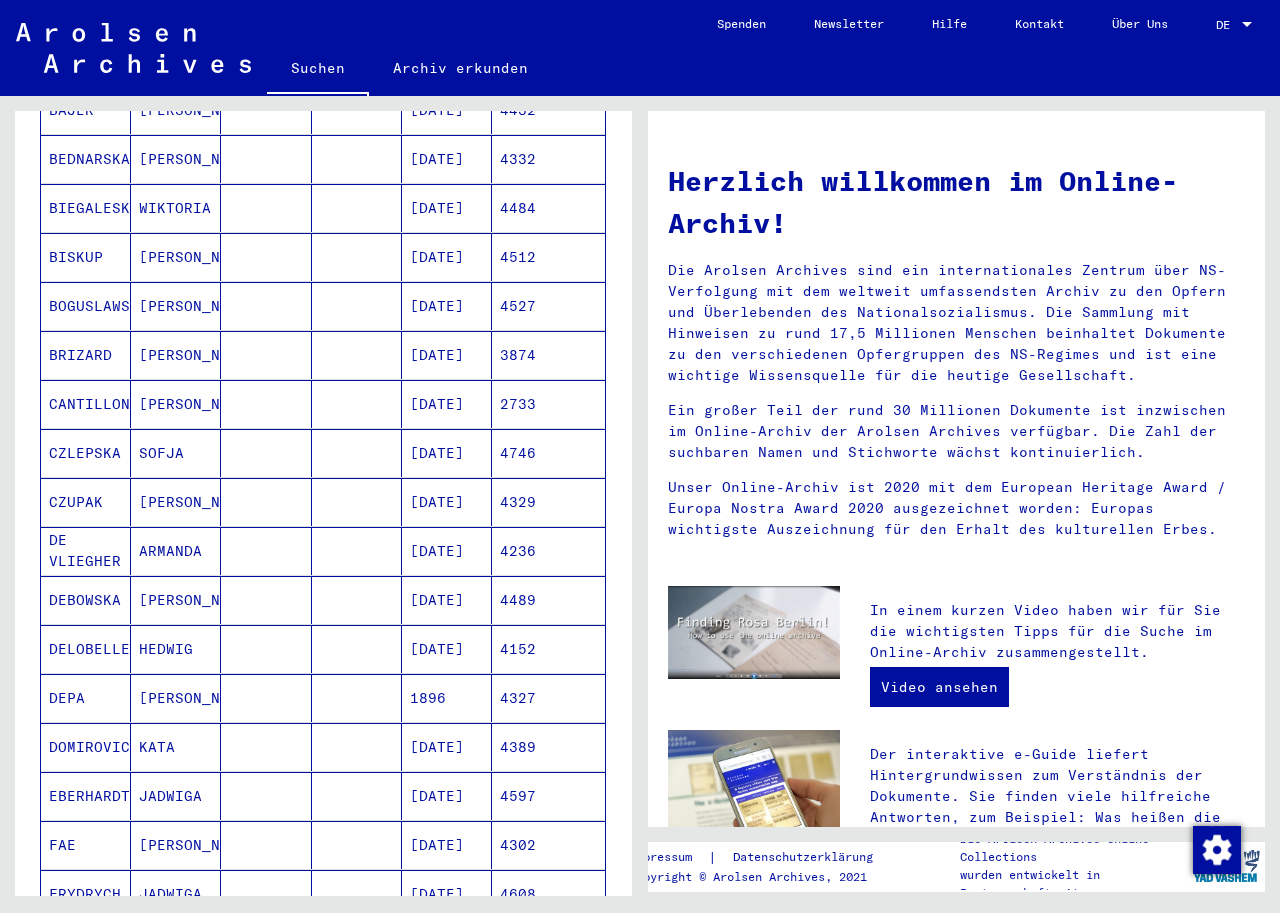 scroll, scrollTop: 500, scrollLeft: 0, axis: vertical 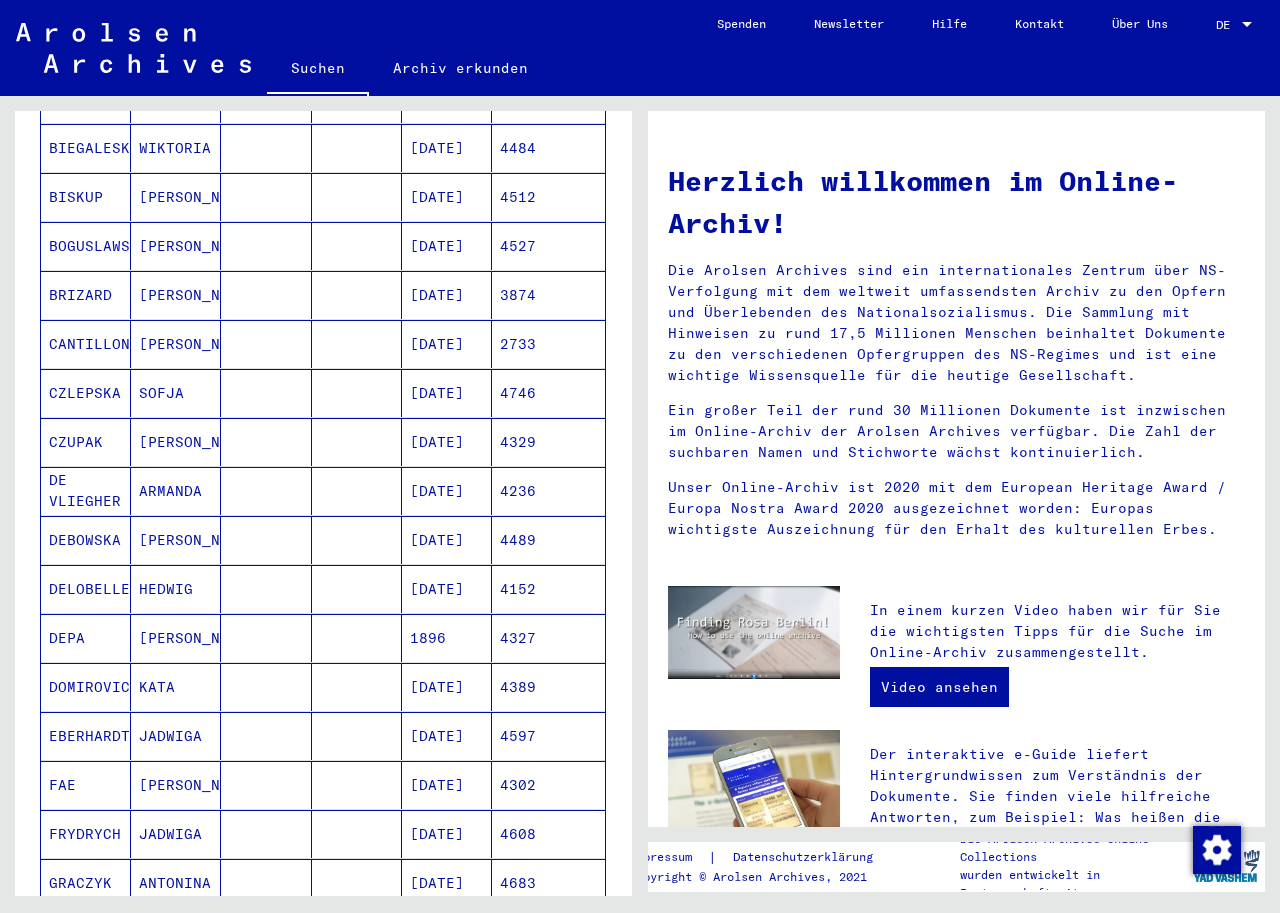 click on "4302" at bounding box center (548, 834) 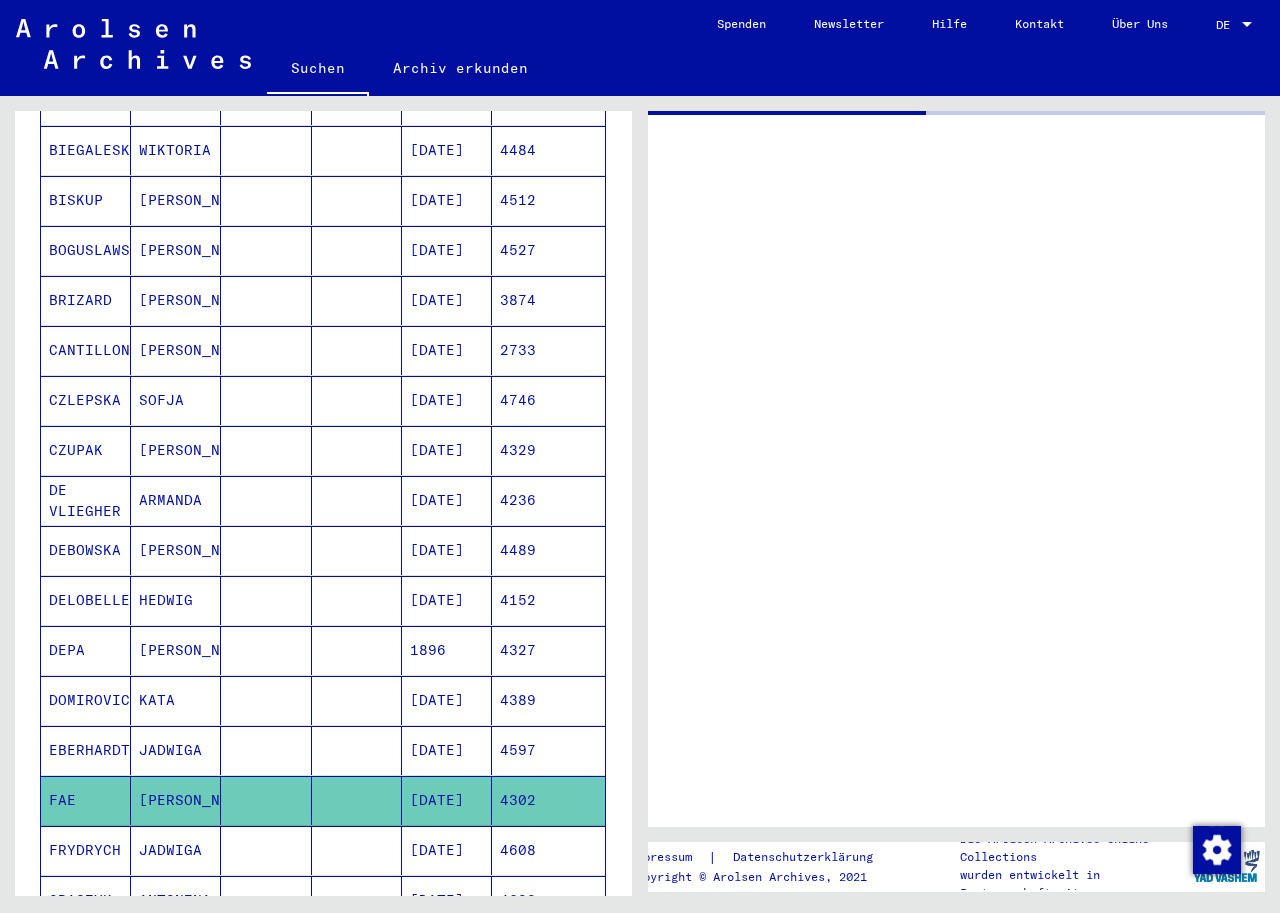 scroll, scrollTop: 502, scrollLeft: 0, axis: vertical 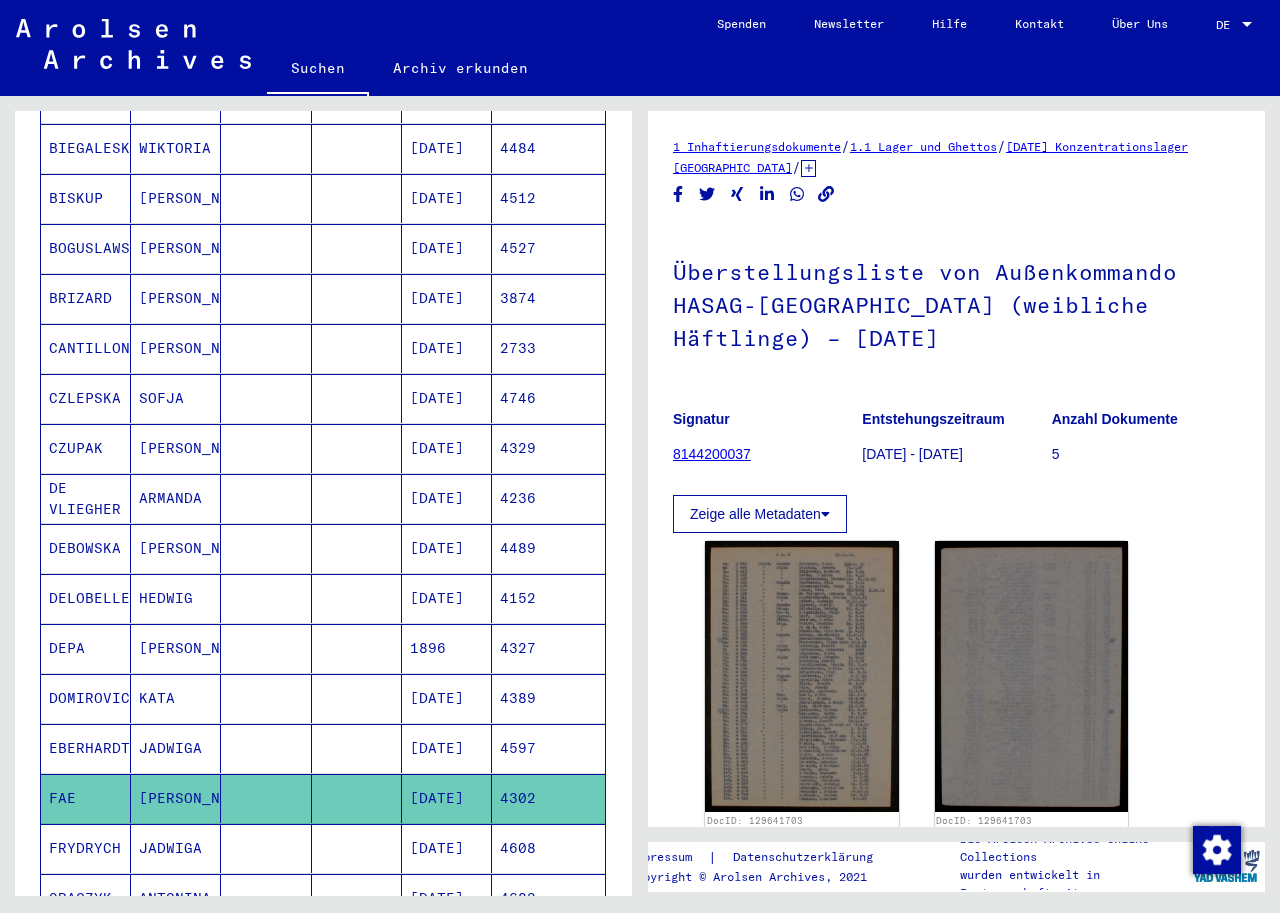 click on "8144200037" 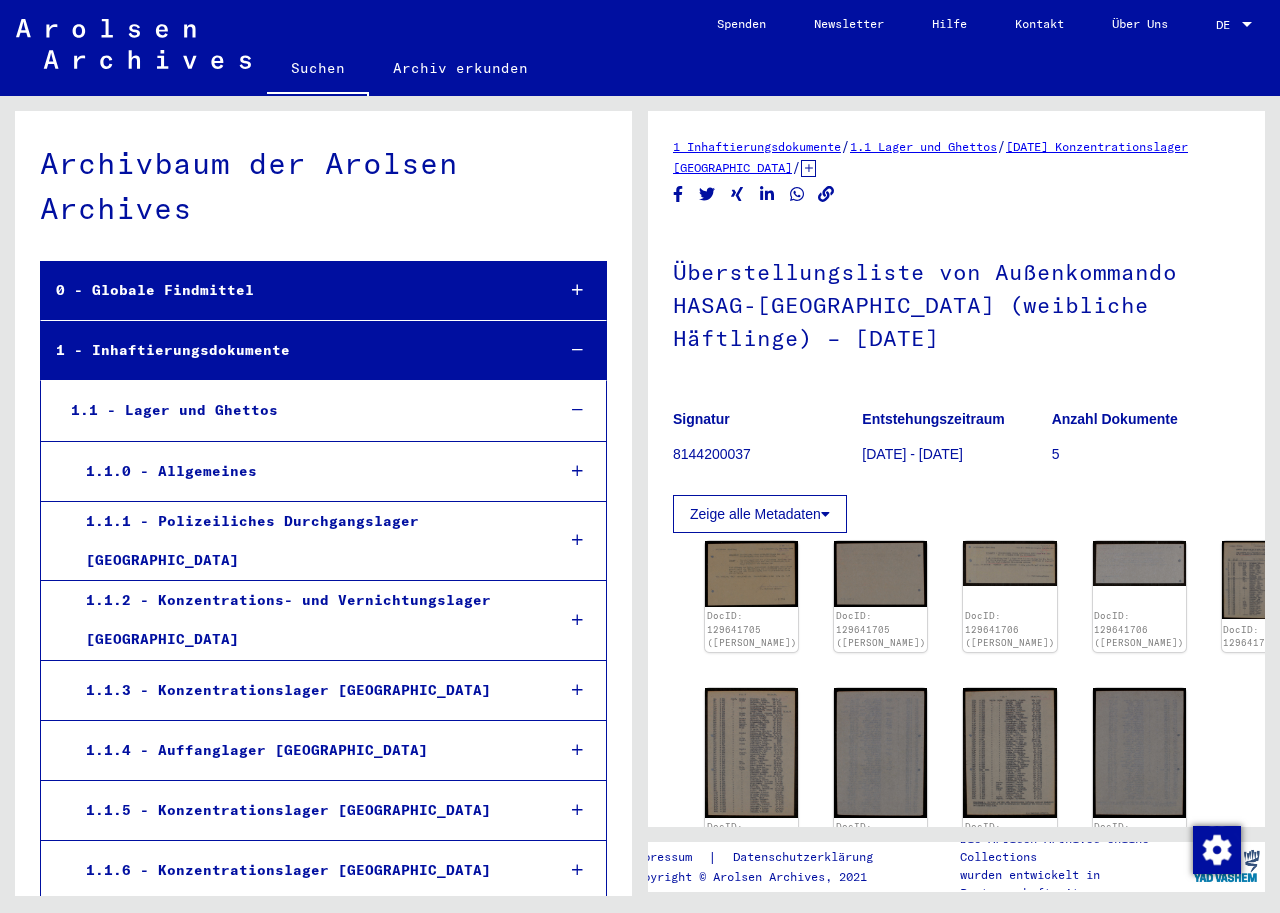 scroll, scrollTop: 7114, scrollLeft: 0, axis: vertical 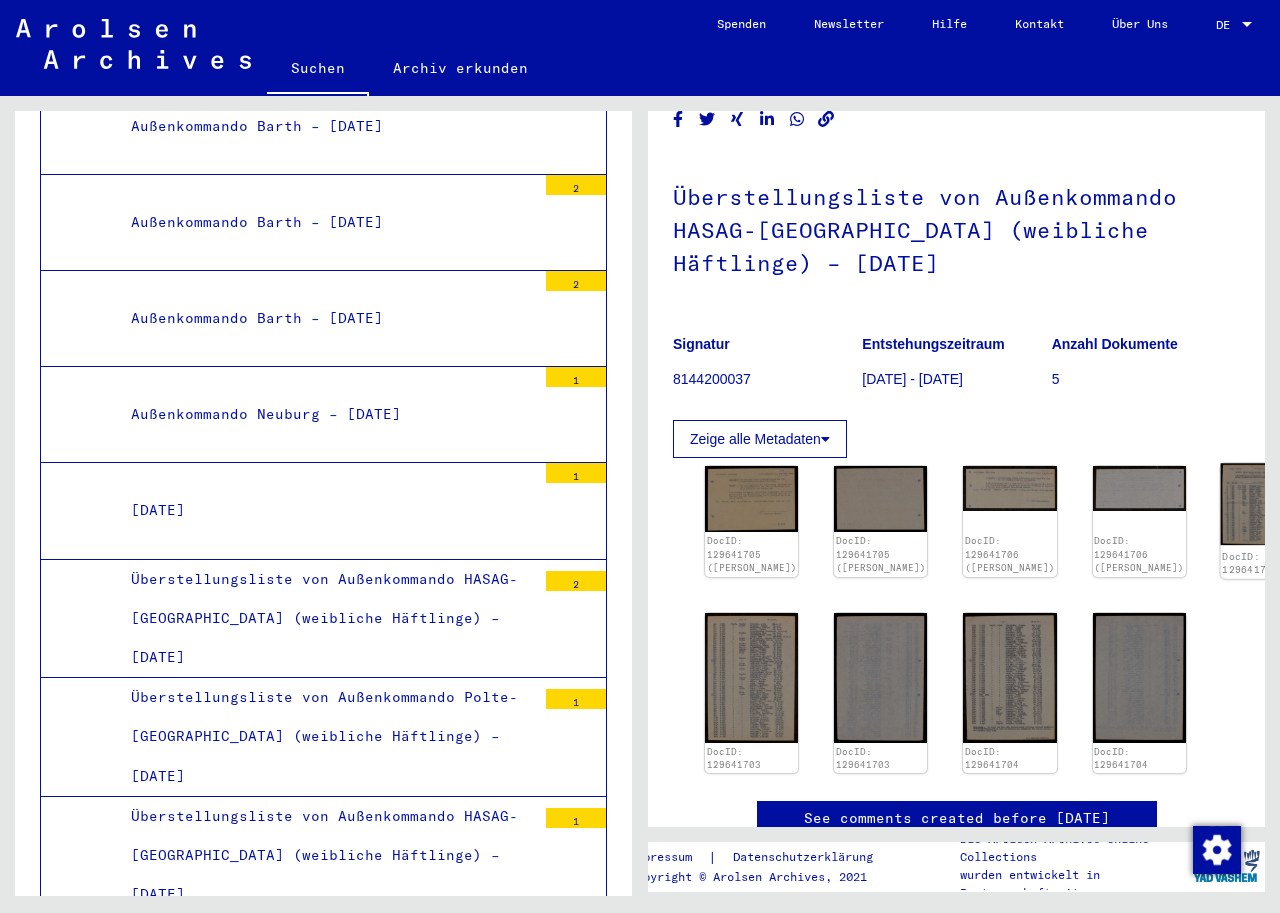 click 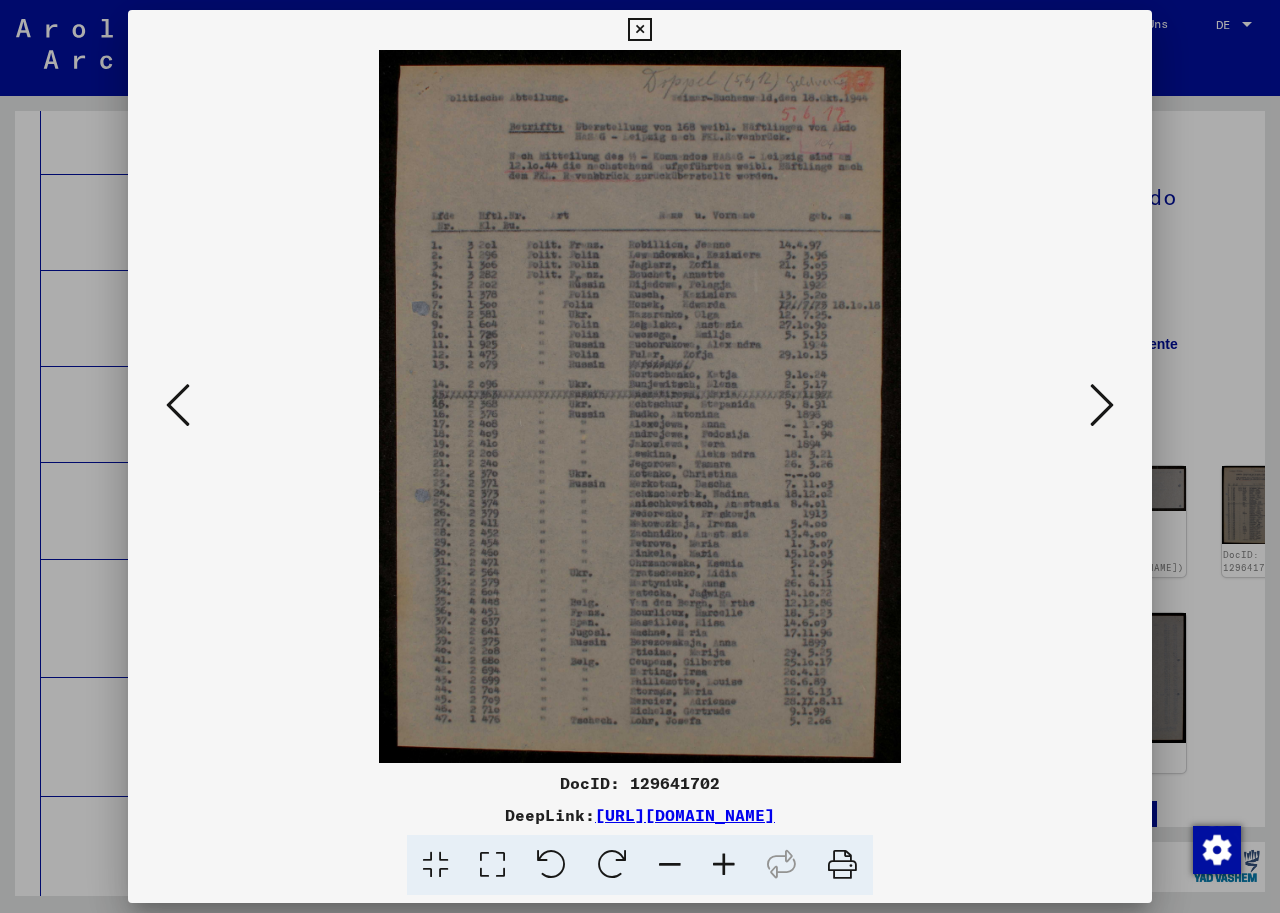 click at bounding box center [842, 865] 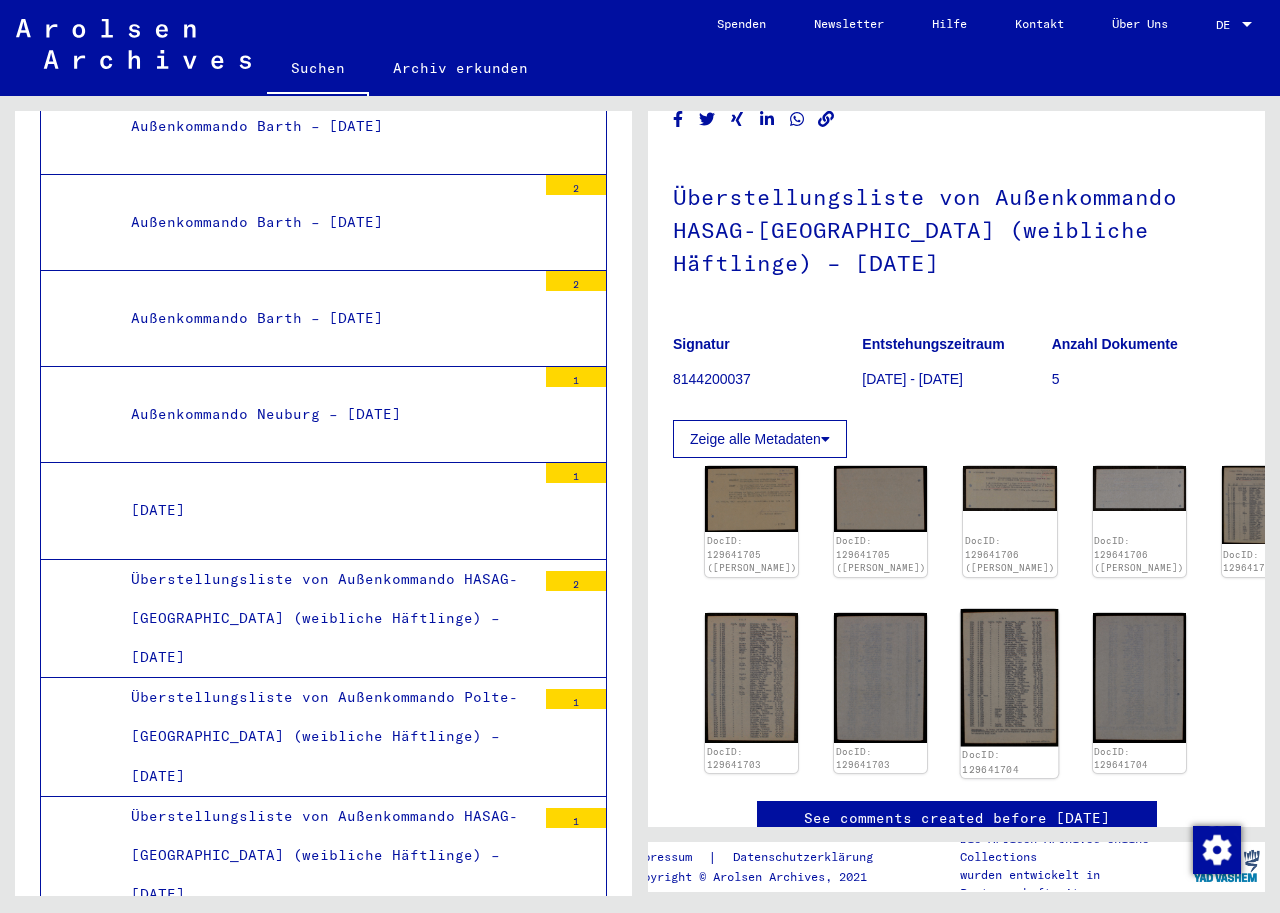 click 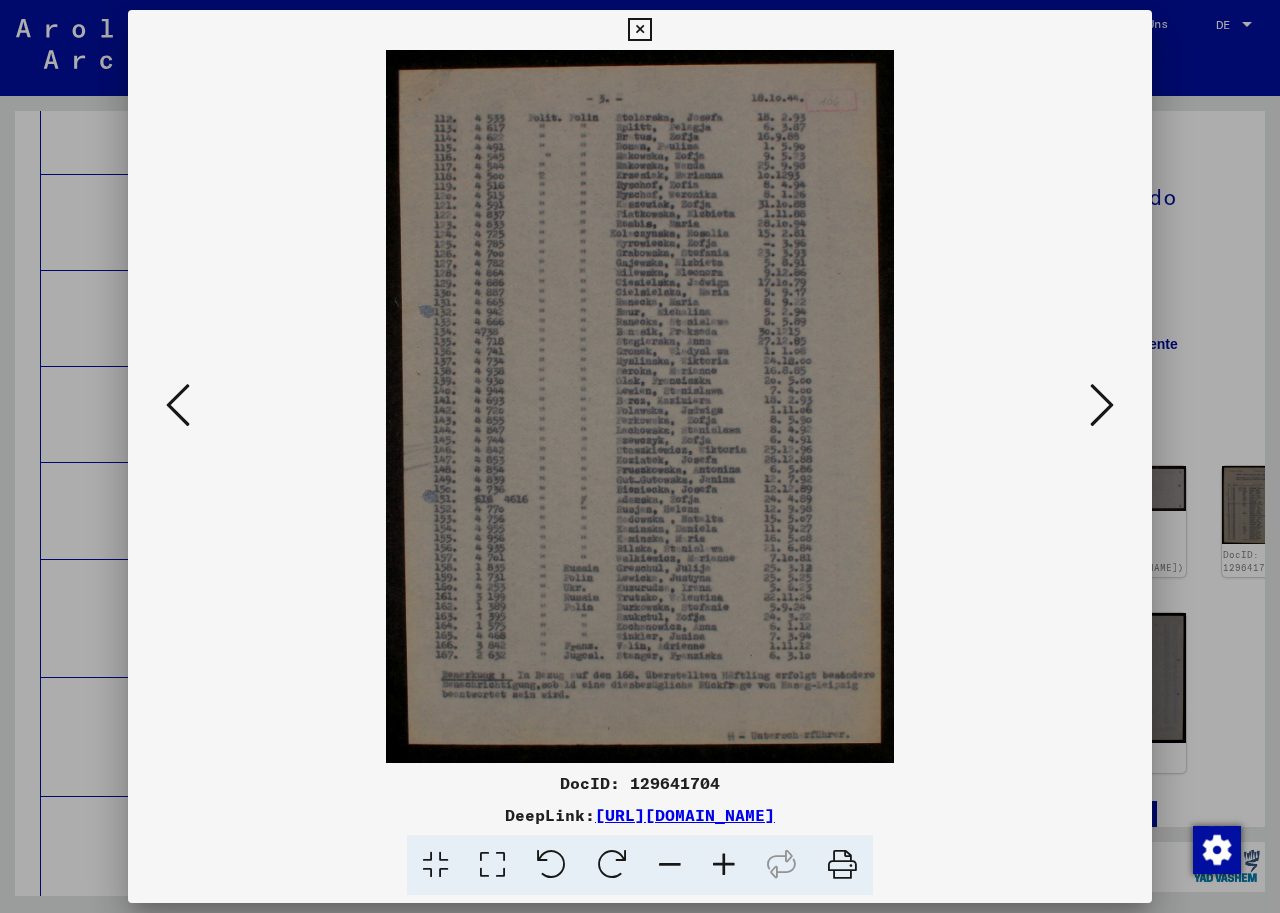 click at bounding box center [640, 406] 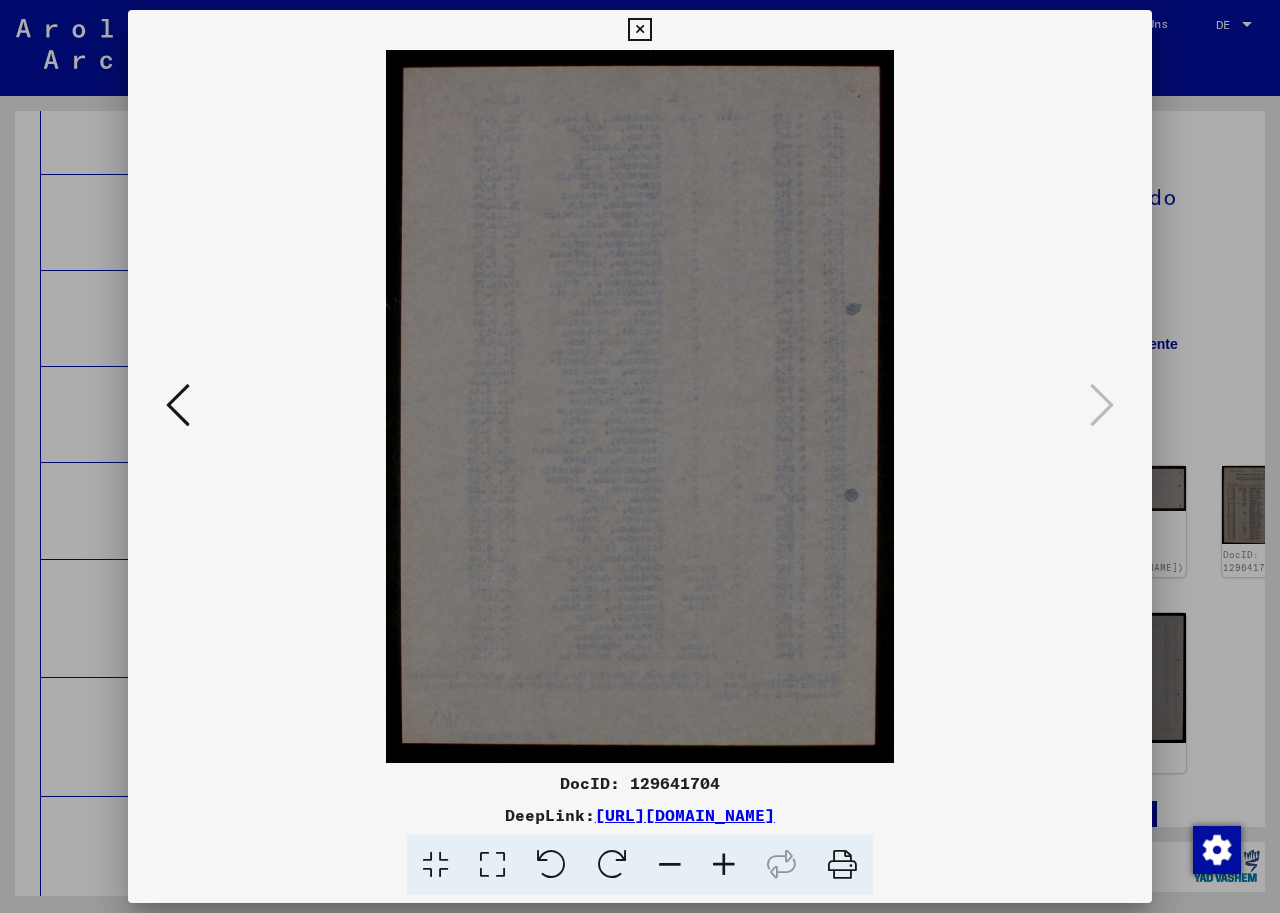 click at bounding box center (639, 30) 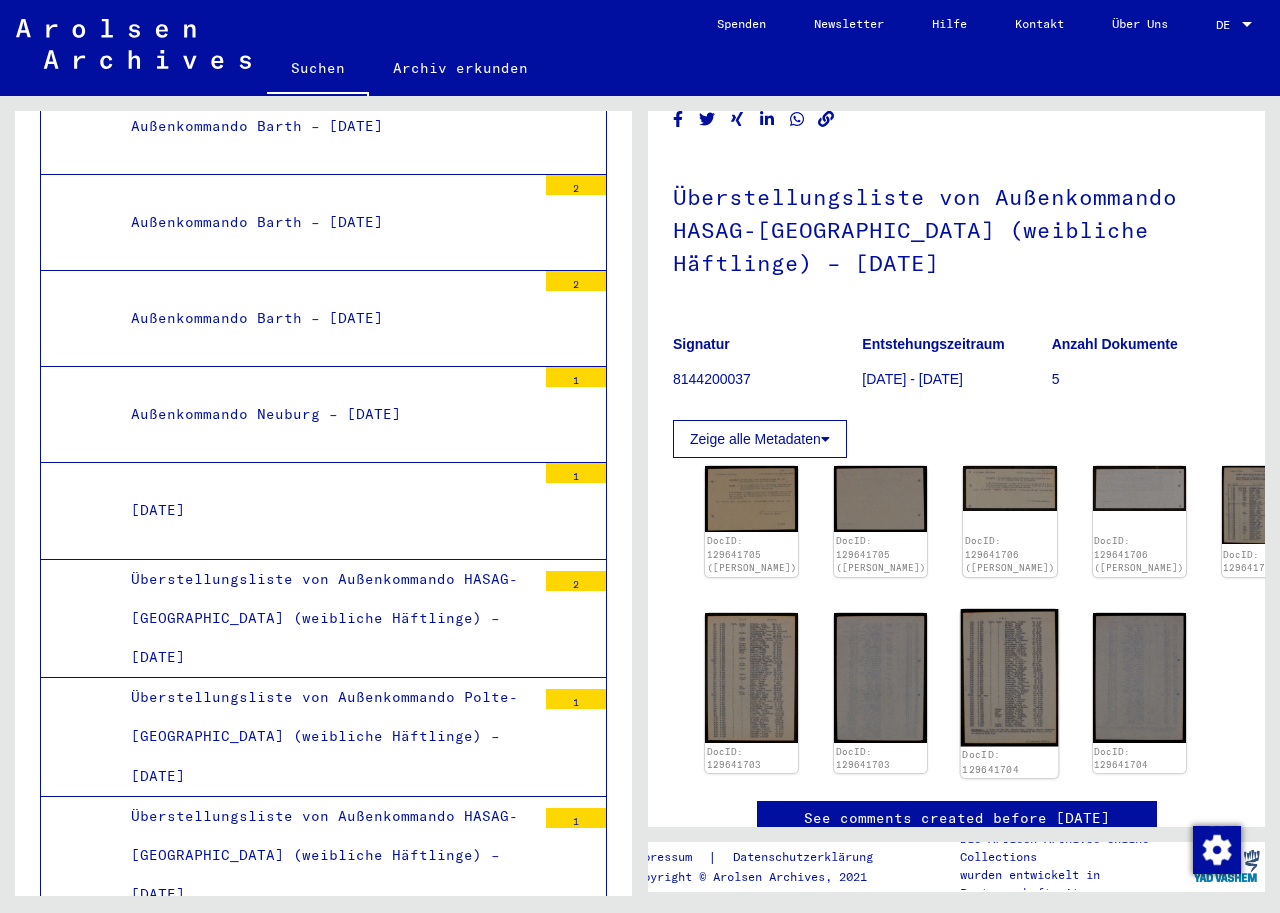 click 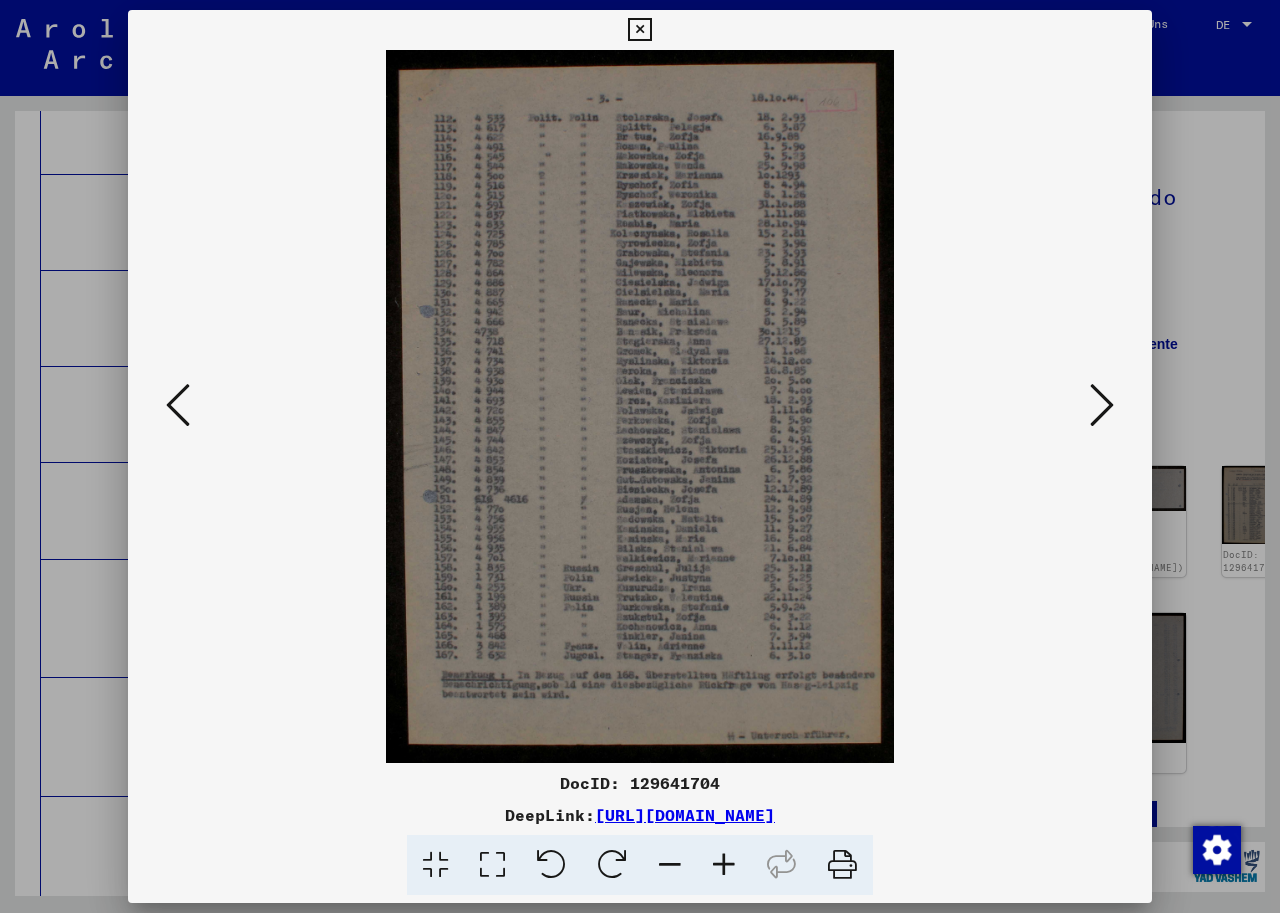 click at bounding box center (640, 406) 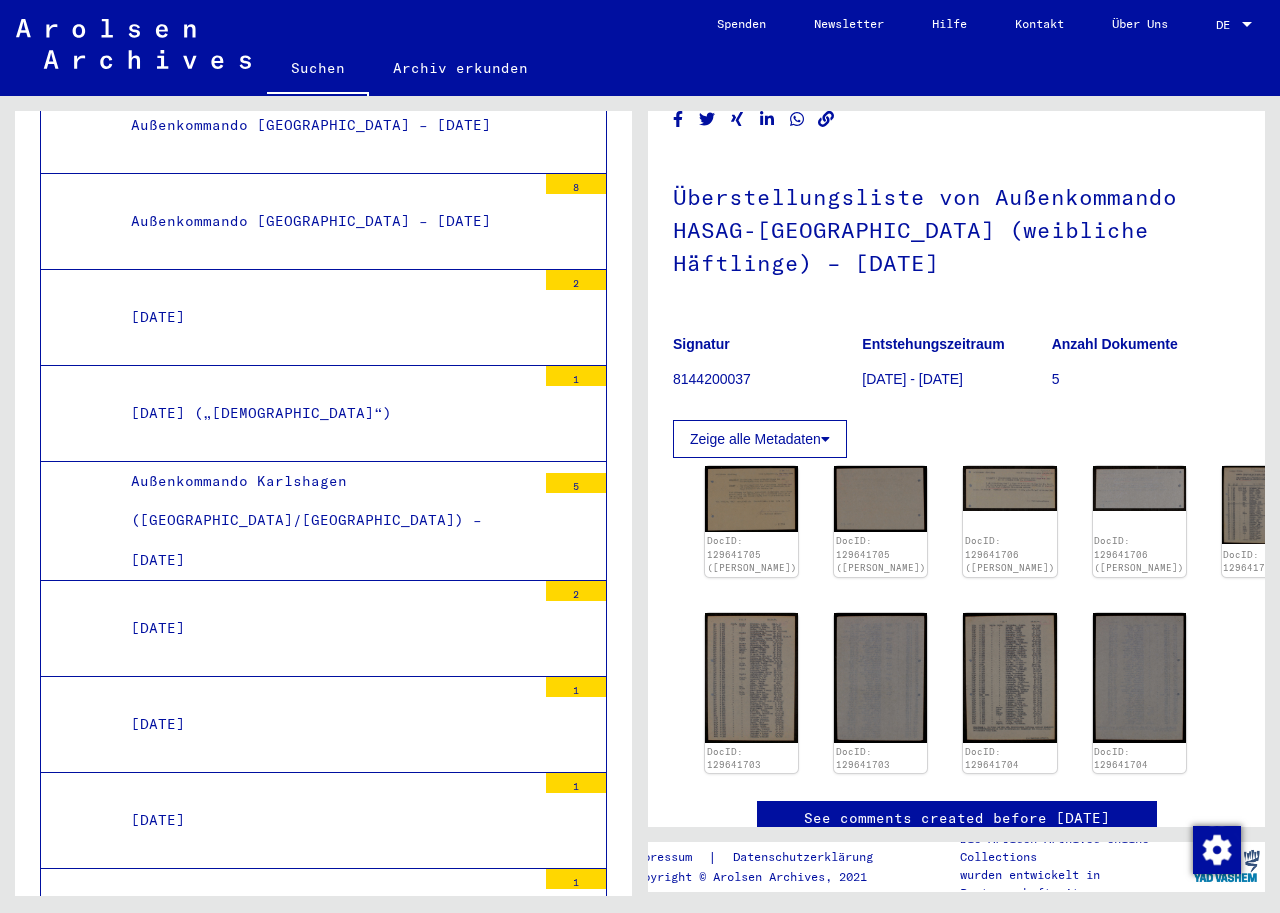 scroll, scrollTop: 5614, scrollLeft: 0, axis: vertical 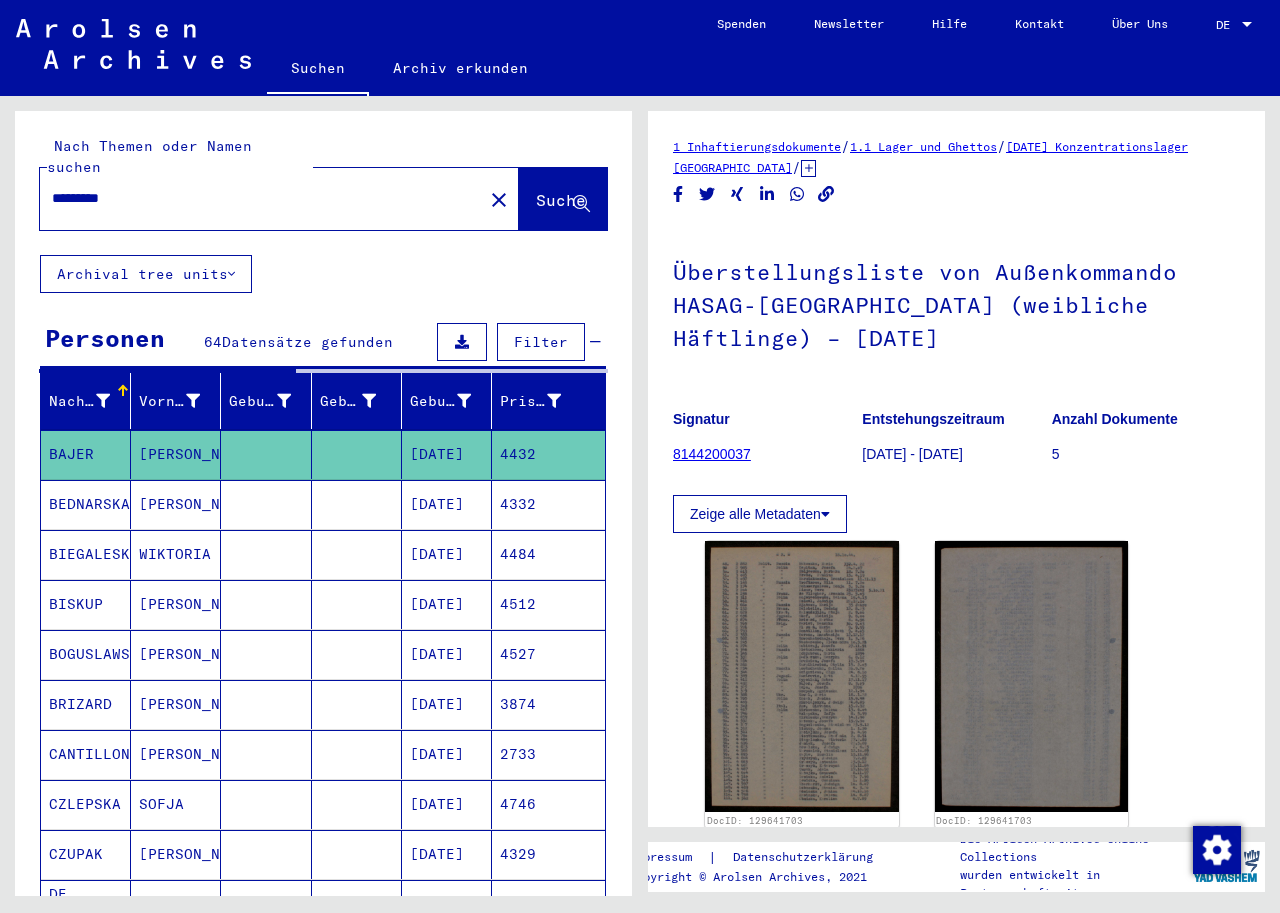 drag, startPoint x: 207, startPoint y: 189, endPoint x: 0, endPoint y: 177, distance: 207.34753 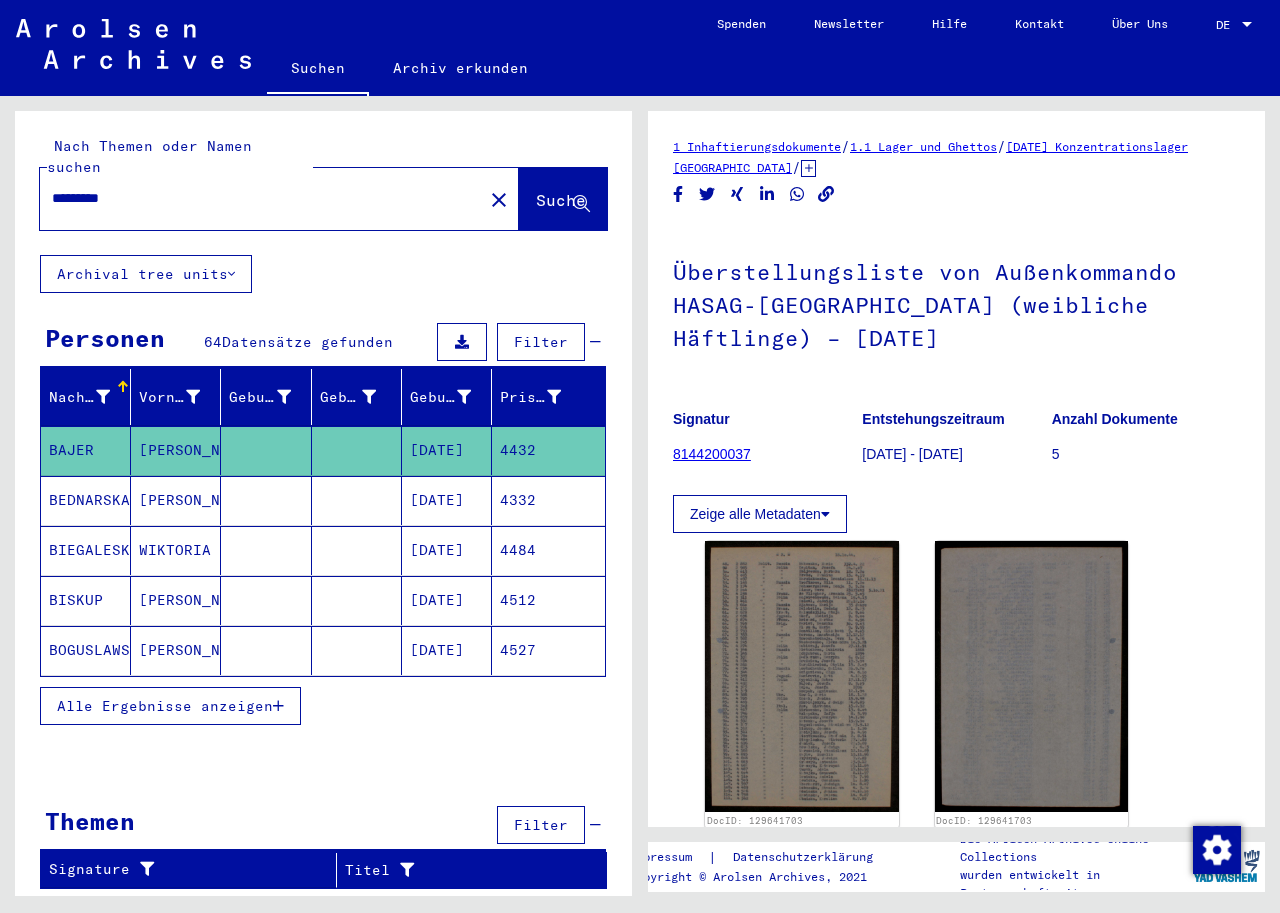 scroll, scrollTop: 0, scrollLeft: 0, axis: both 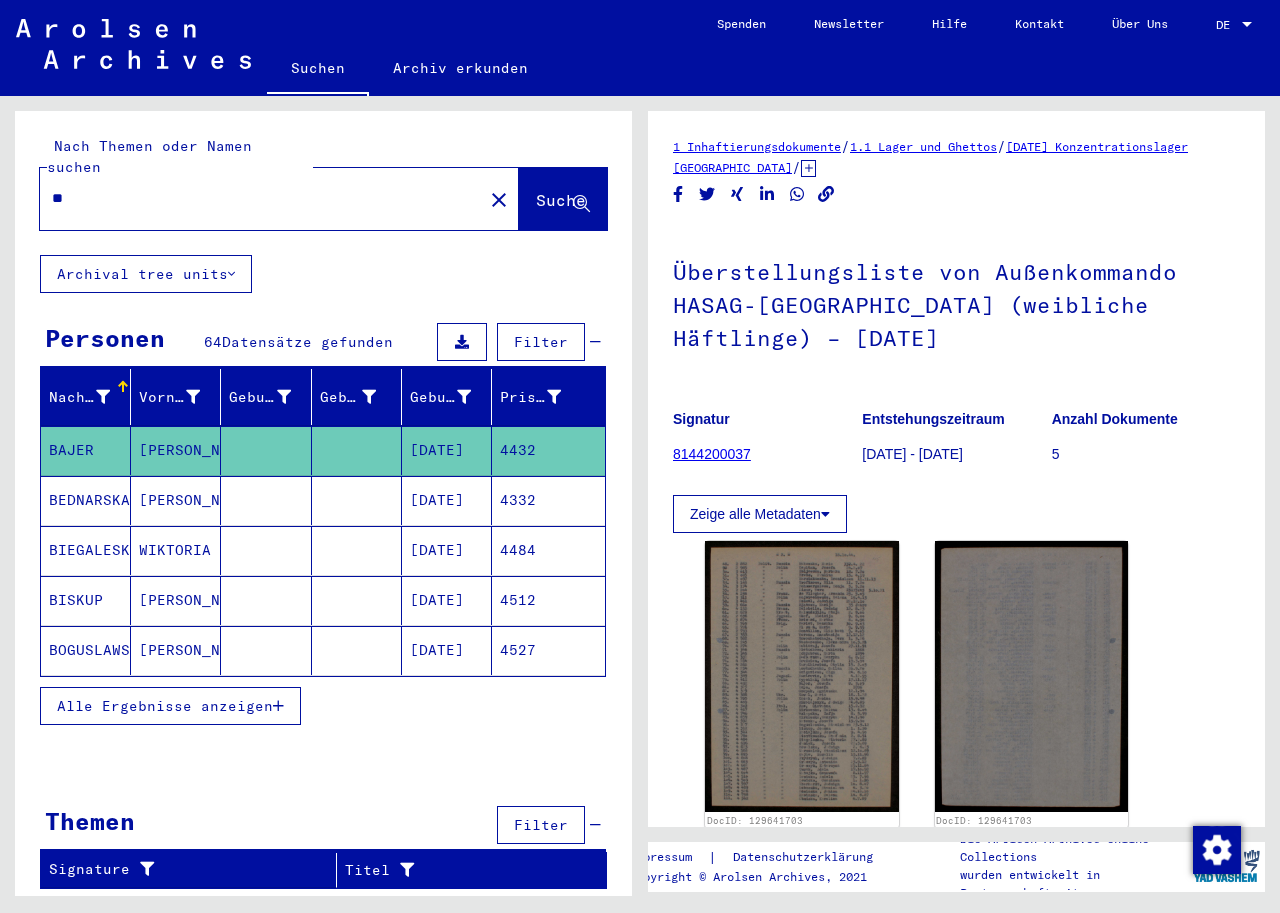 type on "*" 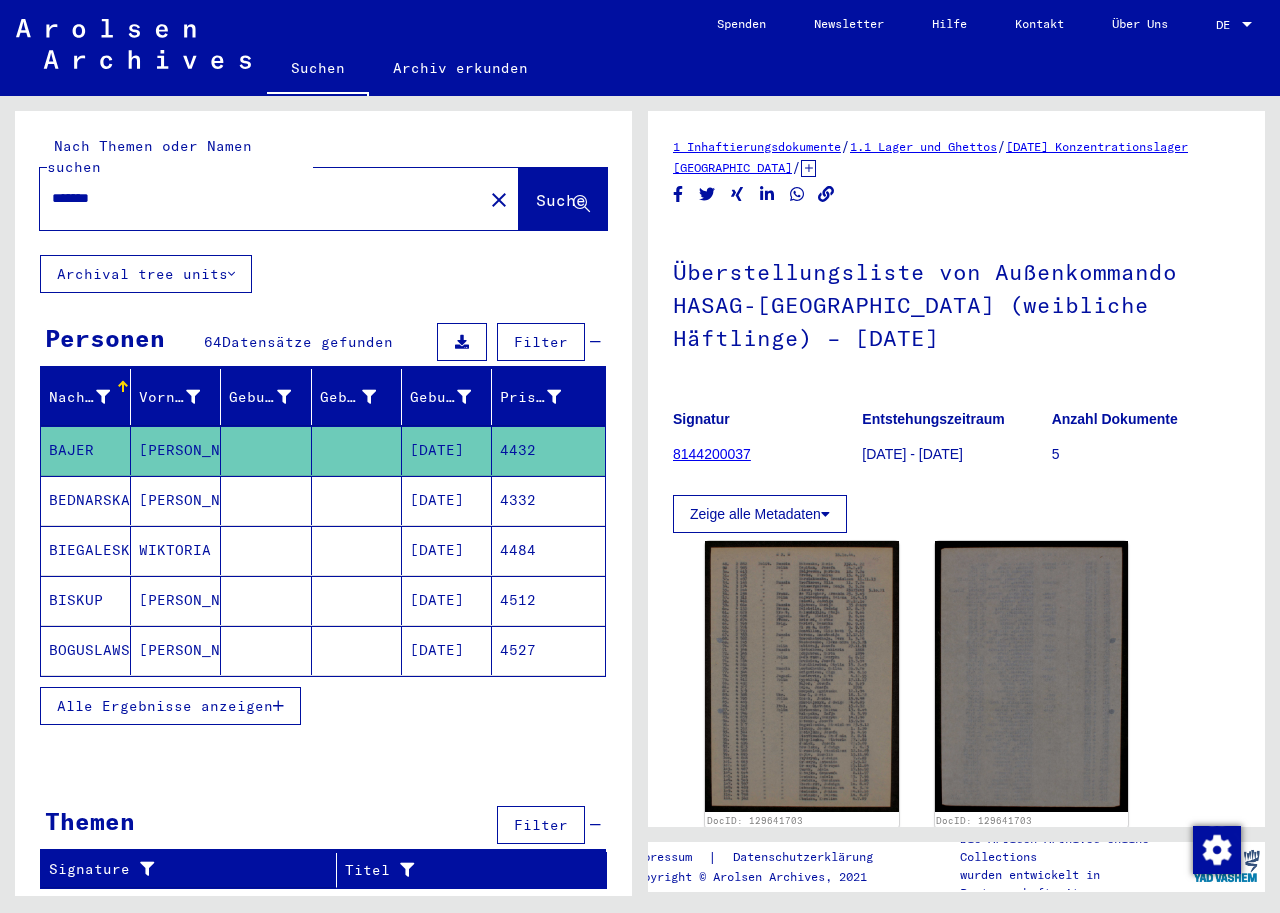 type on "*******" 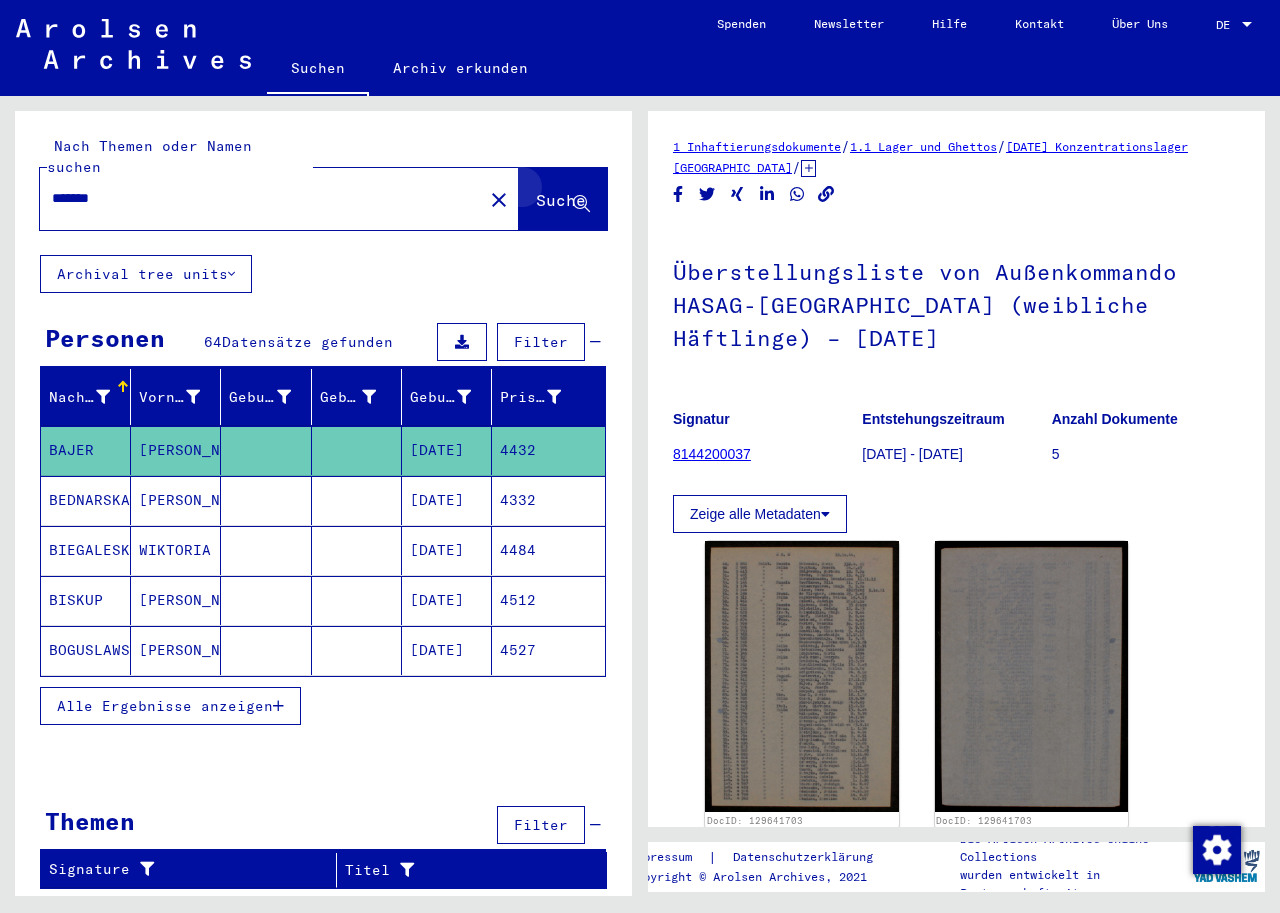 click on "Suche" 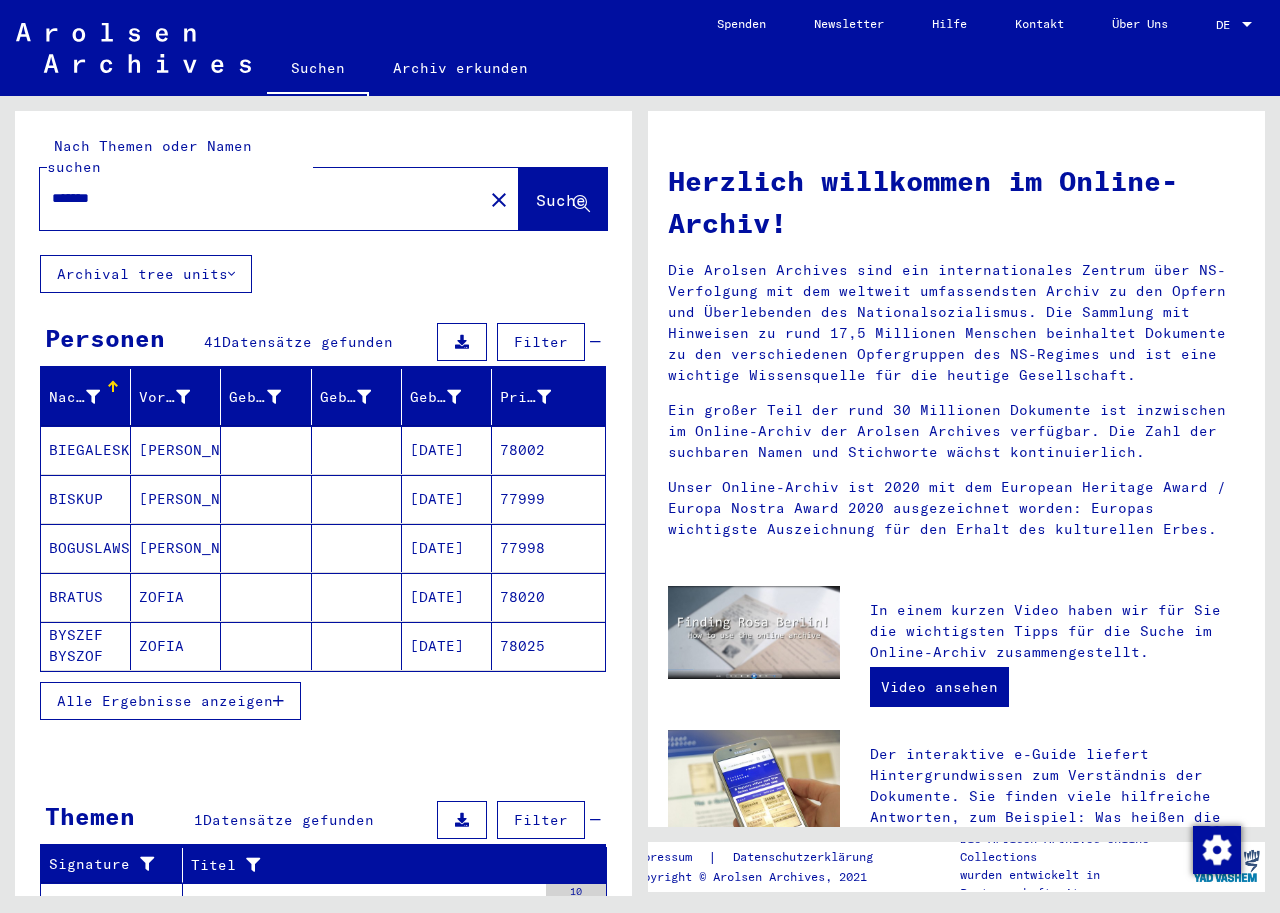 click on "Alle Ergebnisse anzeigen" at bounding box center [165, 701] 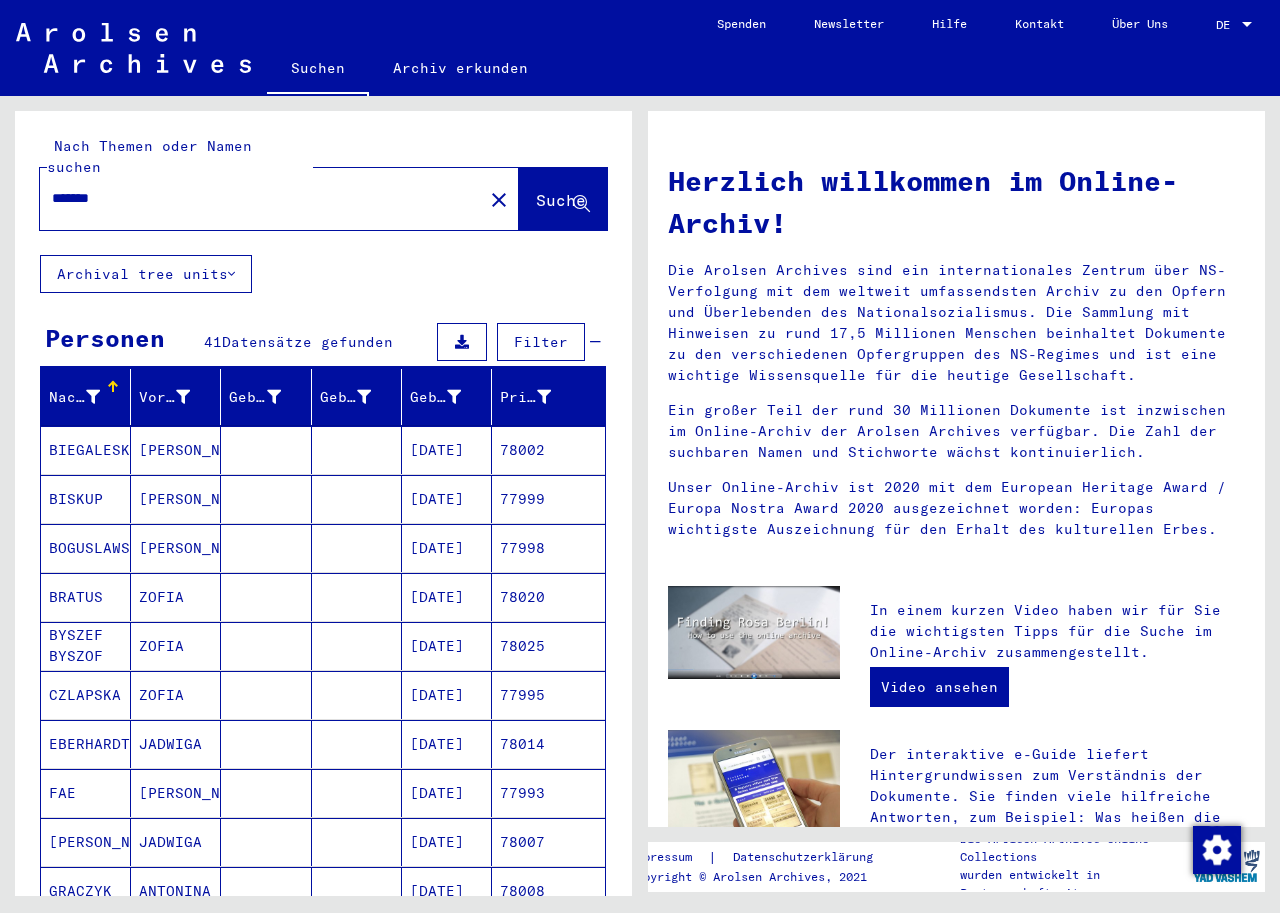 click on "77993" at bounding box center [548, 842] 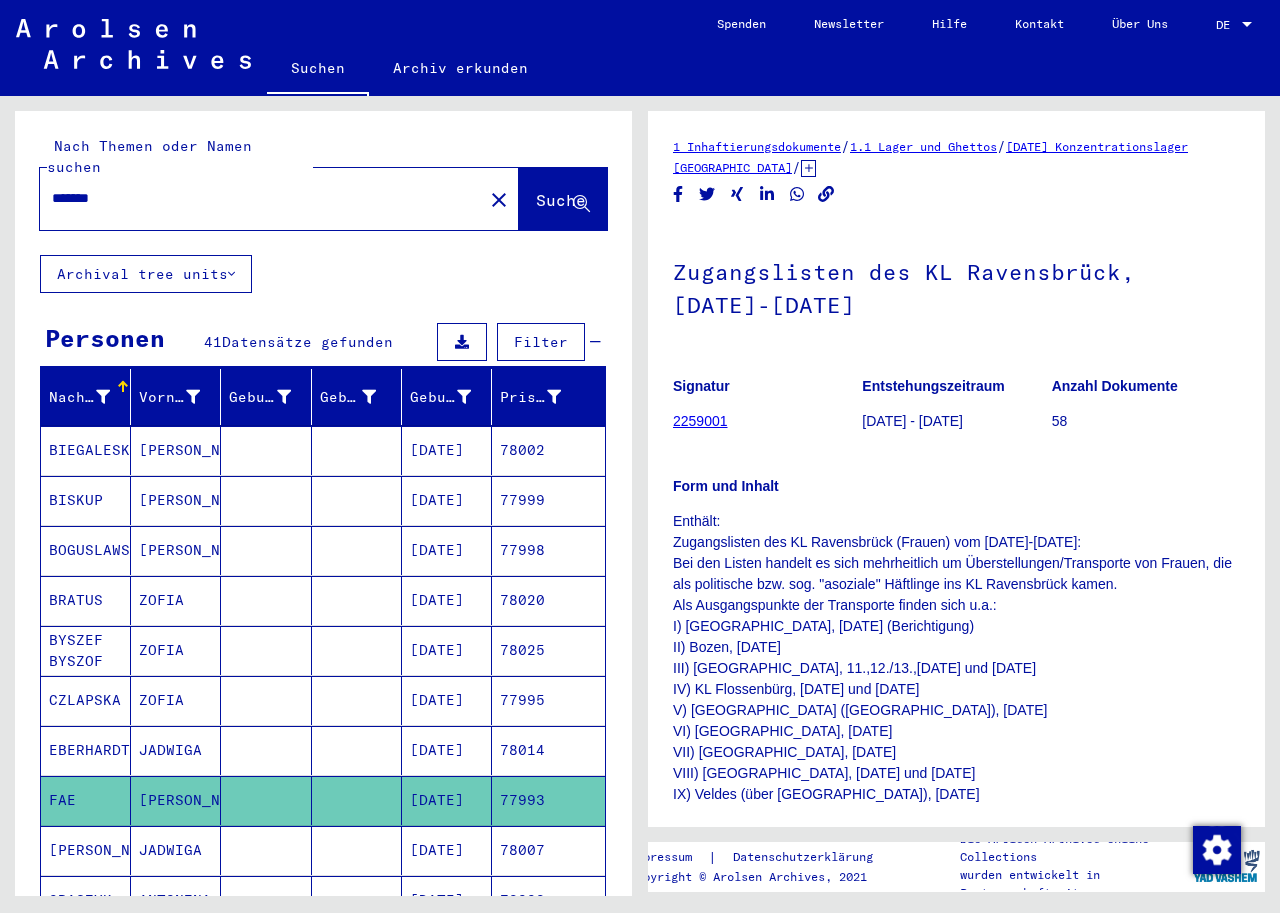 scroll, scrollTop: 0, scrollLeft: 0, axis: both 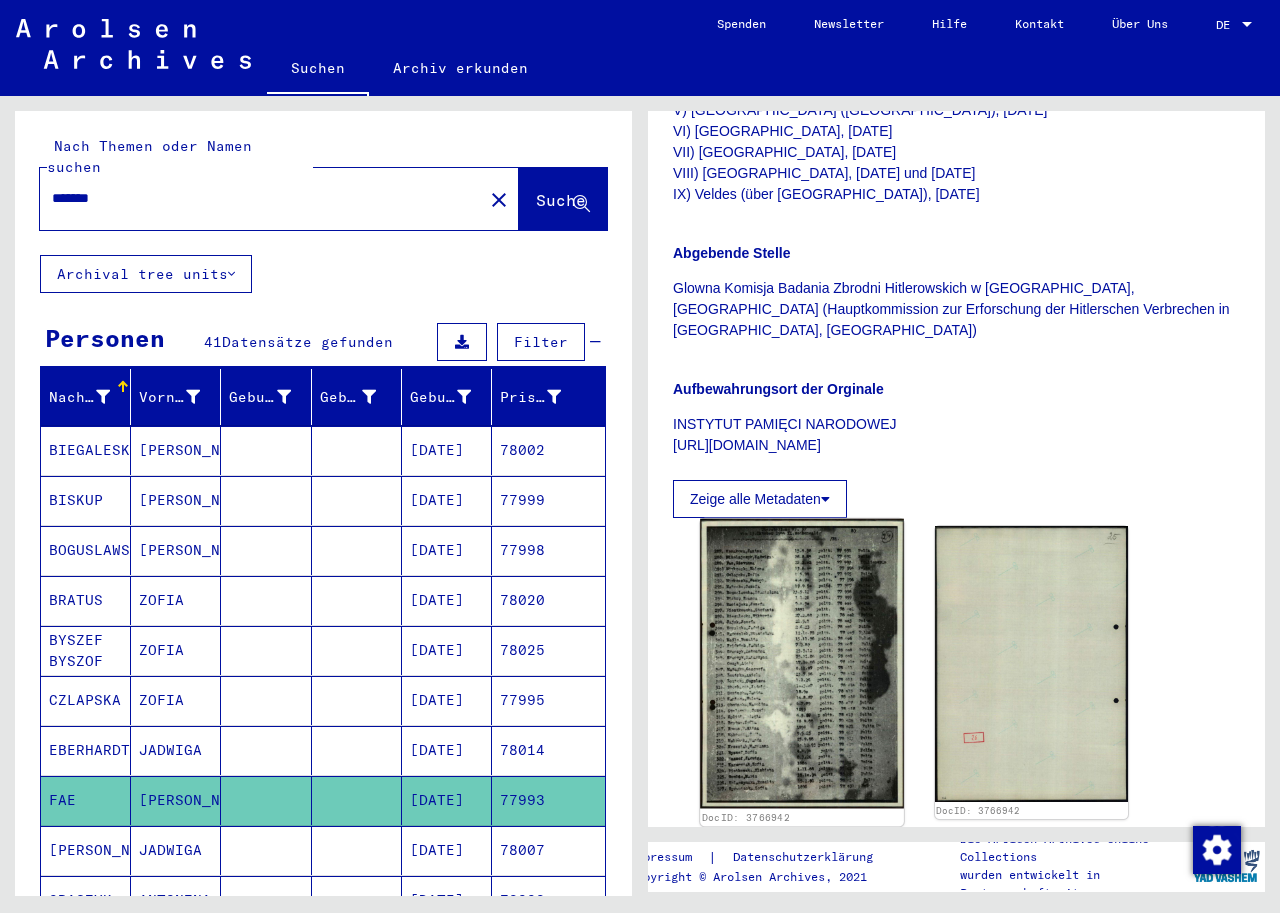 click 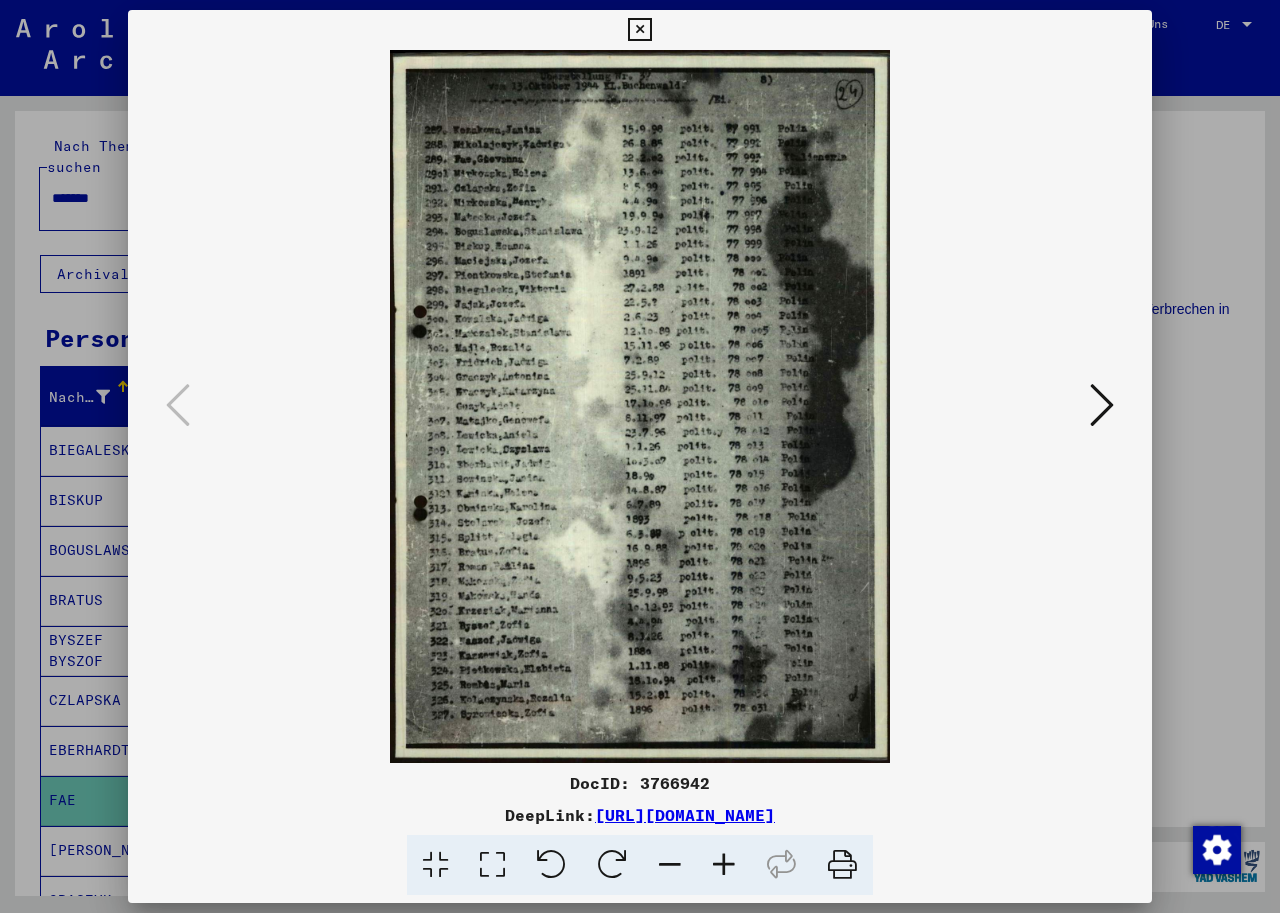 click at bounding box center [842, 865] 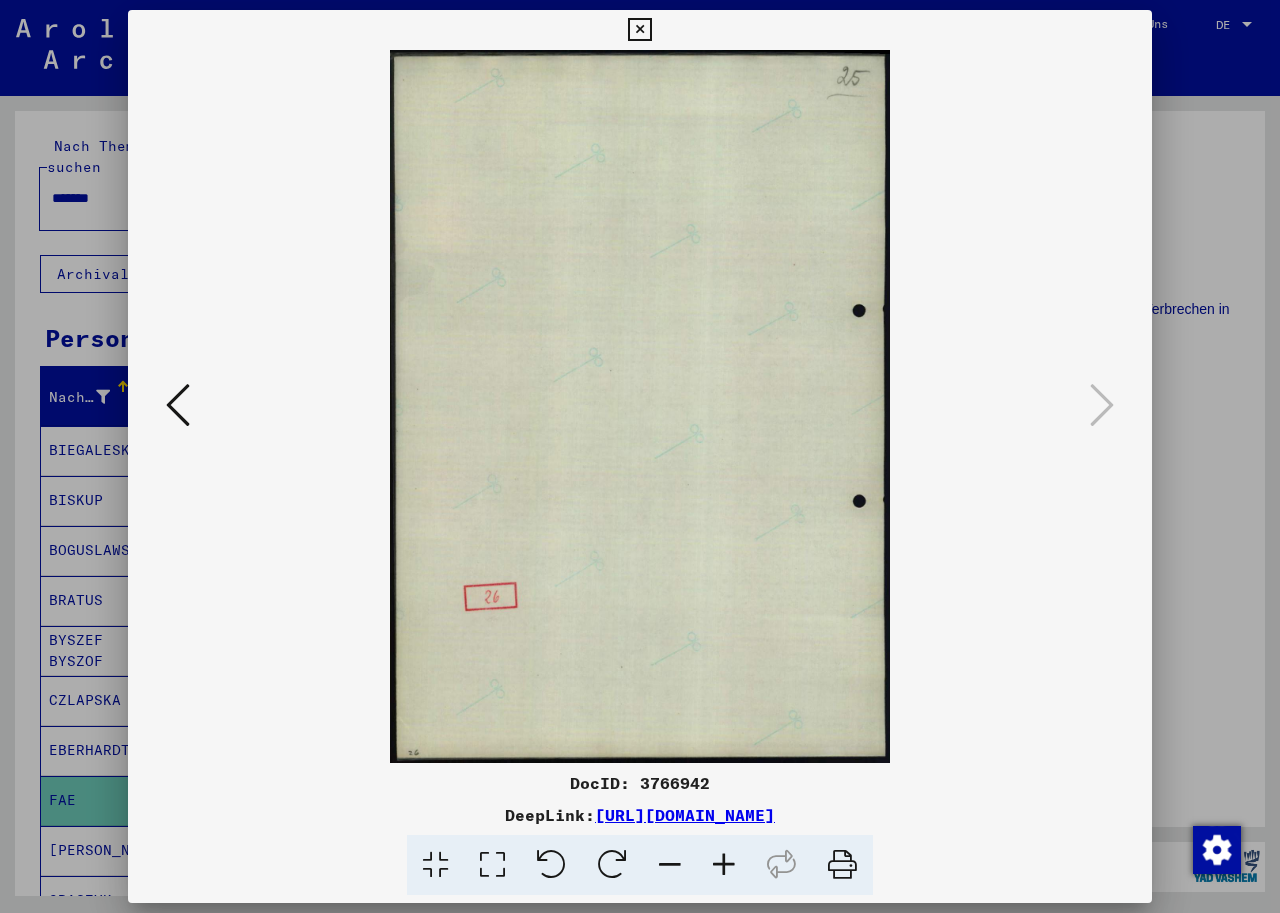 click at bounding box center (178, 405) 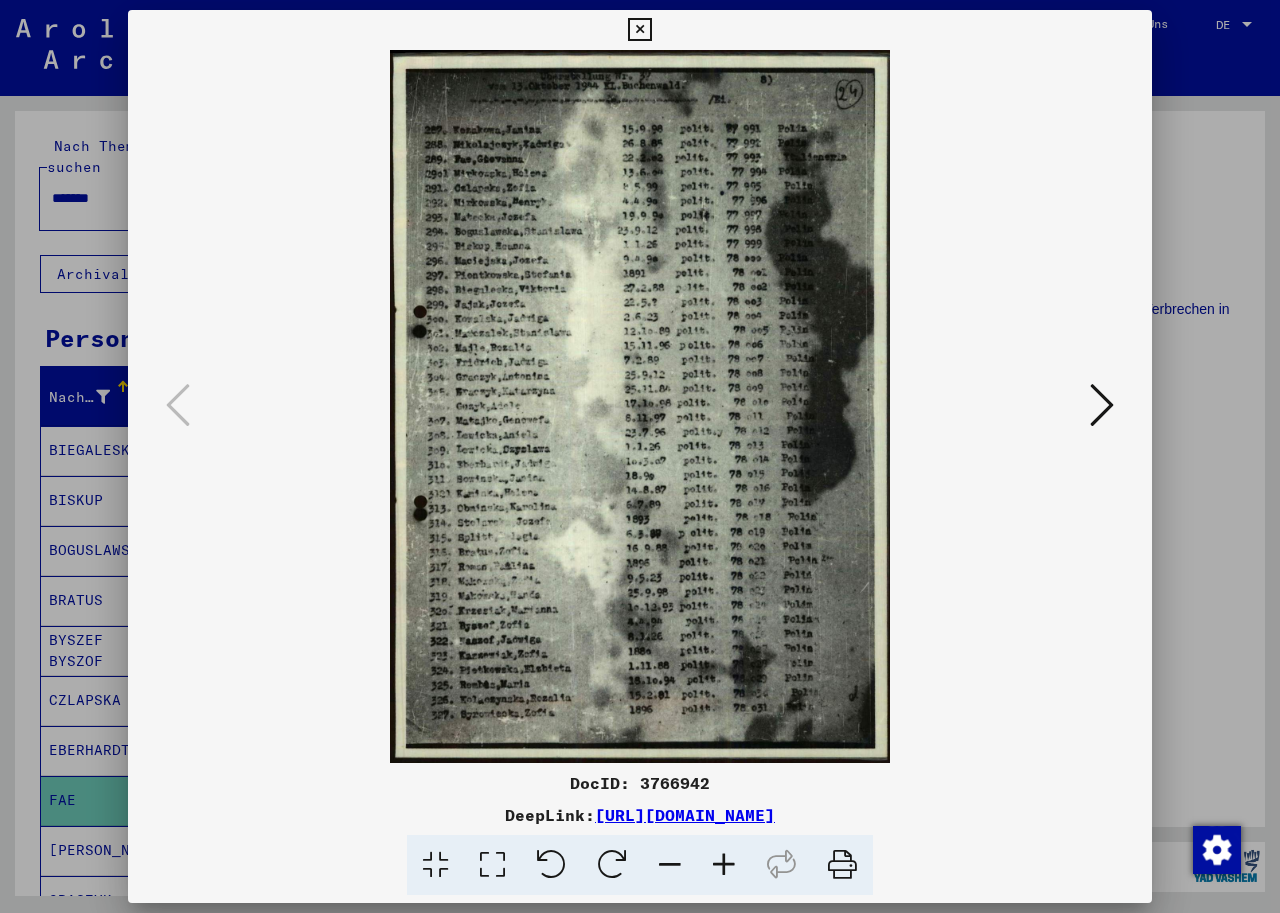click at bounding box center (178, 405) 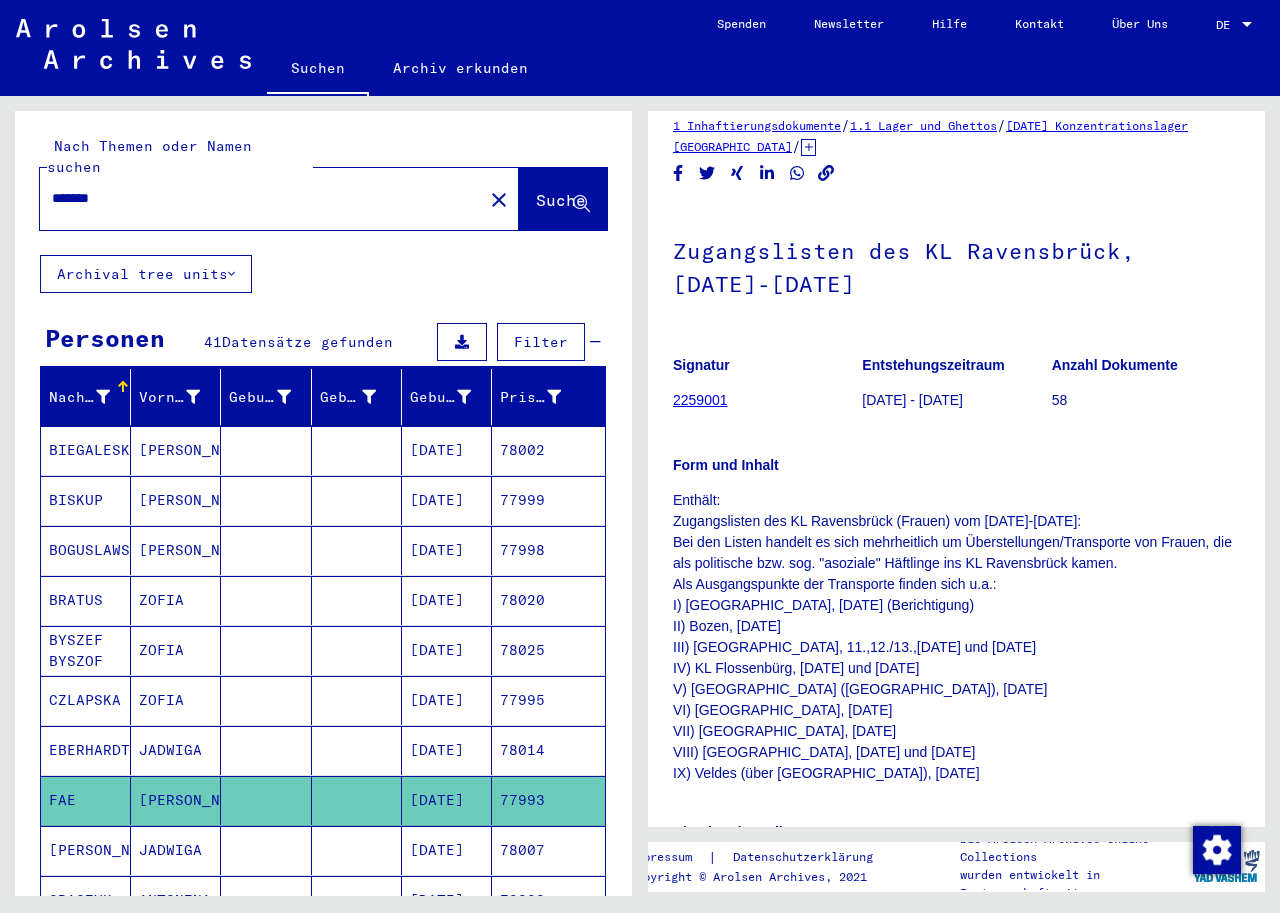 scroll, scrollTop: 0, scrollLeft: 0, axis: both 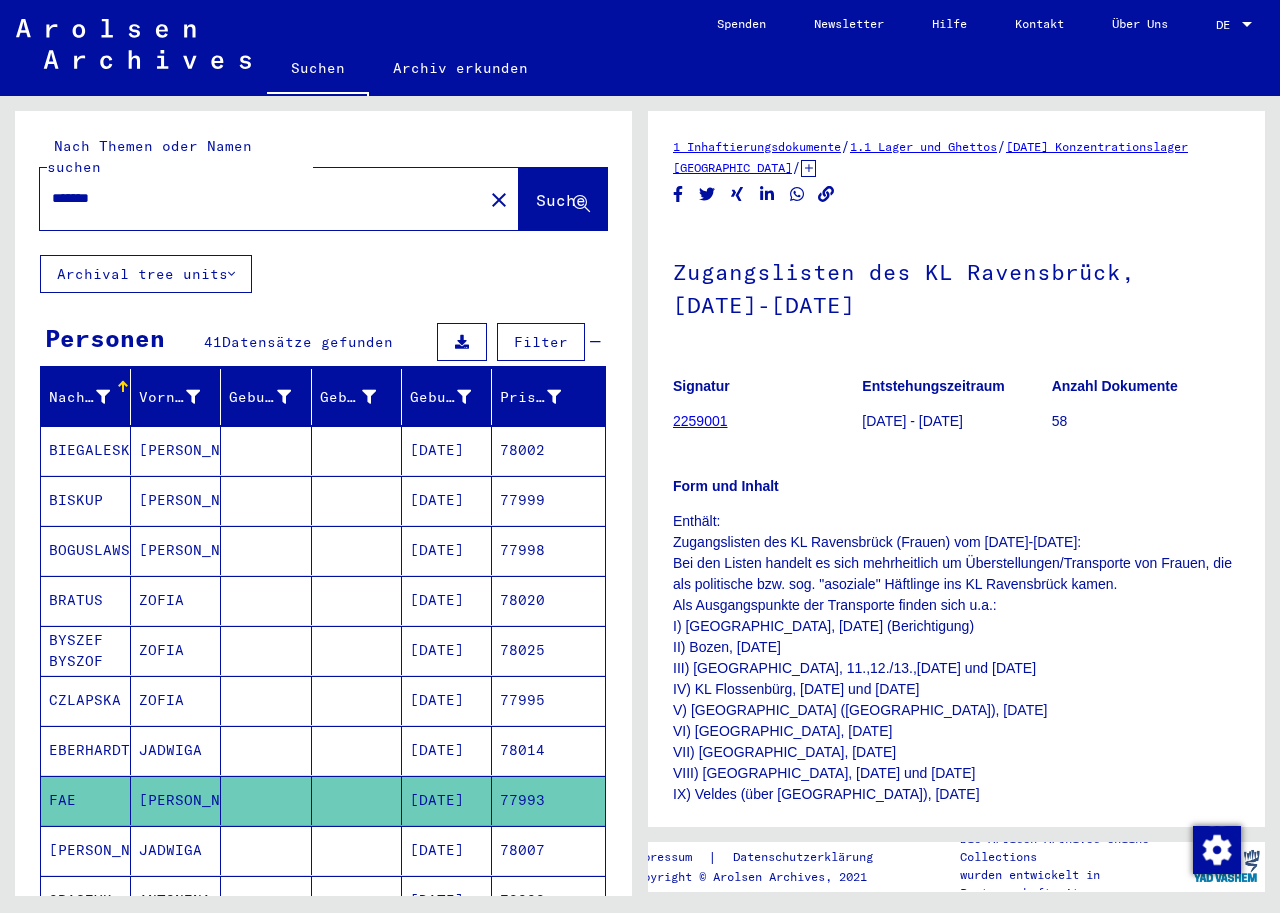 click on "2259001" 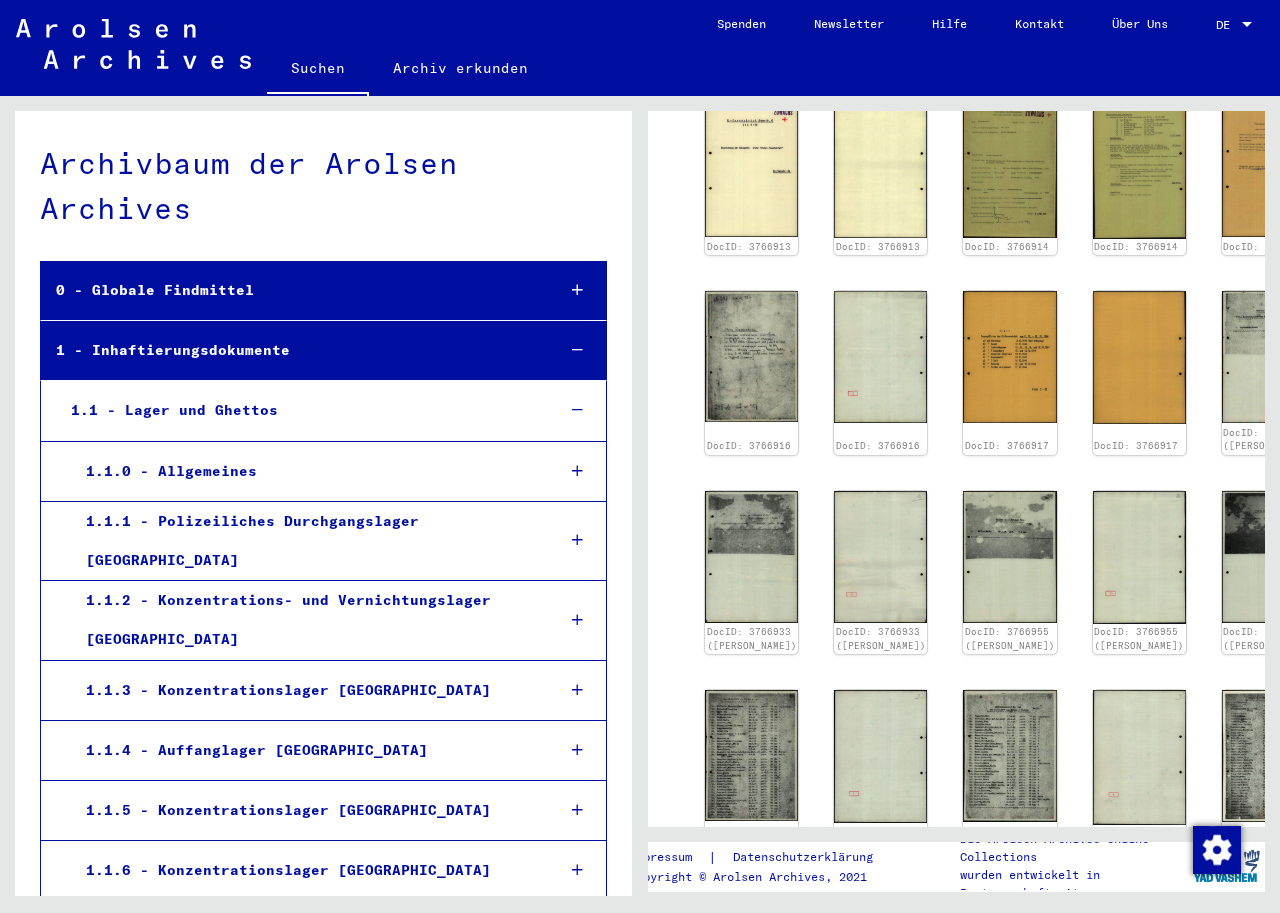 scroll, scrollTop: 1300, scrollLeft: 0, axis: vertical 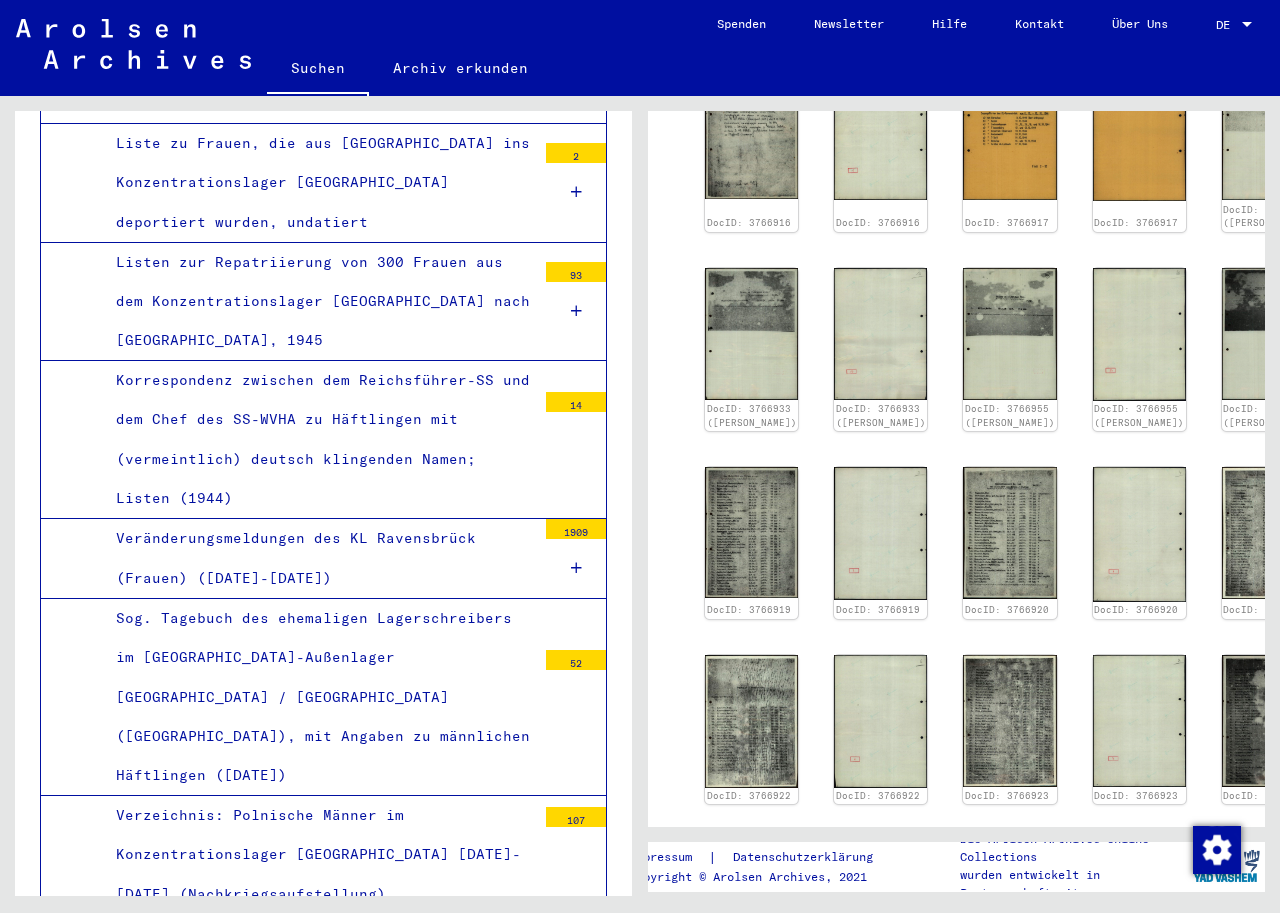 click on "Zugangslisten des KL Ravensbrück, [DATE]-[DATE]" at bounding box center (326, 1397) 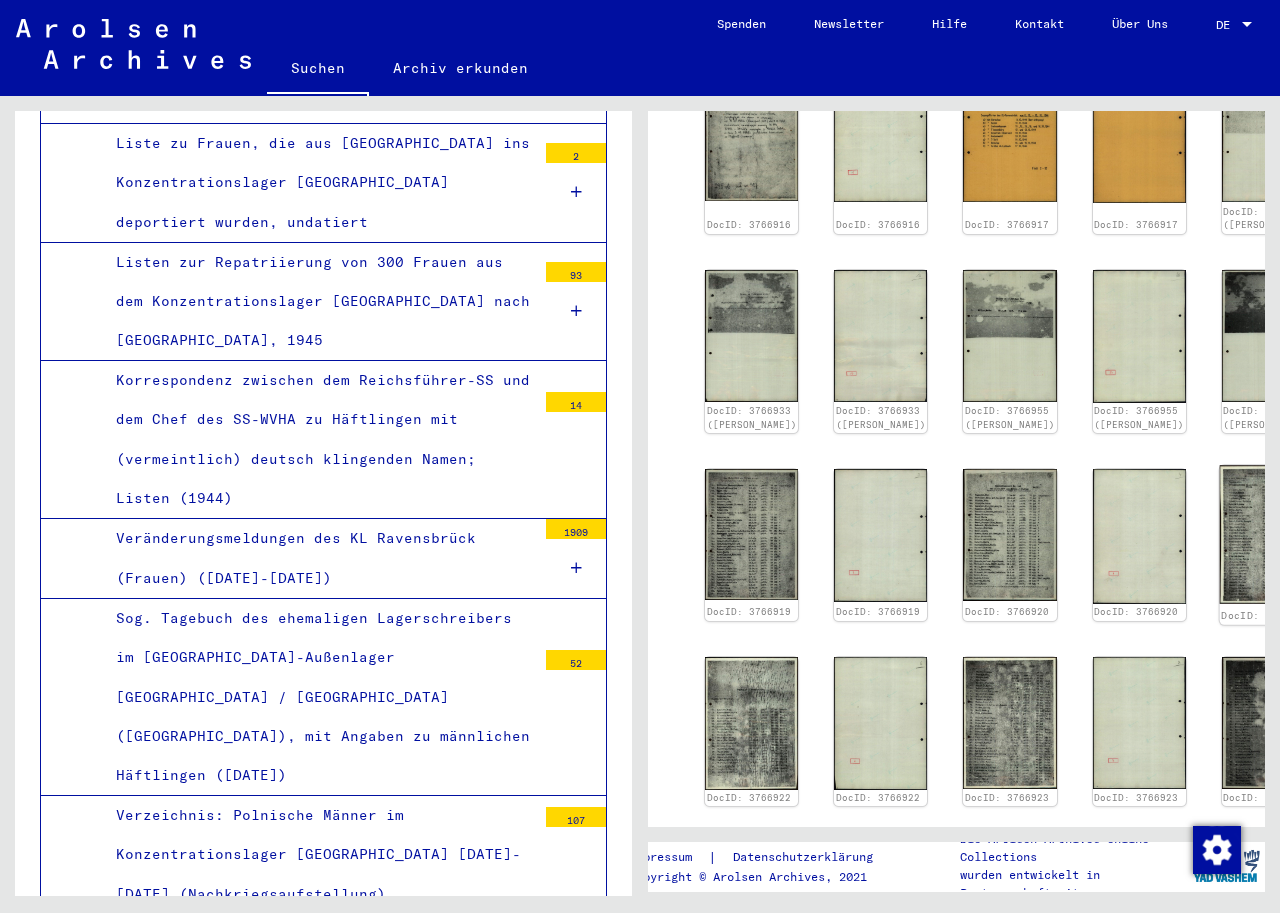 scroll, scrollTop: 1500, scrollLeft: 0, axis: vertical 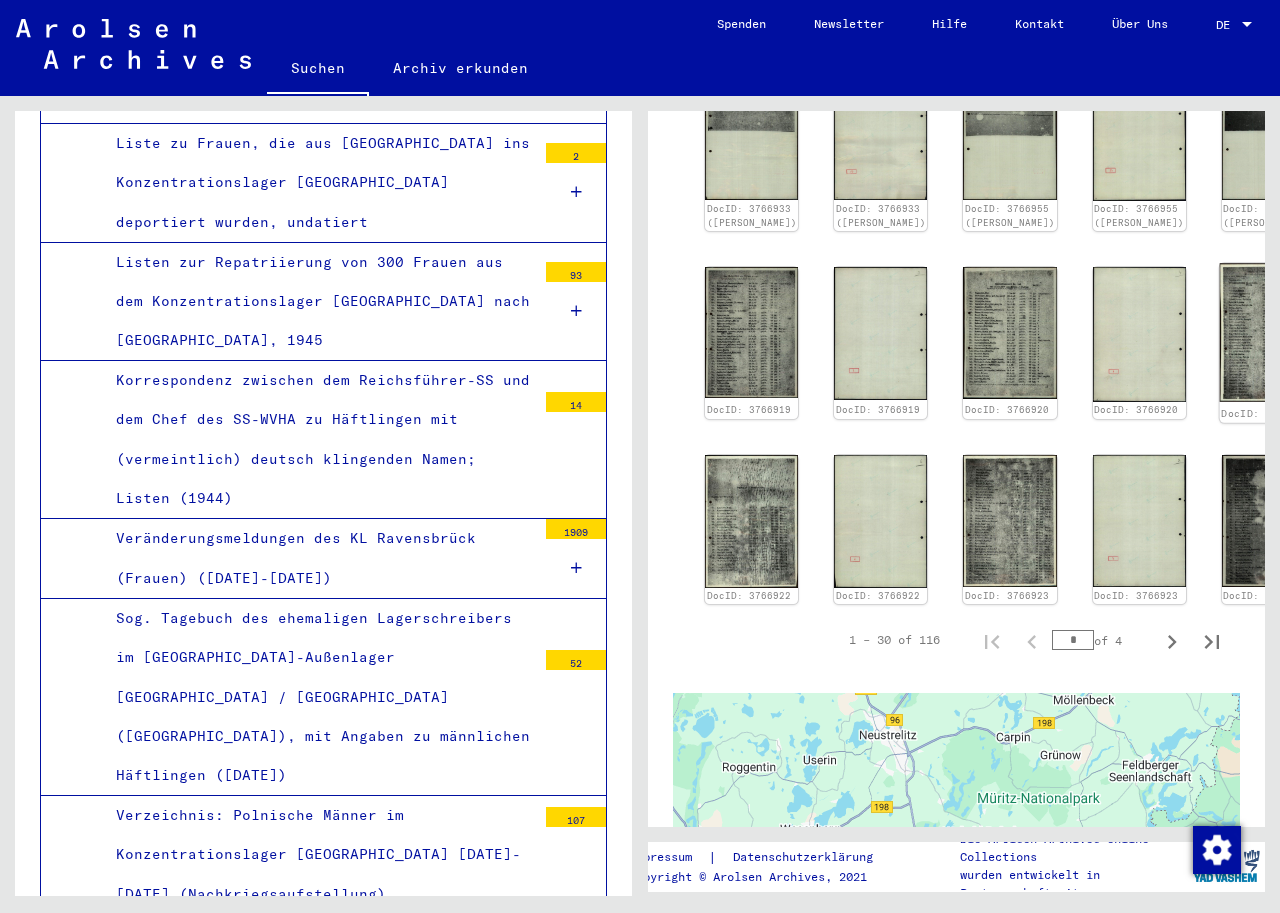 click 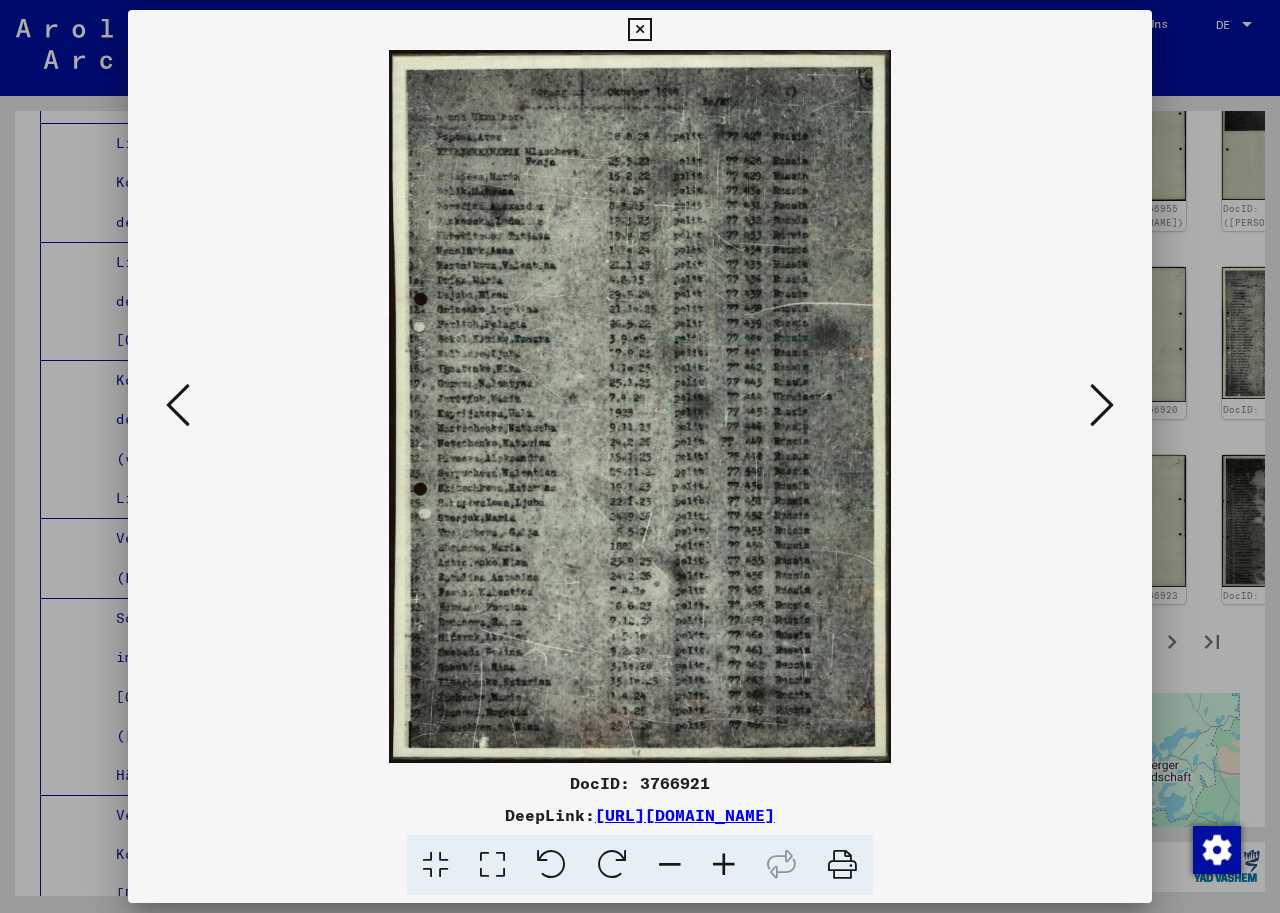click at bounding box center [1102, 405] 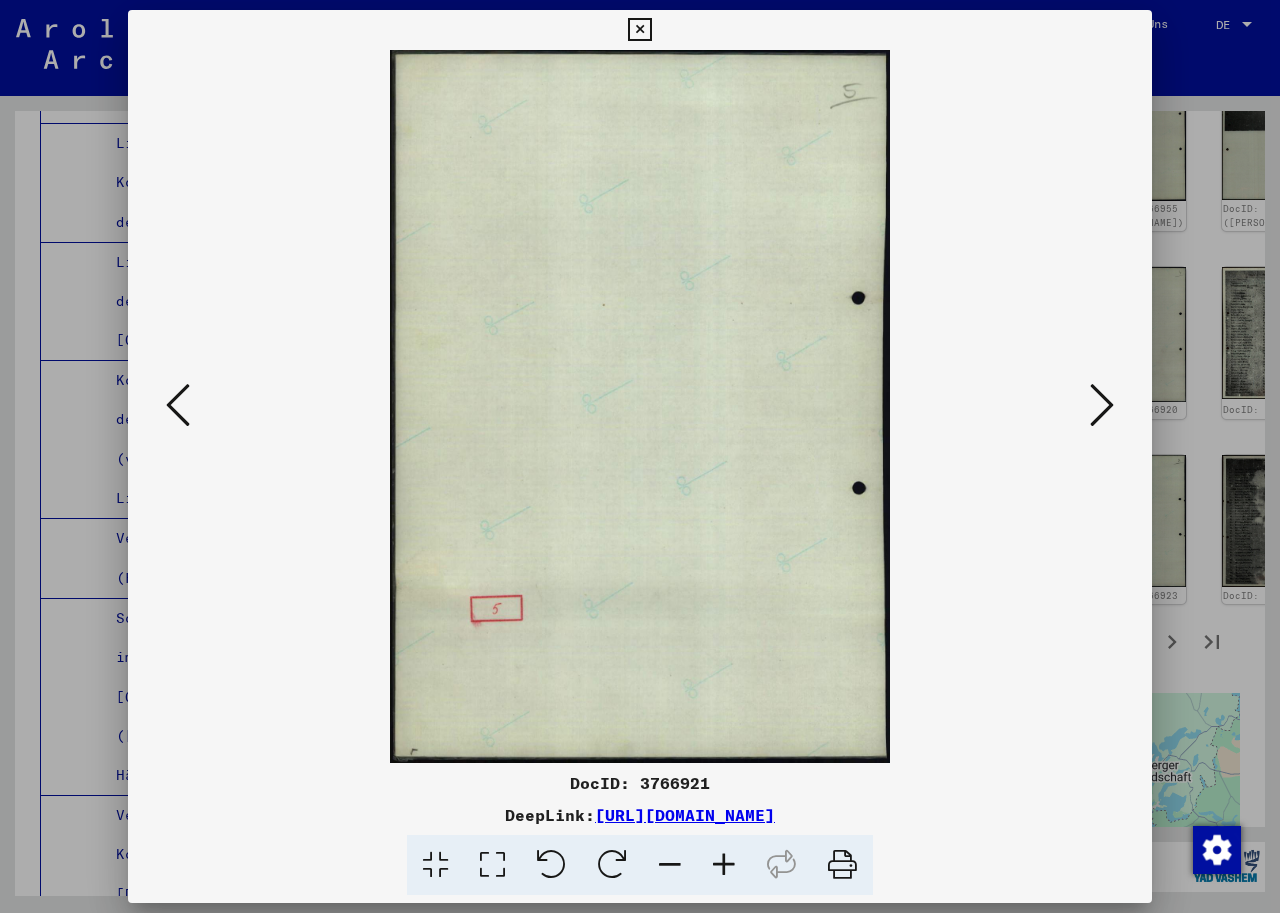 click at bounding box center (1102, 405) 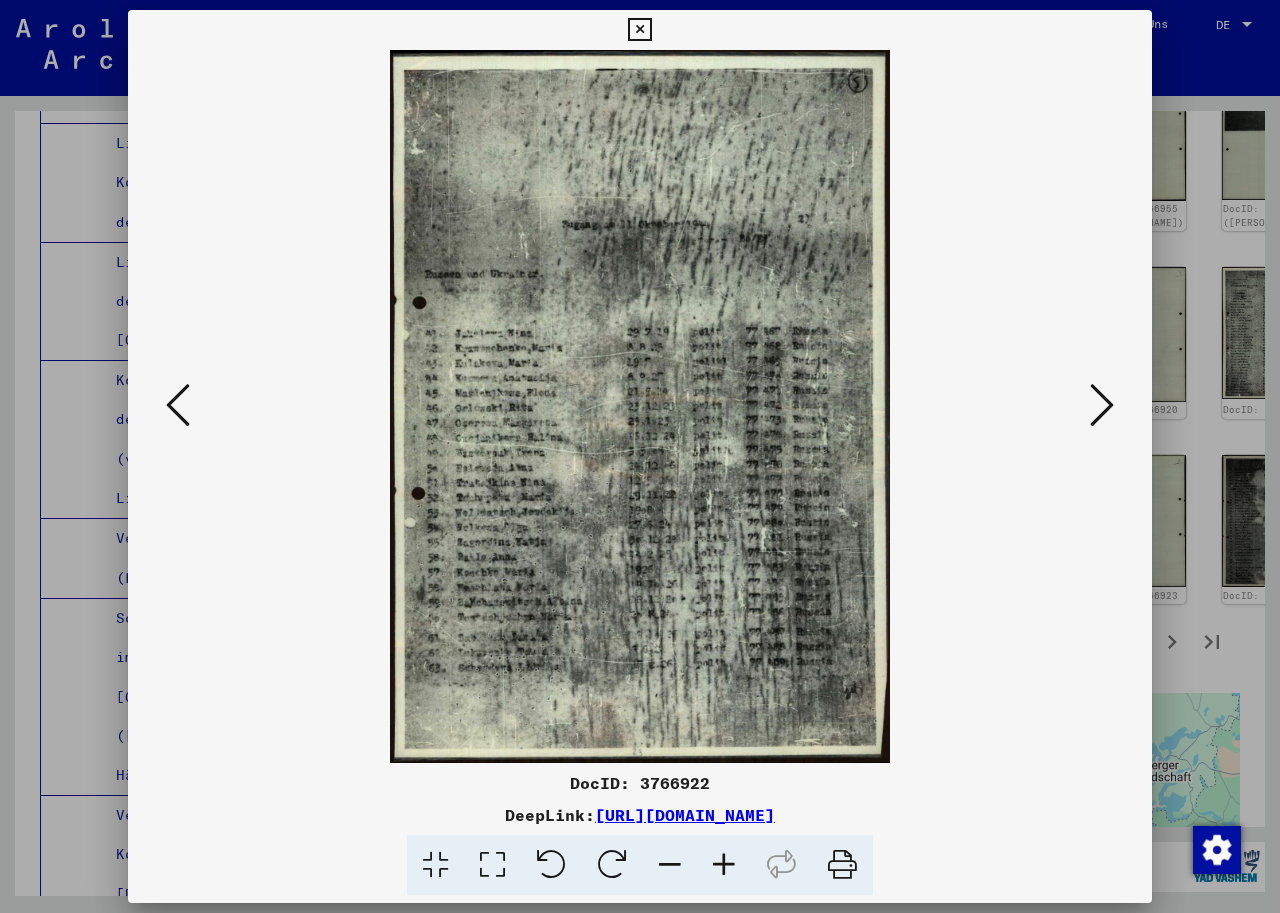 click at bounding box center [1102, 405] 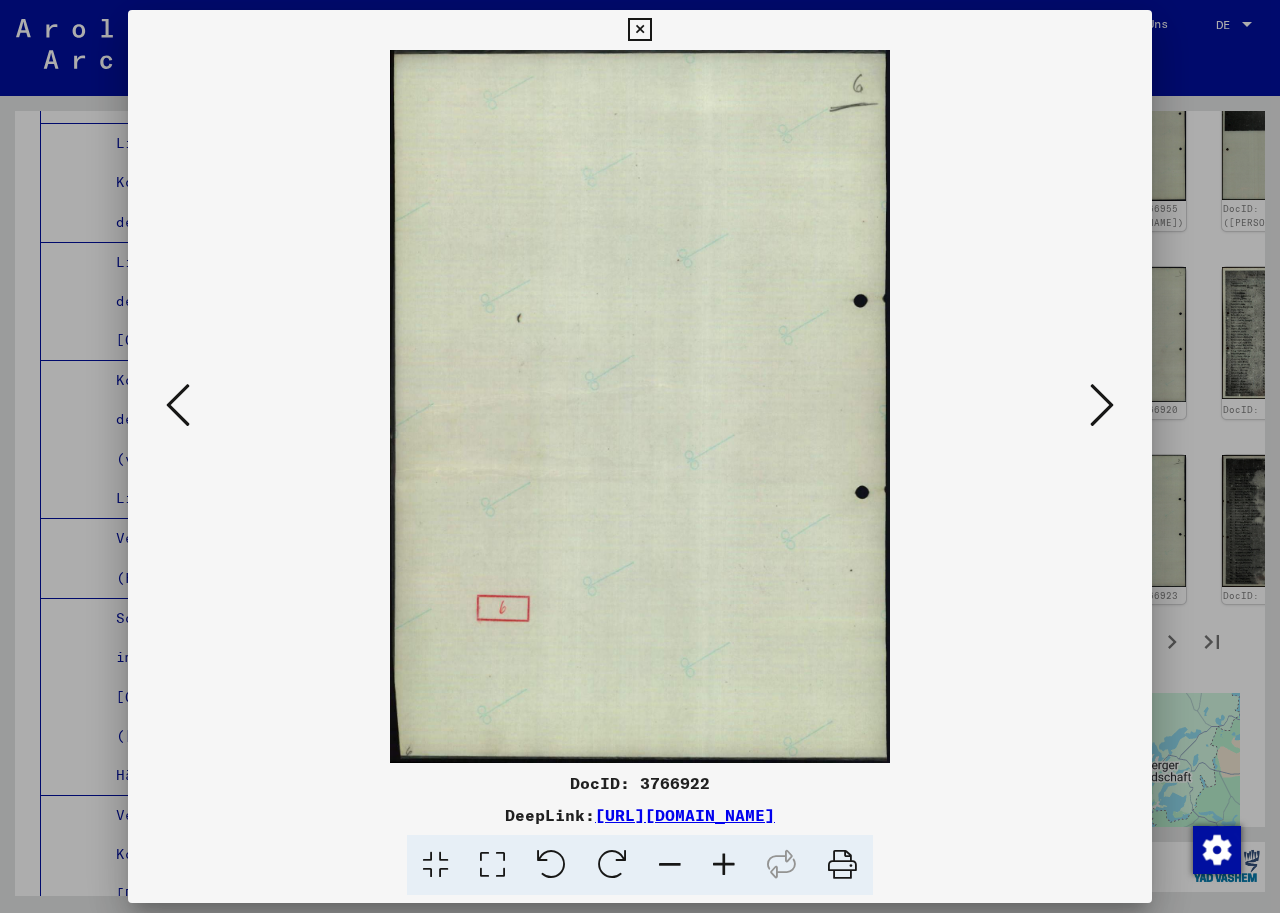 click at bounding box center [1102, 405] 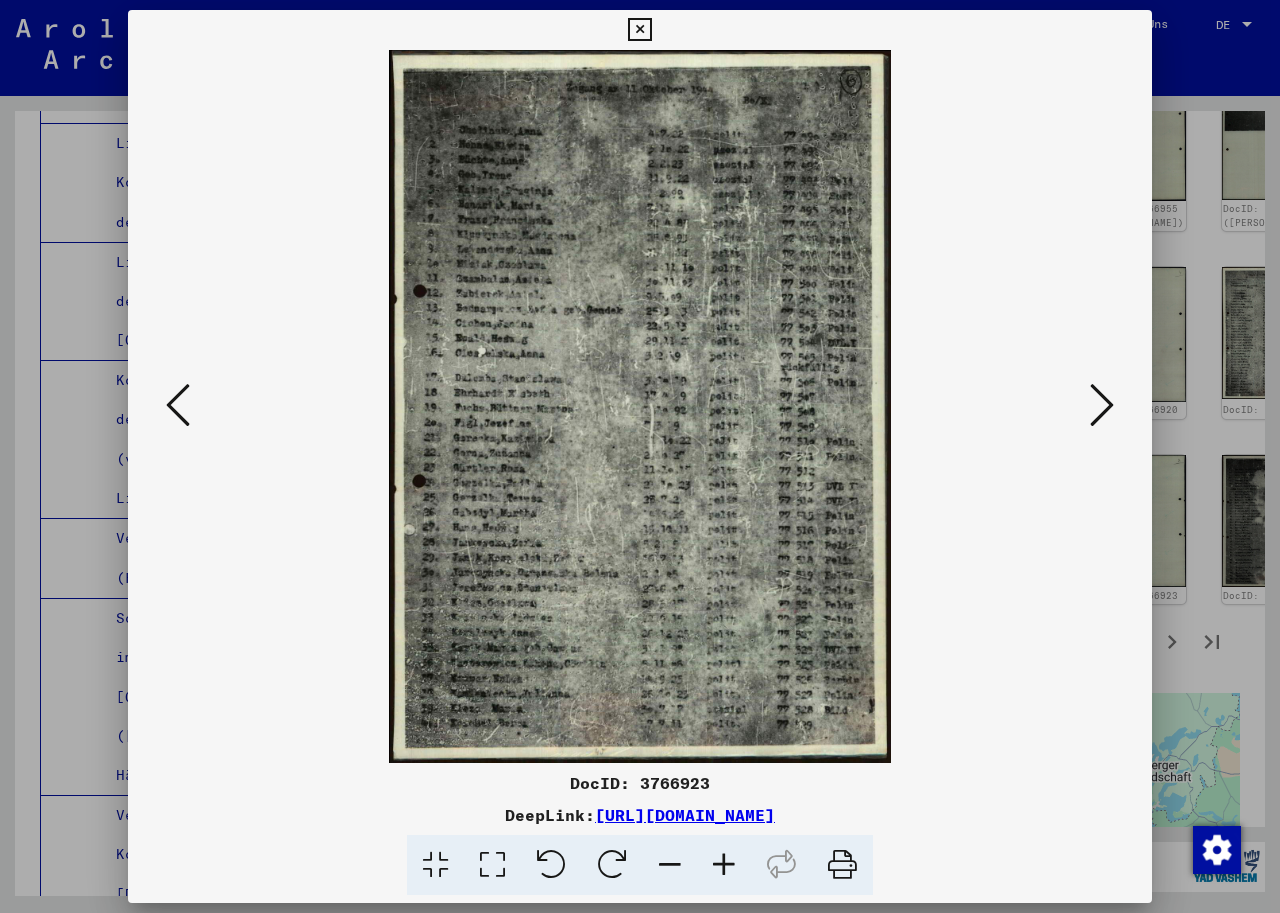 click at bounding box center [178, 405] 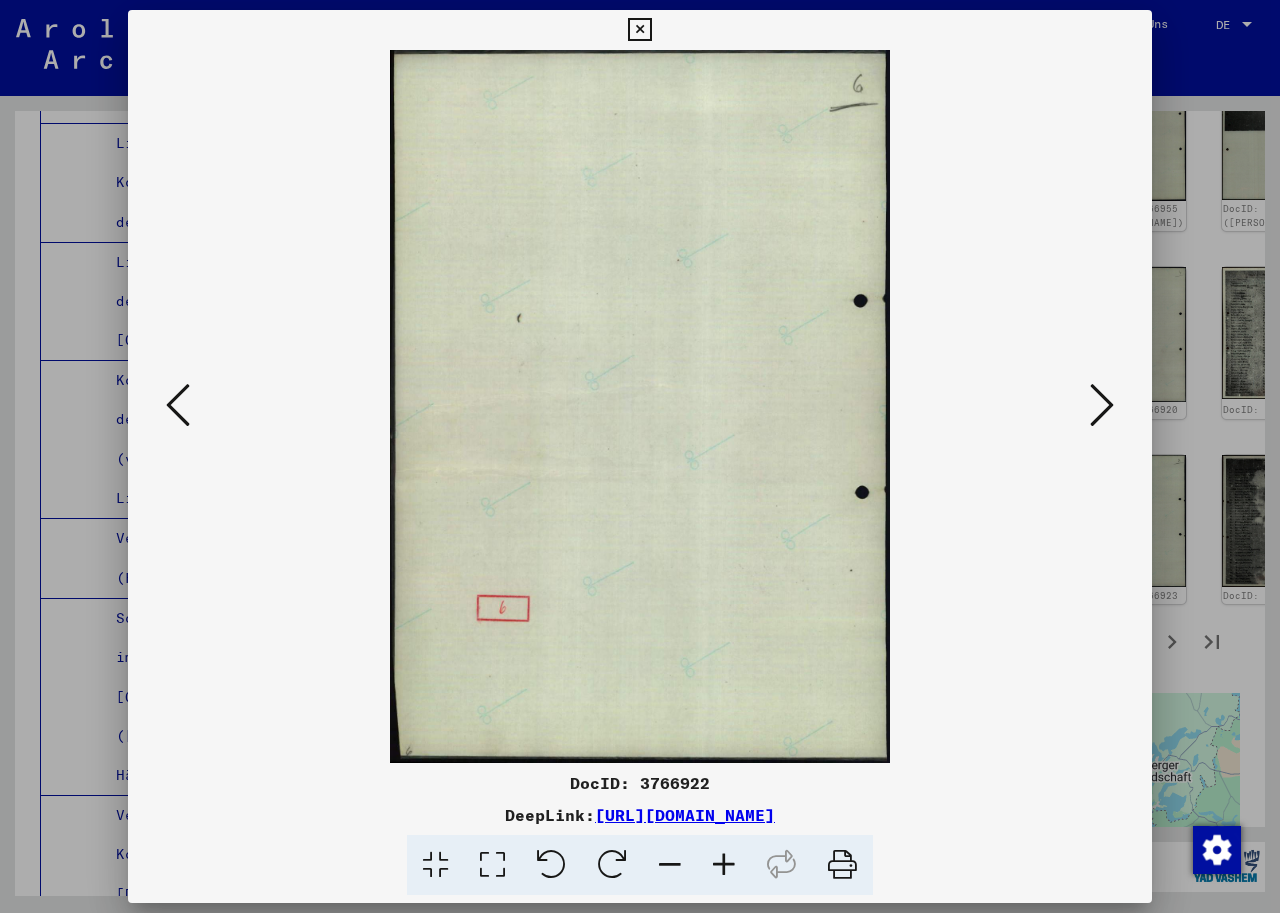 click at bounding box center (178, 405) 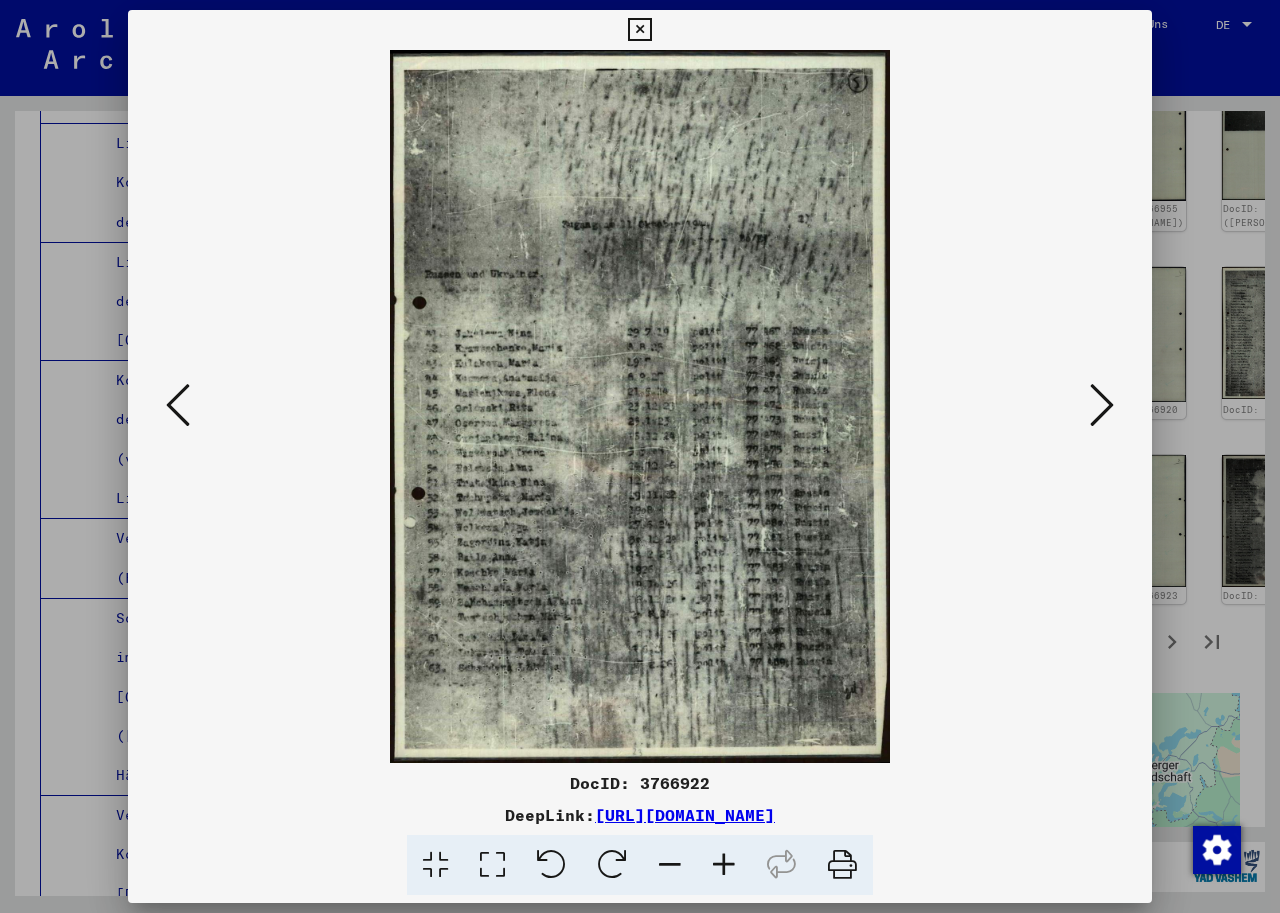 click at bounding box center (178, 405) 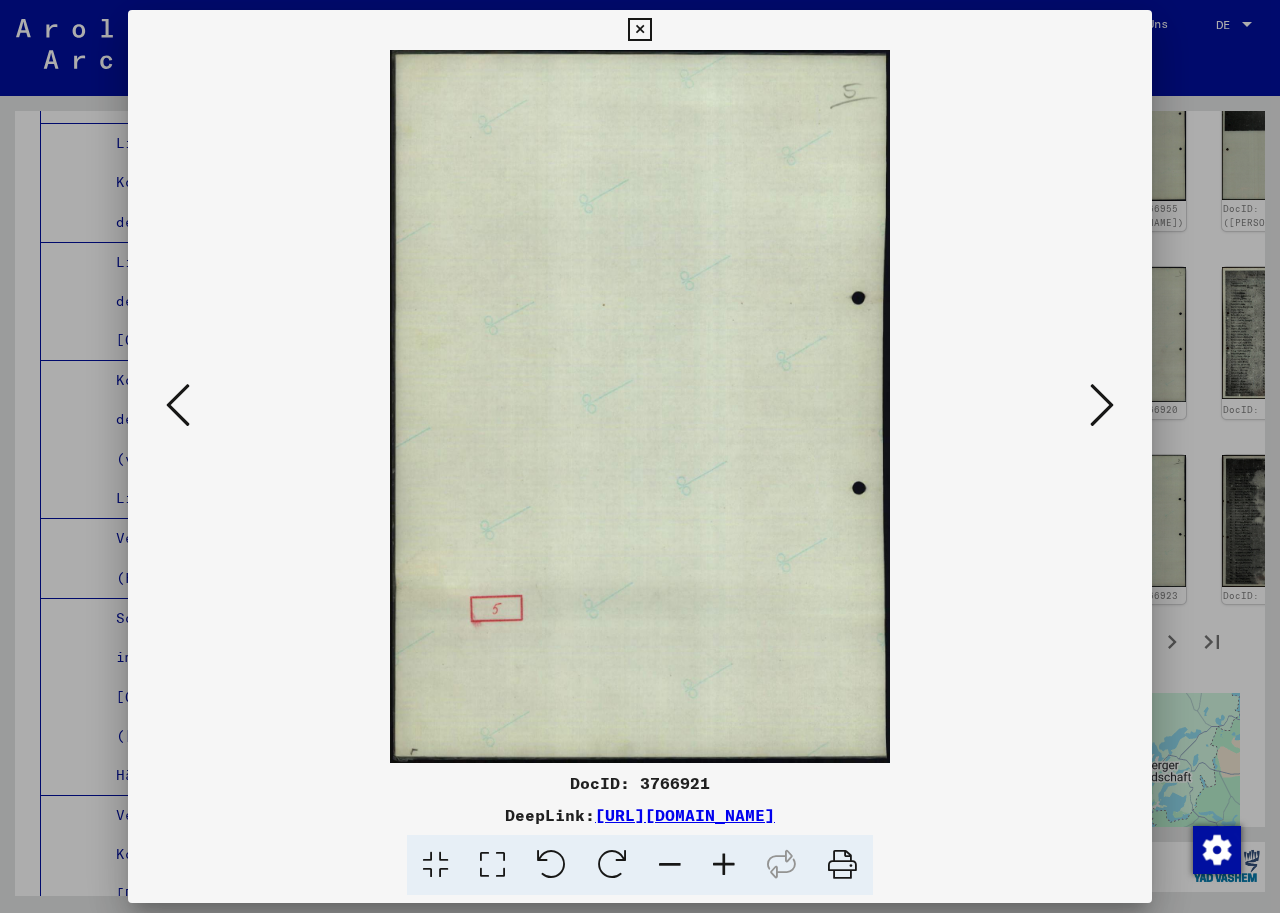 click at bounding box center [178, 405] 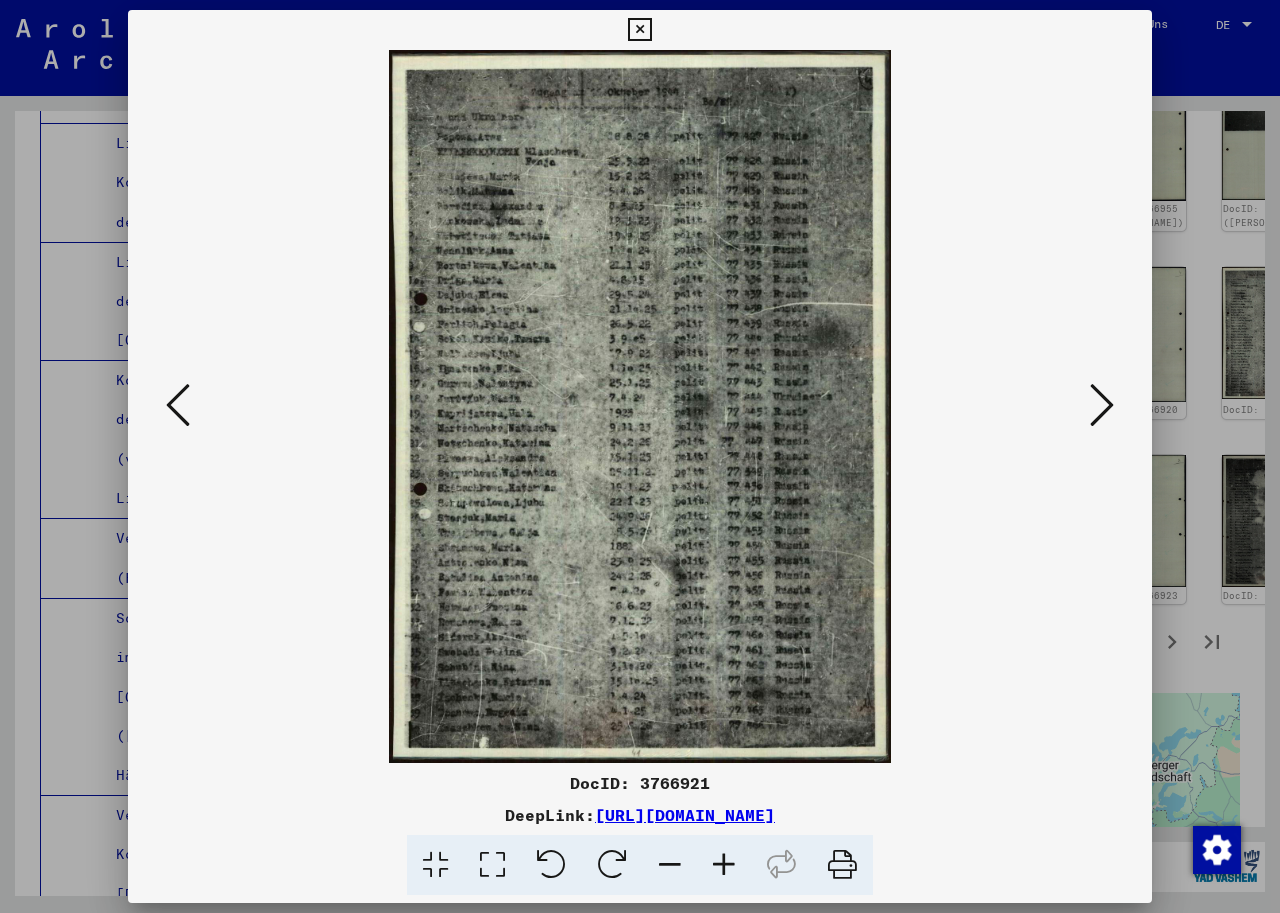 click at bounding box center (178, 405) 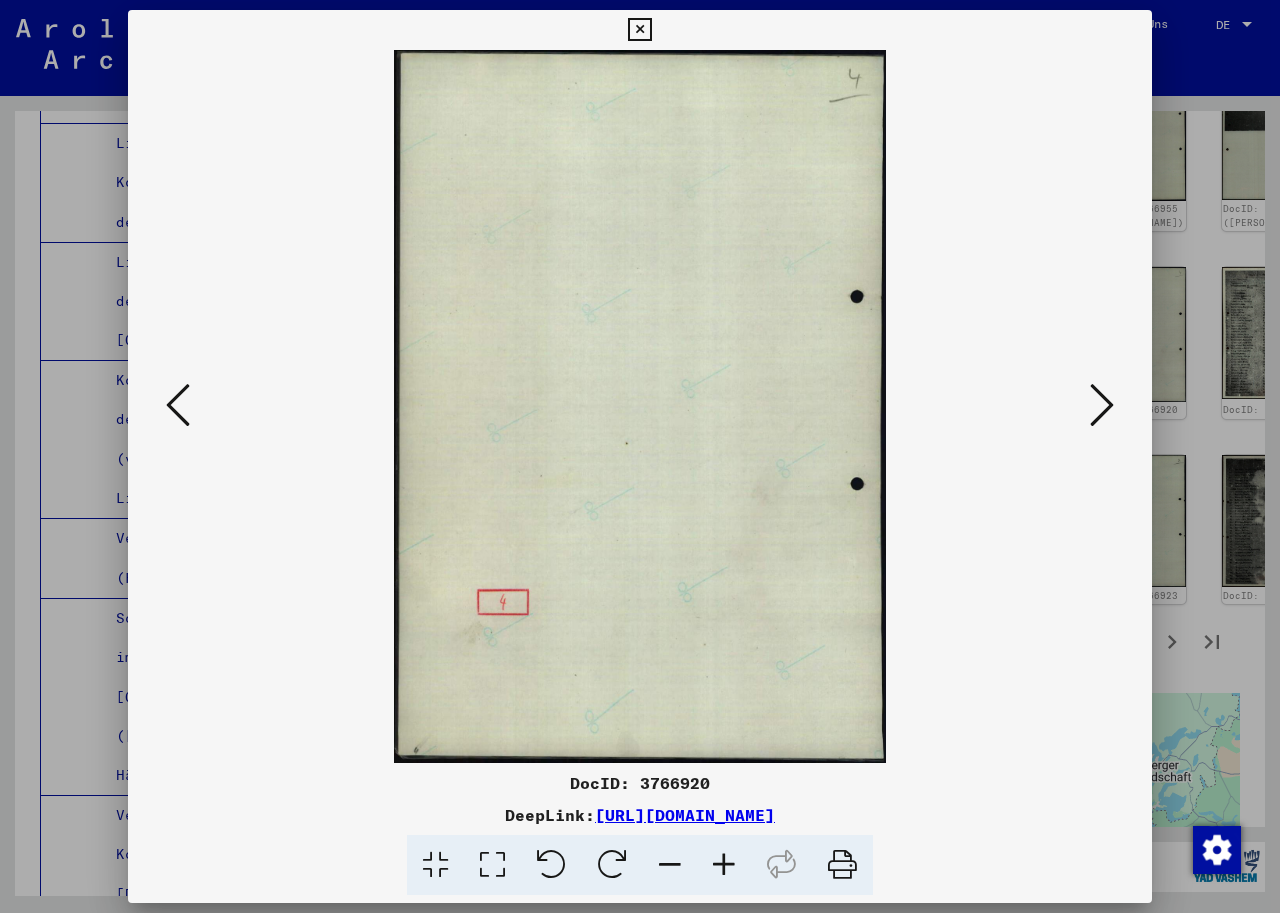 click at bounding box center [178, 405] 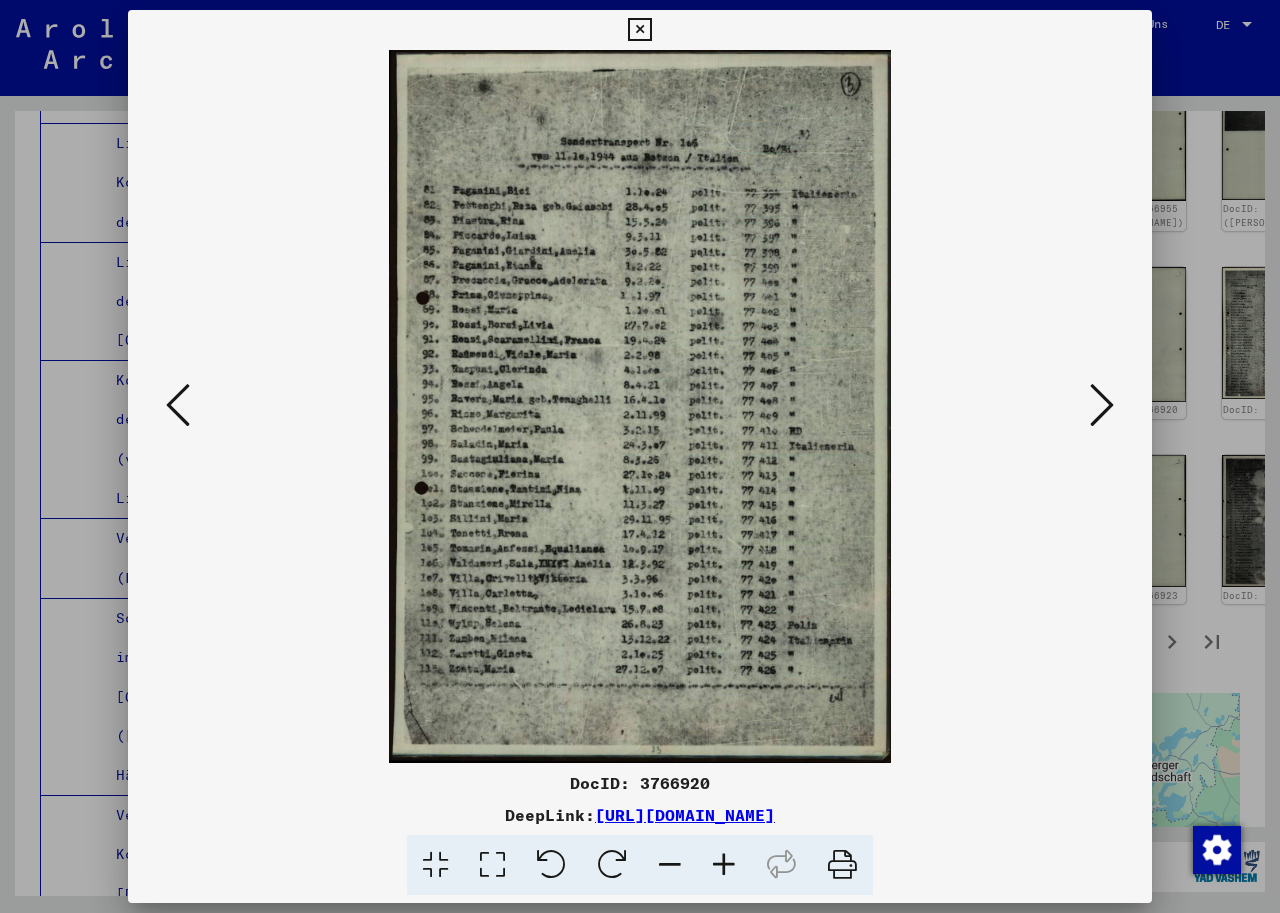 click at bounding box center (178, 405) 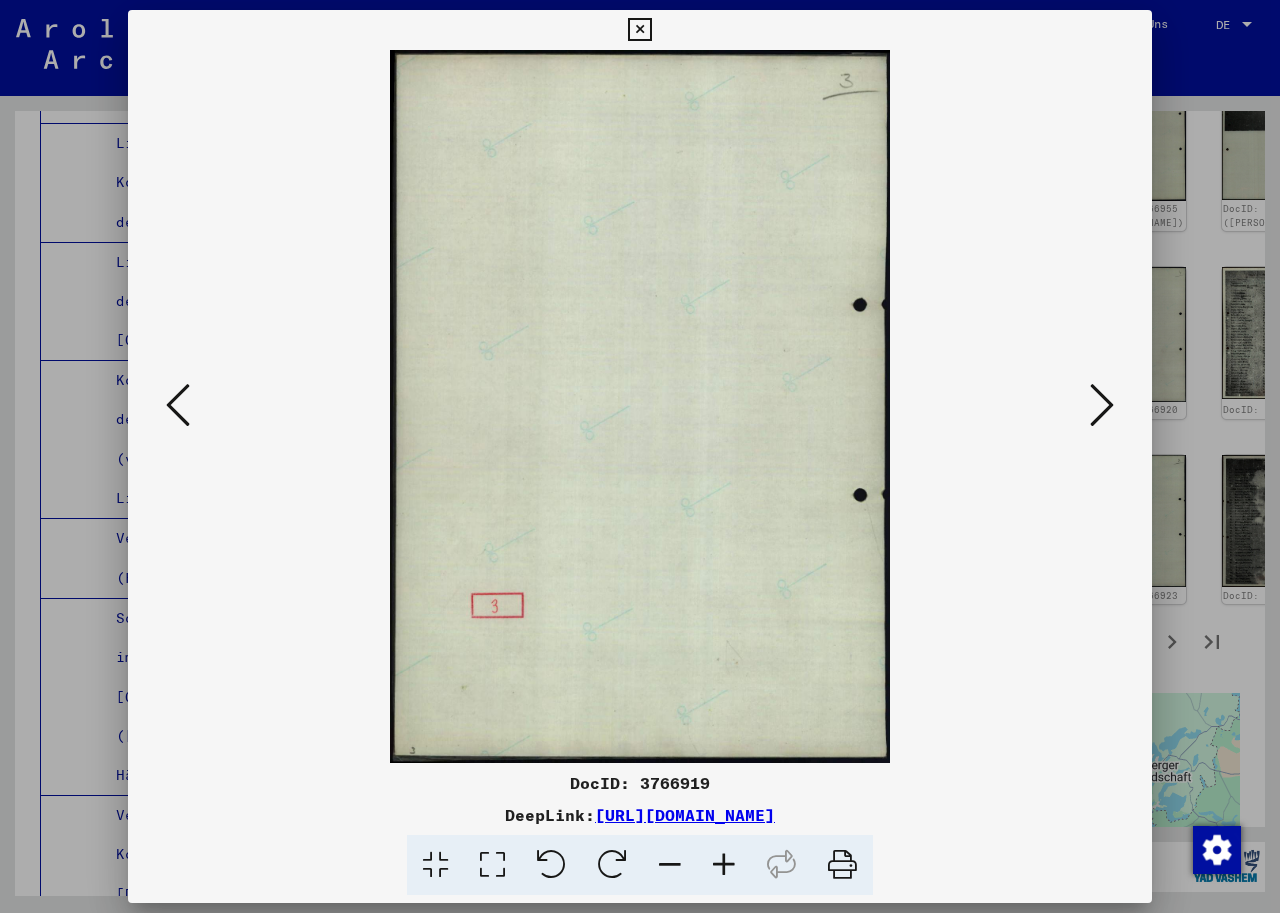 click at bounding box center (178, 405) 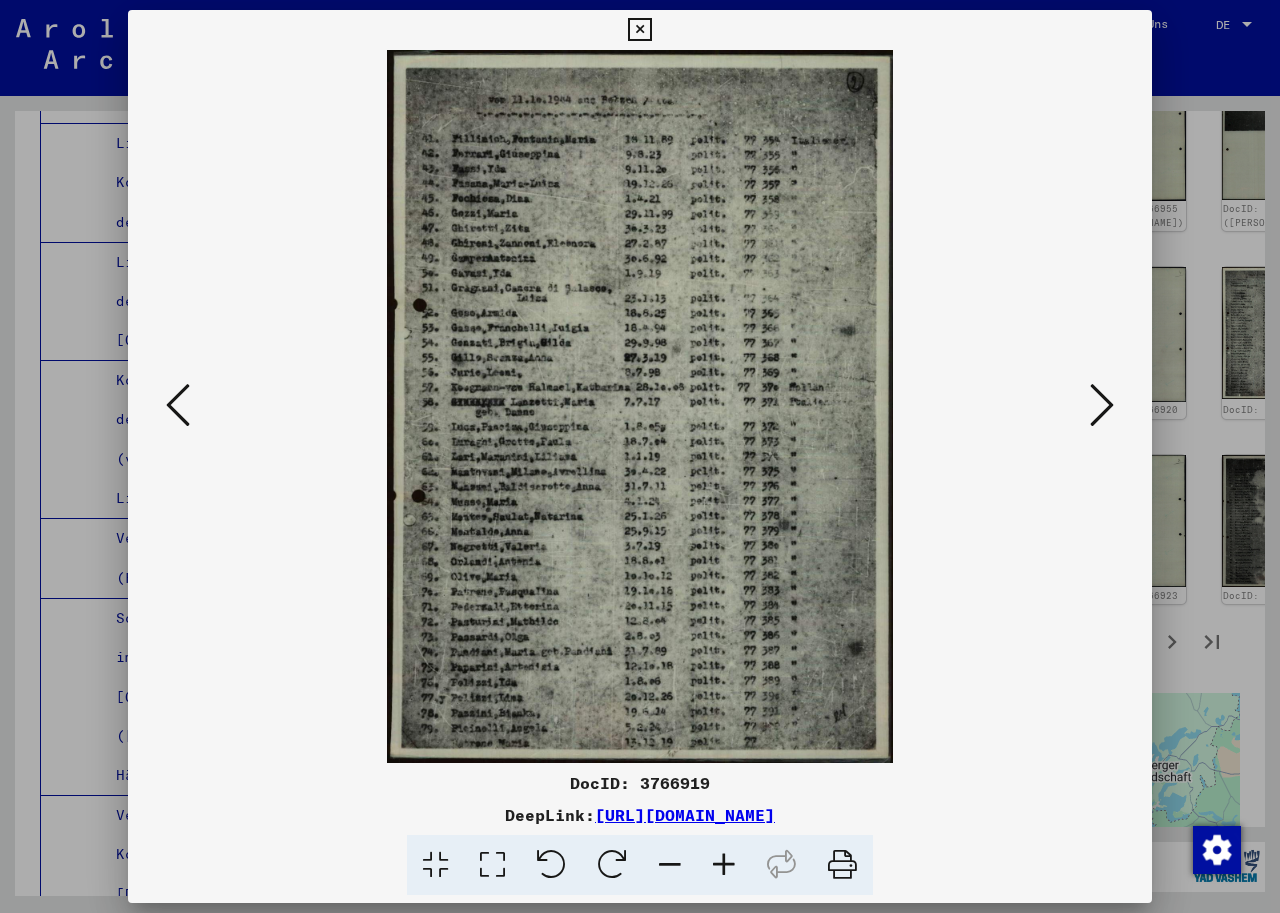 click at bounding box center (178, 405) 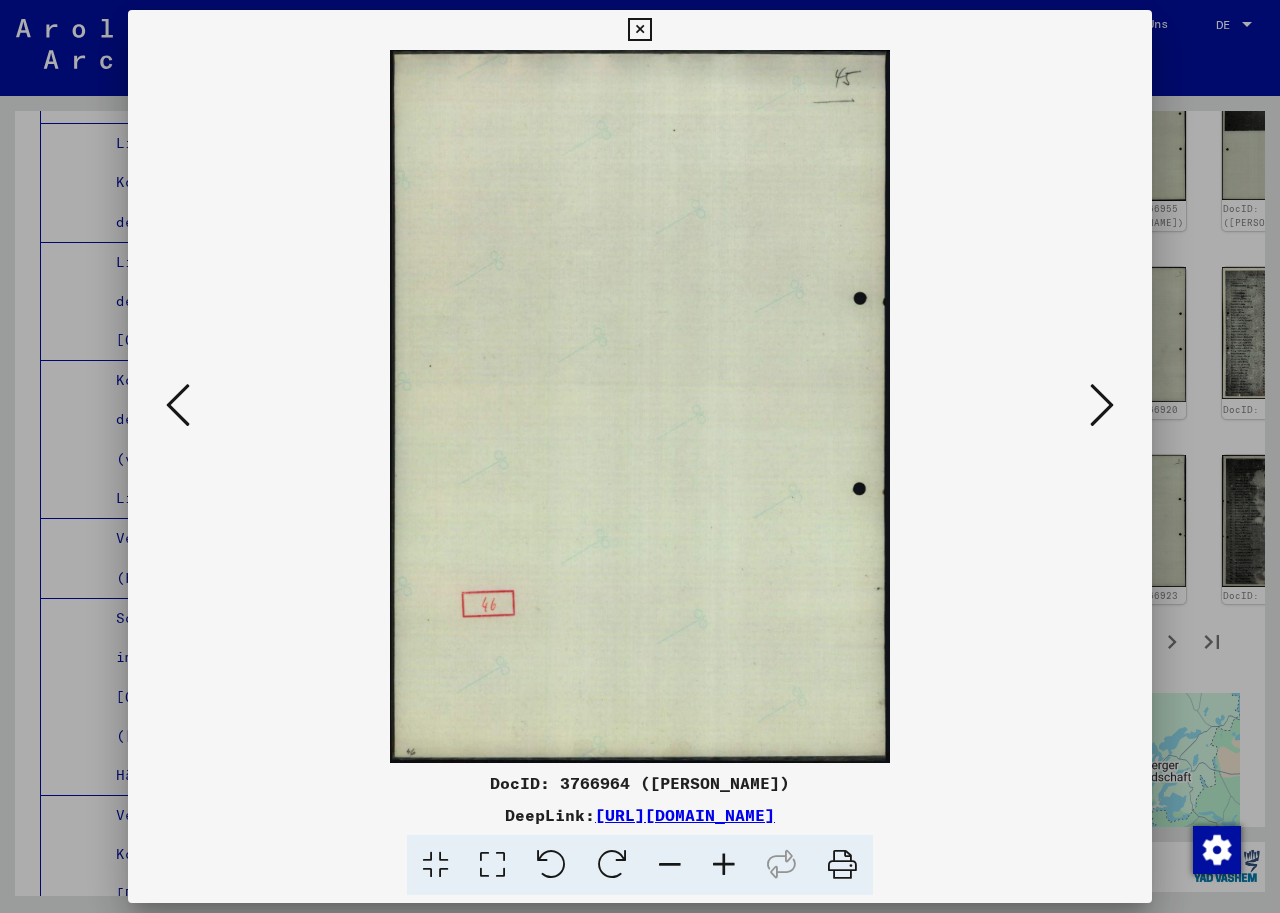 click at bounding box center (1102, 405) 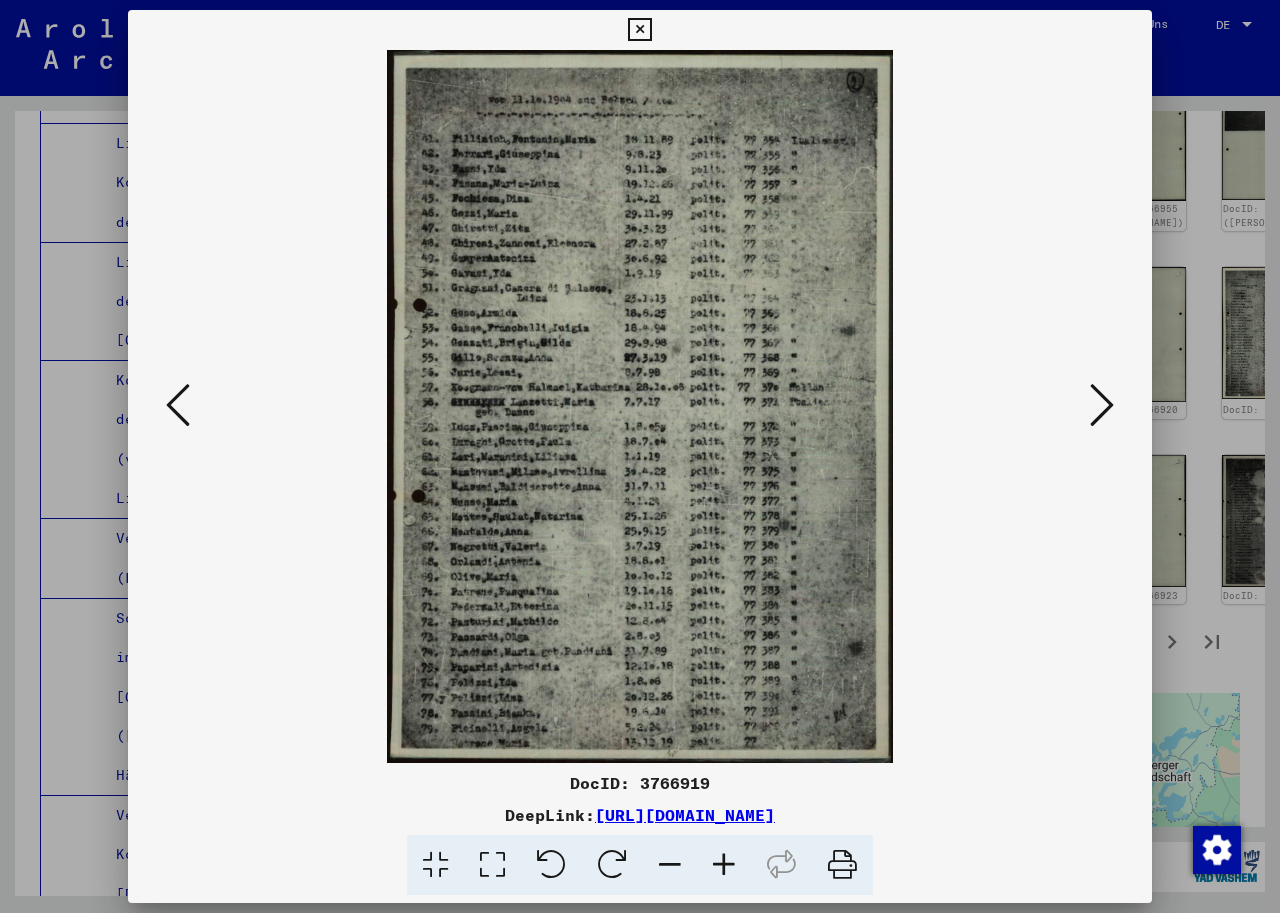 click at bounding box center (640, 406) 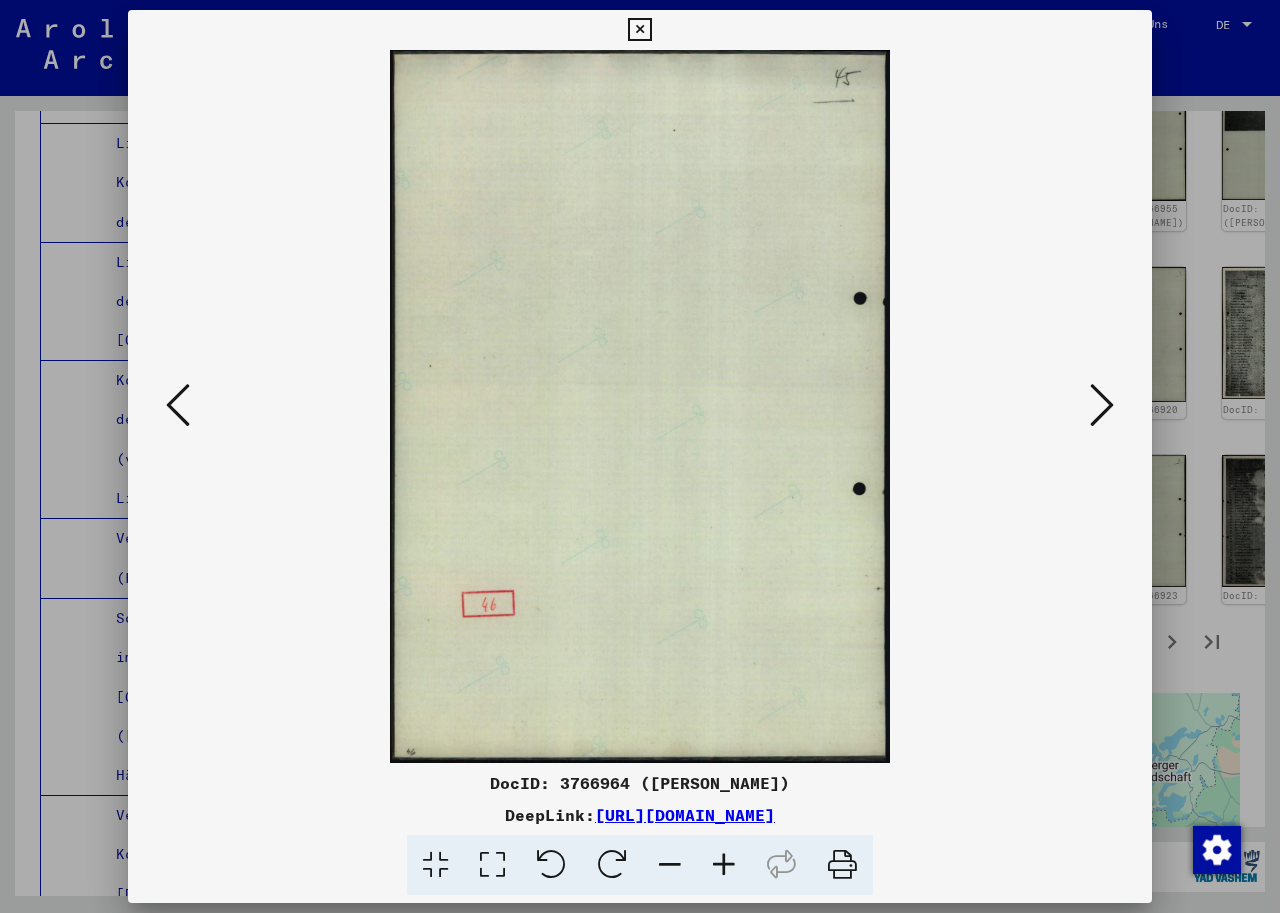 click at bounding box center (178, 405) 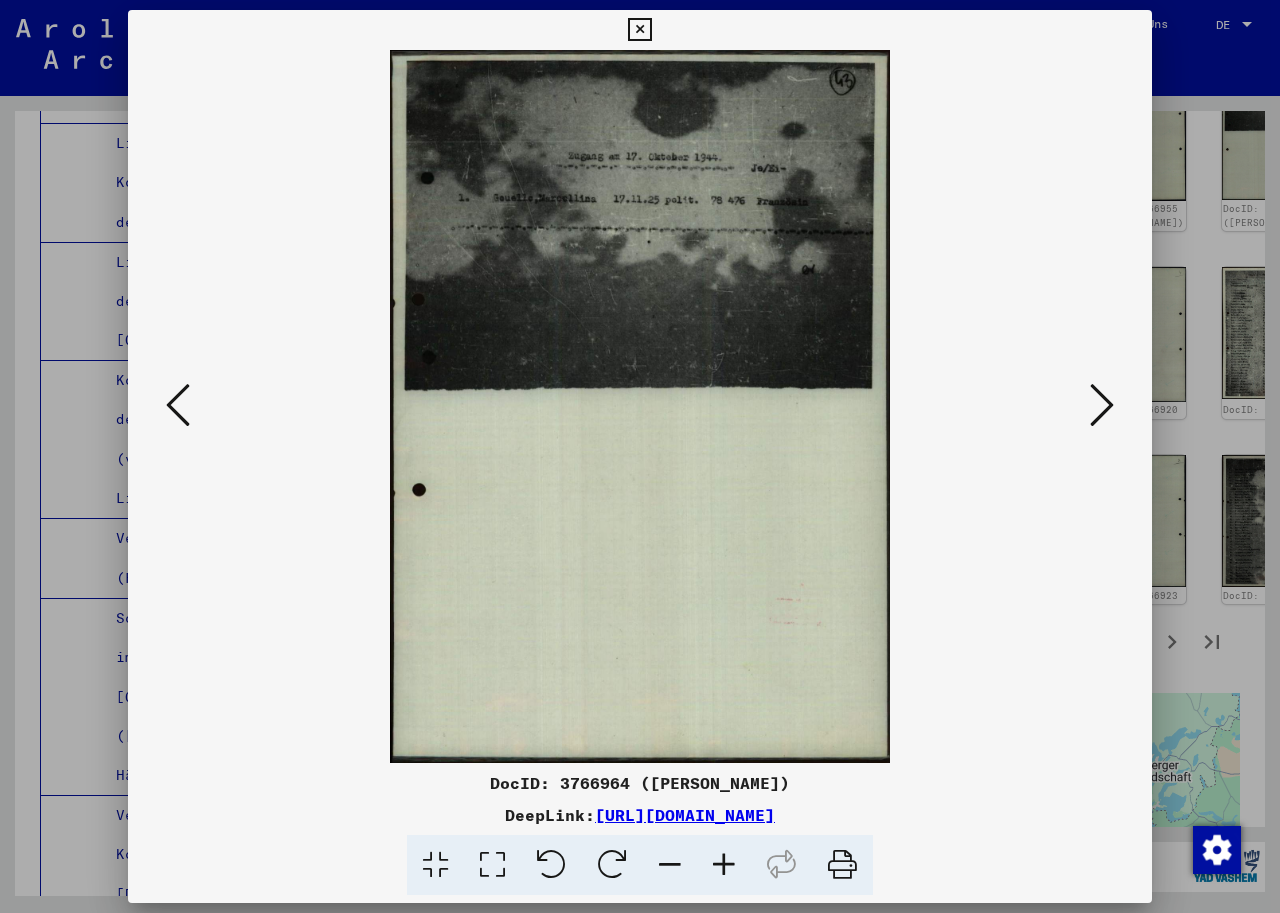 click at bounding box center (178, 405) 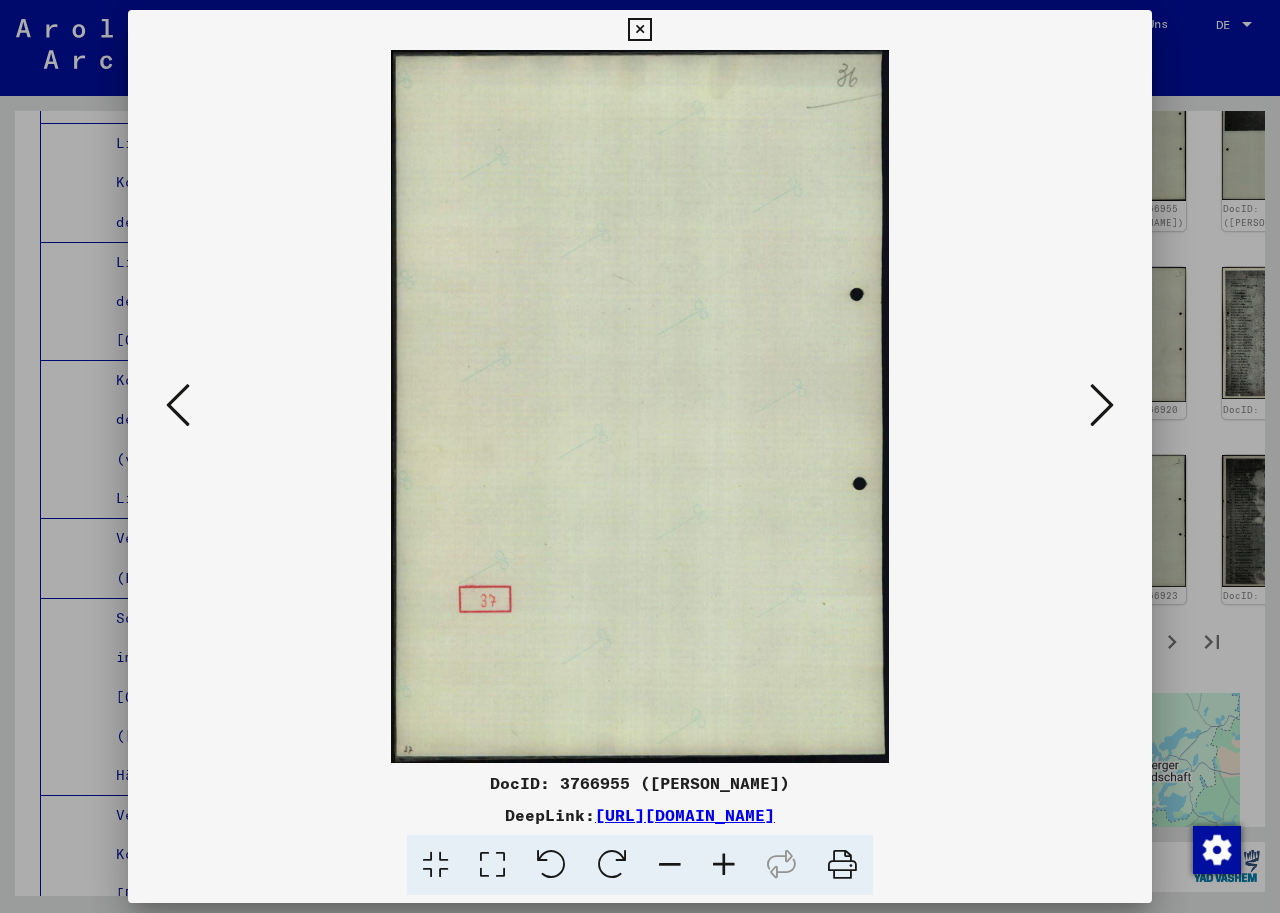 click at bounding box center [178, 405] 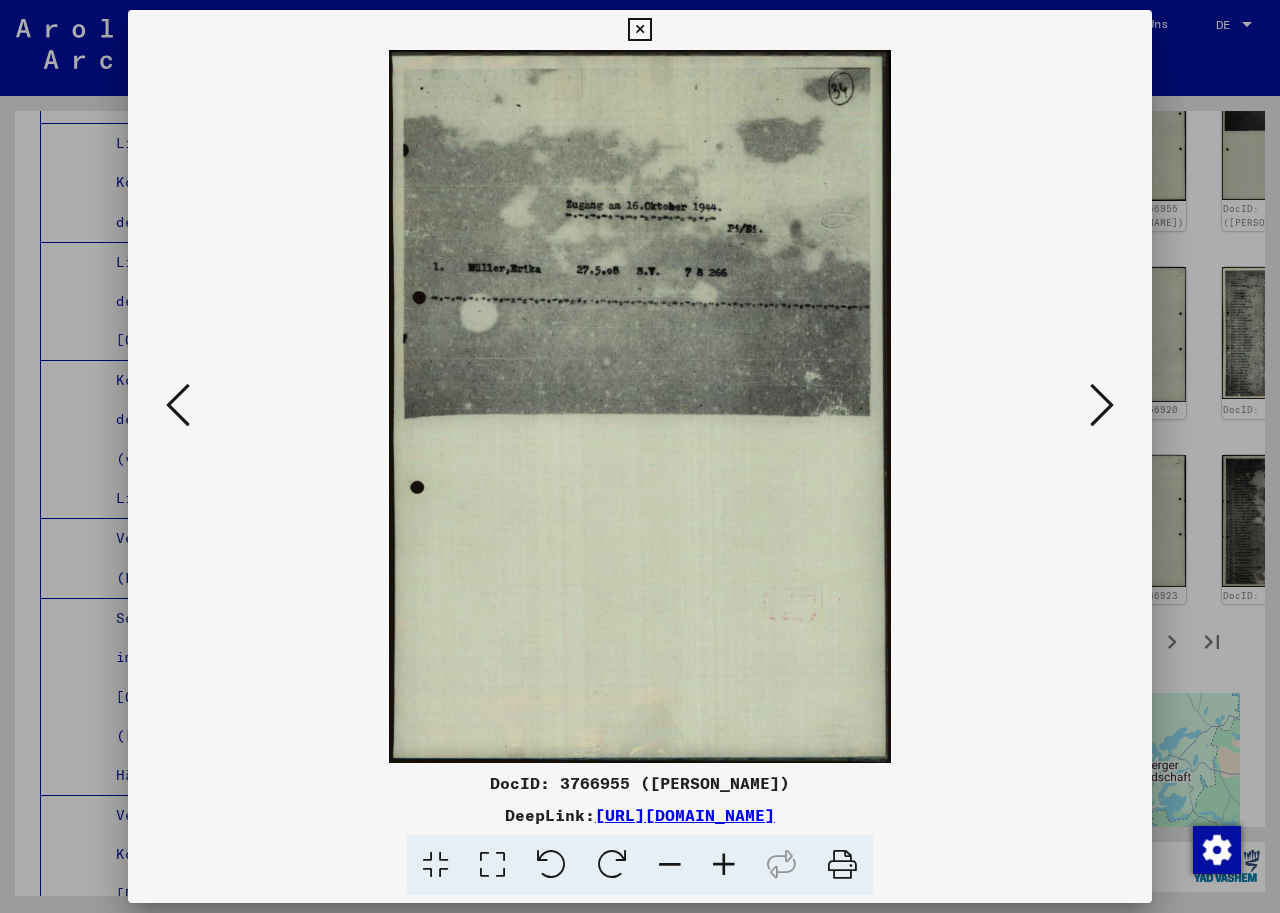 click at bounding box center [178, 405] 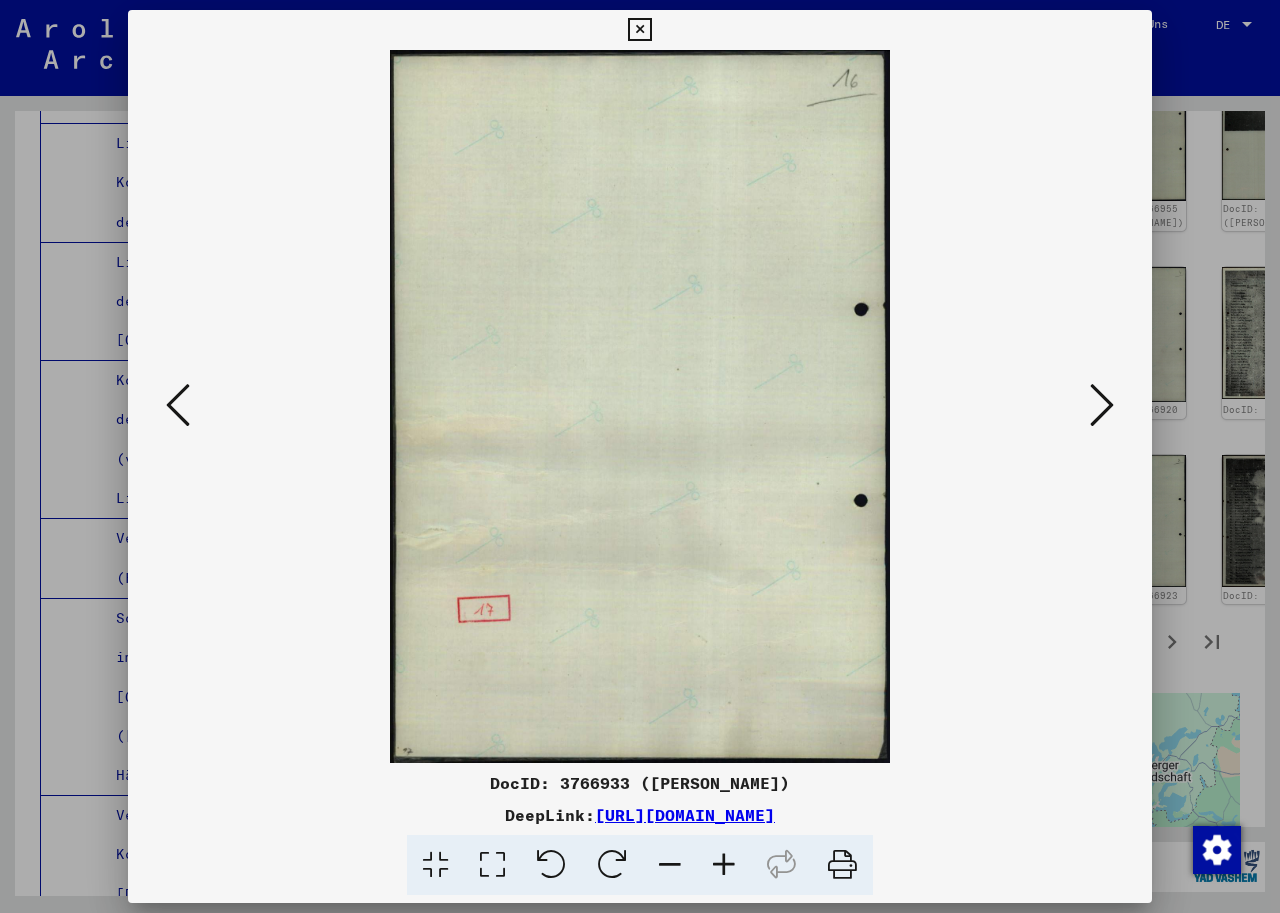 click at bounding box center (178, 405) 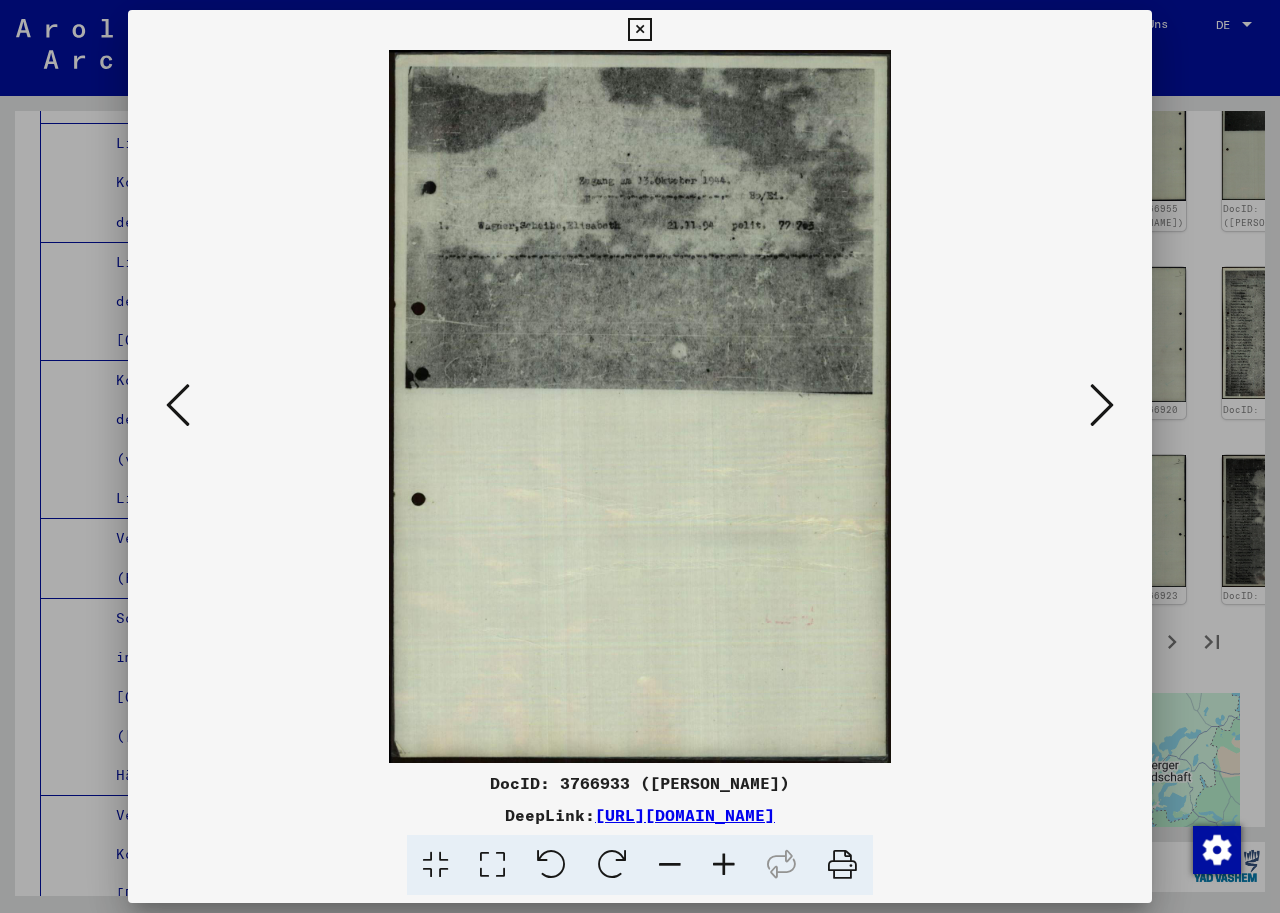 click at bounding box center [178, 405] 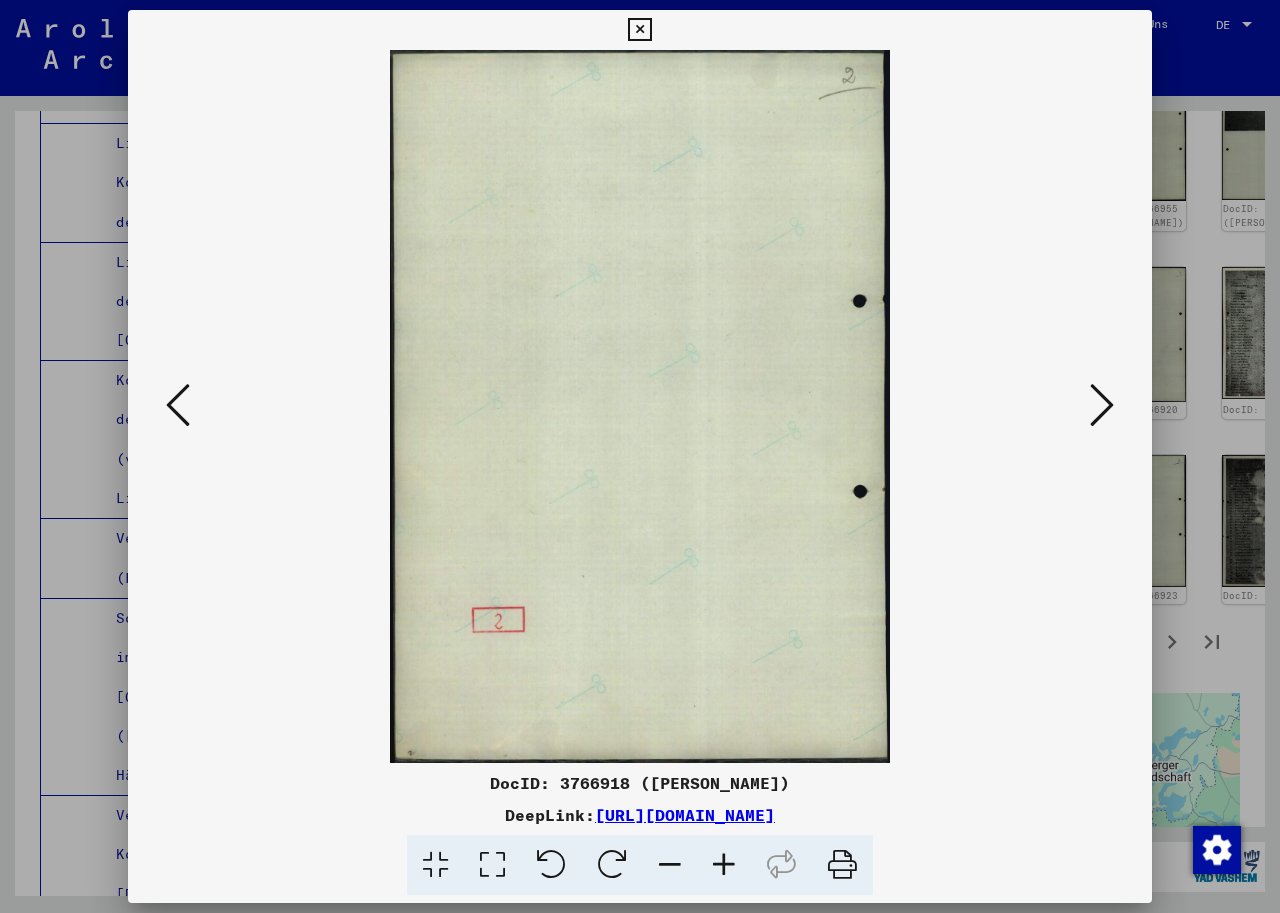 click at bounding box center [178, 405] 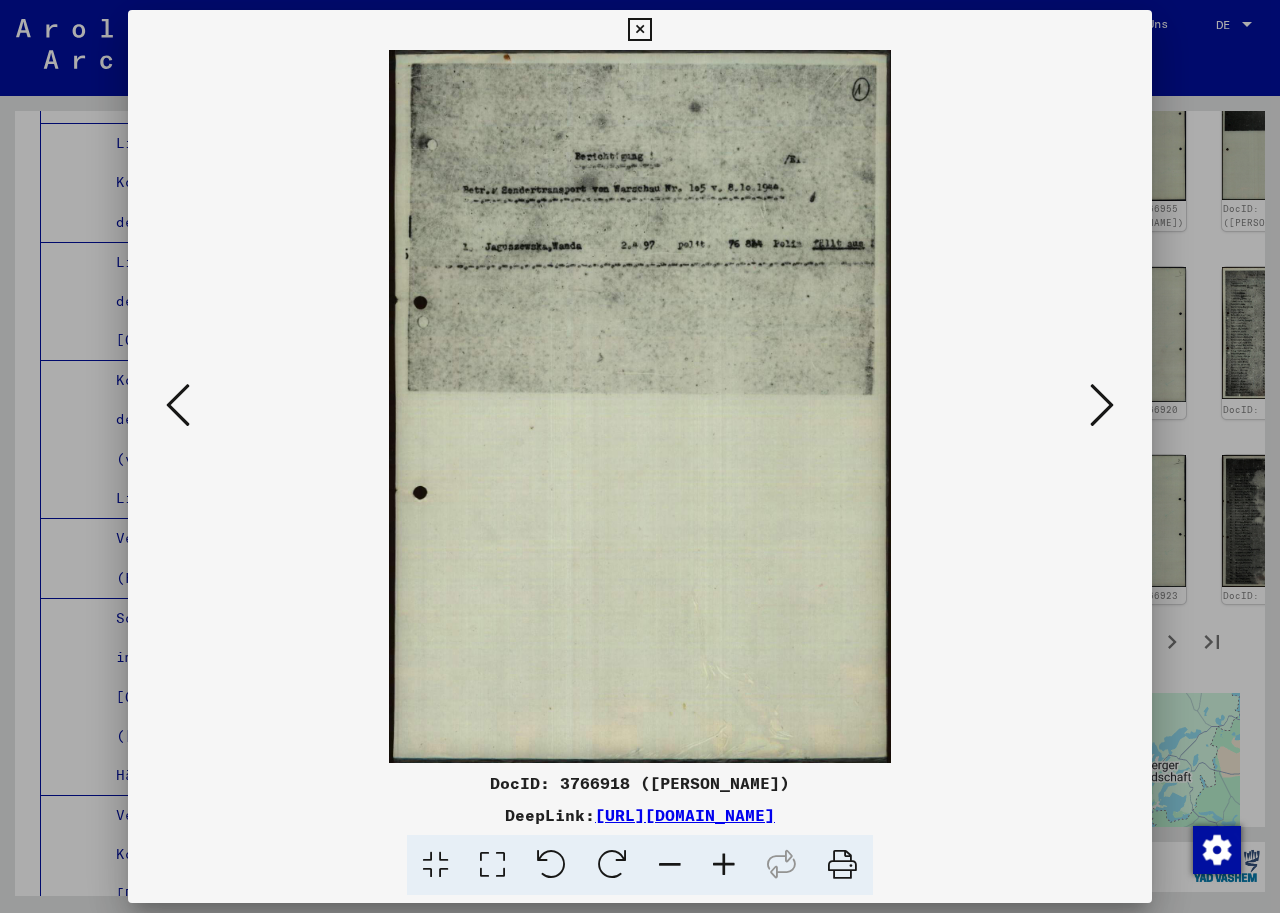 click at bounding box center (178, 405) 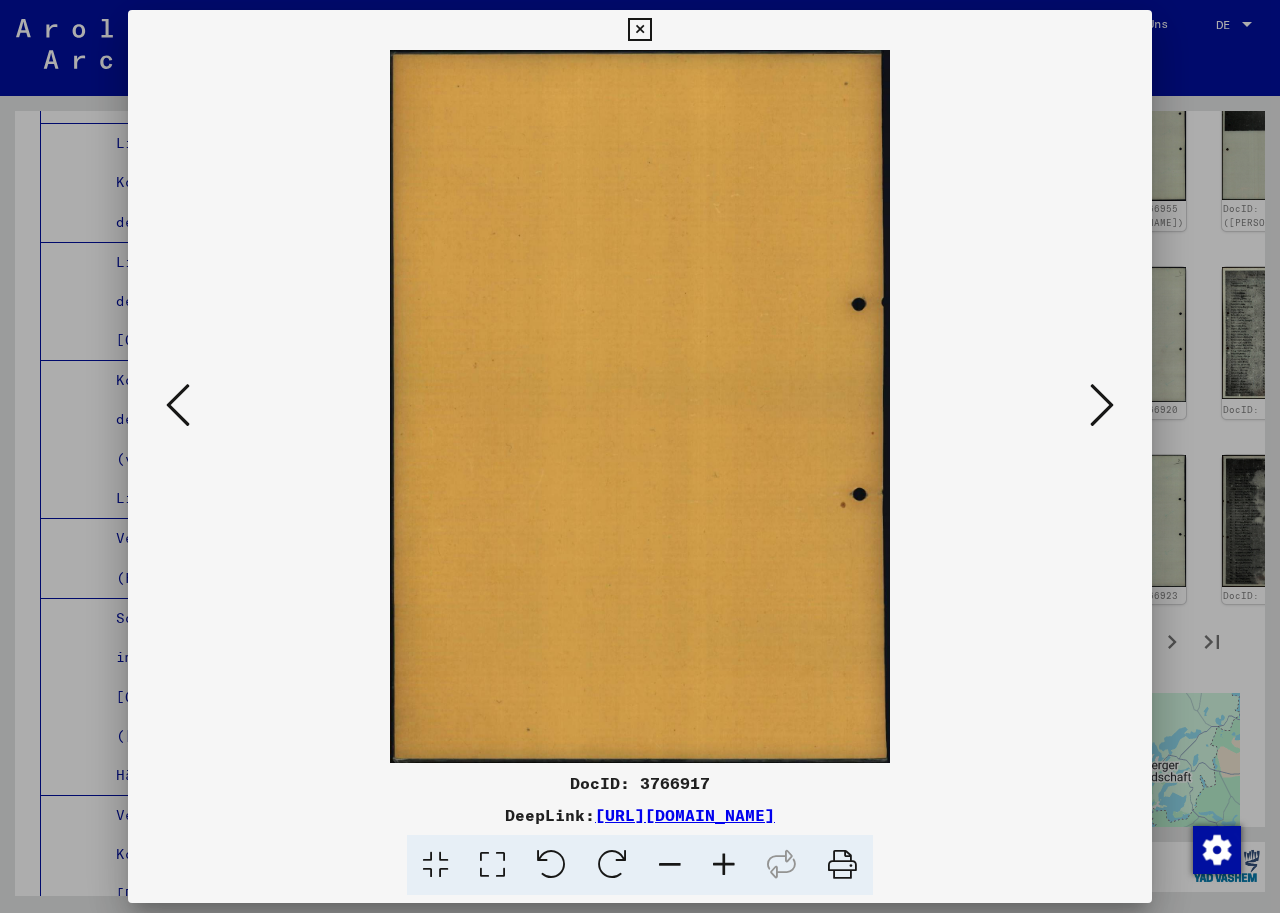 click at bounding box center (178, 405) 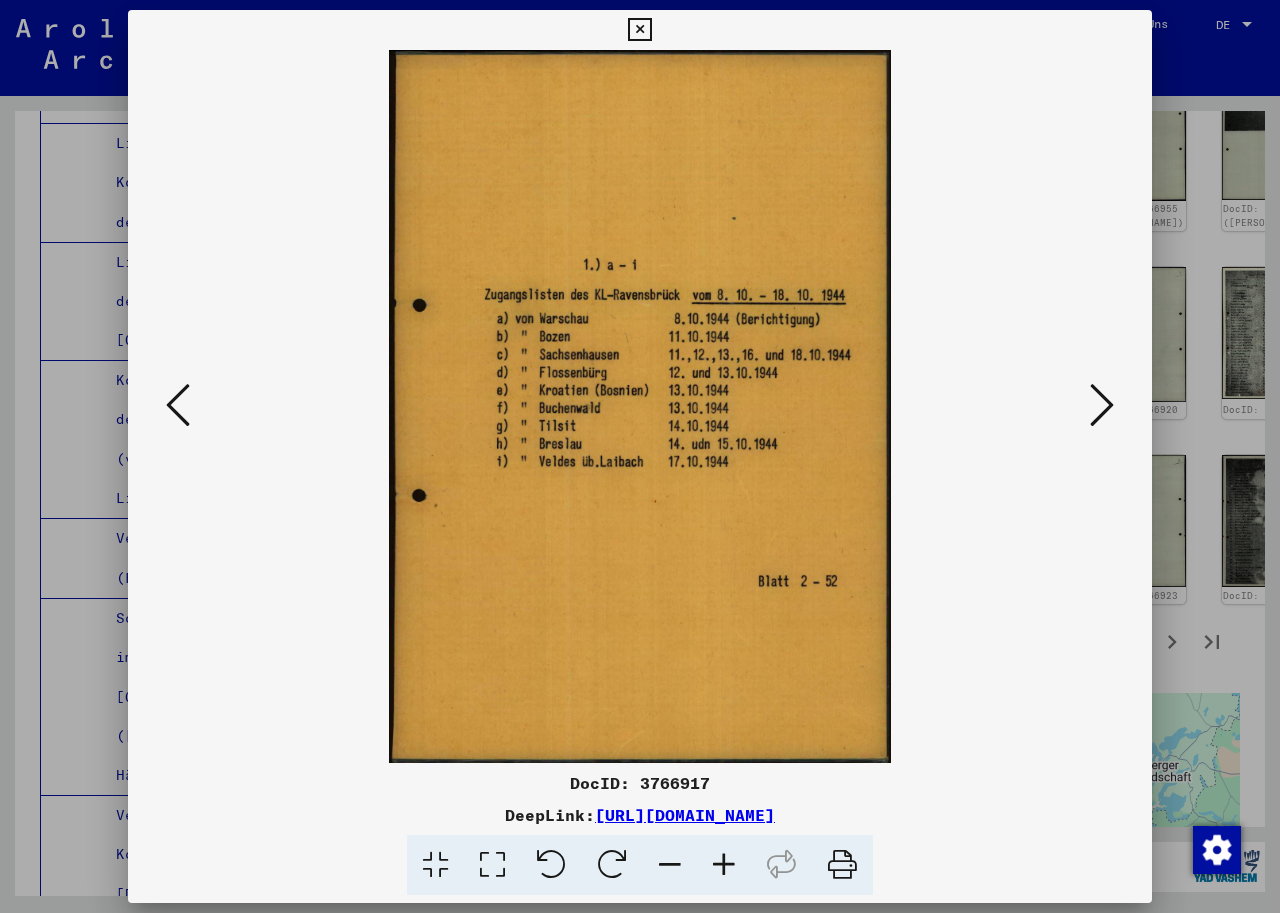 click at bounding box center (639, 30) 